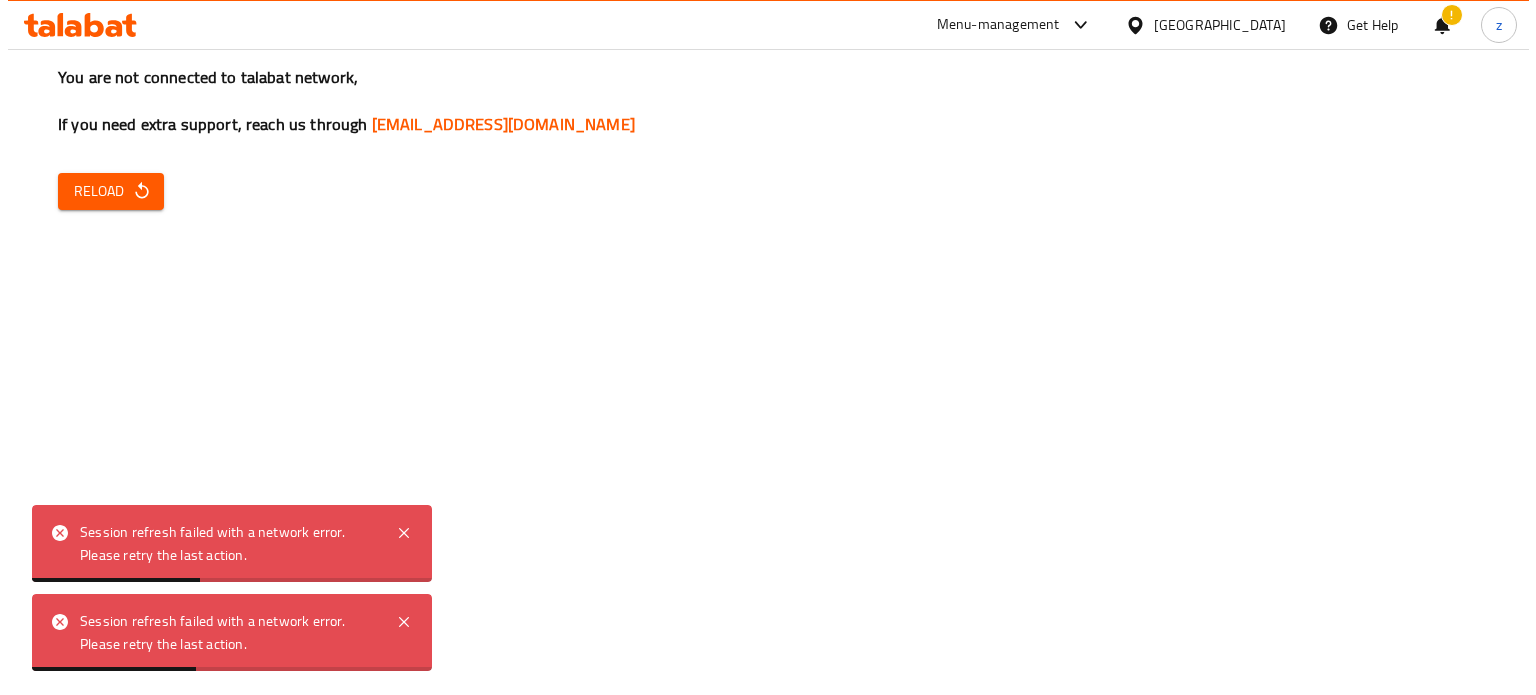 scroll, scrollTop: 0, scrollLeft: 0, axis: both 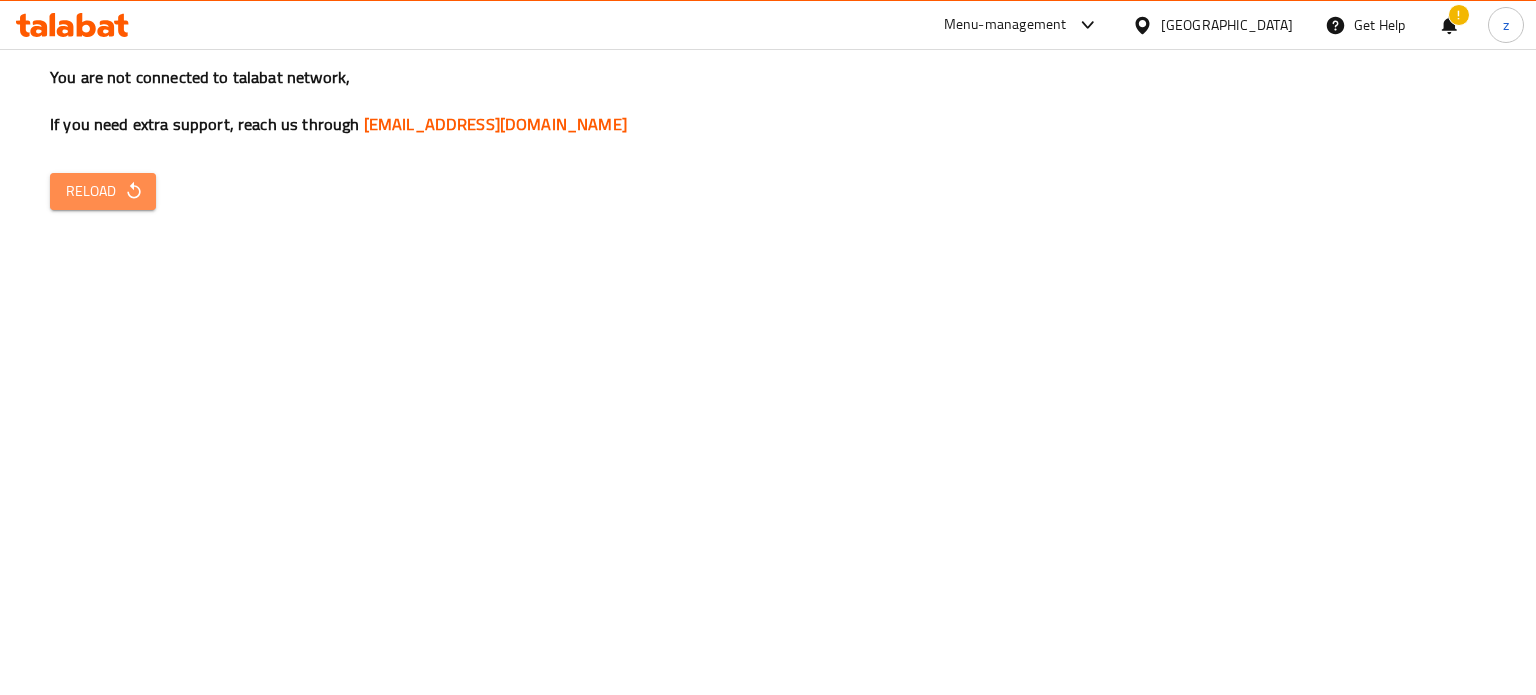 click on "Reload" at bounding box center [103, 191] 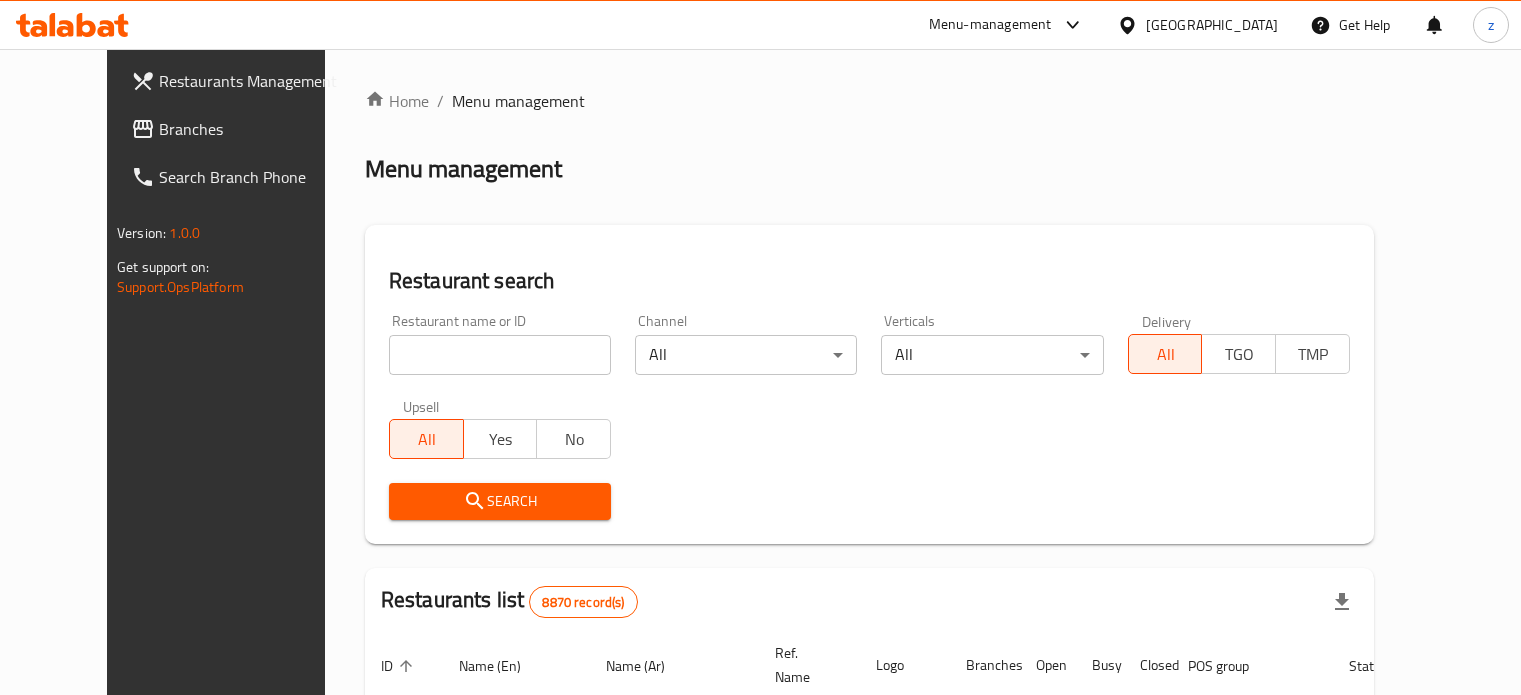 scroll, scrollTop: 0, scrollLeft: 0, axis: both 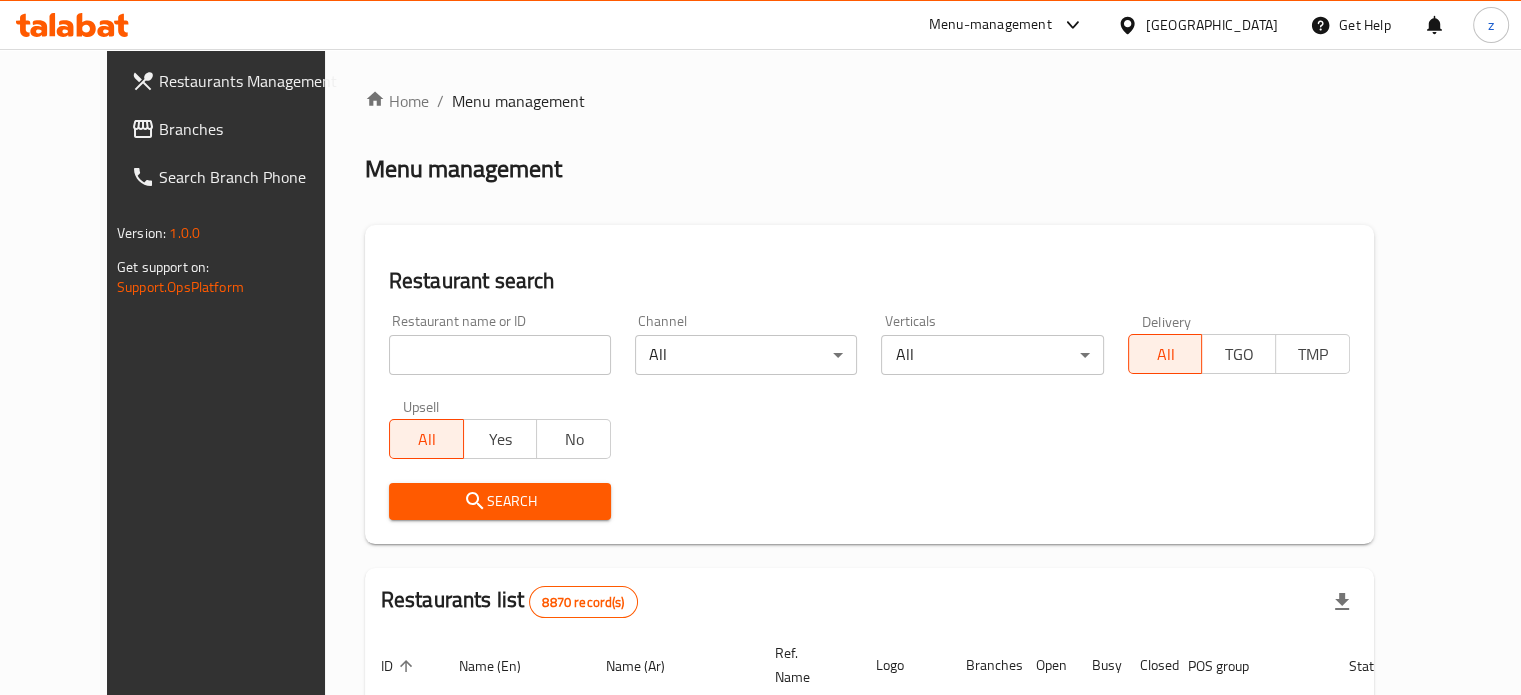 click at bounding box center (500, 355) 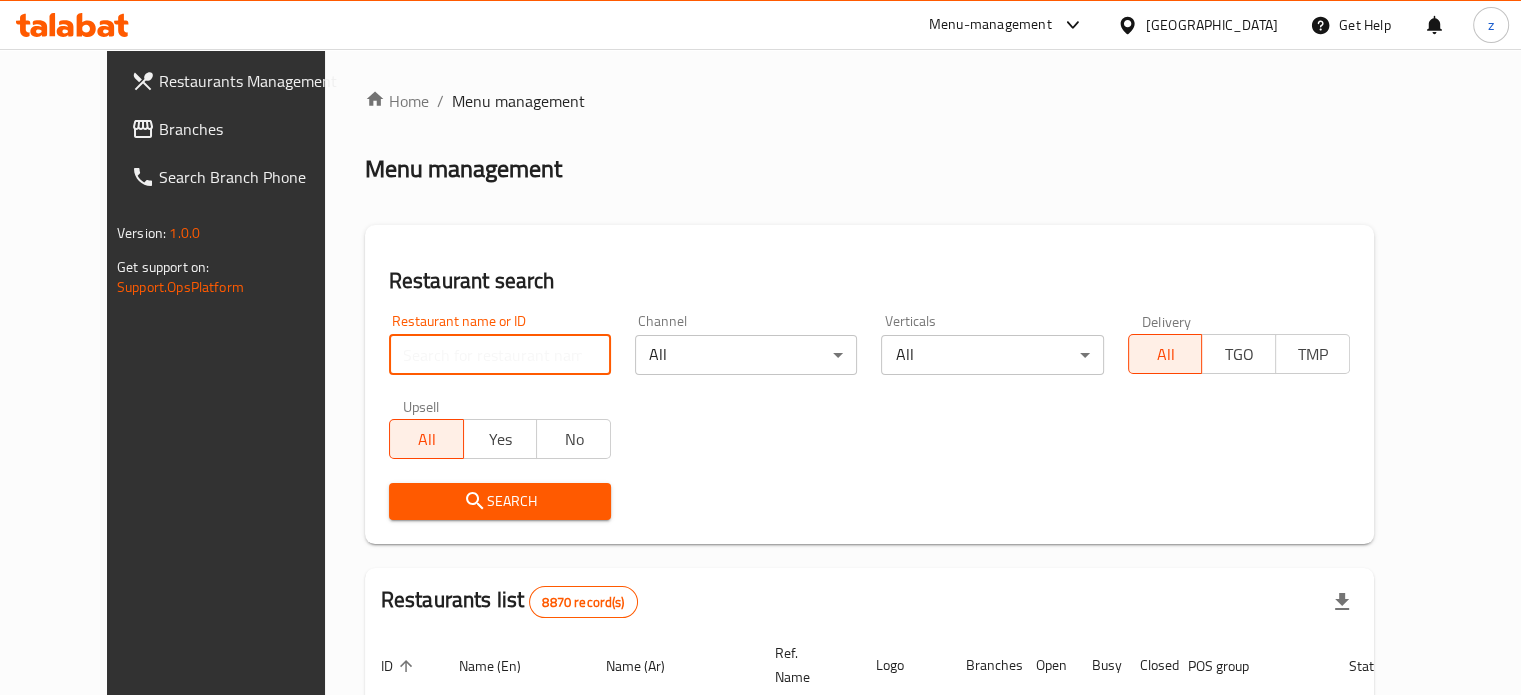 paste on "La macina bakery and sweet" 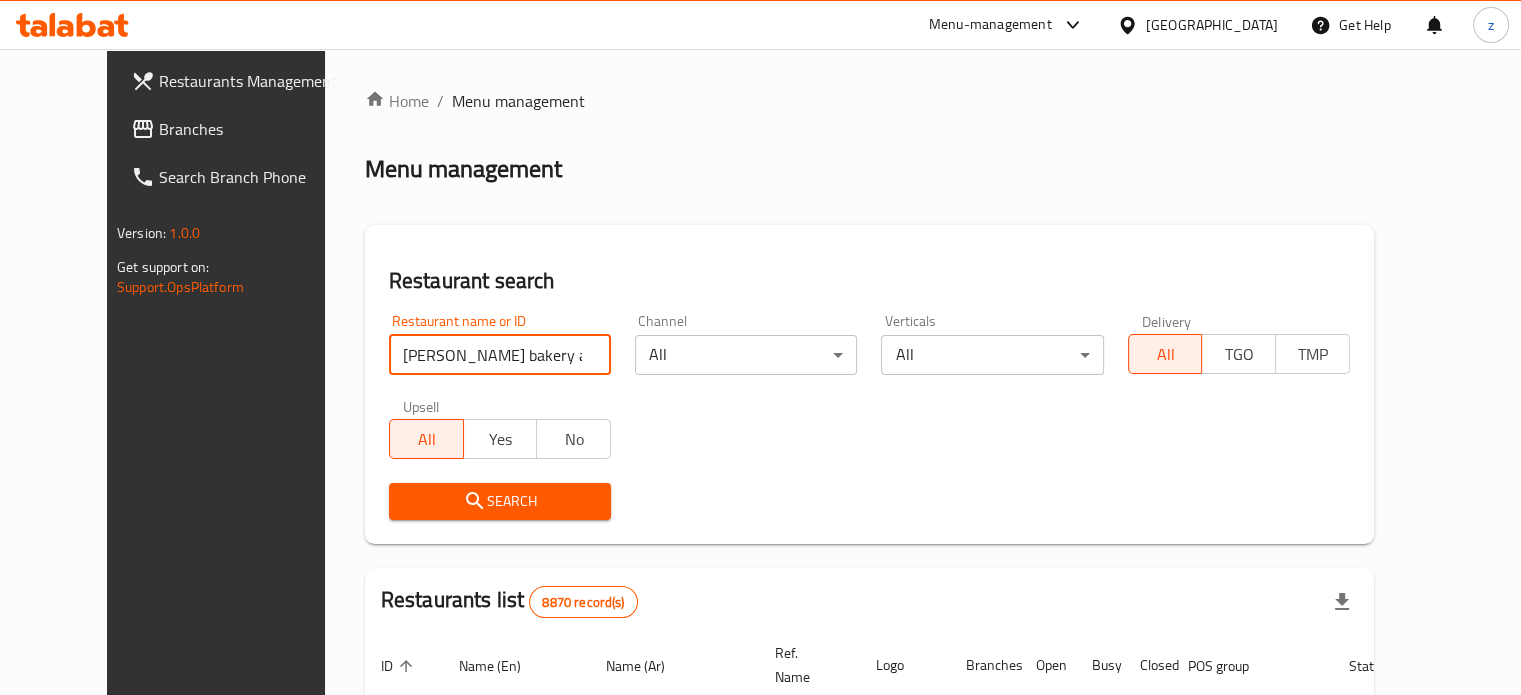 click on "Search" at bounding box center [500, 501] 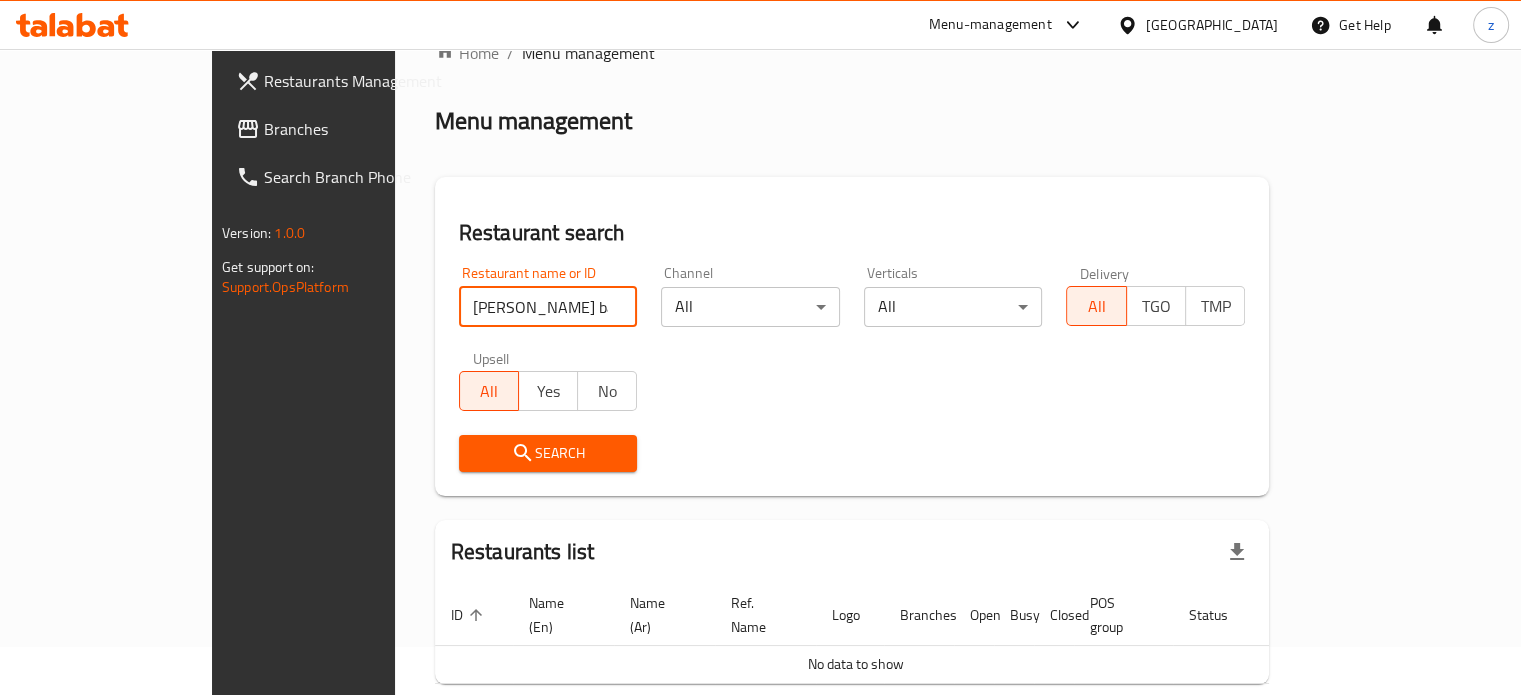 scroll, scrollTop: 121, scrollLeft: 0, axis: vertical 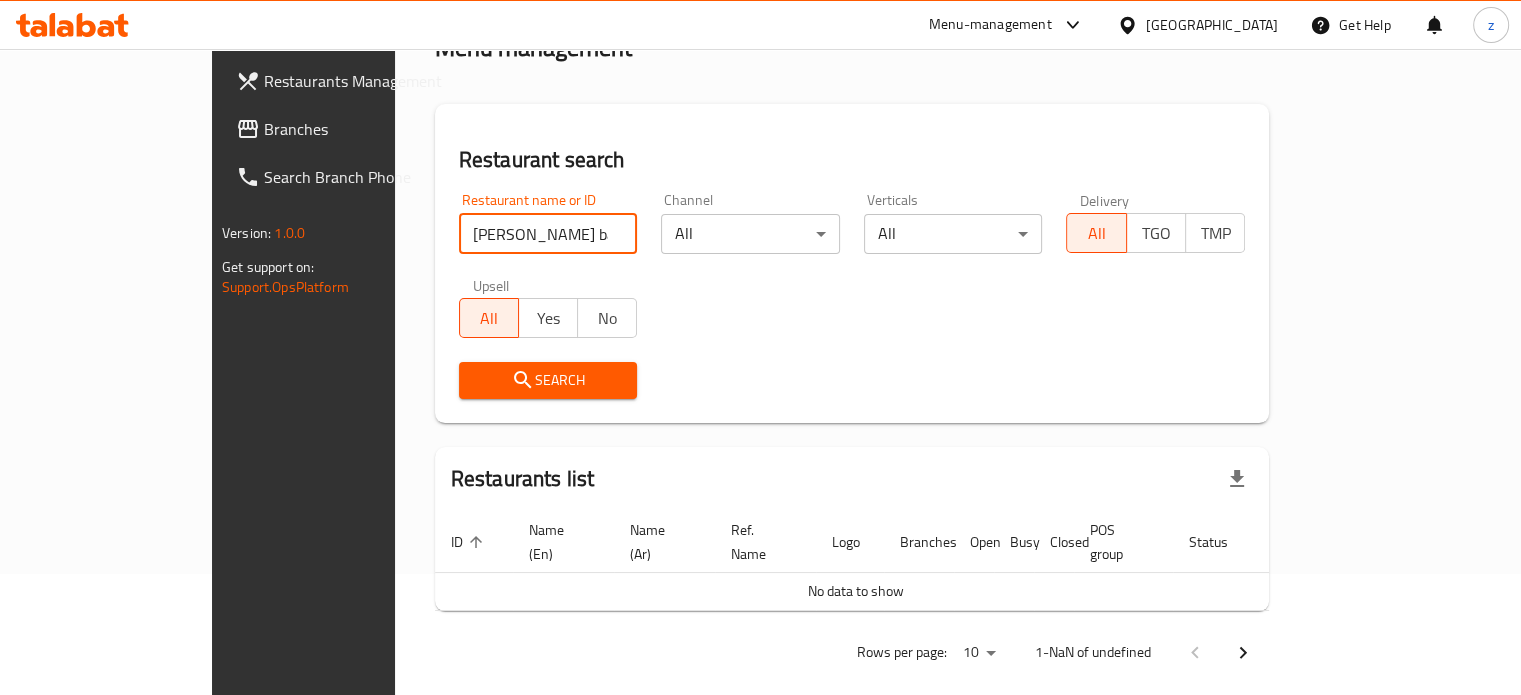 type on "La macina bakery" 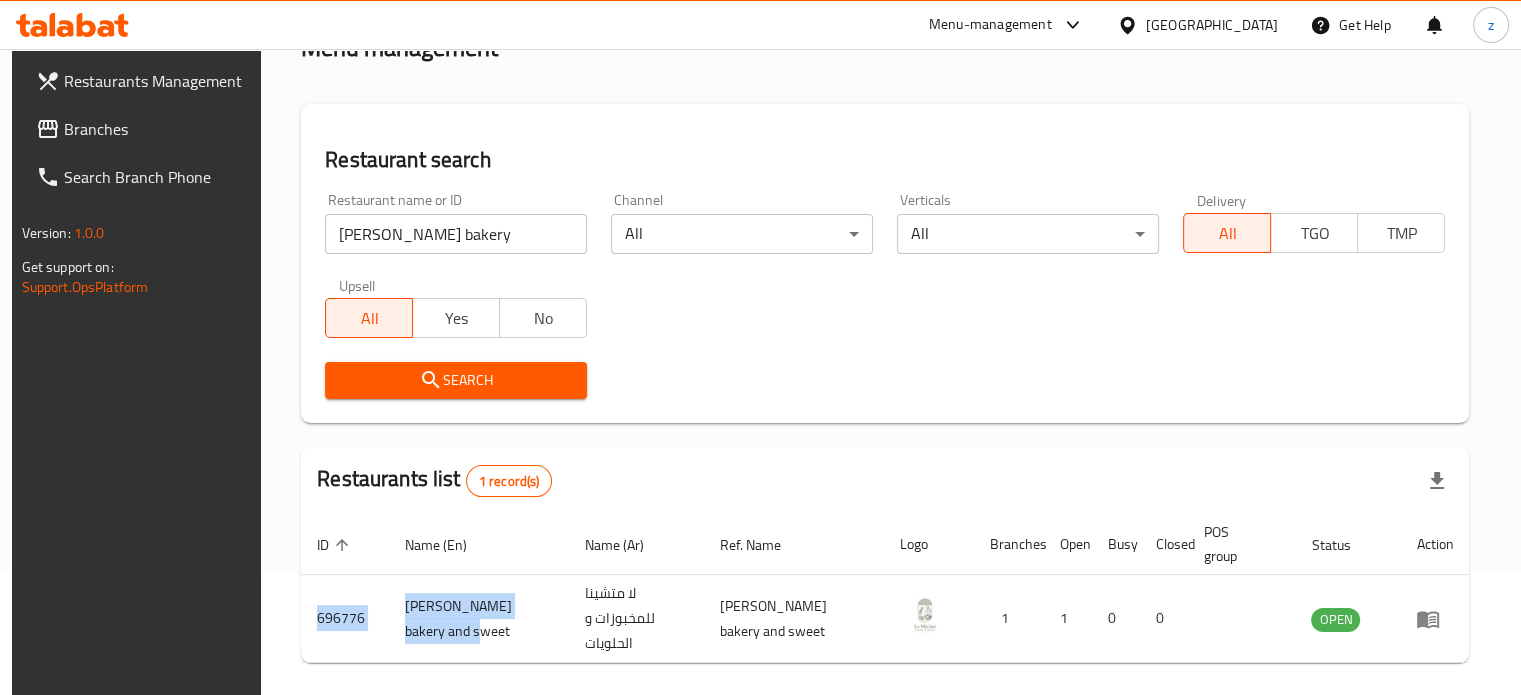 drag, startPoint x: 464, startPoint y: 626, endPoint x: 298, endPoint y: 565, distance: 176.85304 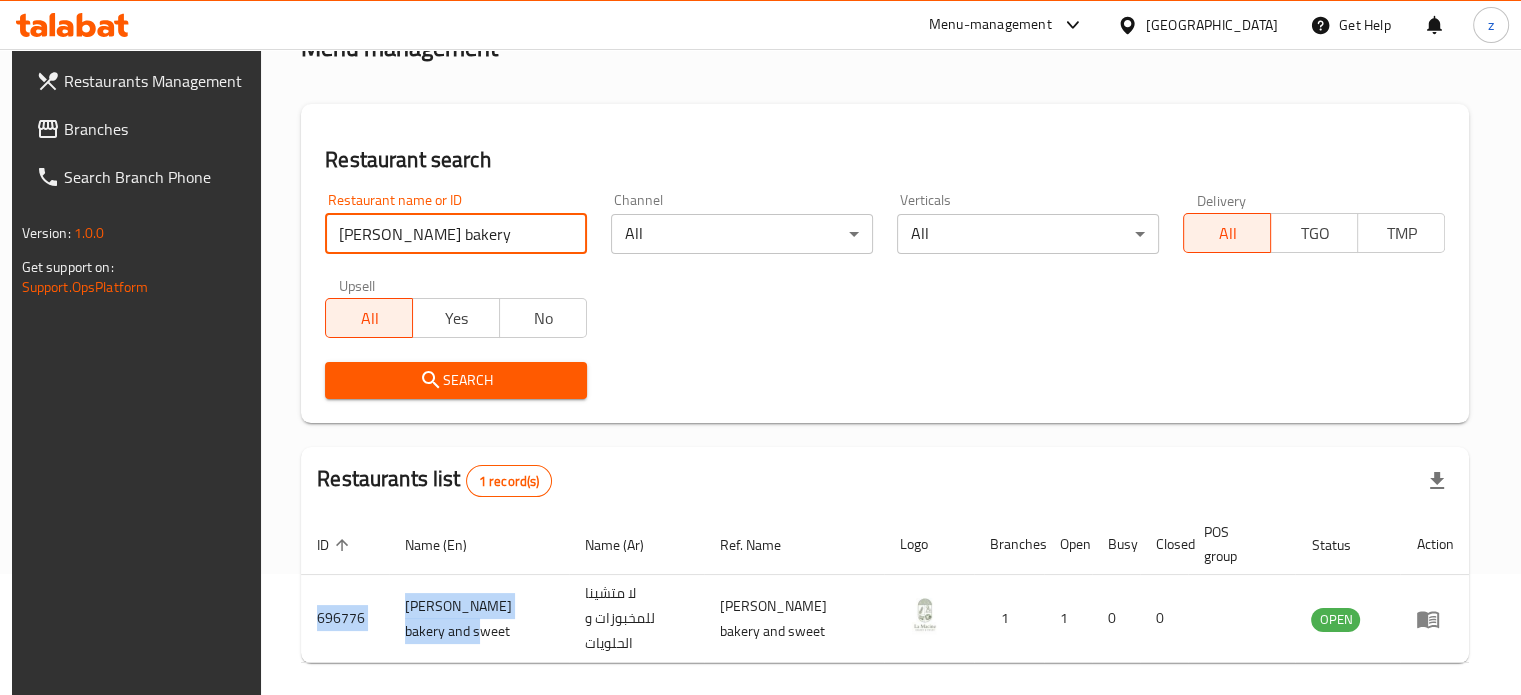 click on "La macina bakery" at bounding box center (456, 234) 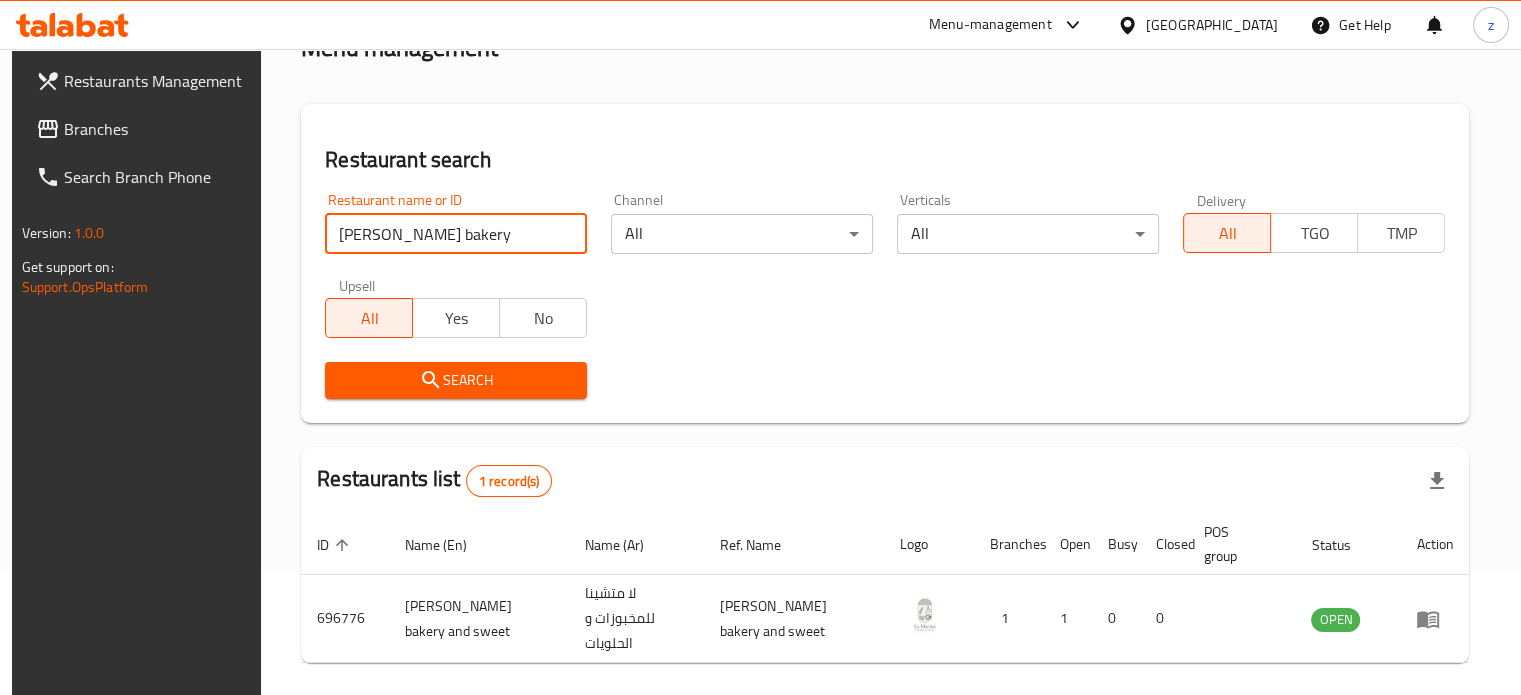 drag, startPoint x: 565, startPoint y: 239, endPoint x: 528, endPoint y: 239, distance: 37 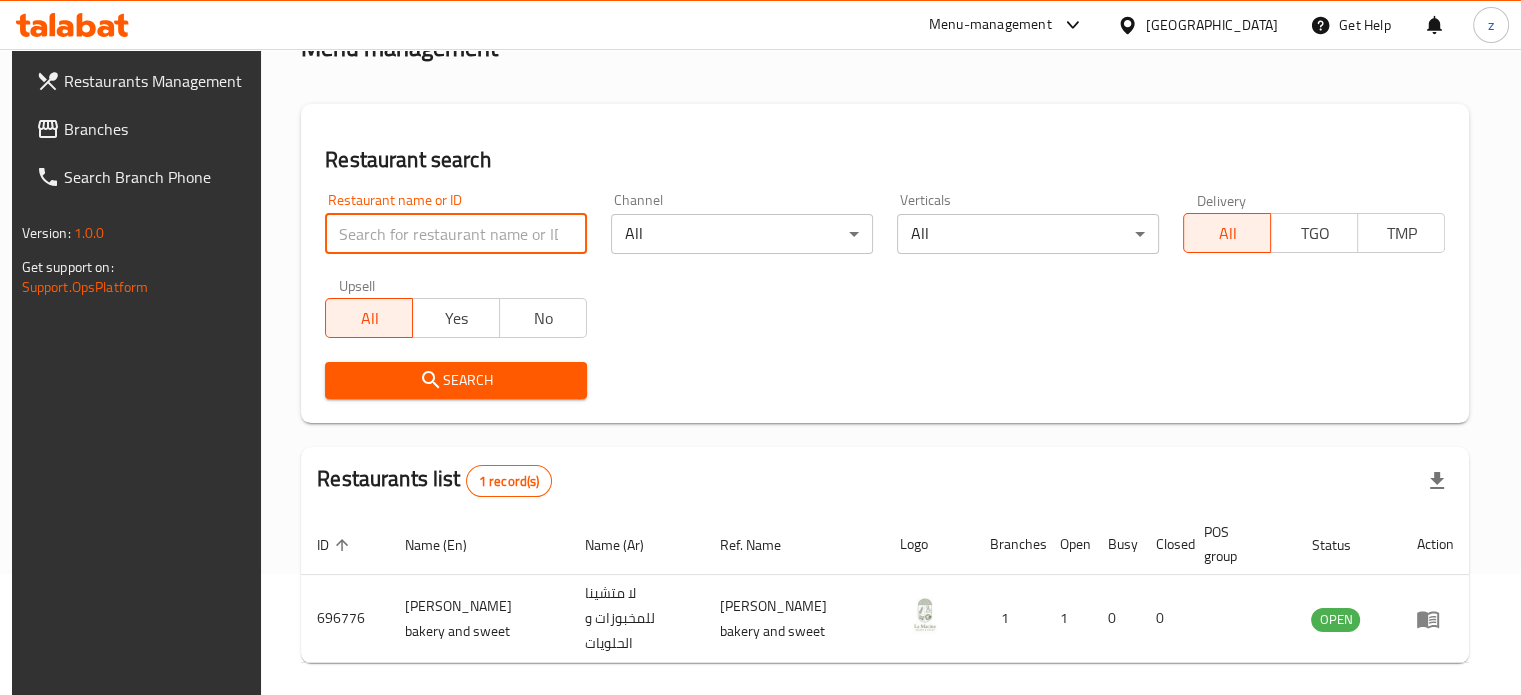 click at bounding box center [456, 234] 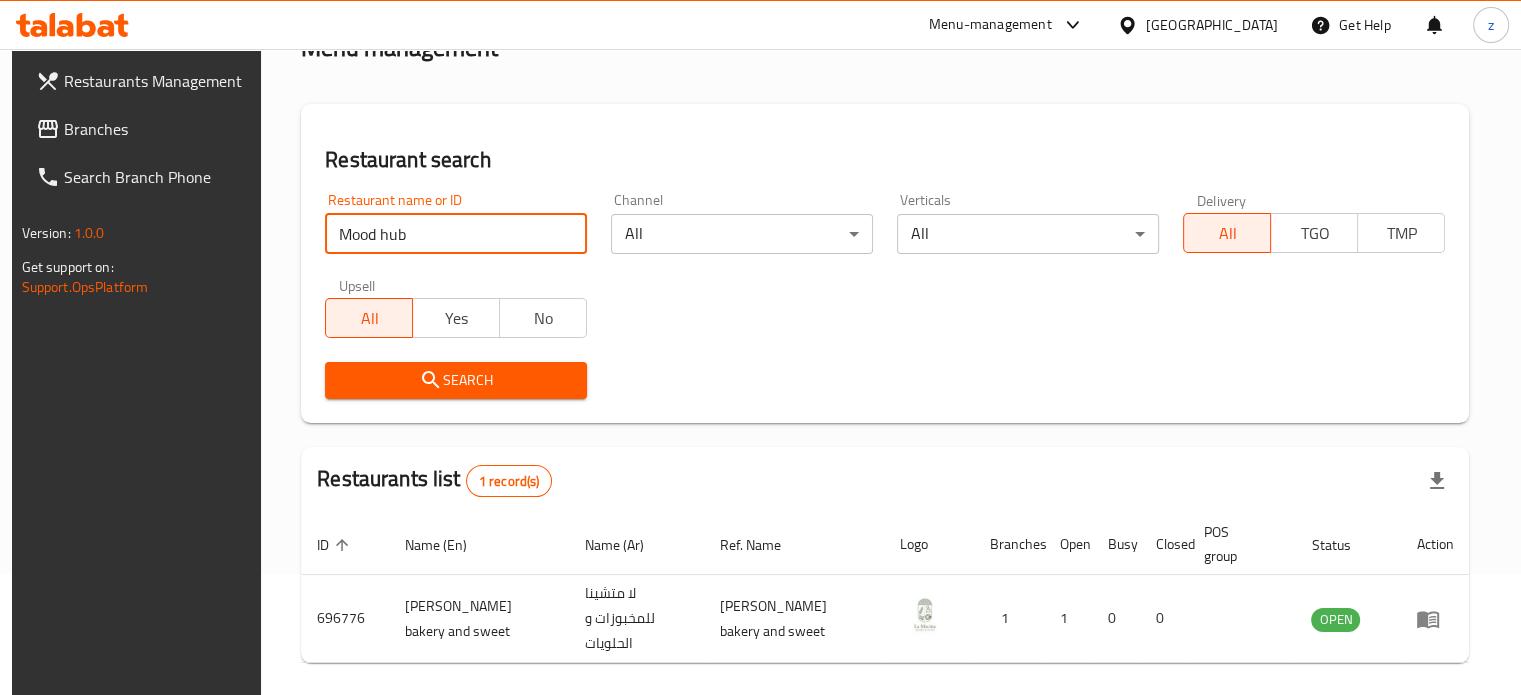 click on "Search" at bounding box center [456, 380] 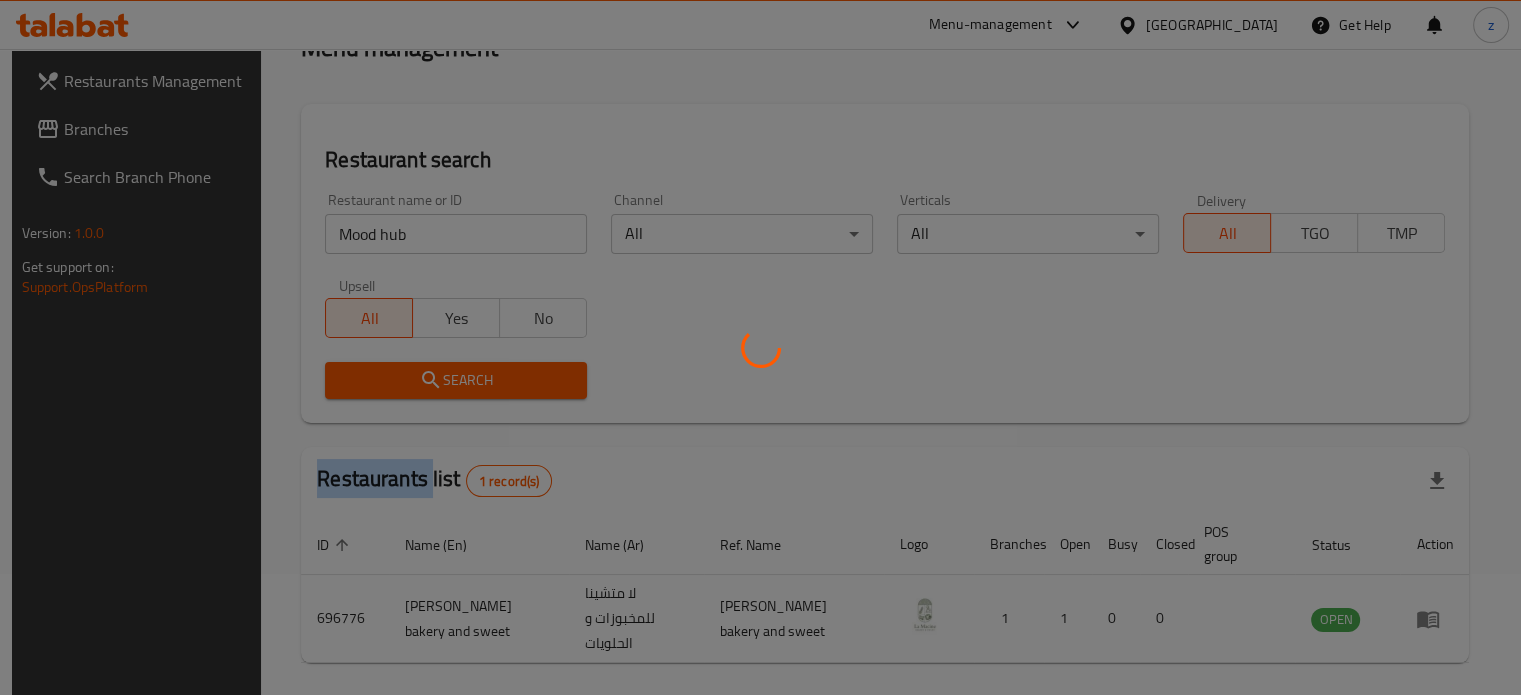 click at bounding box center [760, 347] 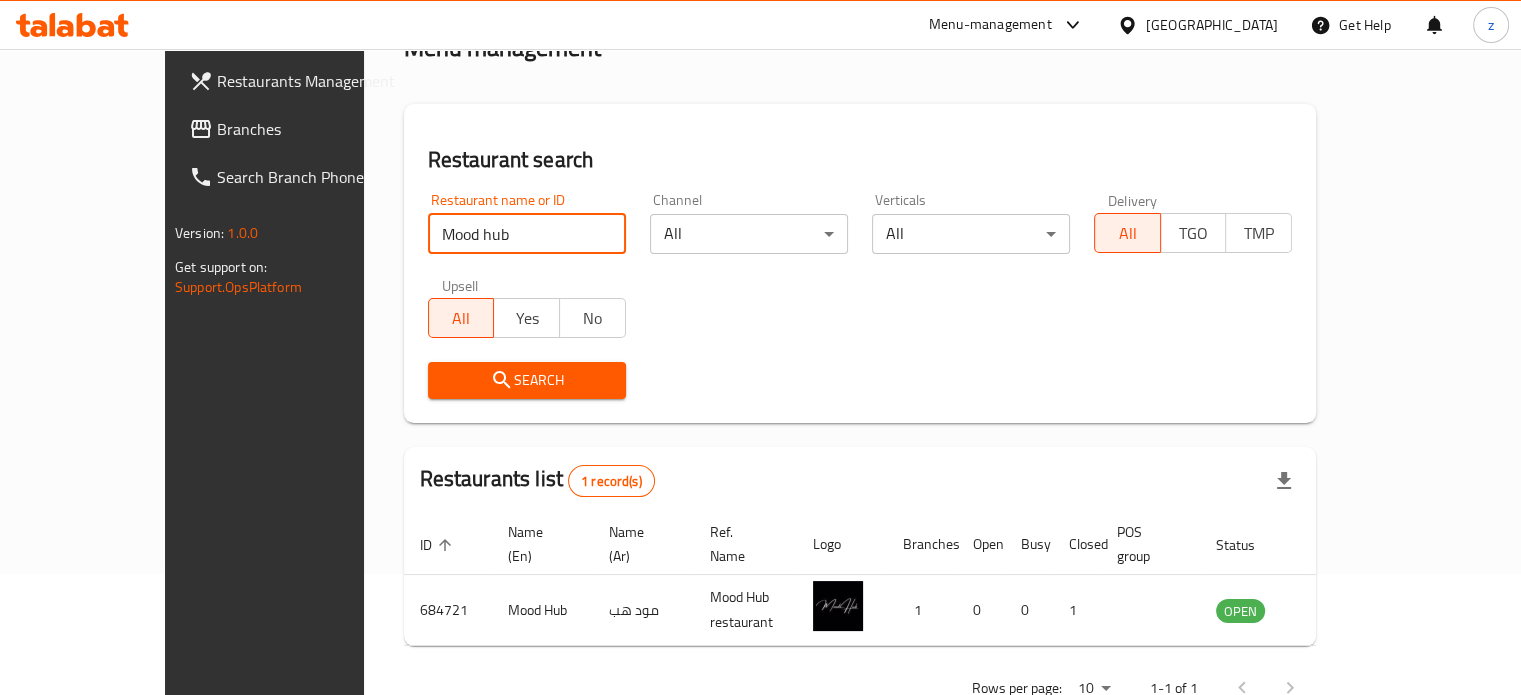 drag, startPoint x: 347, startPoint y: 227, endPoint x: 277, endPoint y: 219, distance: 70.45566 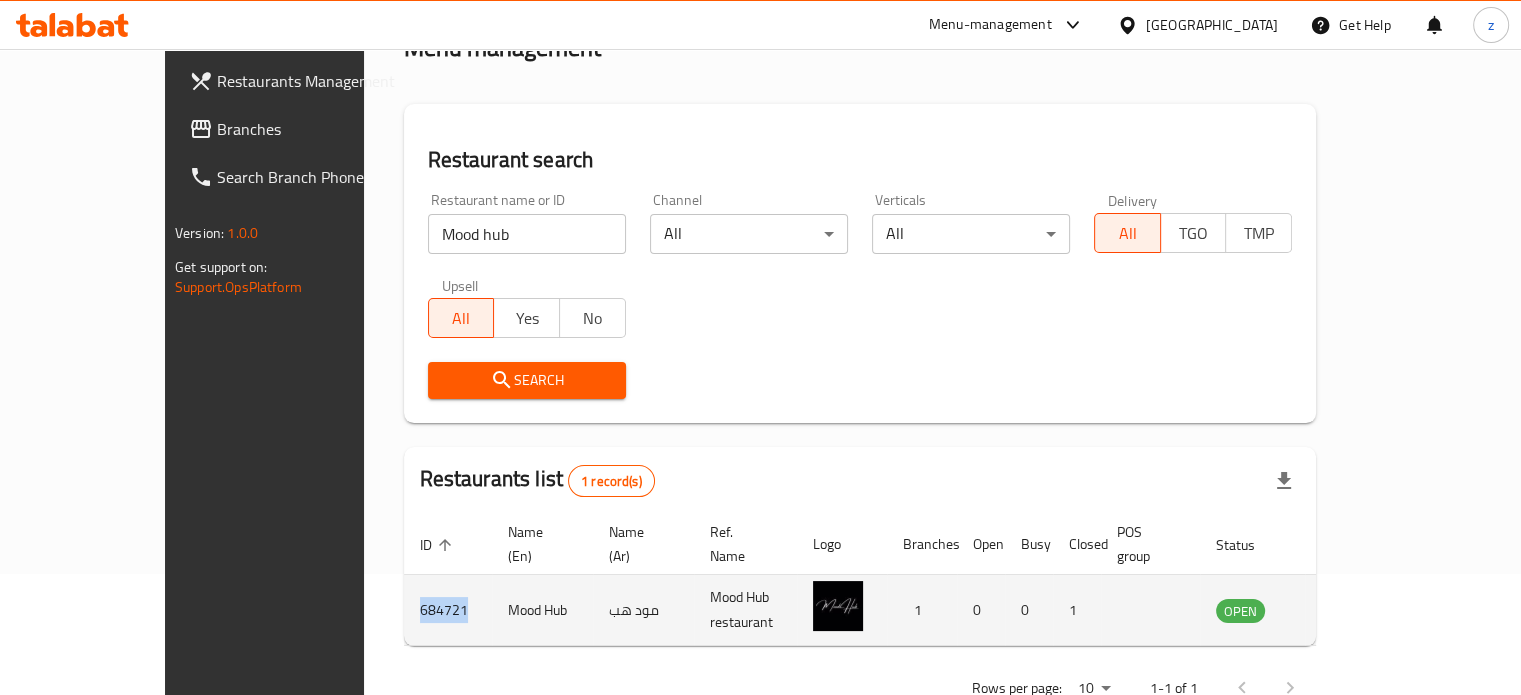 drag, startPoint x: 371, startPoint y: 583, endPoint x: 311, endPoint y: 581, distance: 60.033325 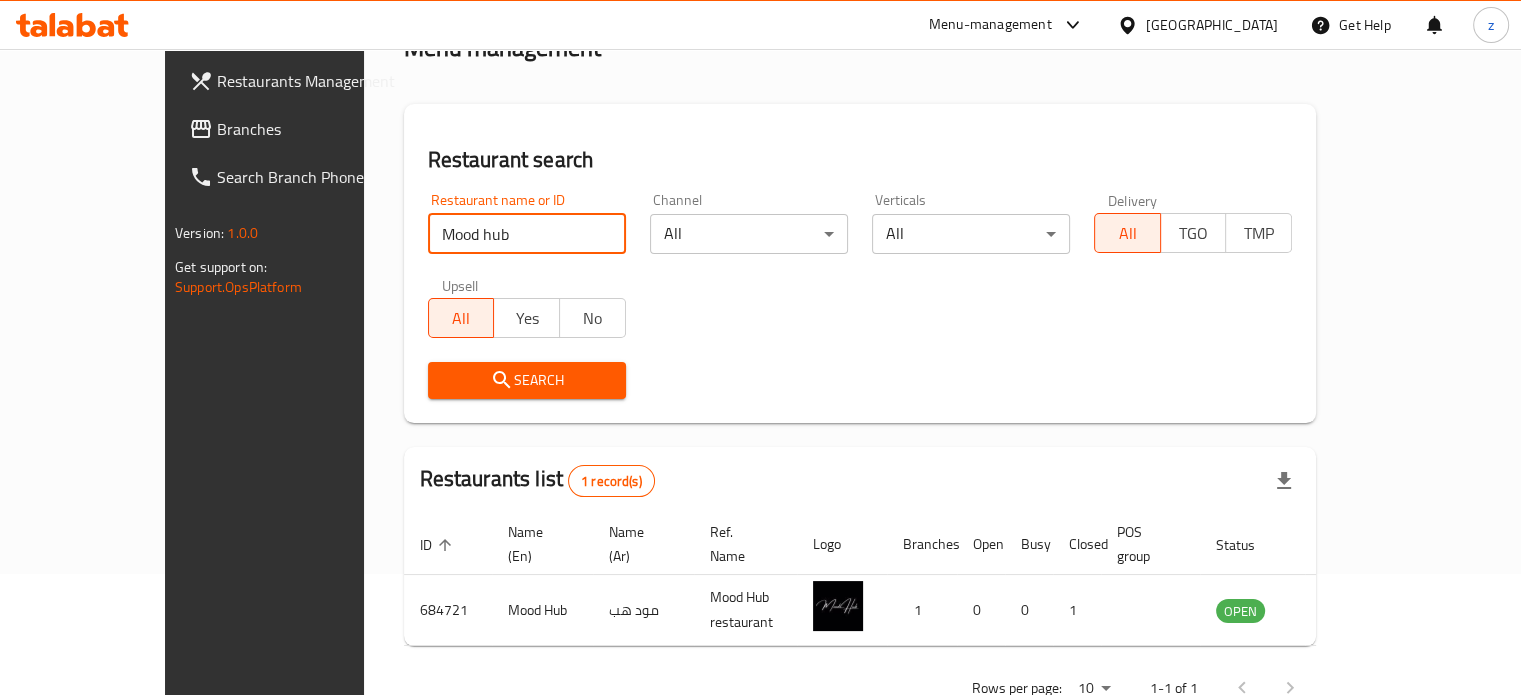 drag, startPoint x: 376, startPoint y: 236, endPoint x: 242, endPoint y: 223, distance: 134.62912 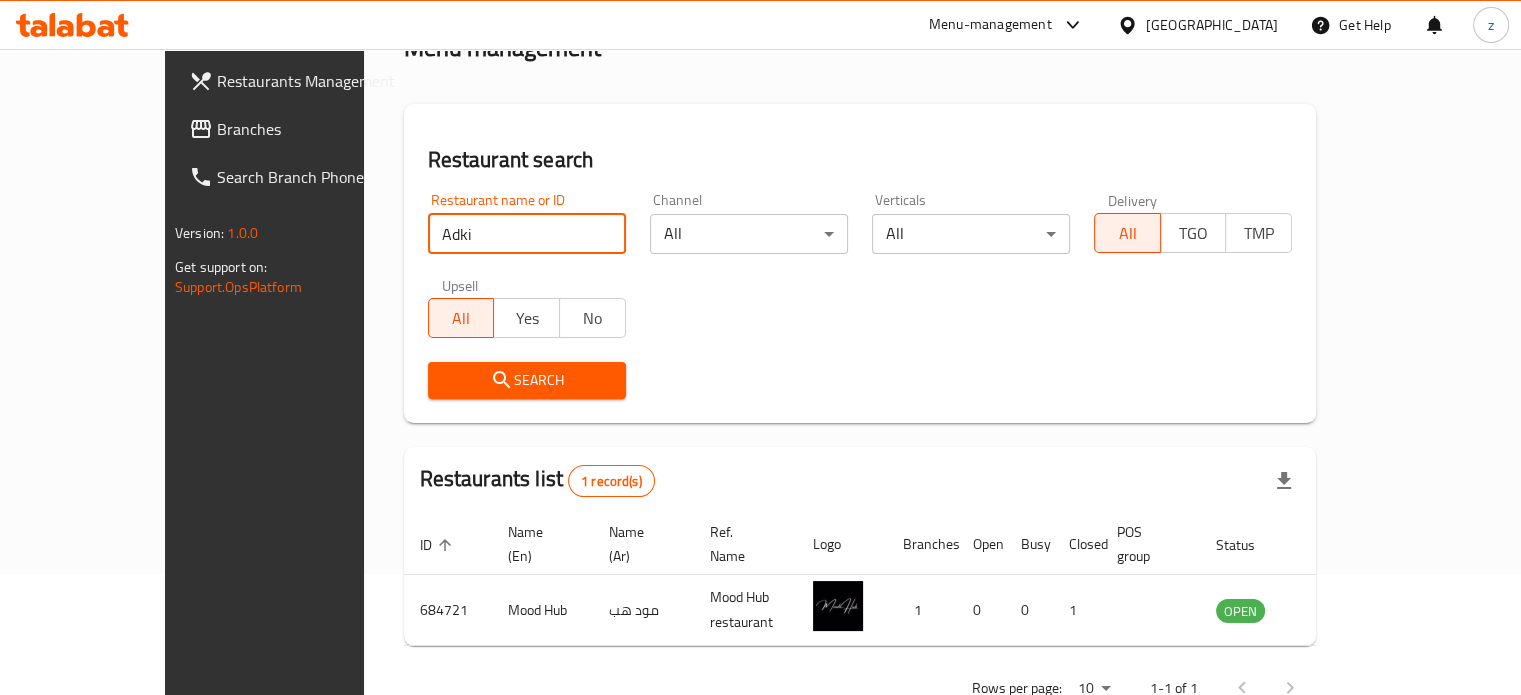 type on "Adki" 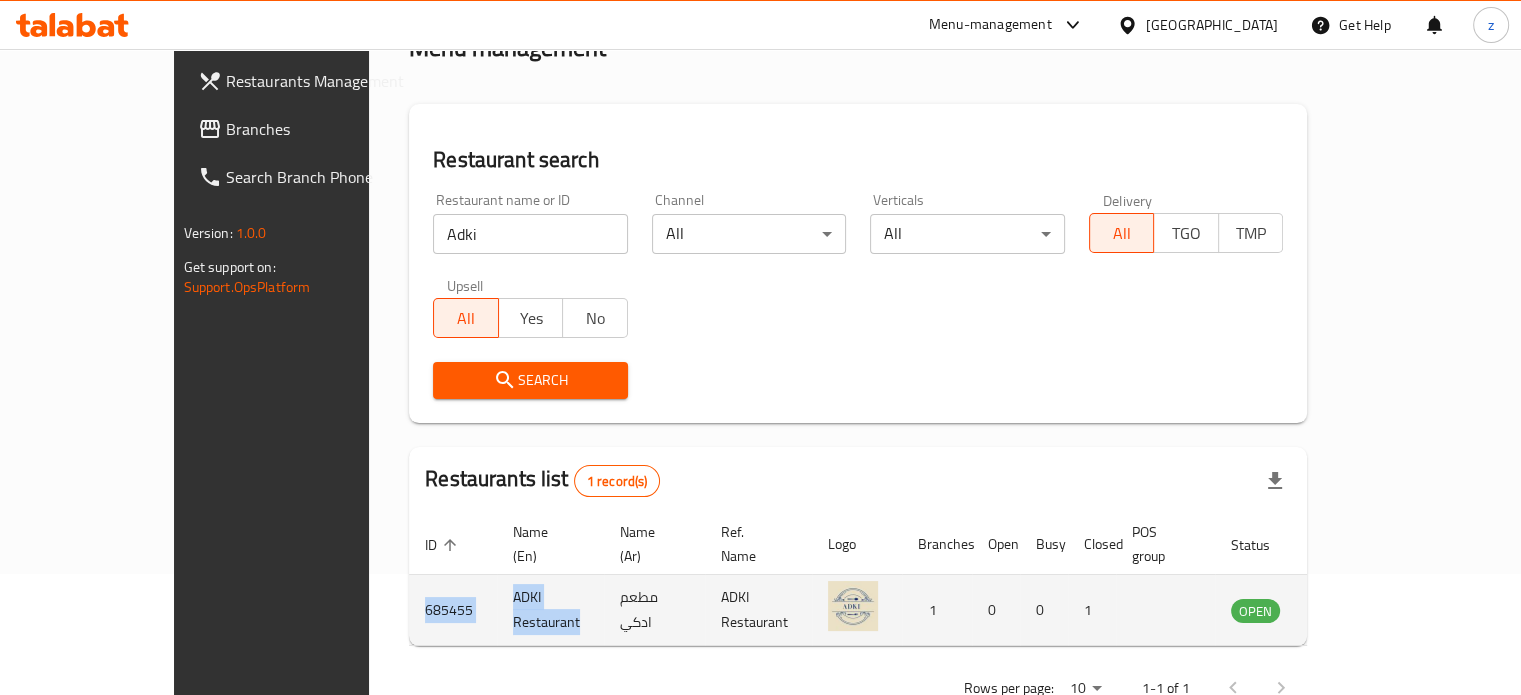 drag, startPoint x: 492, startPoint y: 587, endPoint x: 304, endPoint y: 586, distance: 188.00266 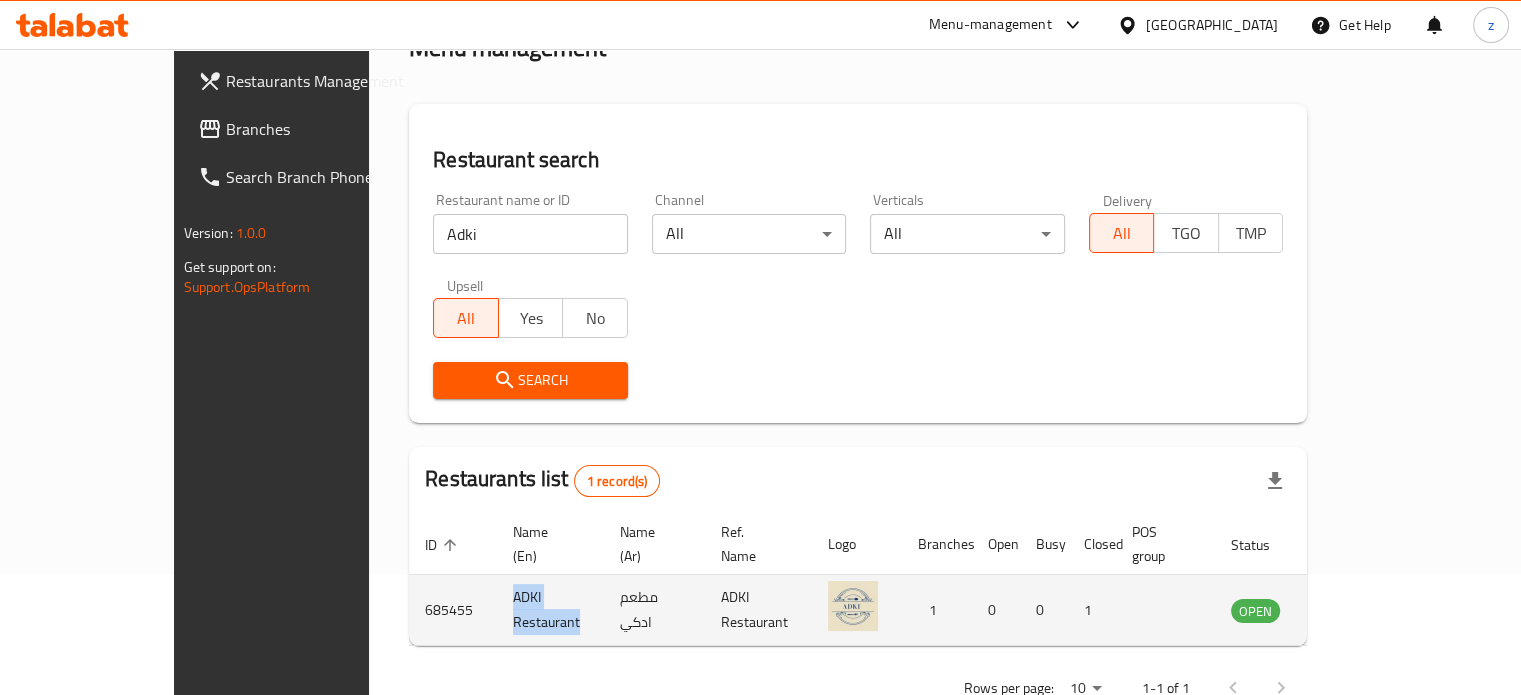 drag, startPoint x: 416, startPoint y: 577, endPoint x: 515, endPoint y: 575, distance: 99.0202 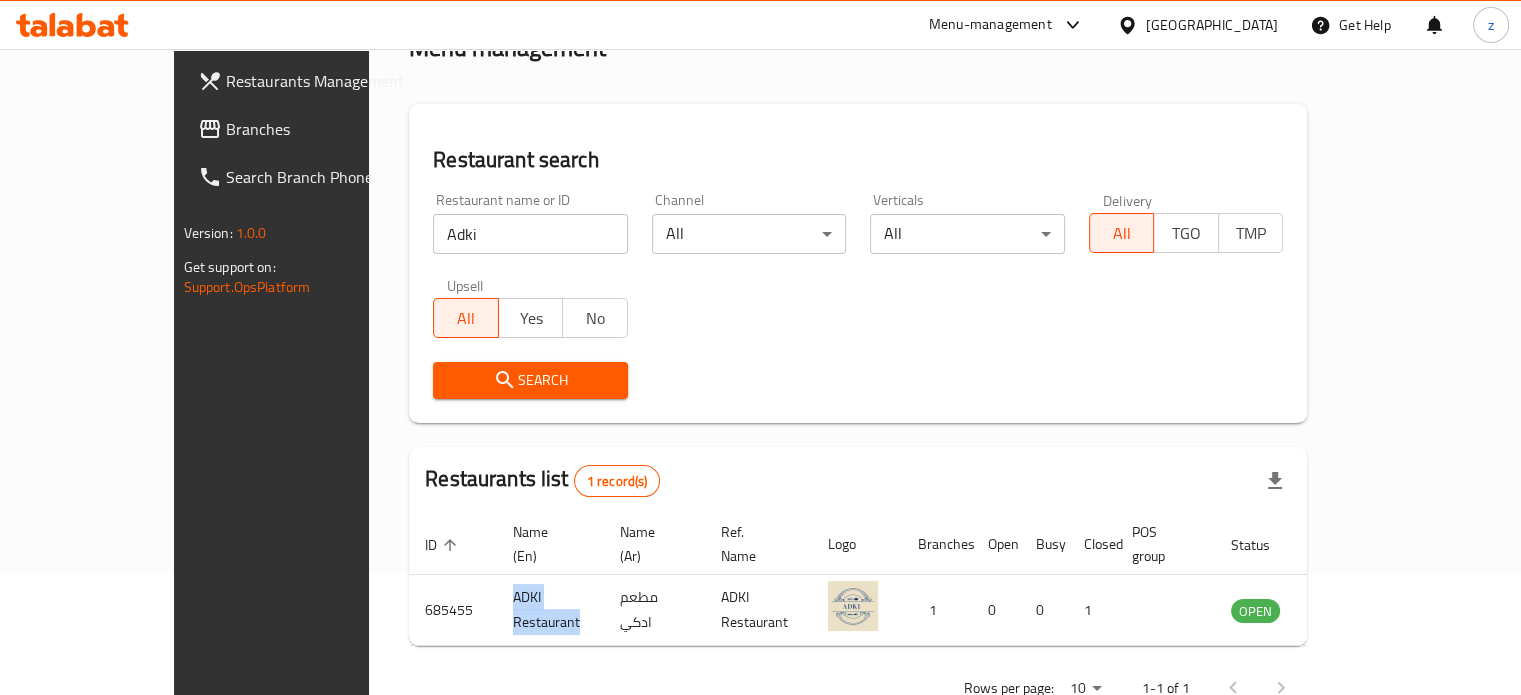copy on "ADKI Restaurant" 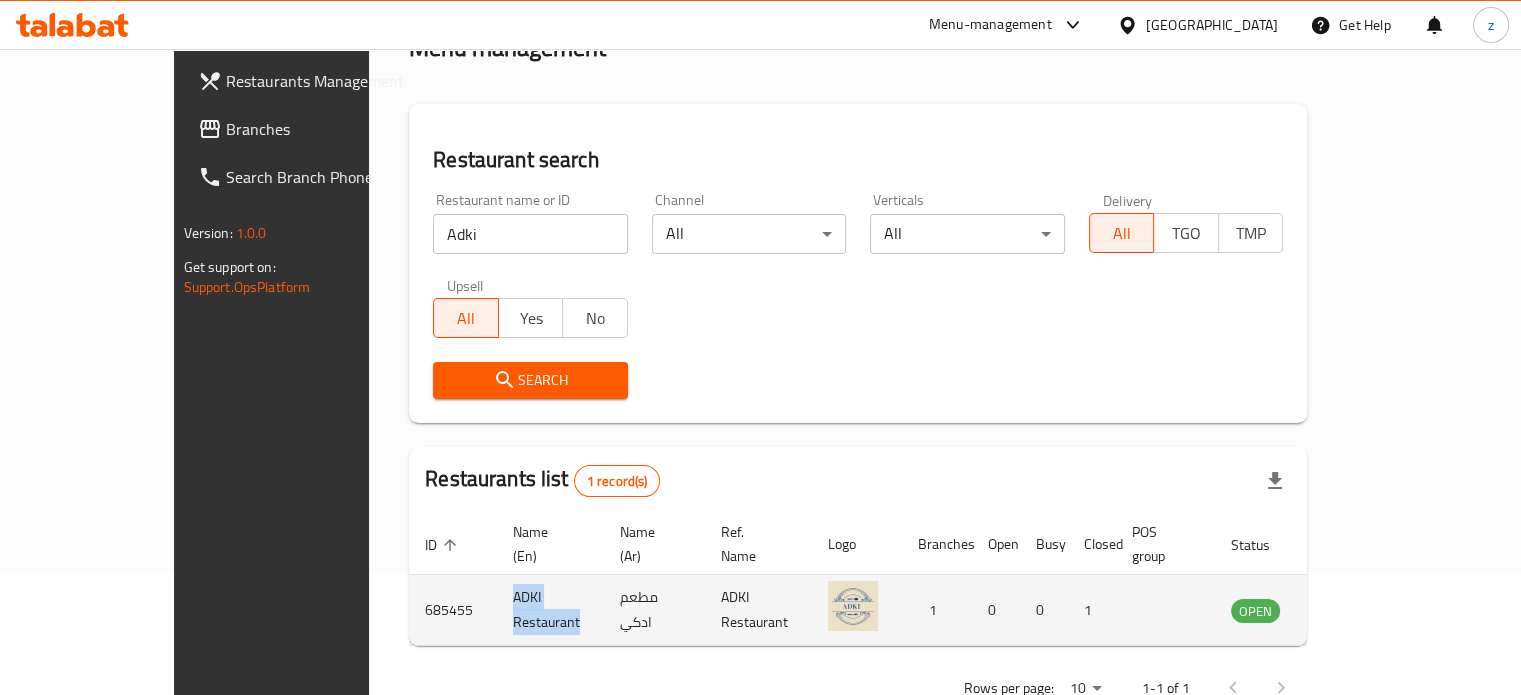 click 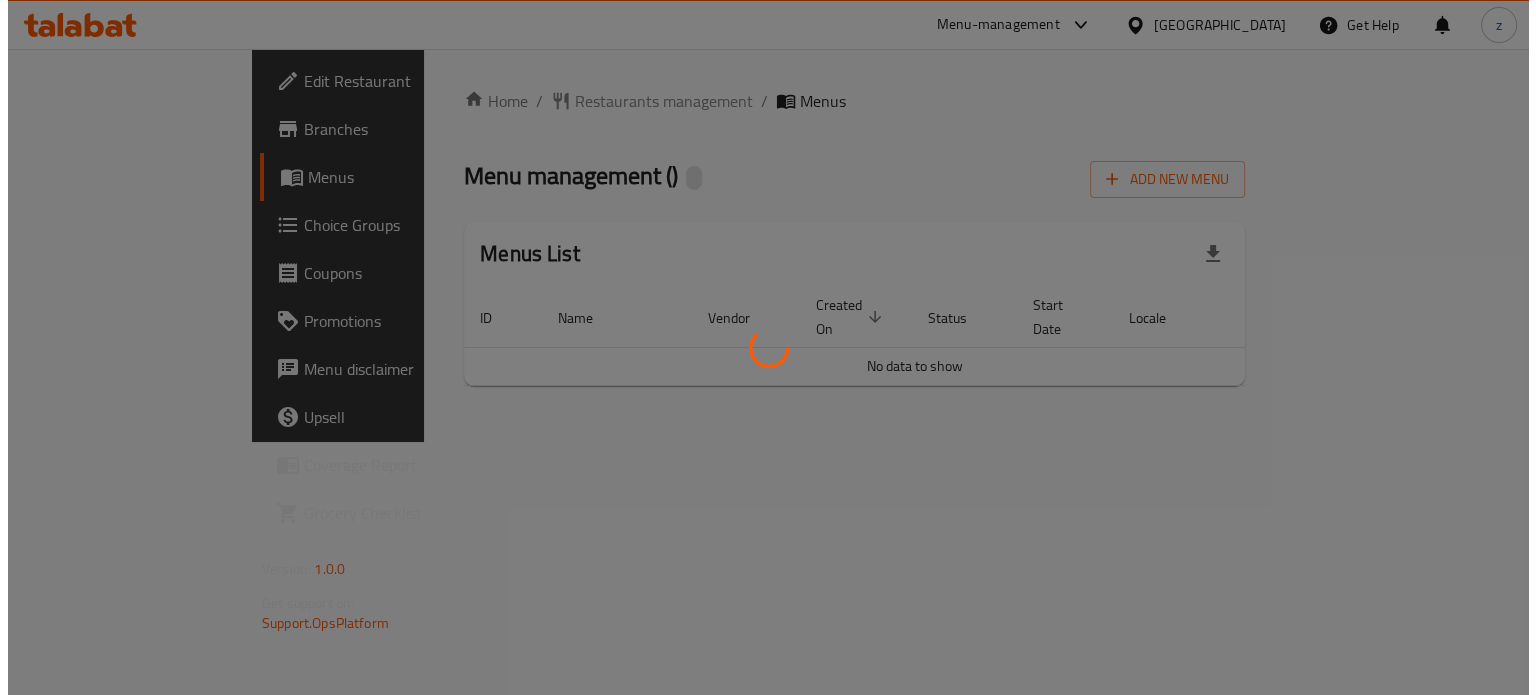 scroll, scrollTop: 0, scrollLeft: 0, axis: both 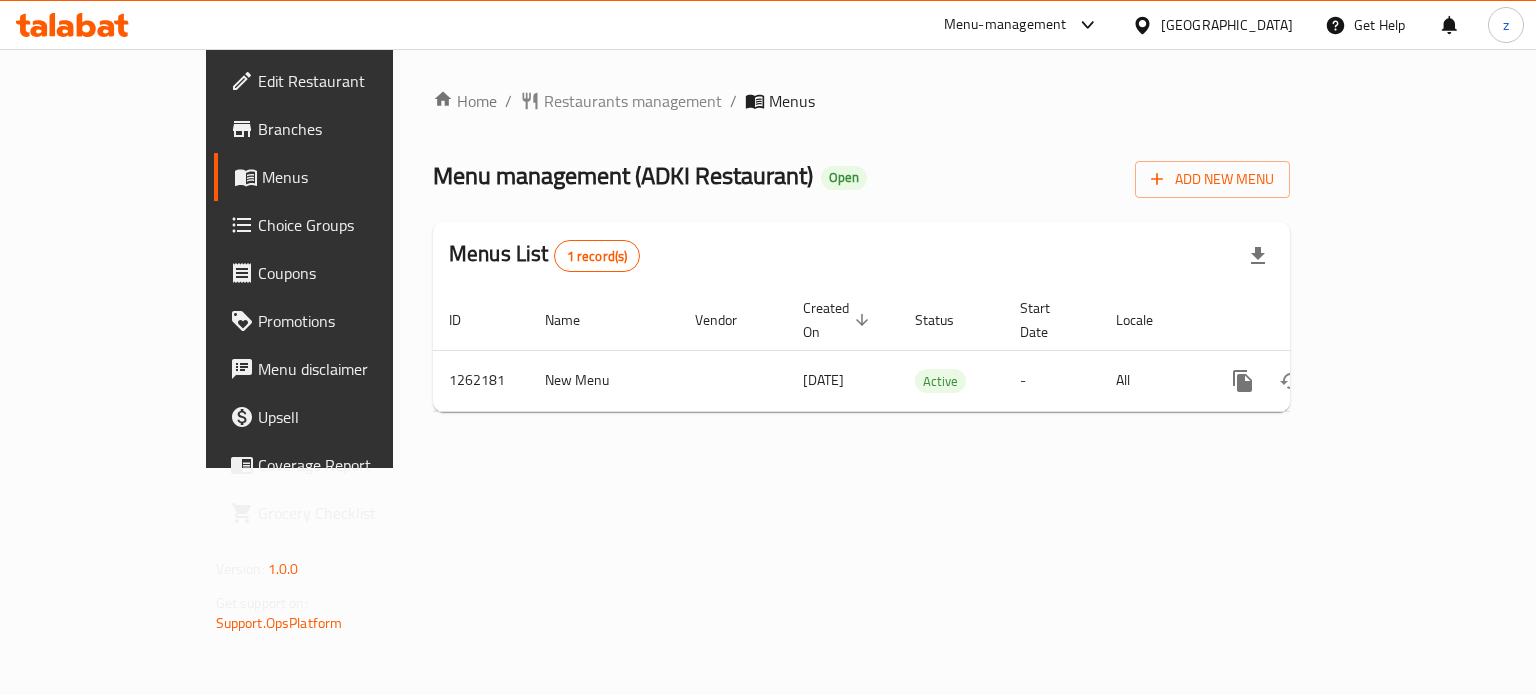 click on "Menus" at bounding box center [338, 177] 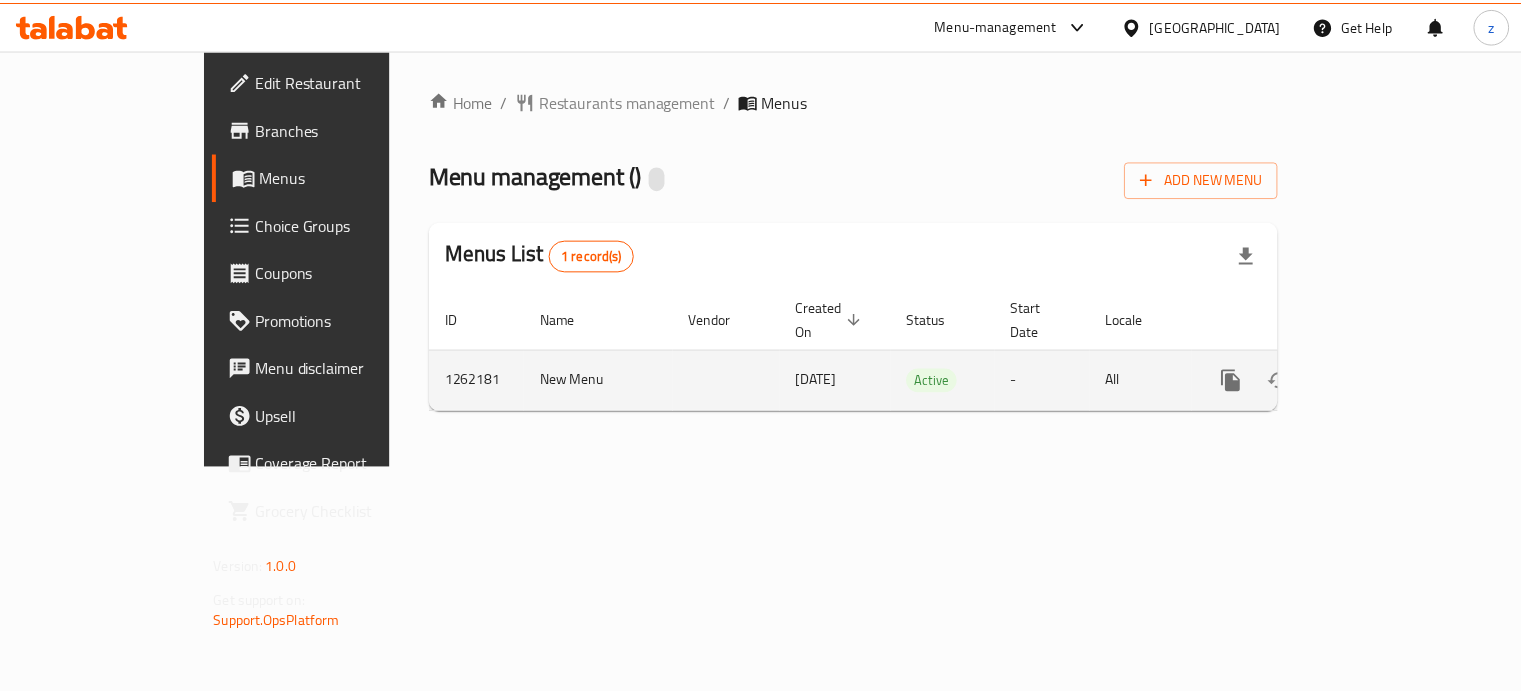 scroll, scrollTop: 0, scrollLeft: 0, axis: both 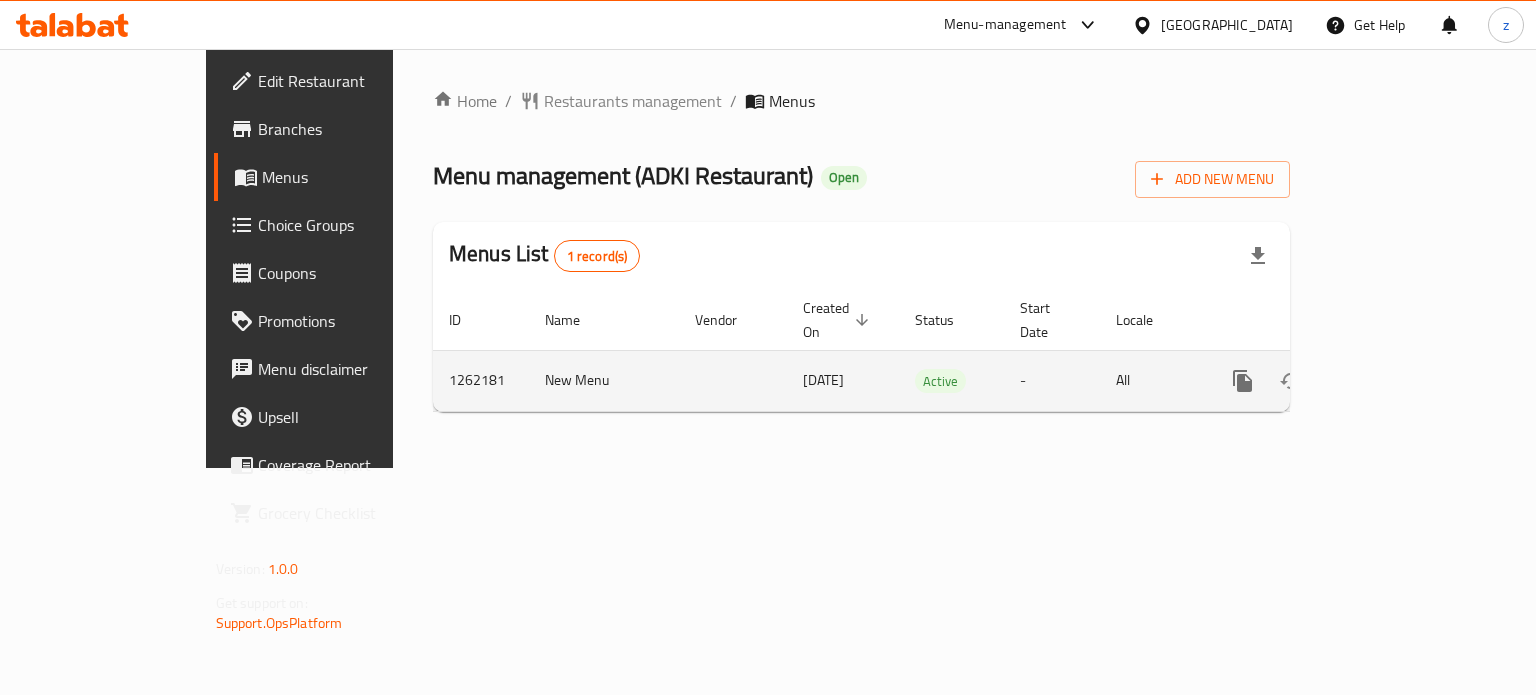 click 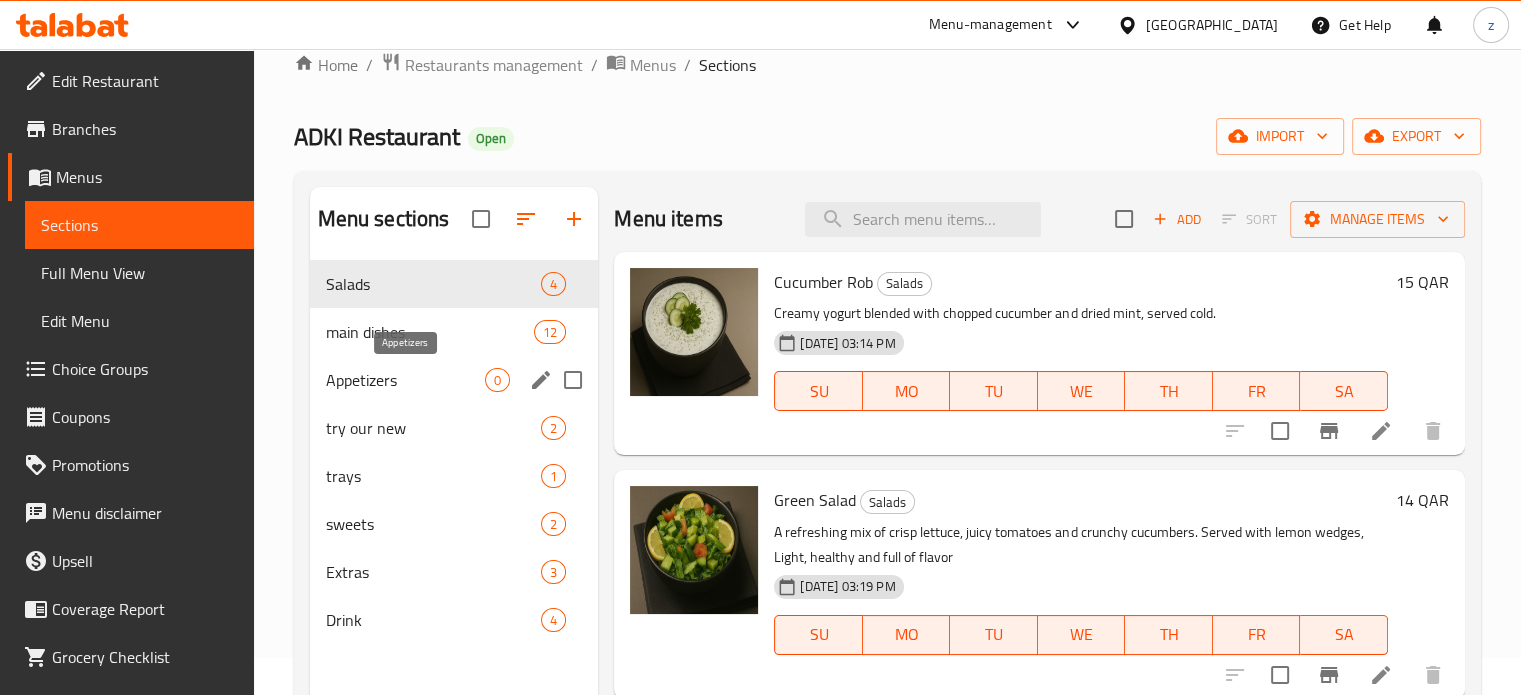scroll, scrollTop: 0, scrollLeft: 0, axis: both 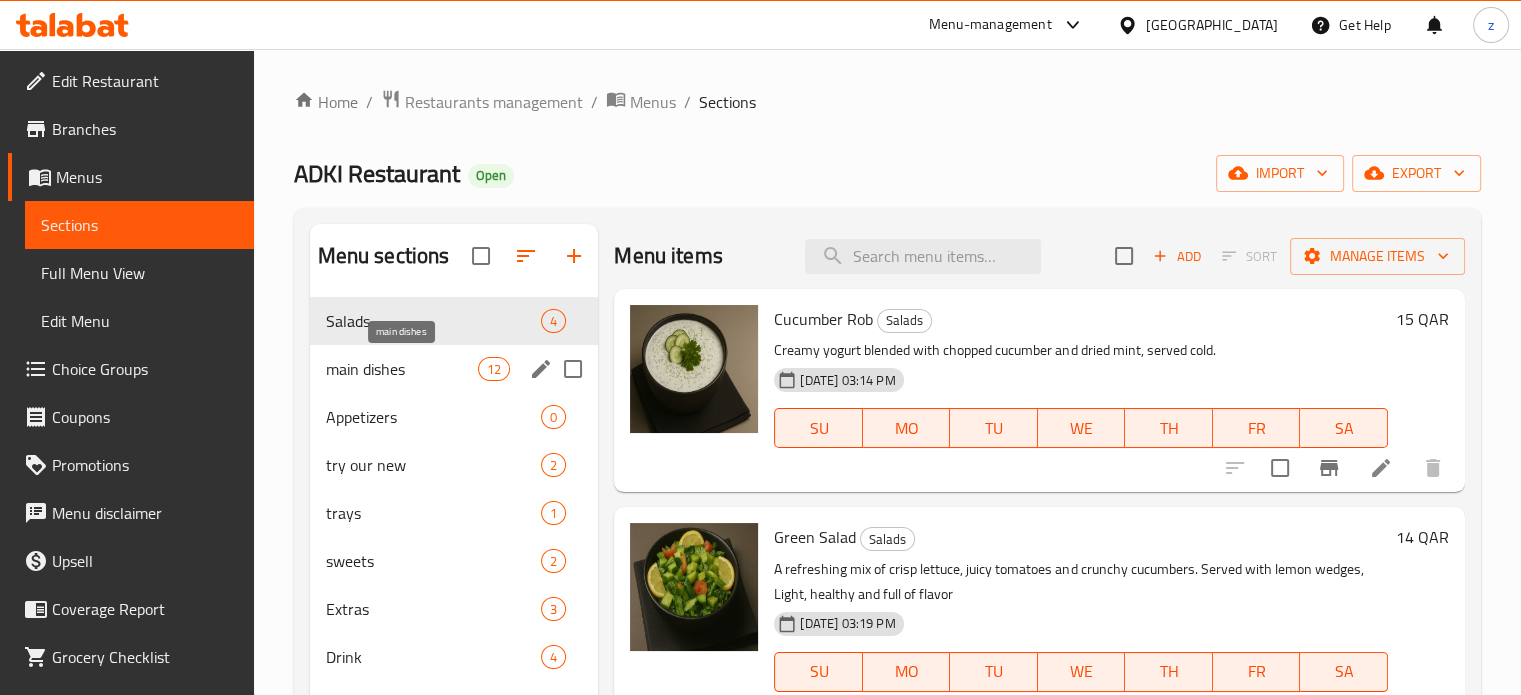 drag, startPoint x: 376, startPoint y: 364, endPoint x: 376, endPoint y: 391, distance: 27 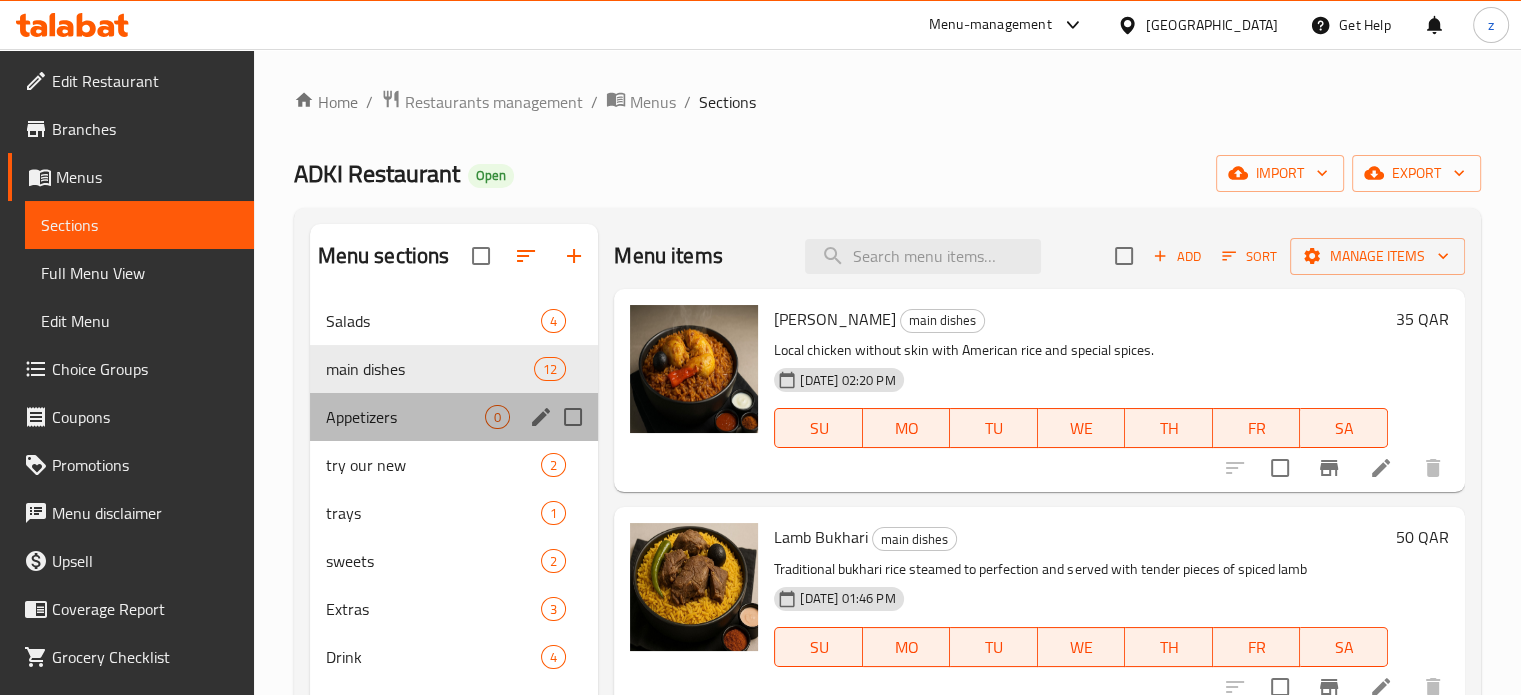 click on "Appetizers   0" at bounding box center [454, 417] 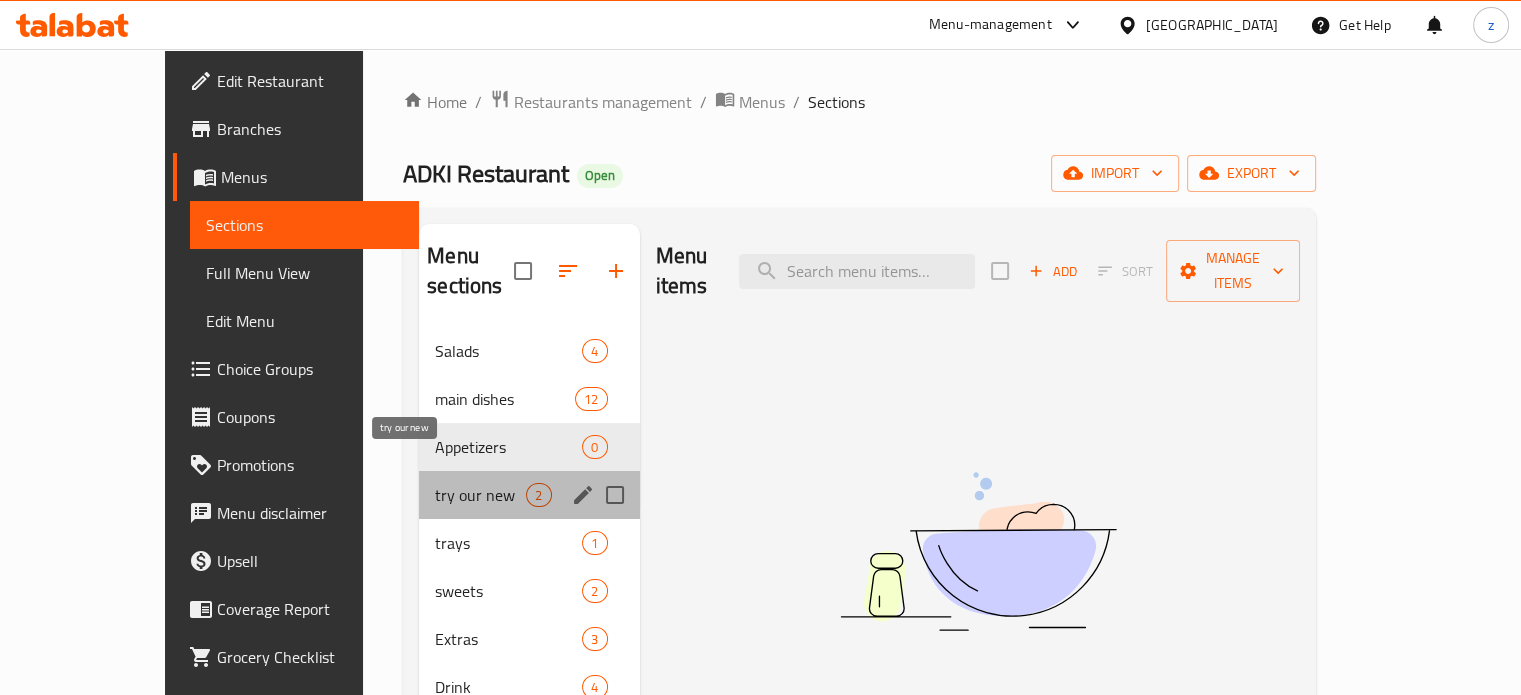 click on "try our new" at bounding box center [480, 495] 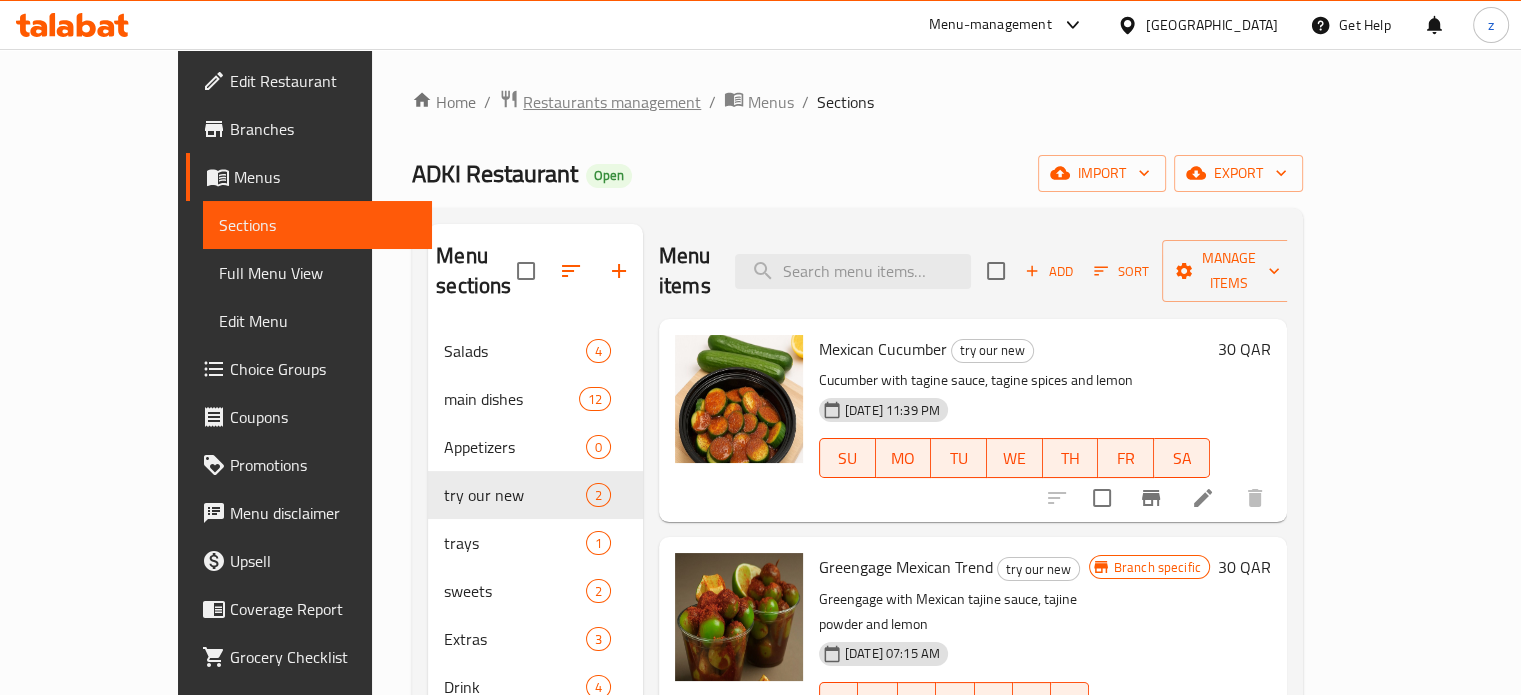 click on "Restaurants management" at bounding box center (612, 102) 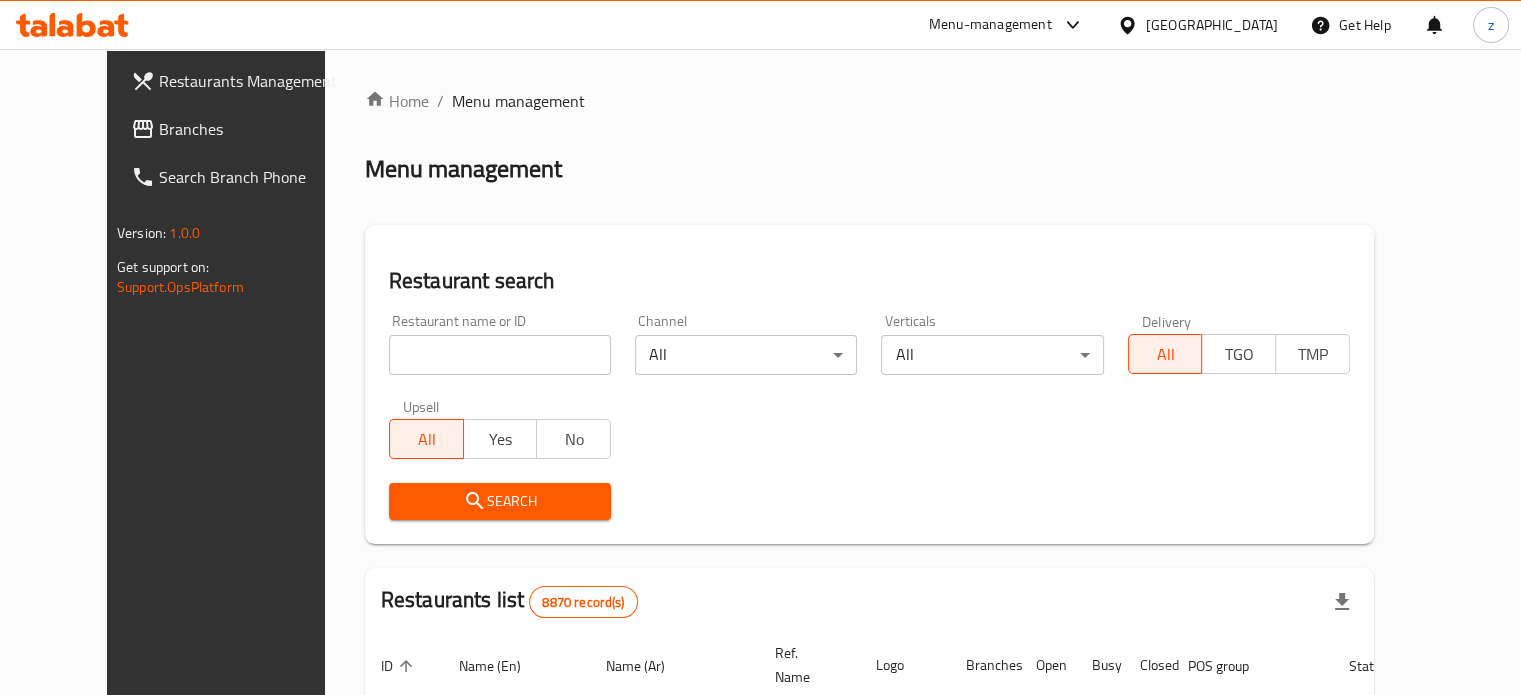 click at bounding box center [500, 355] 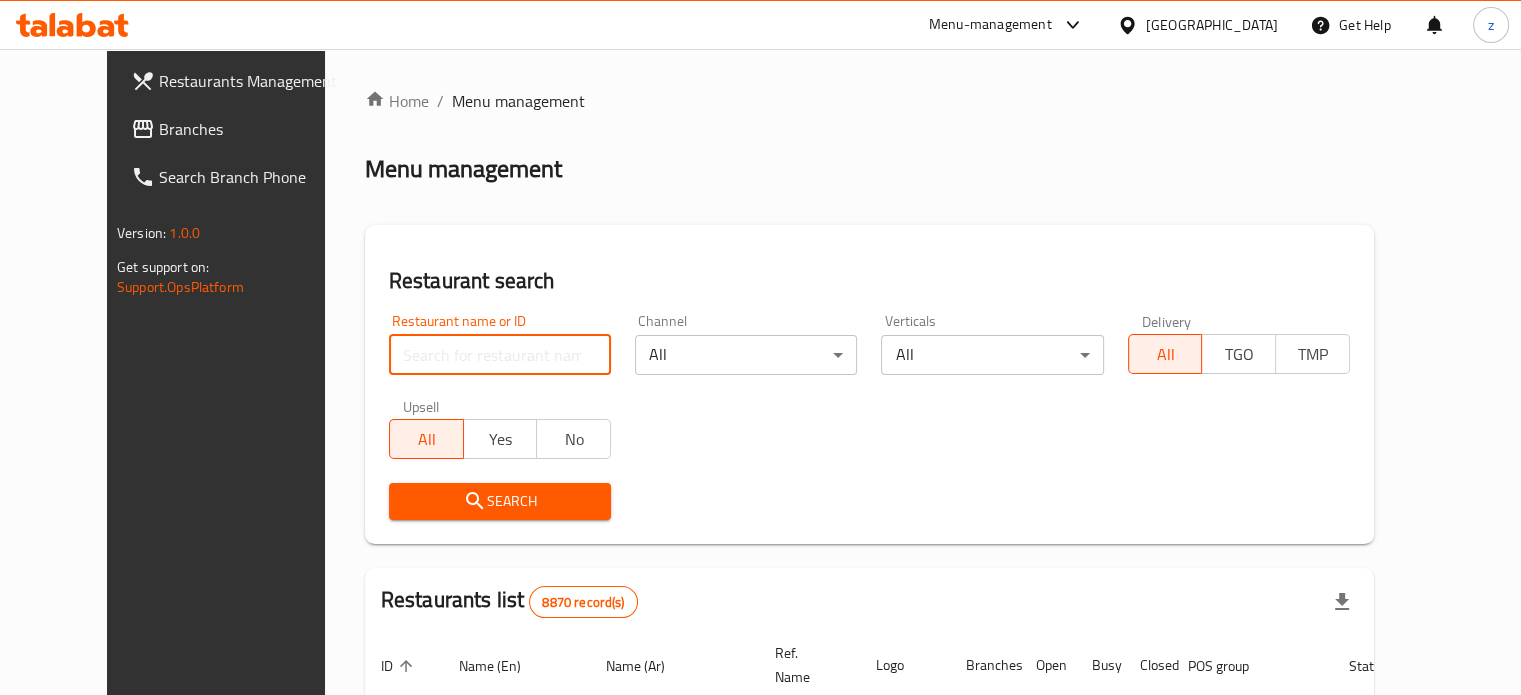 paste on "Mood hub" 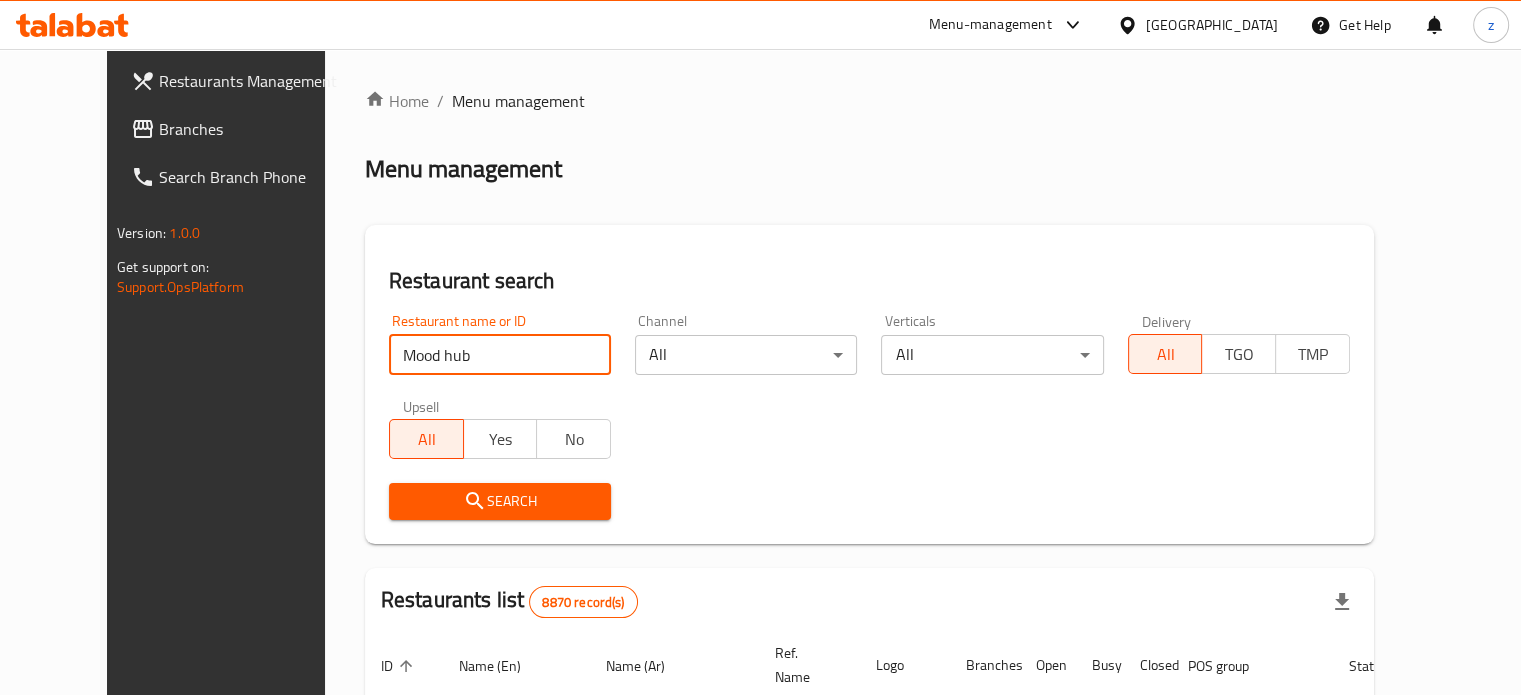 type on "Mood hub" 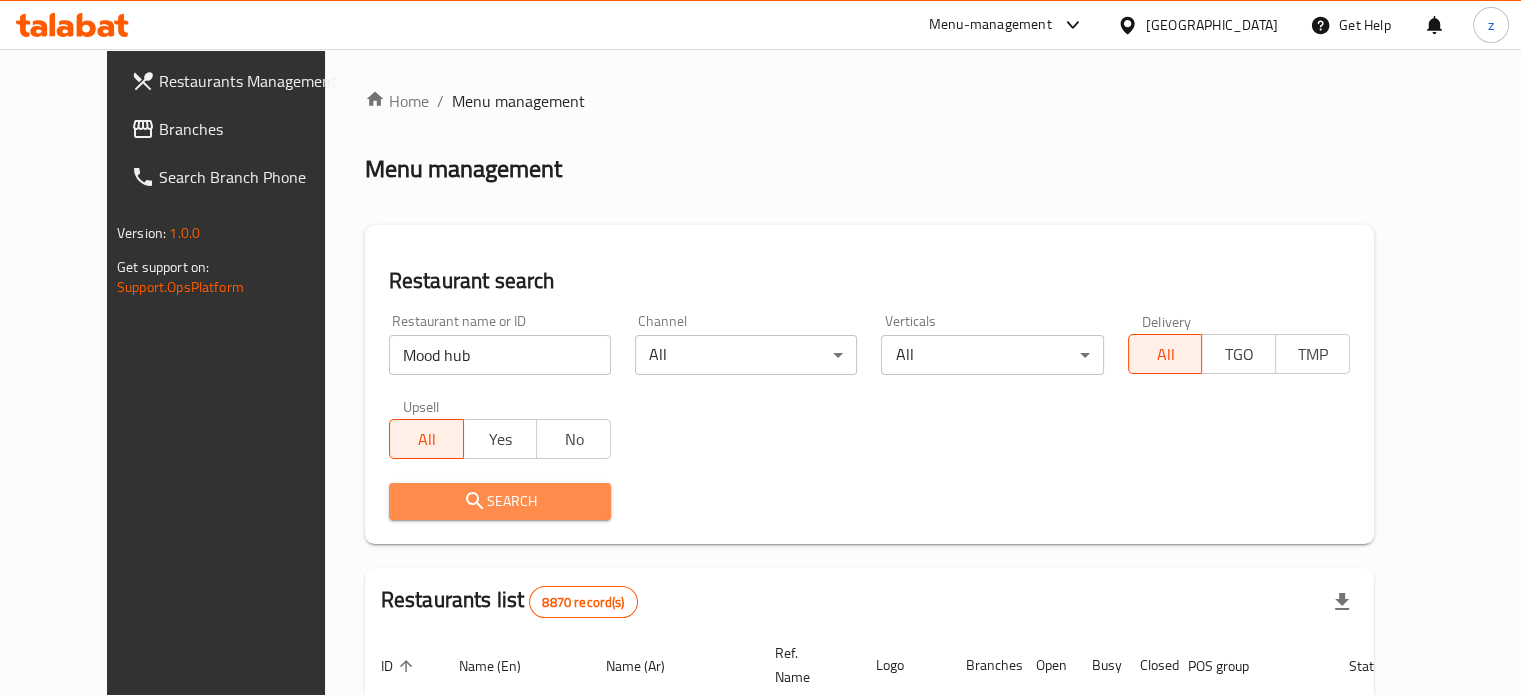 click on "Search" at bounding box center [500, 501] 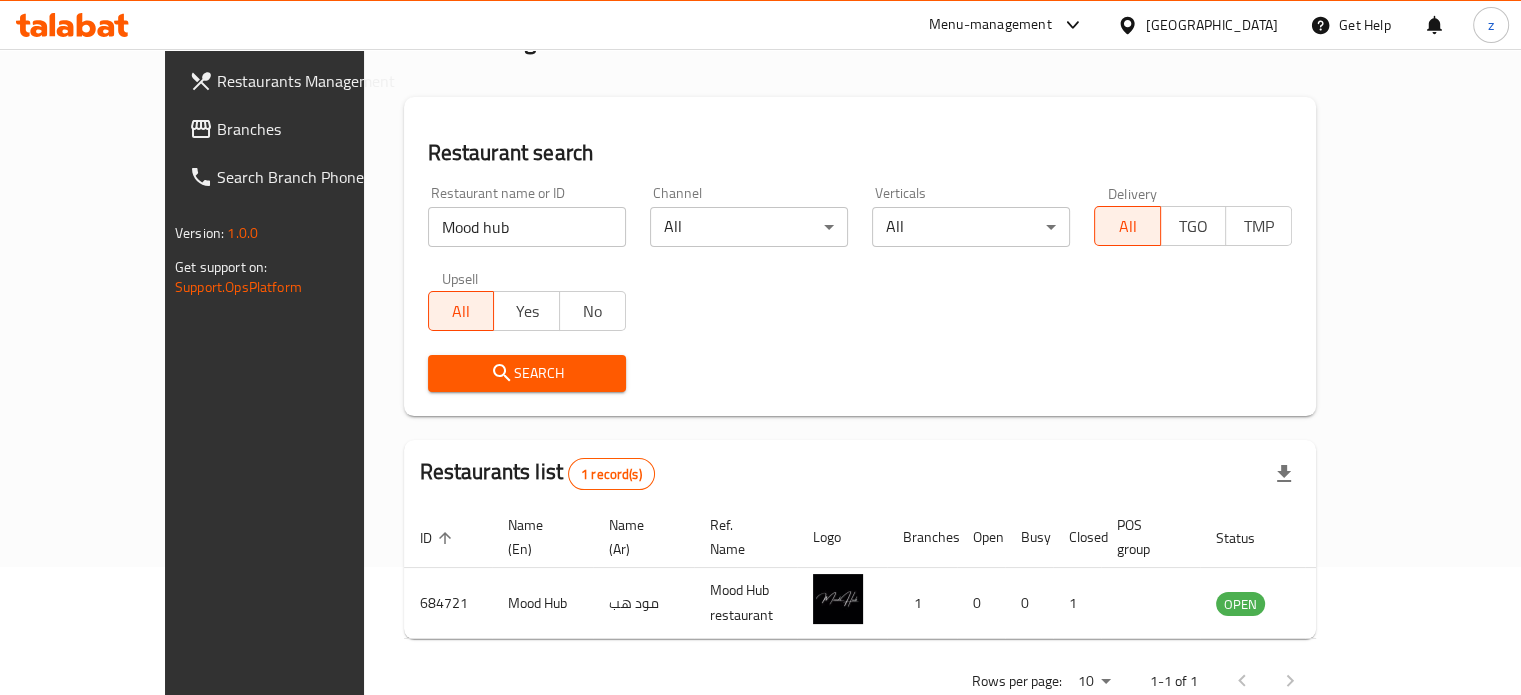 scroll, scrollTop: 156, scrollLeft: 0, axis: vertical 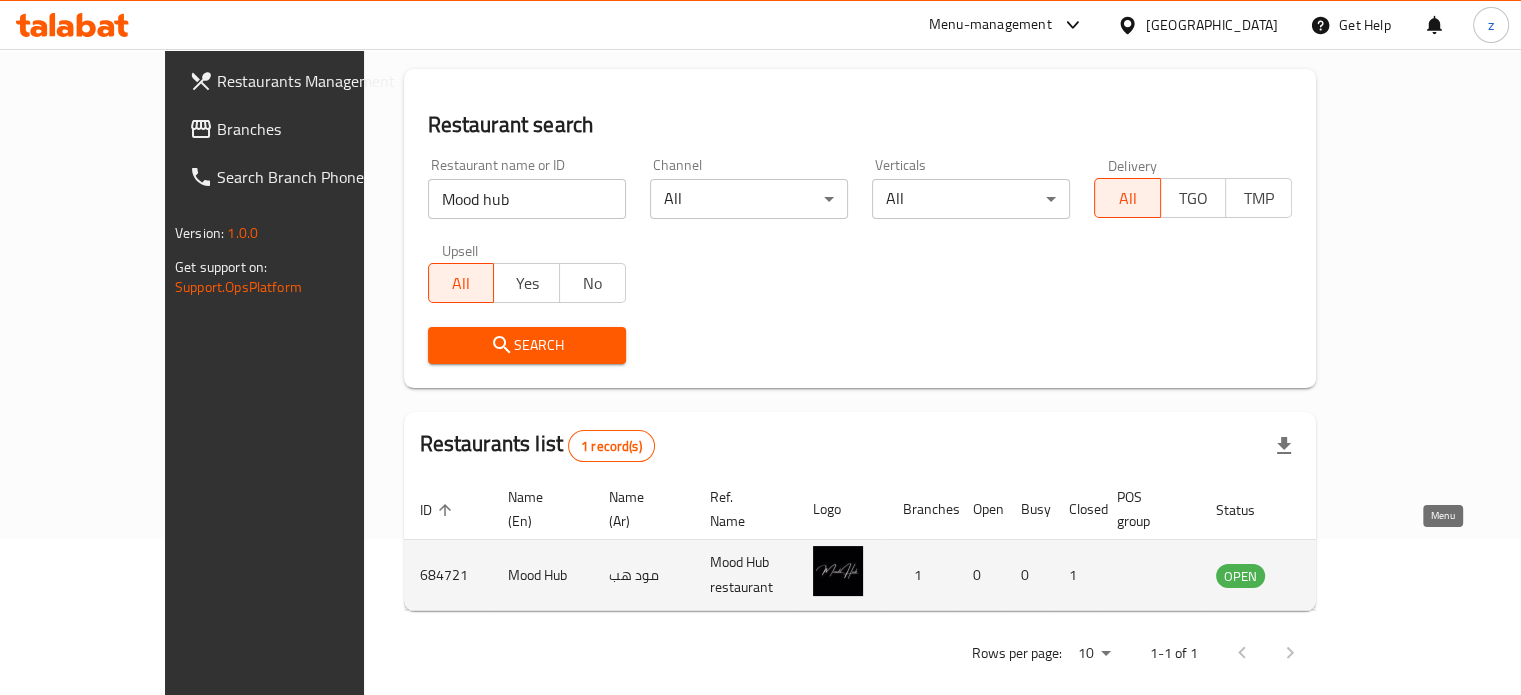 click 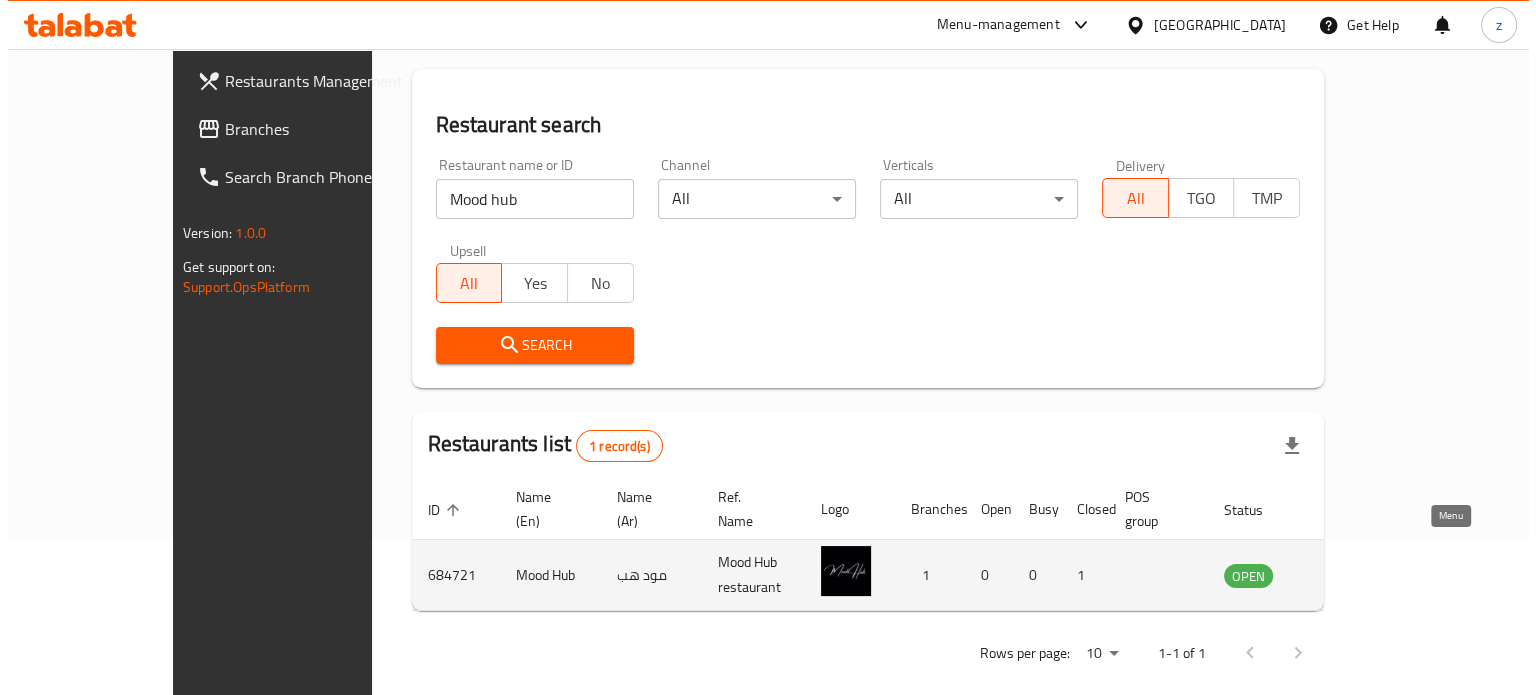 scroll, scrollTop: 0, scrollLeft: 0, axis: both 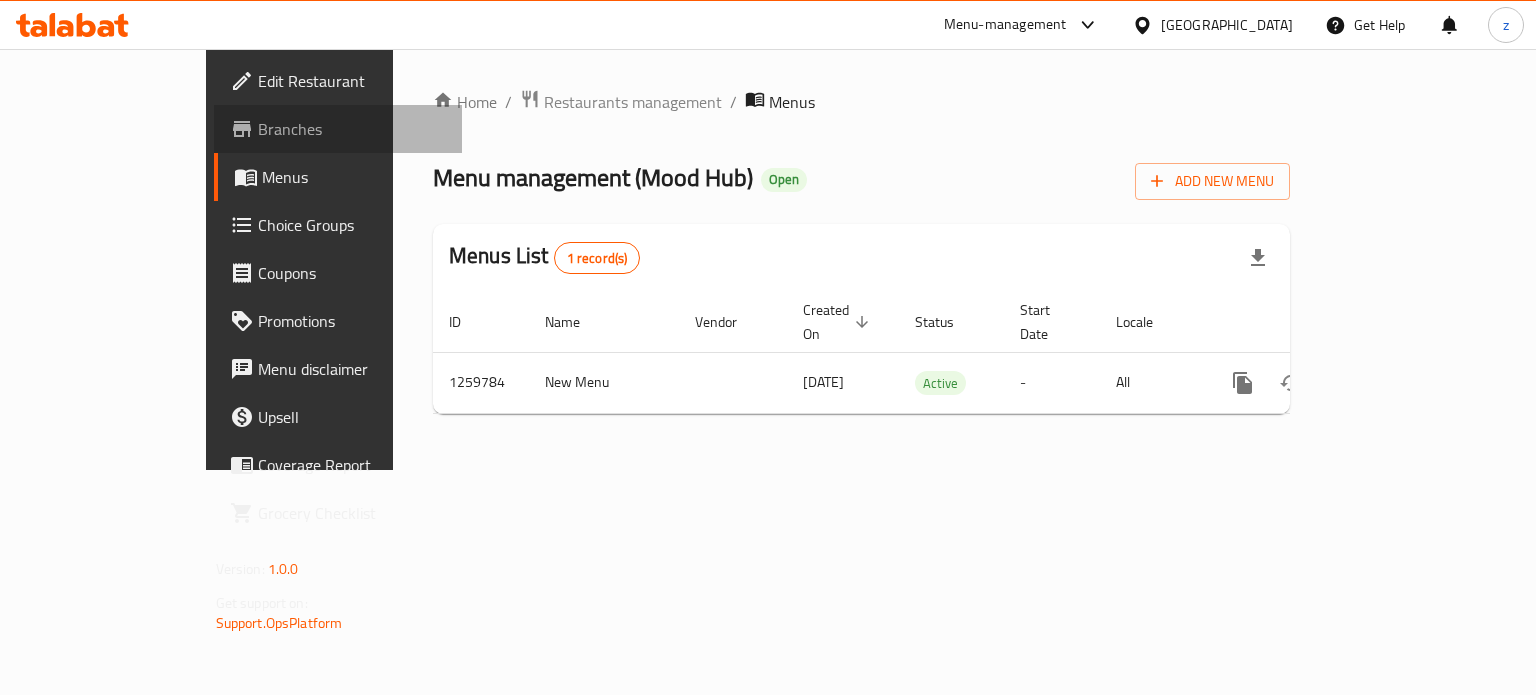click on "Branches" at bounding box center (352, 129) 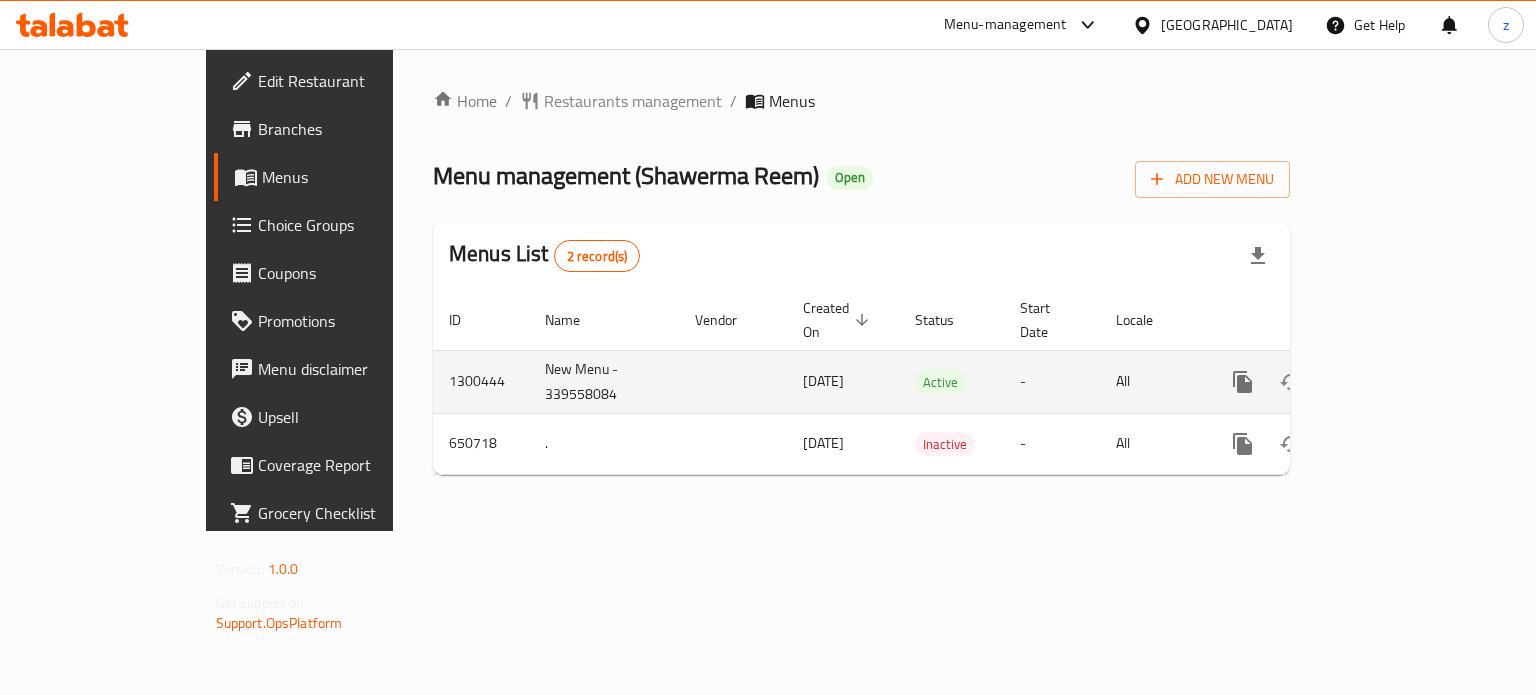 scroll, scrollTop: 0, scrollLeft: 0, axis: both 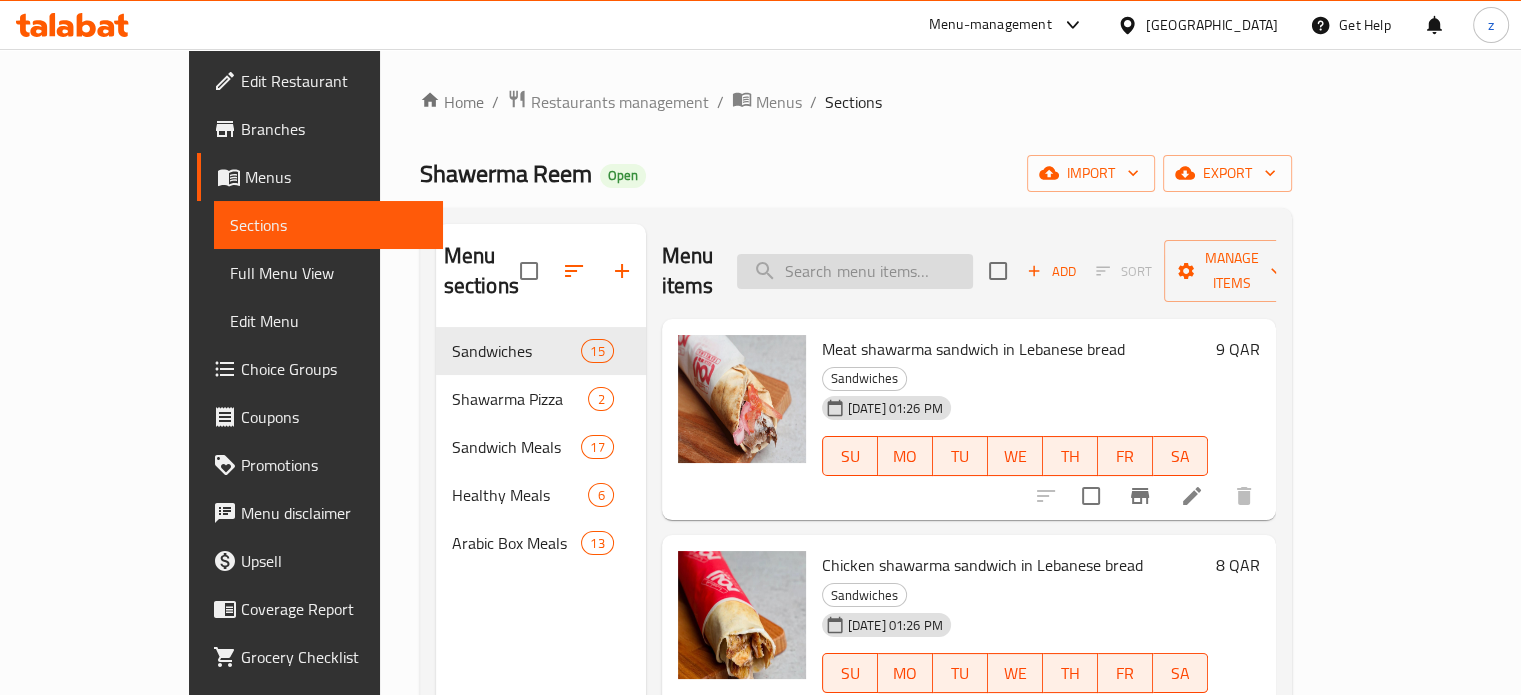 click at bounding box center [855, 271] 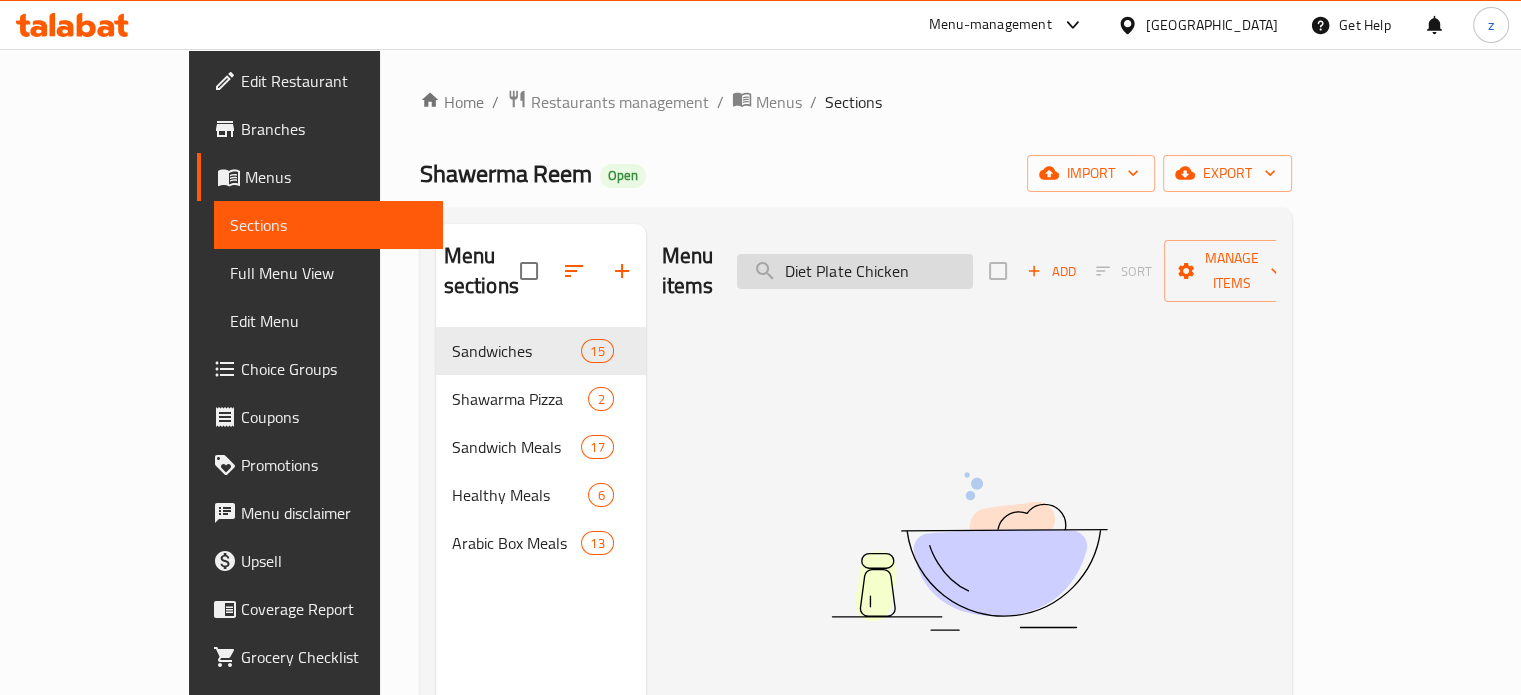 click on "Diet Plate Chicken" at bounding box center (855, 271) 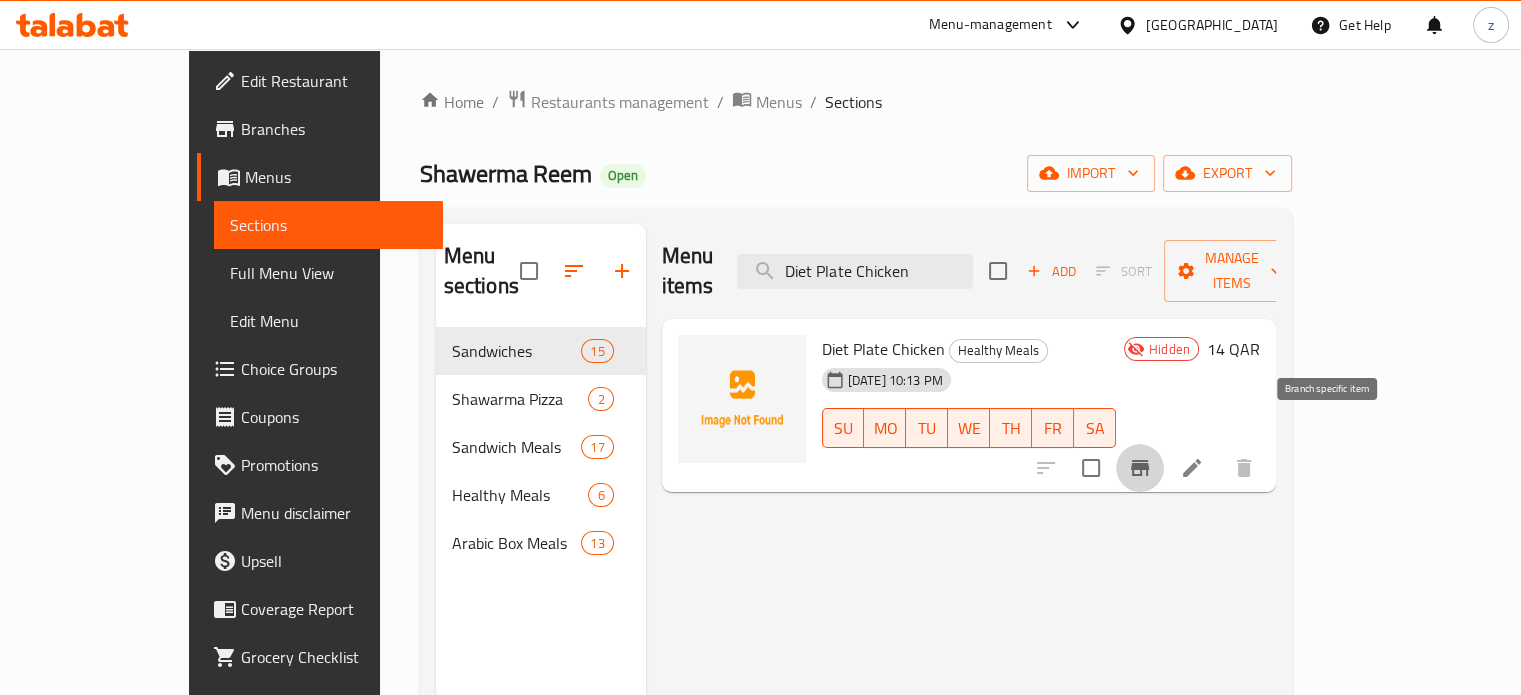 click 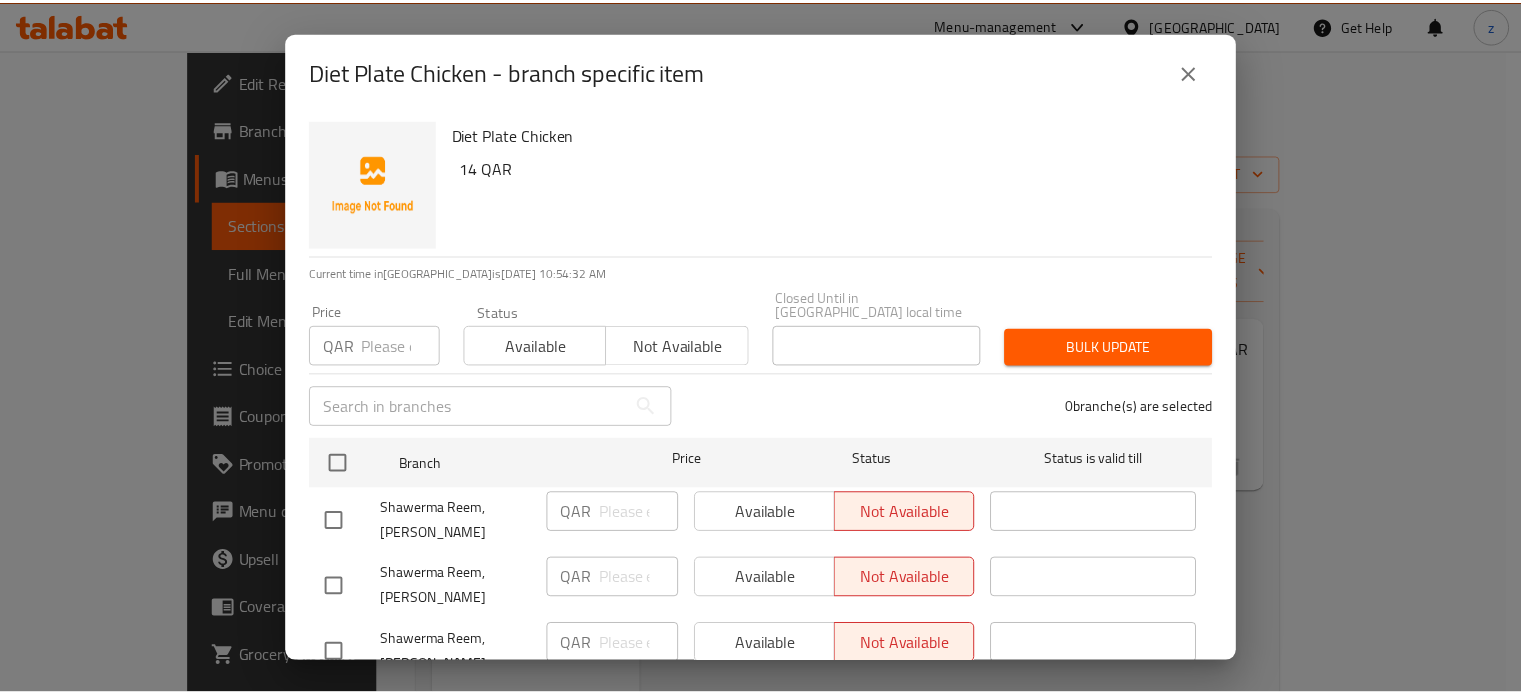 scroll, scrollTop: 0, scrollLeft: 0, axis: both 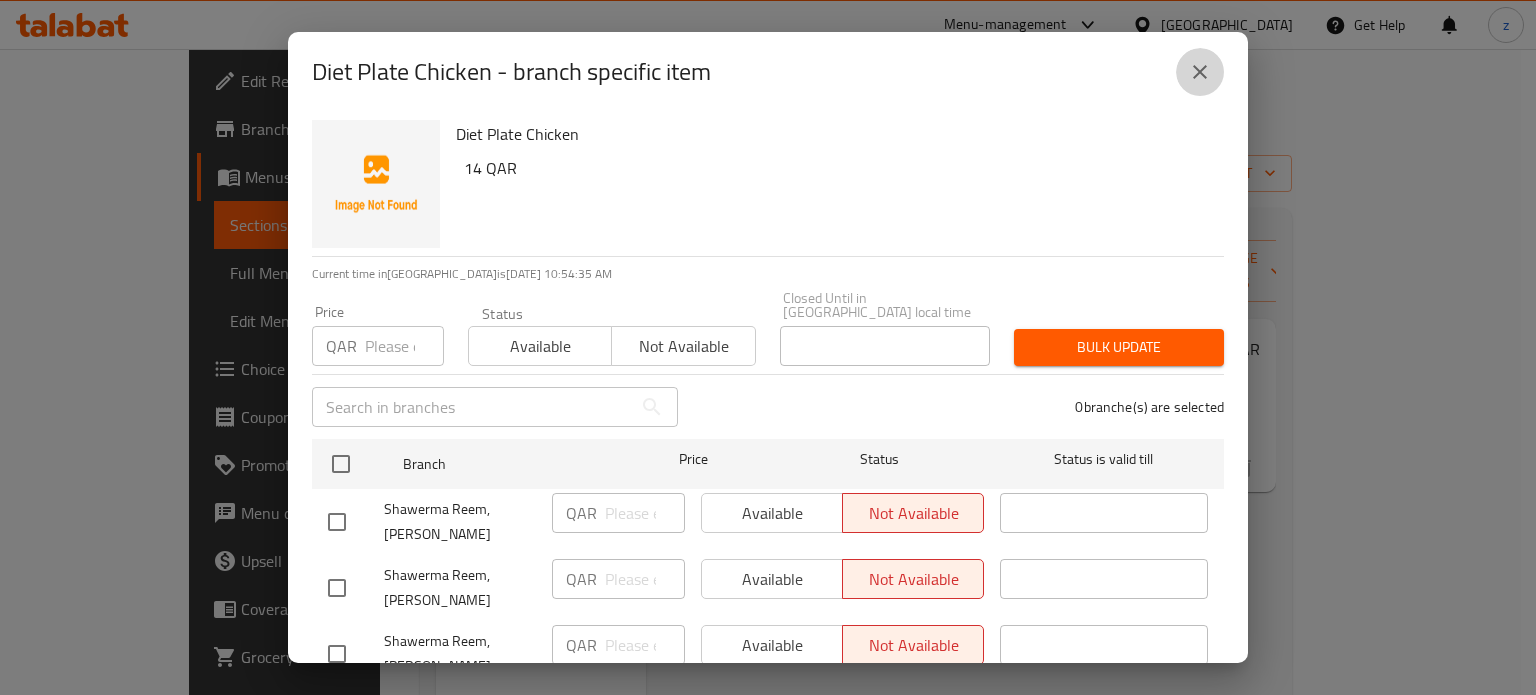 click 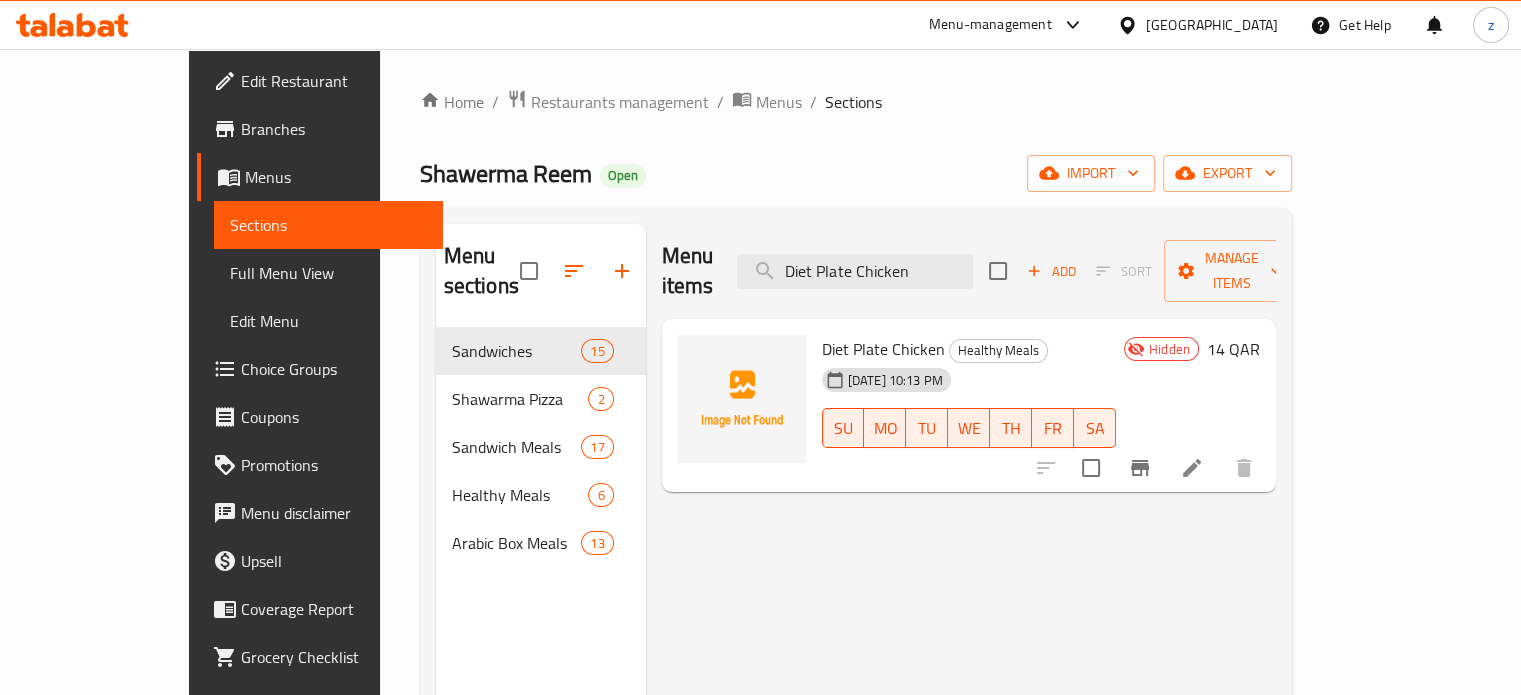 drag, startPoint x: 1008, startPoint y: 254, endPoint x: 753, endPoint y: 244, distance: 255.196 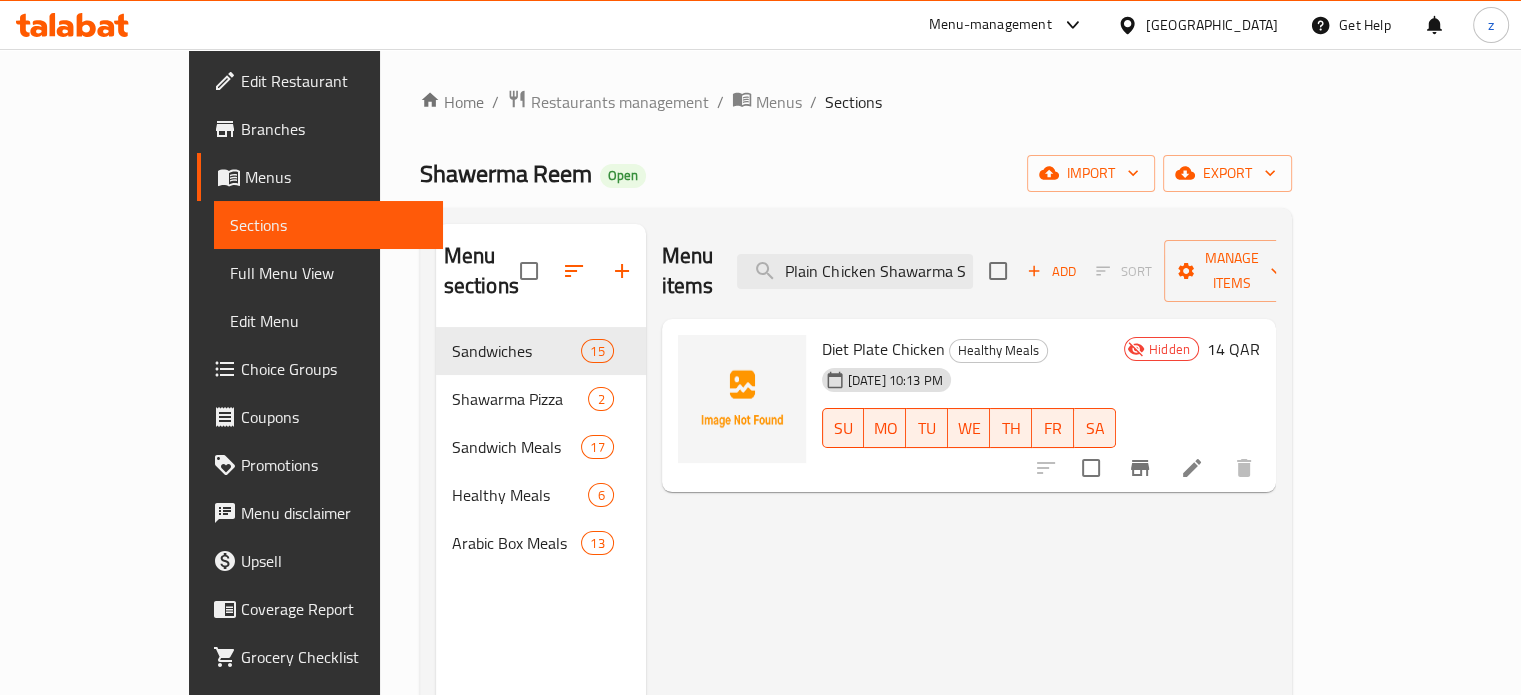 scroll, scrollTop: 0, scrollLeft: 76, axis: horizontal 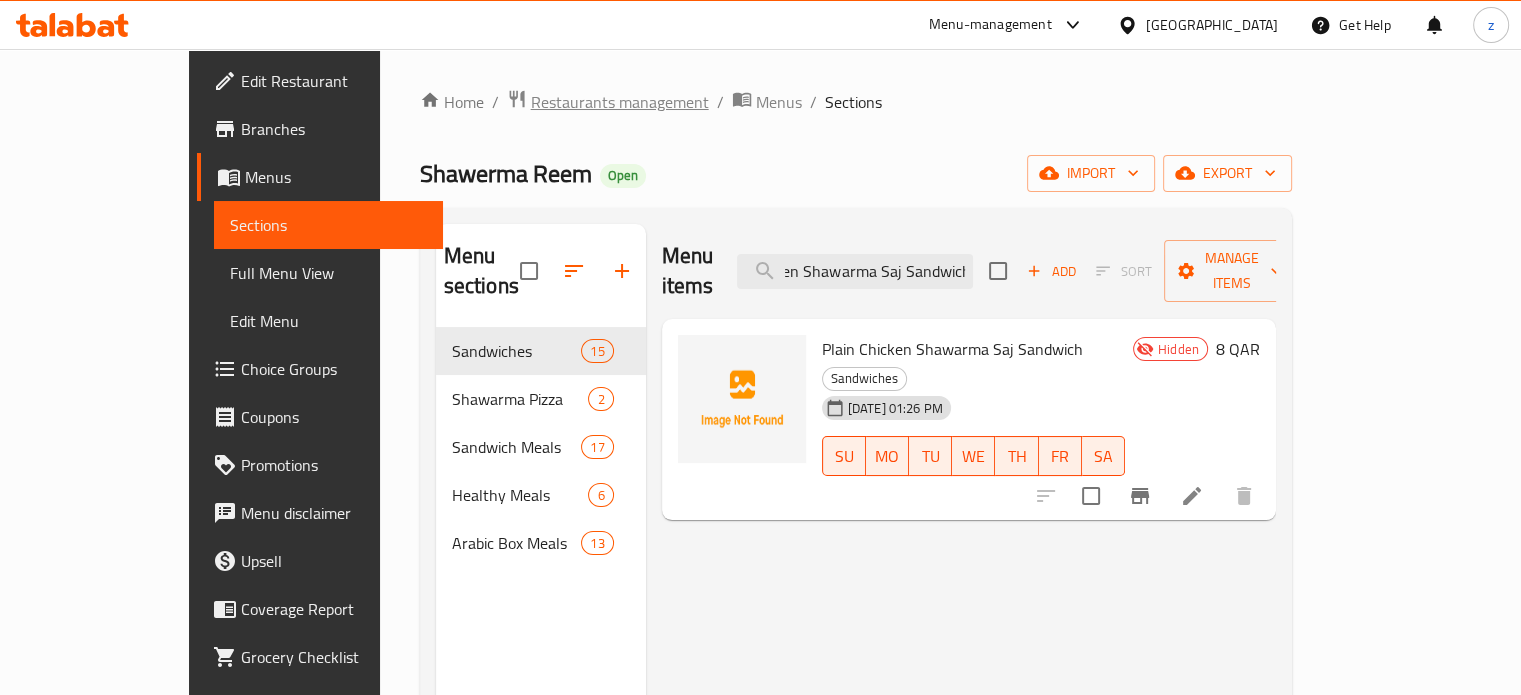 type on "Plain Chicken Shawarma Saj Sandwich" 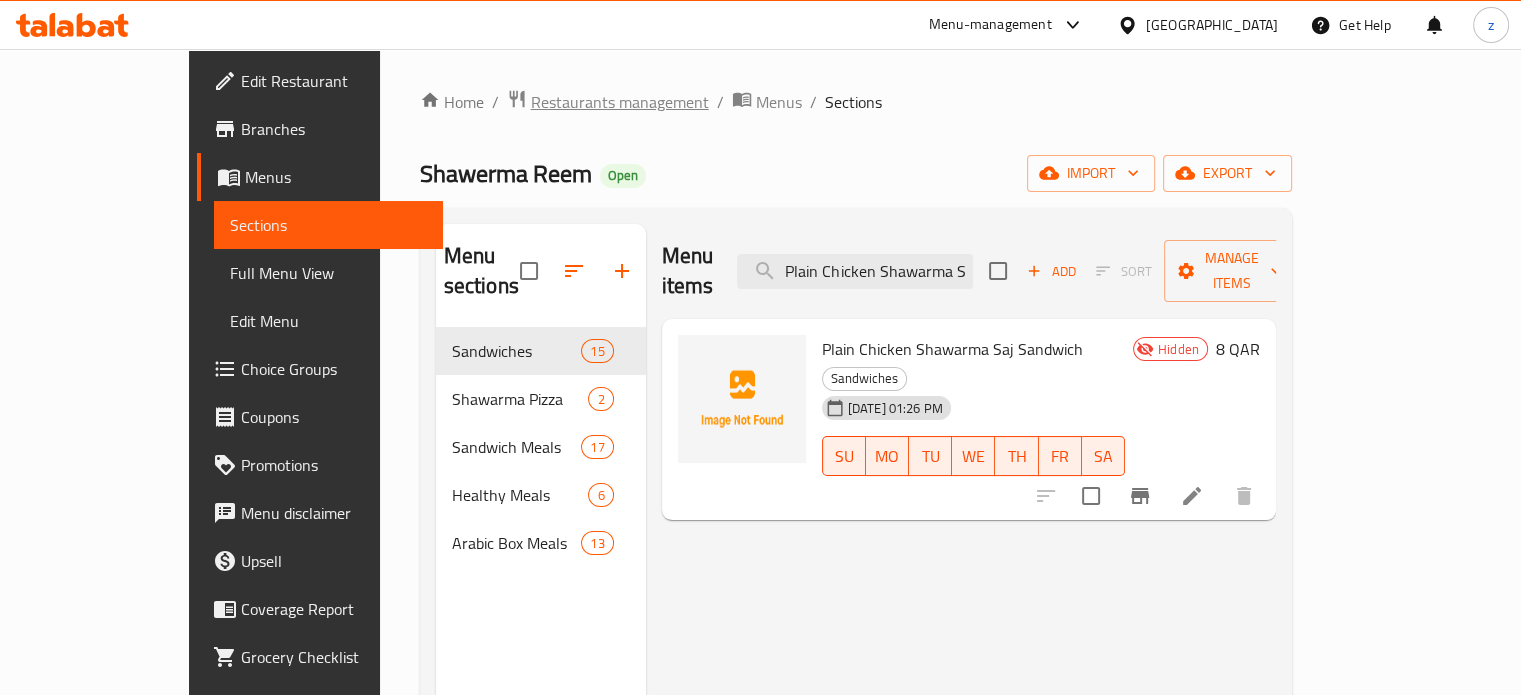 click on "Restaurants management" at bounding box center [620, 102] 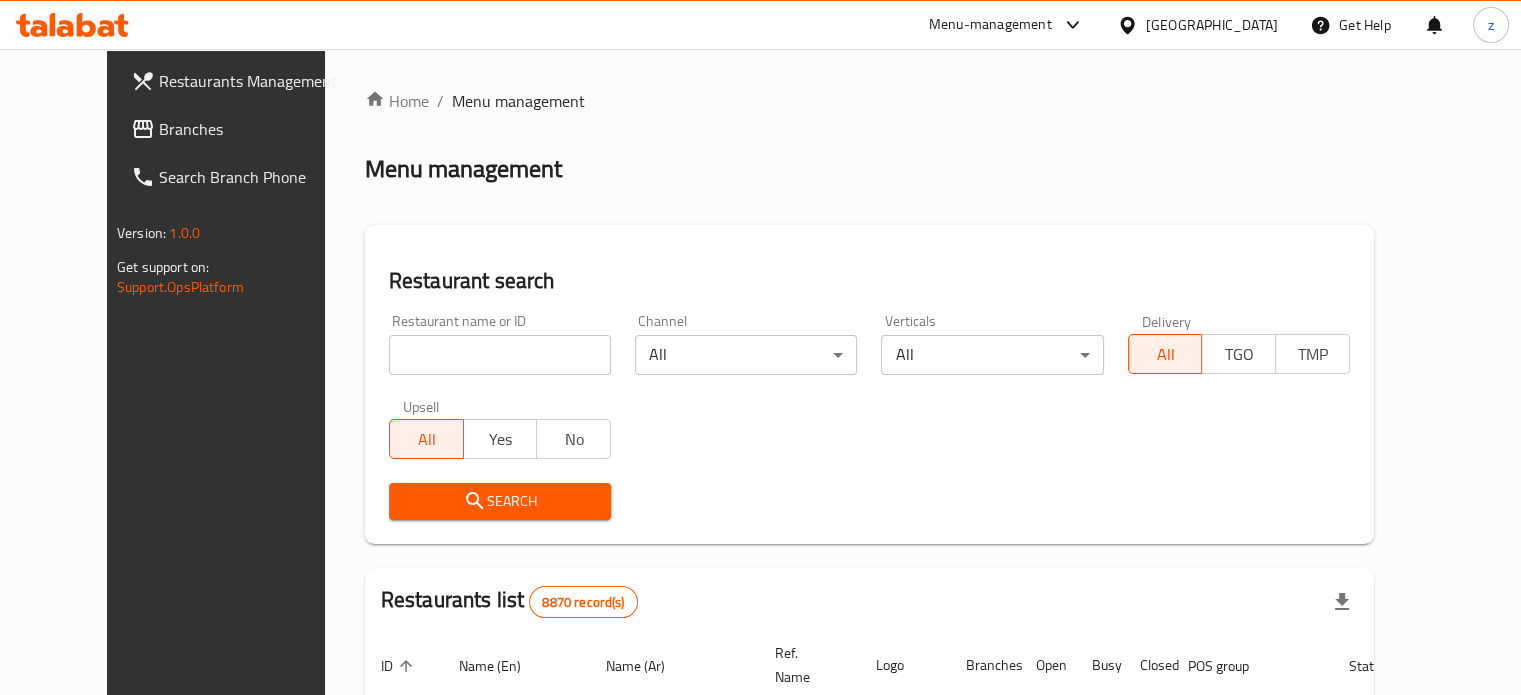 click at bounding box center [500, 355] 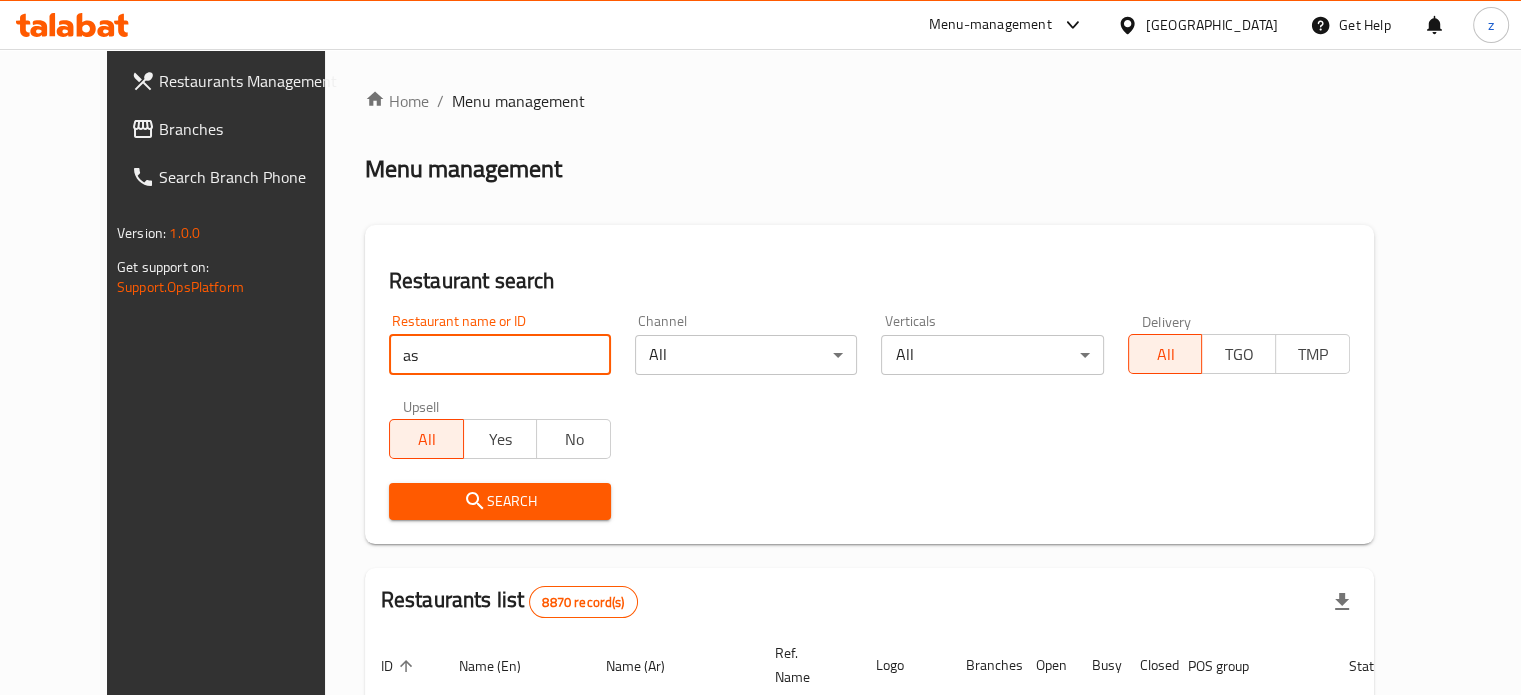 type on "ASSEER TIME" 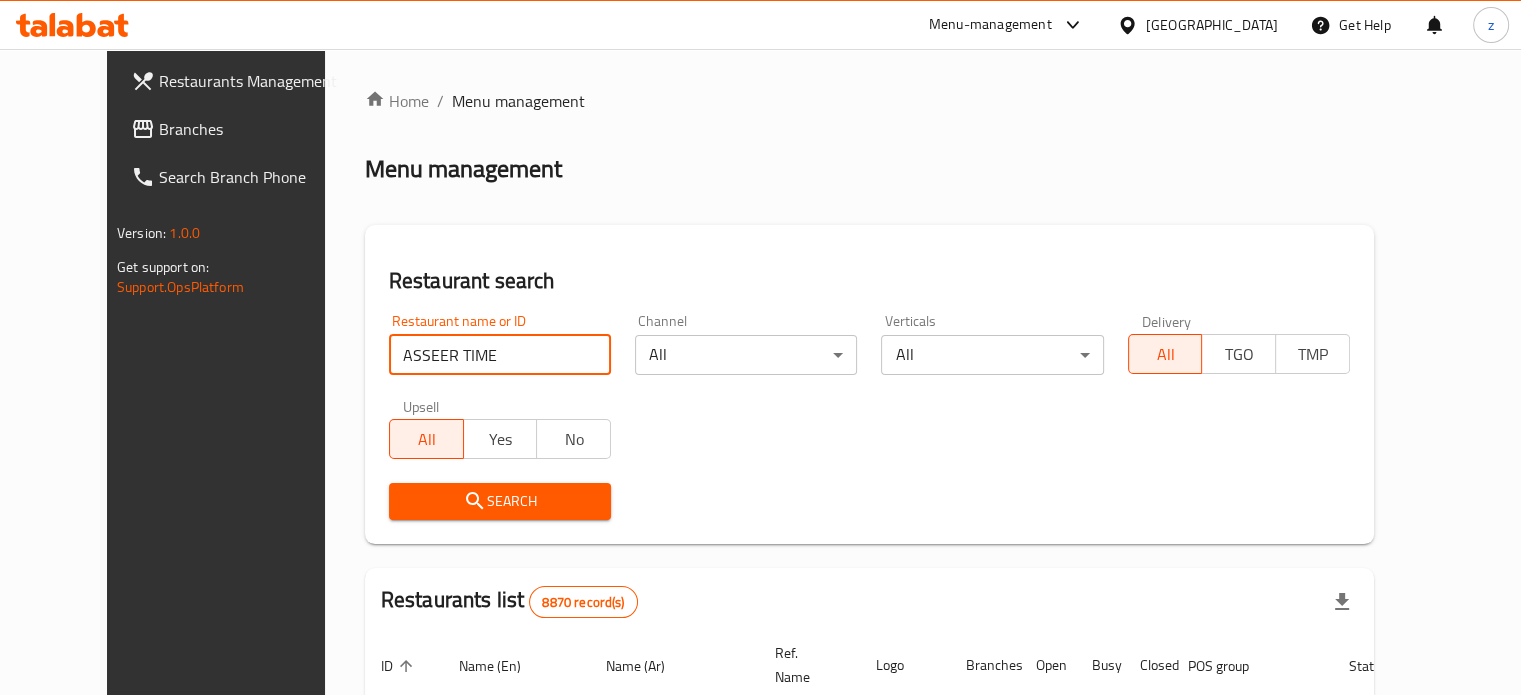 click on "Search" at bounding box center [500, 501] 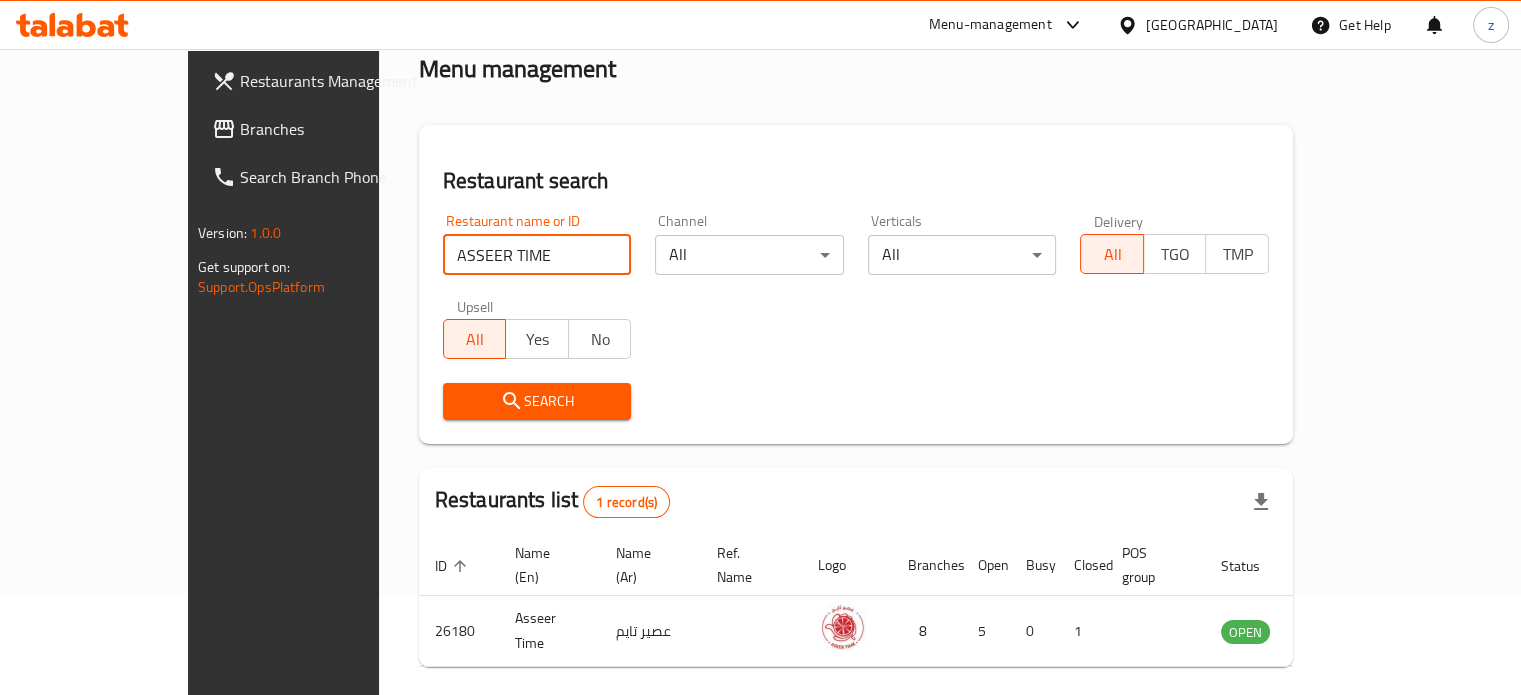 scroll, scrollTop: 156, scrollLeft: 0, axis: vertical 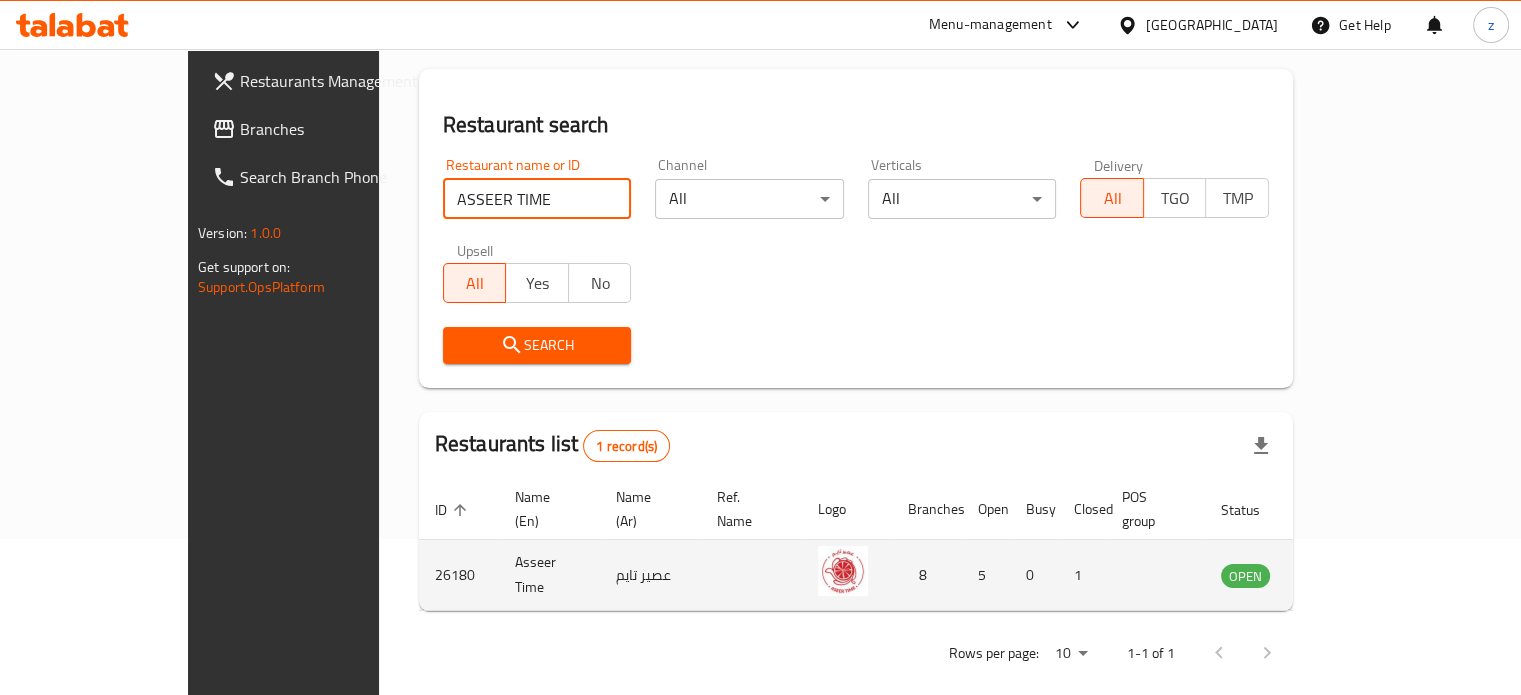 click 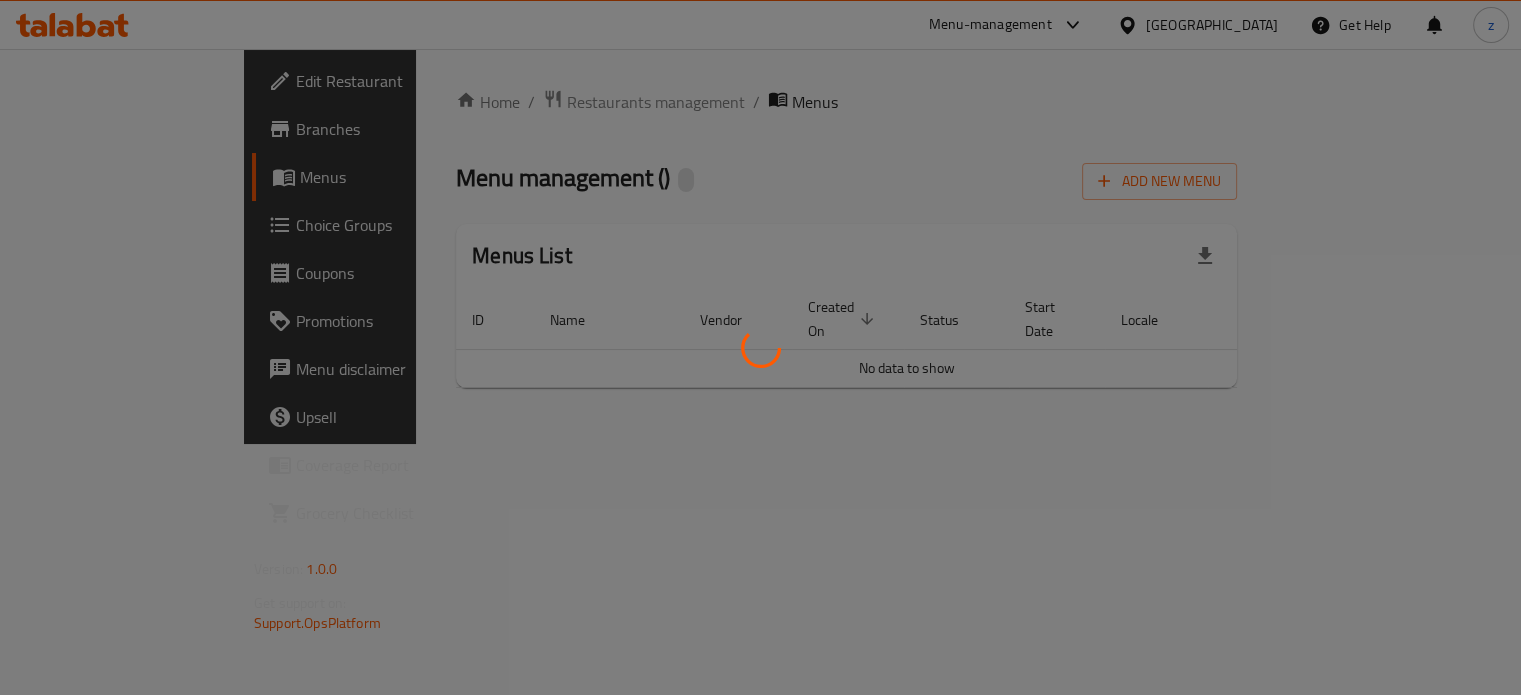 scroll, scrollTop: 0, scrollLeft: 0, axis: both 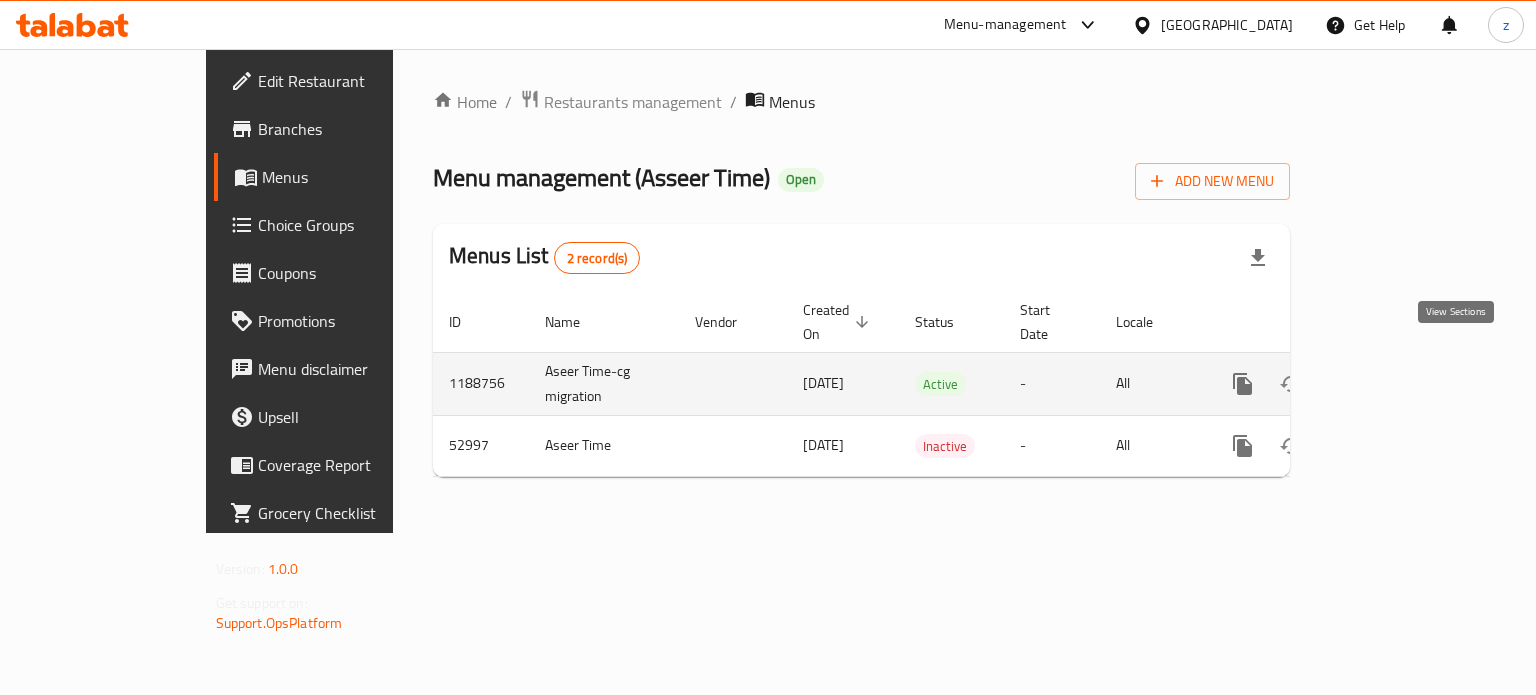 click 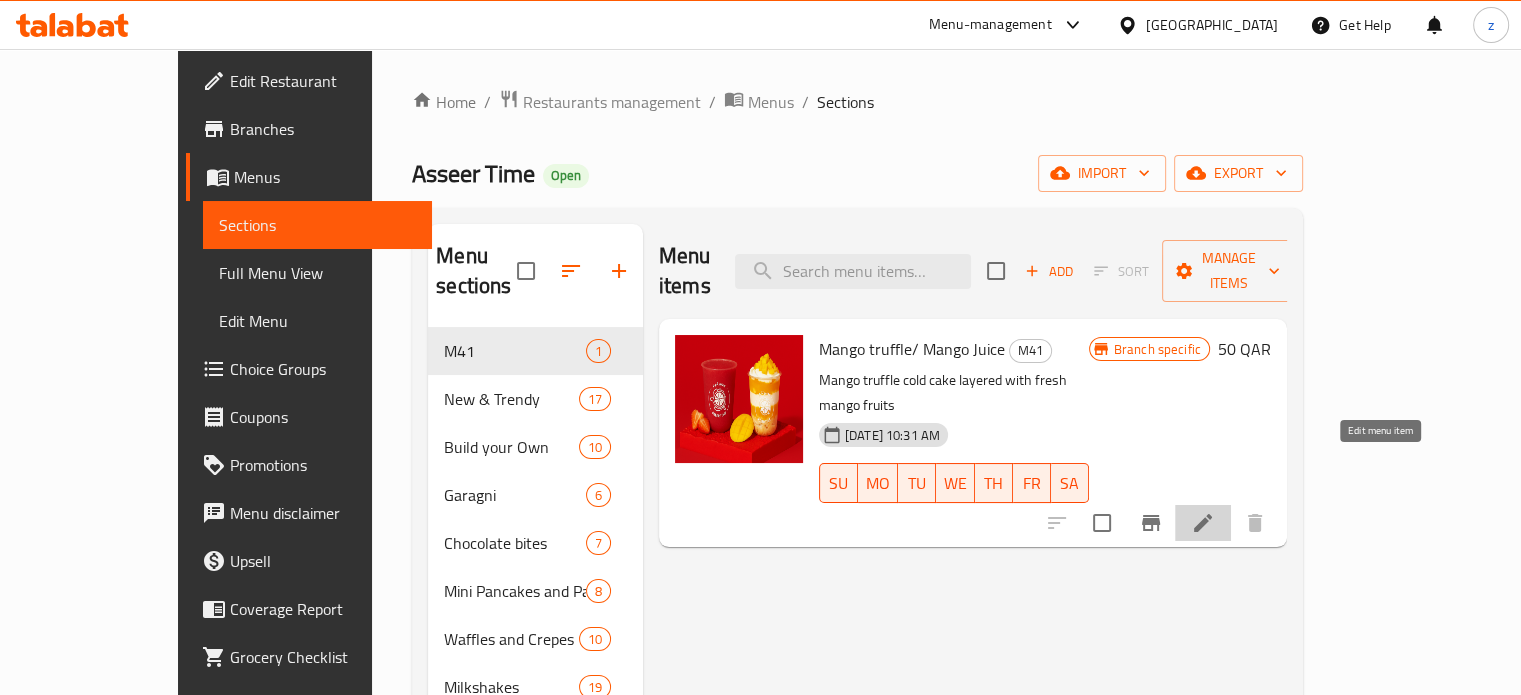 click 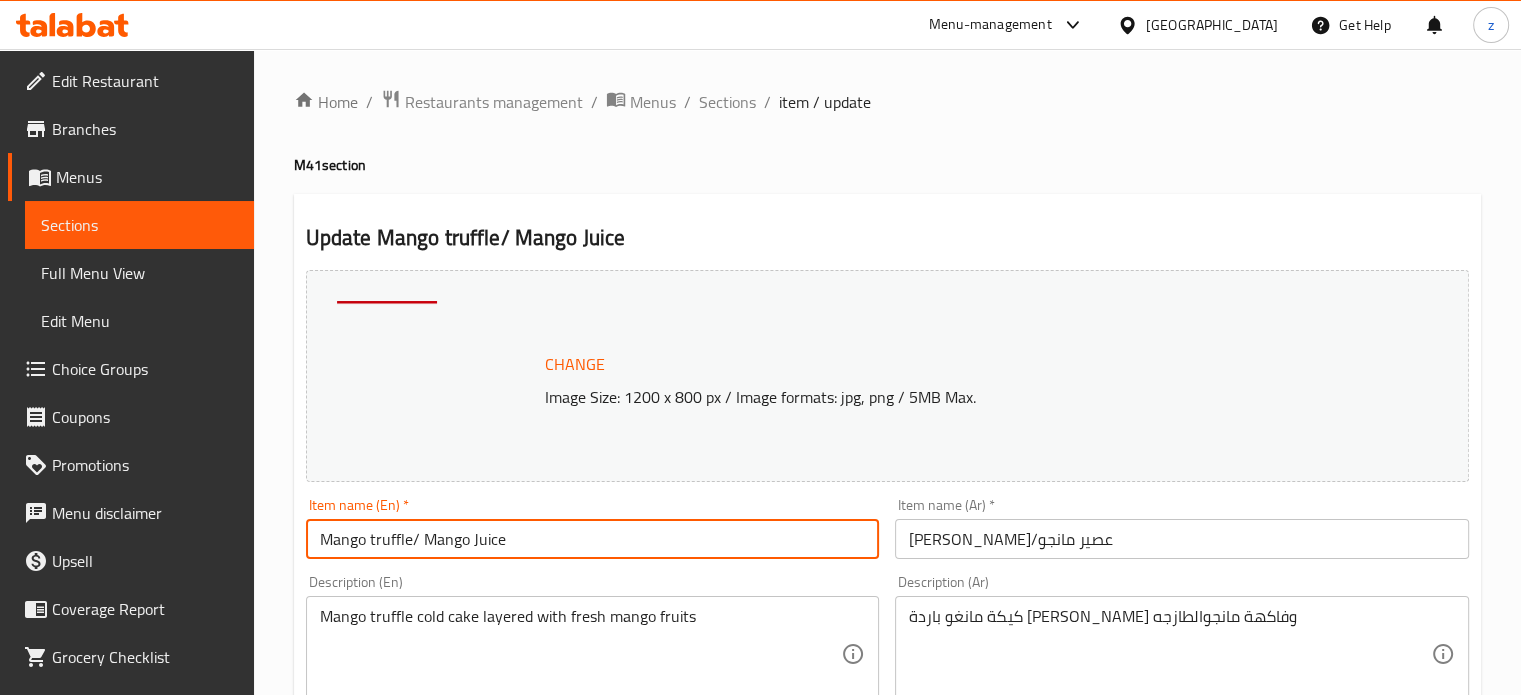 drag, startPoint x: 406, startPoint y: 533, endPoint x: 312, endPoint y: 530, distance: 94.04786 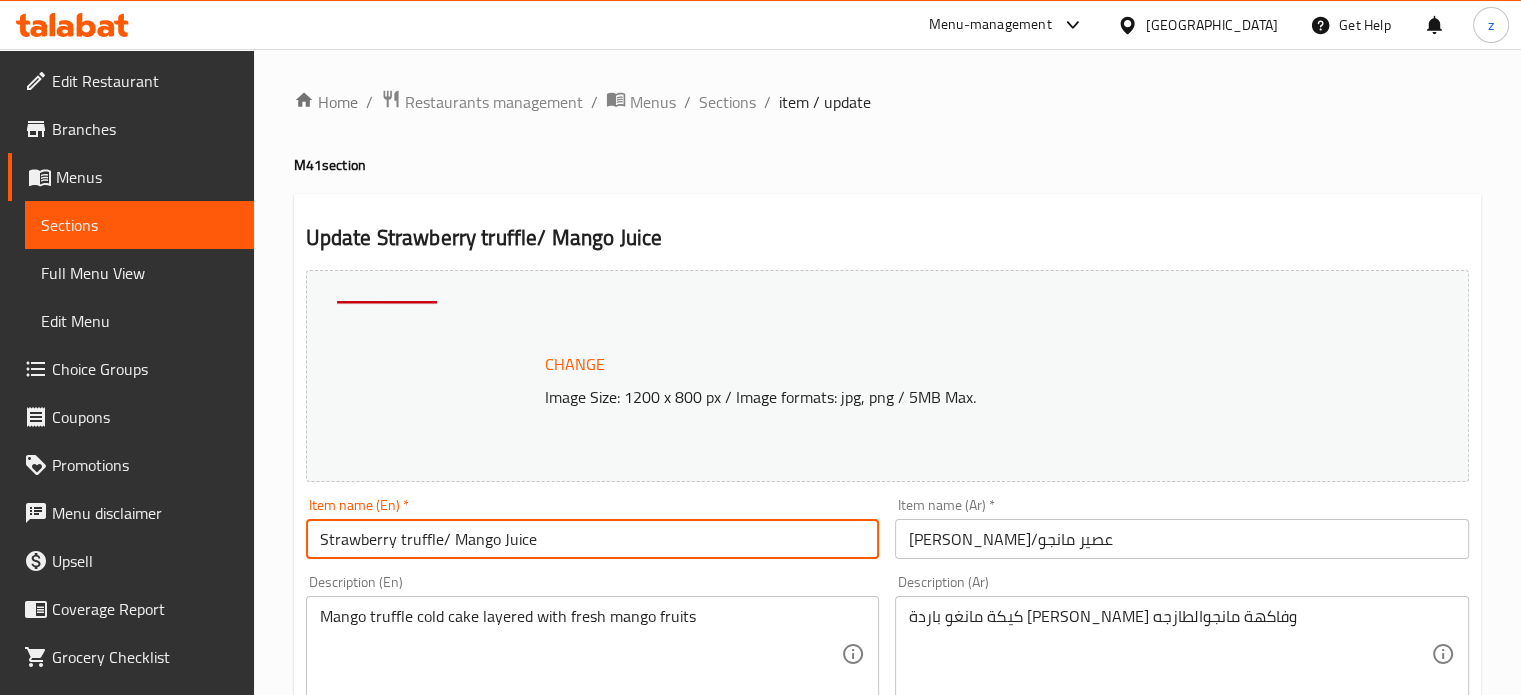 type on "Strawberry truffle/ Mango Juice" 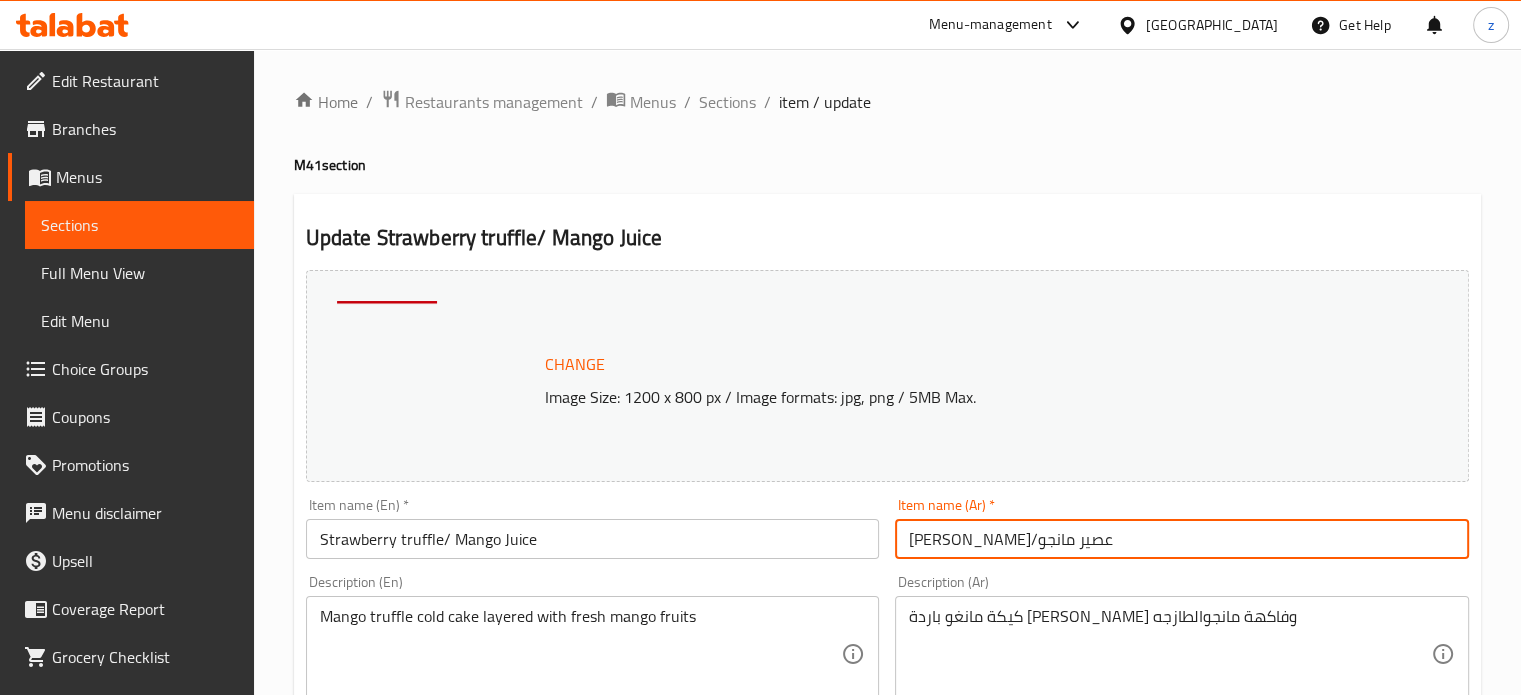 drag, startPoint x: 983, startPoint y: 539, endPoint x: 908, endPoint y: 543, distance: 75.10659 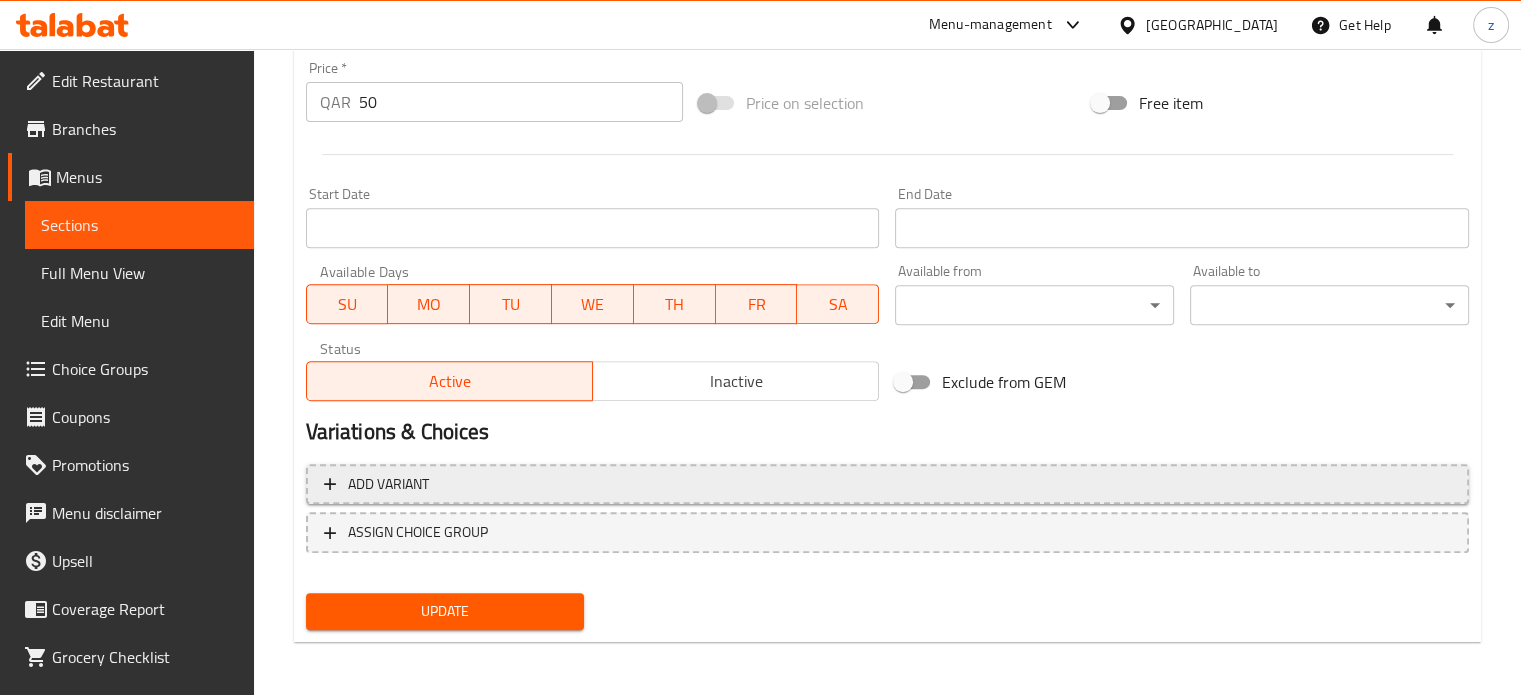 scroll, scrollTop: 745, scrollLeft: 0, axis: vertical 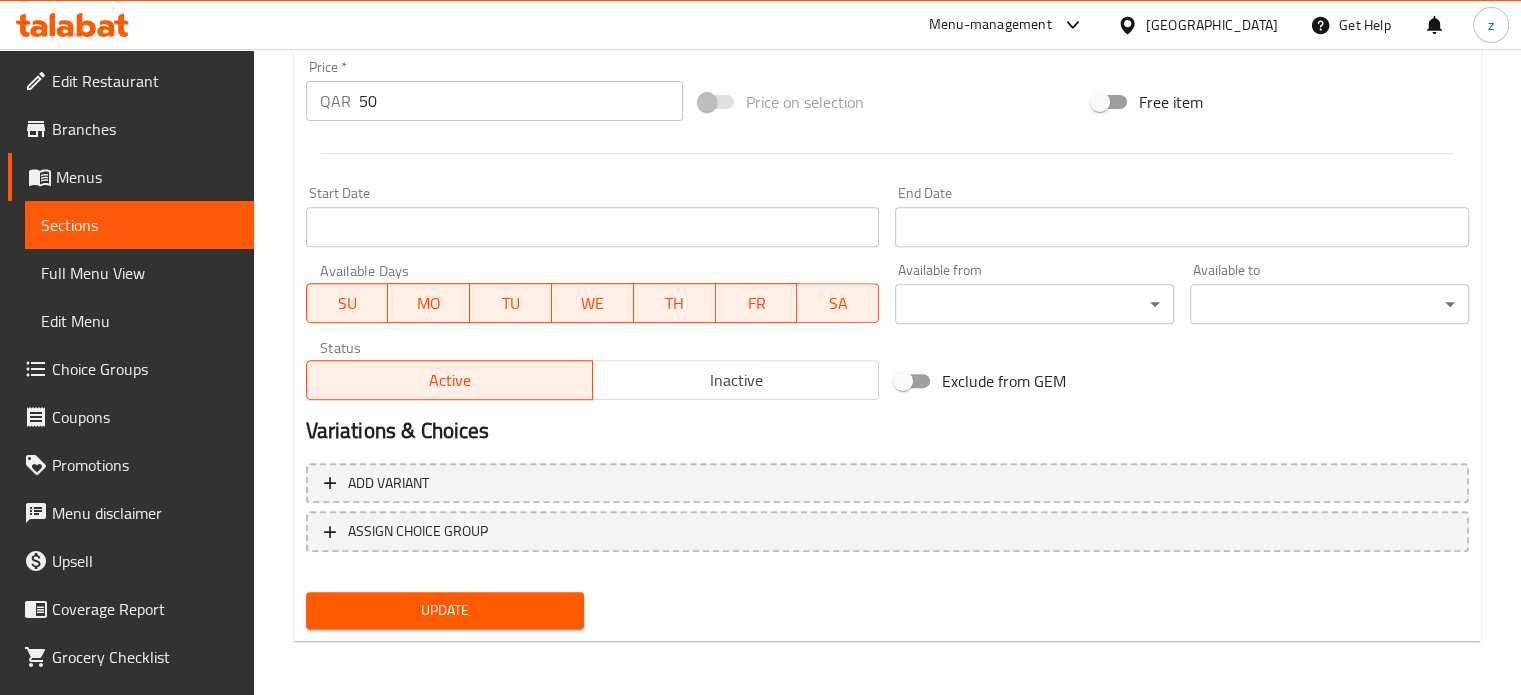 type on "مانغو تروفل/فراولة ترافيل" 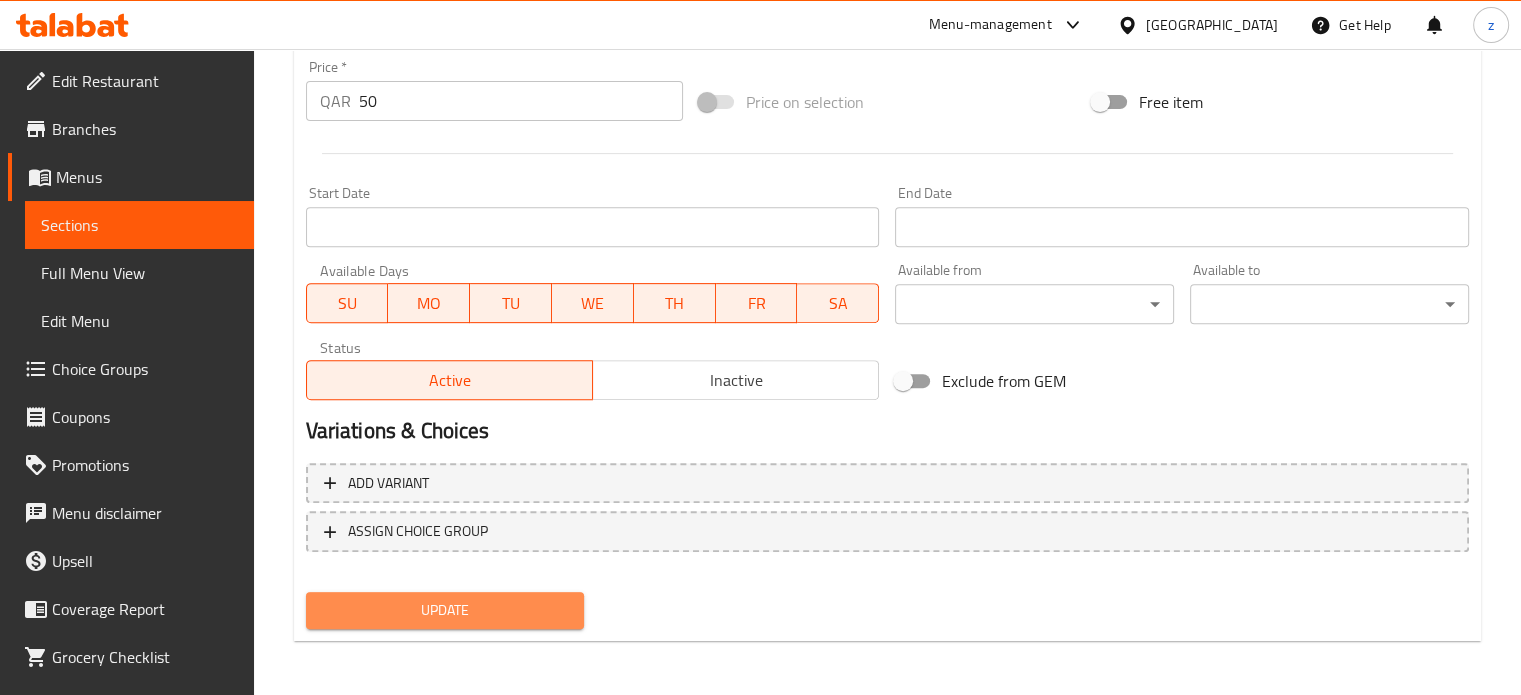 click on "Update" at bounding box center [445, 610] 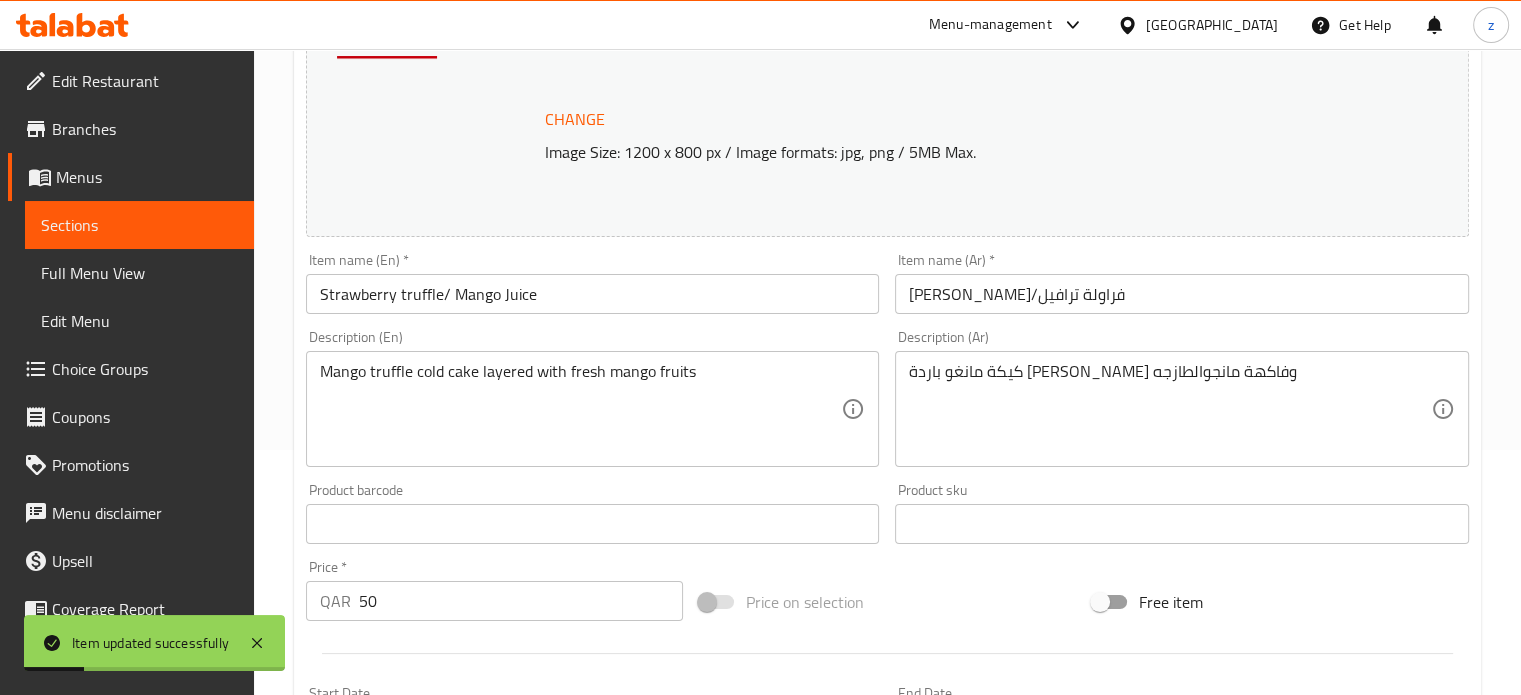 scroll, scrollTop: 0, scrollLeft: 0, axis: both 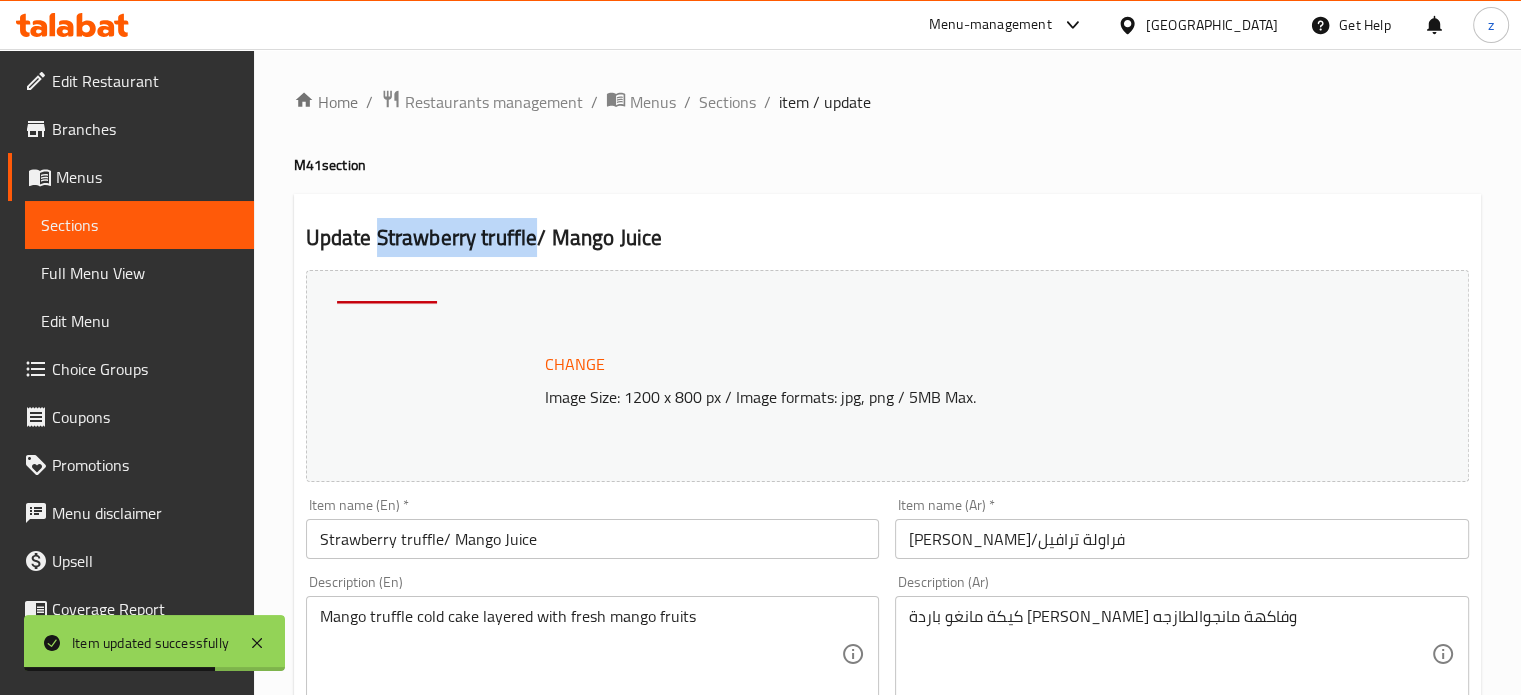 drag, startPoint x: 379, startPoint y: 239, endPoint x: 532, endPoint y: 239, distance: 153 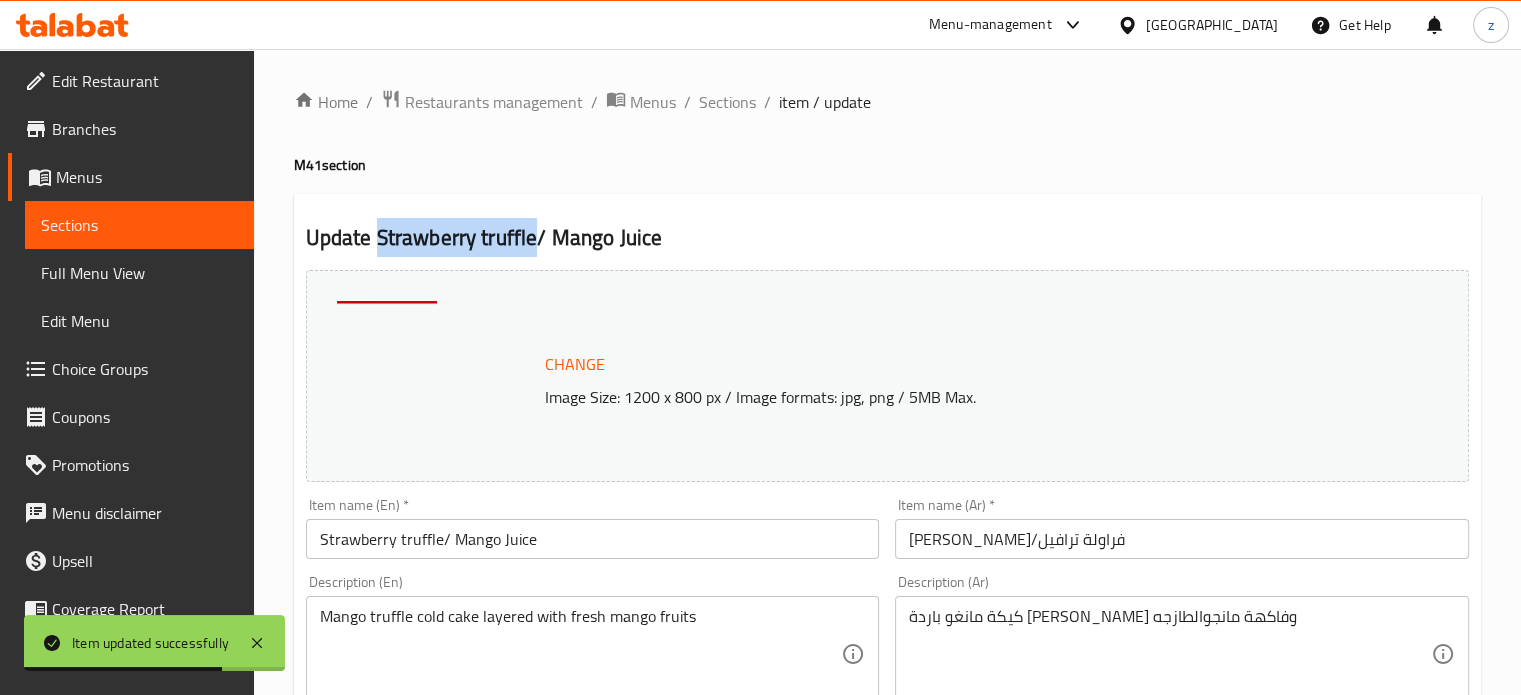 copy on "Strawberry truffle" 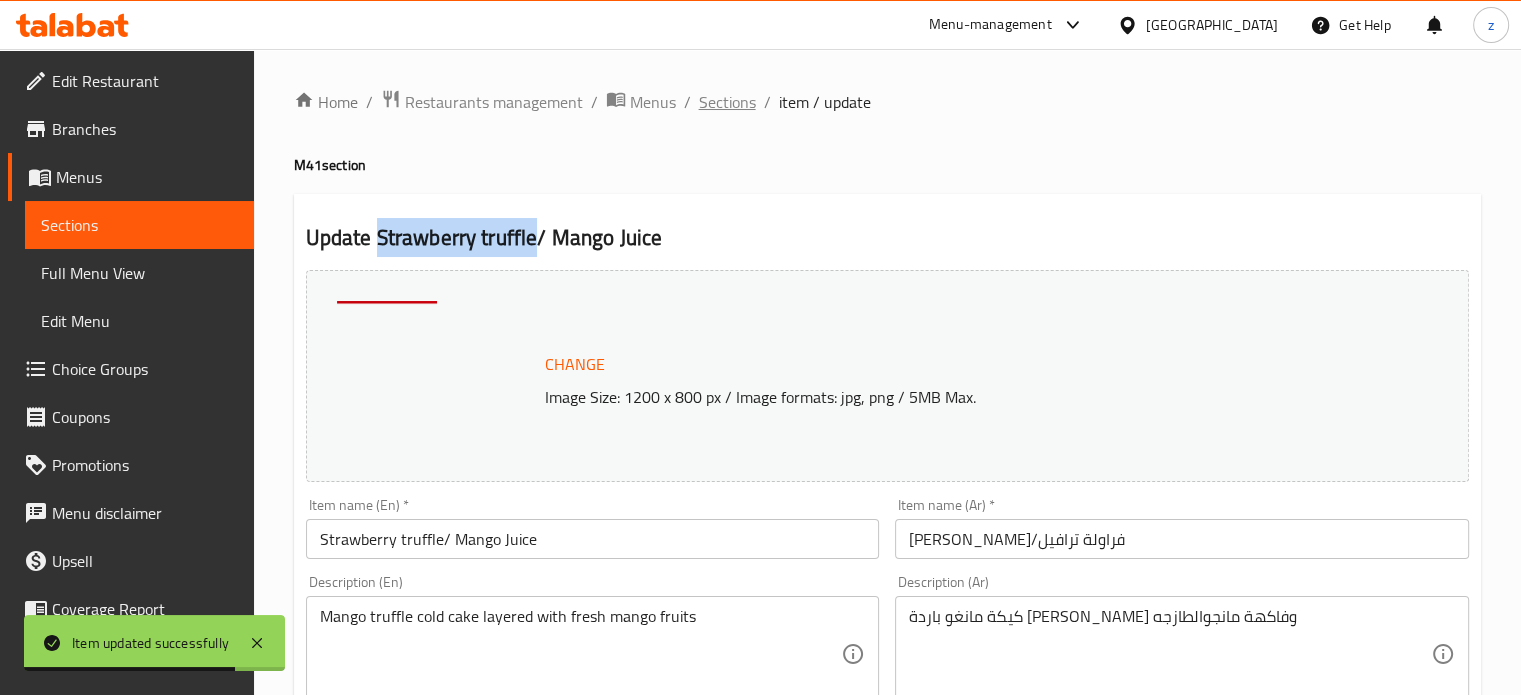 click on "Sections" at bounding box center [727, 102] 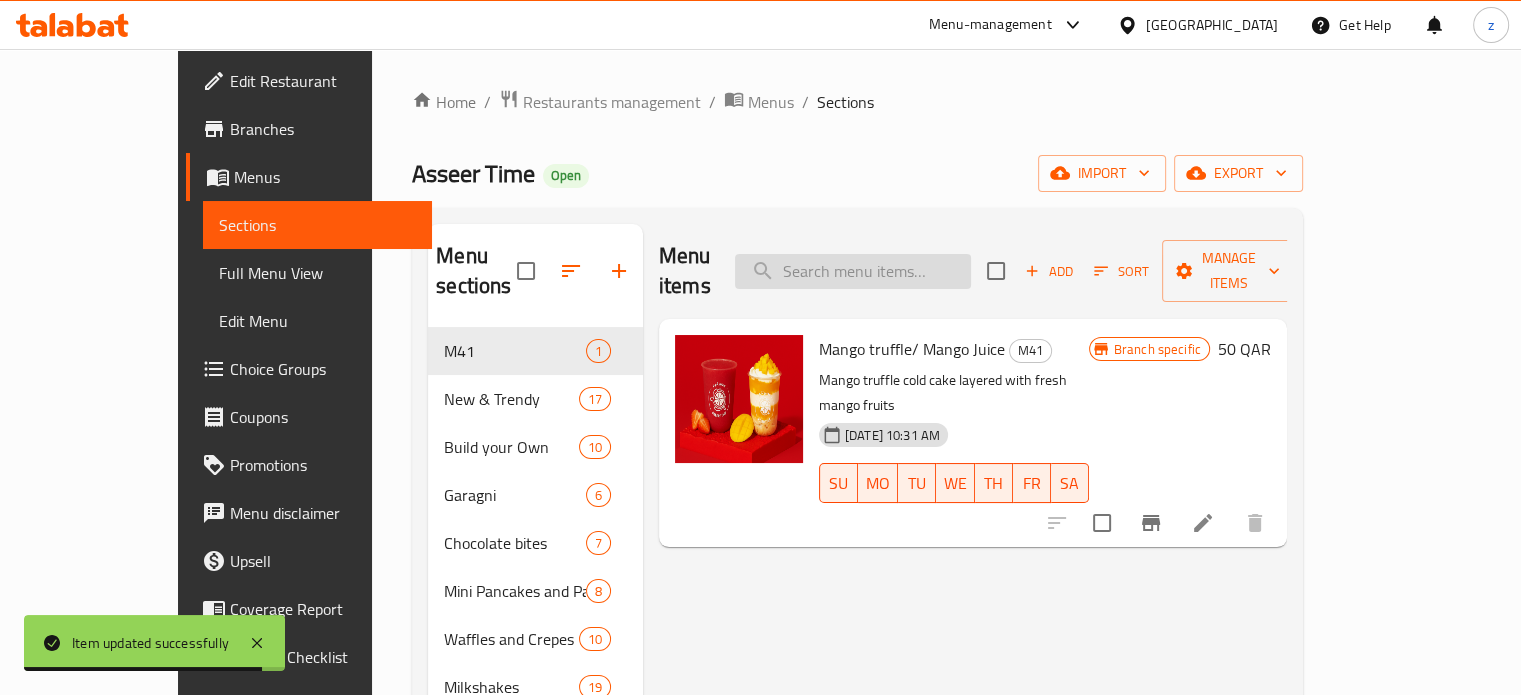 click at bounding box center (853, 271) 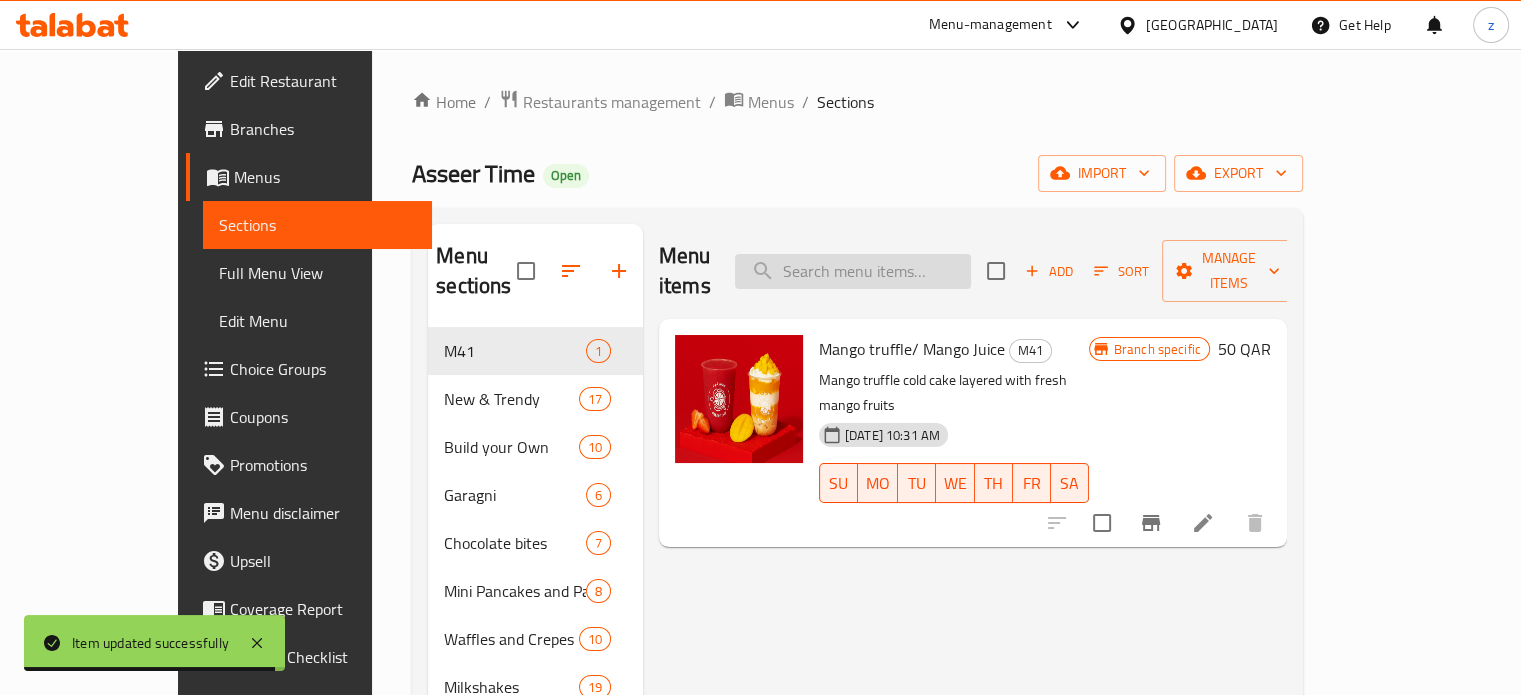 paste on "Strawberry truffle" 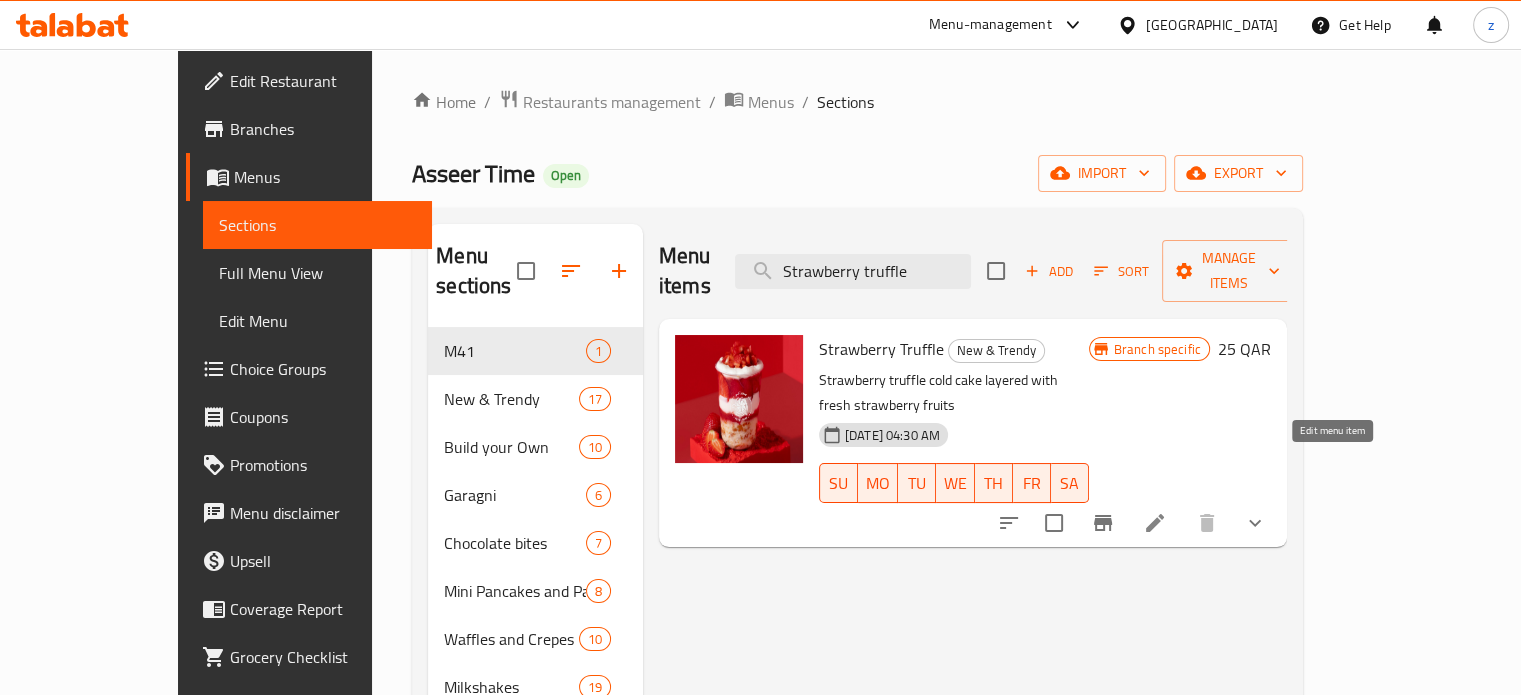 type on "Strawberry truffle" 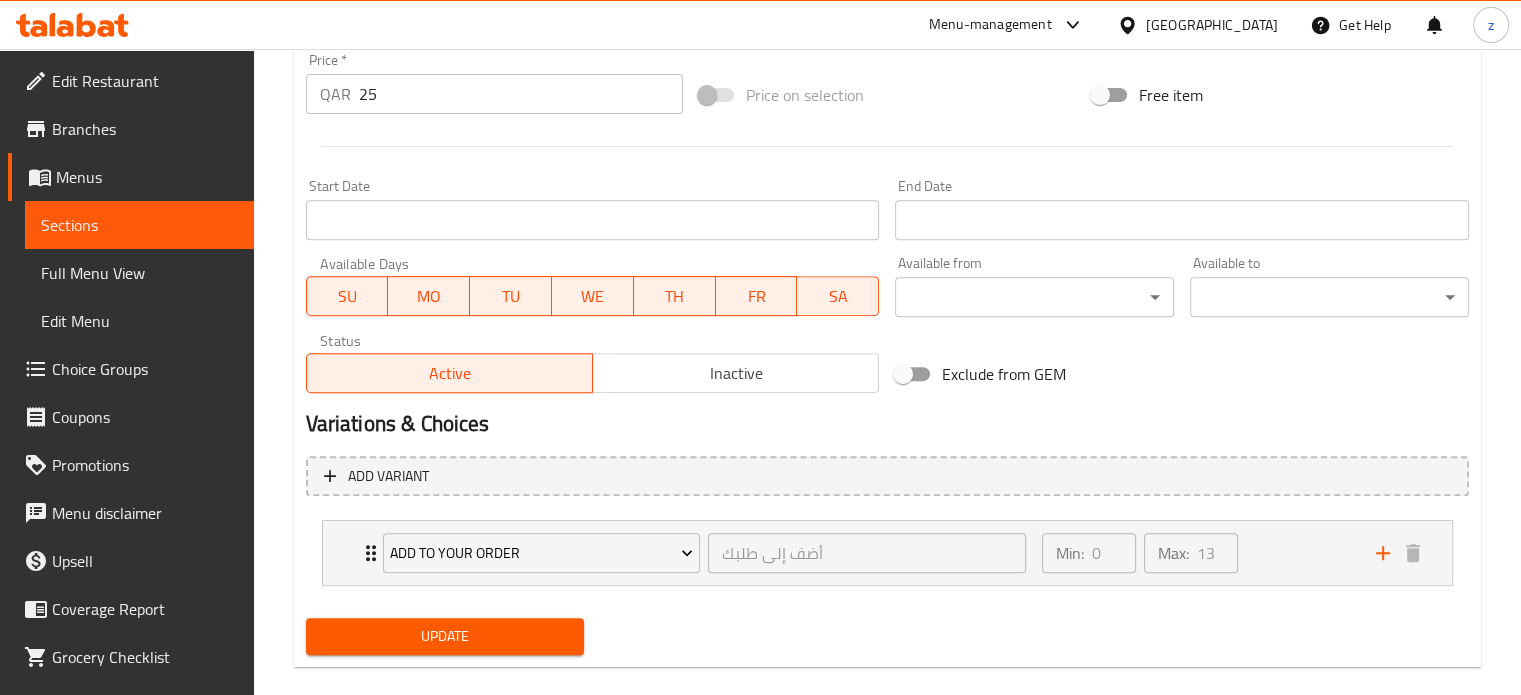 scroll, scrollTop: 779, scrollLeft: 0, axis: vertical 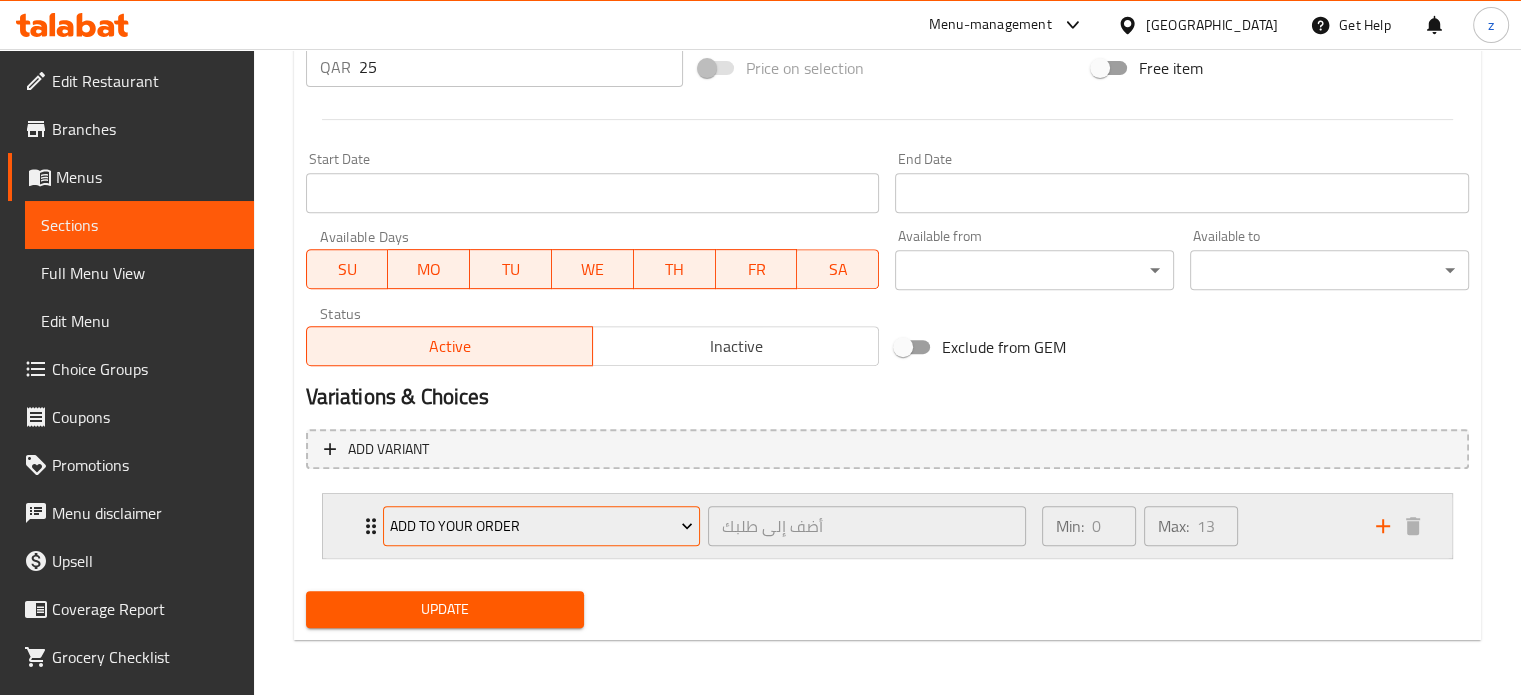 click 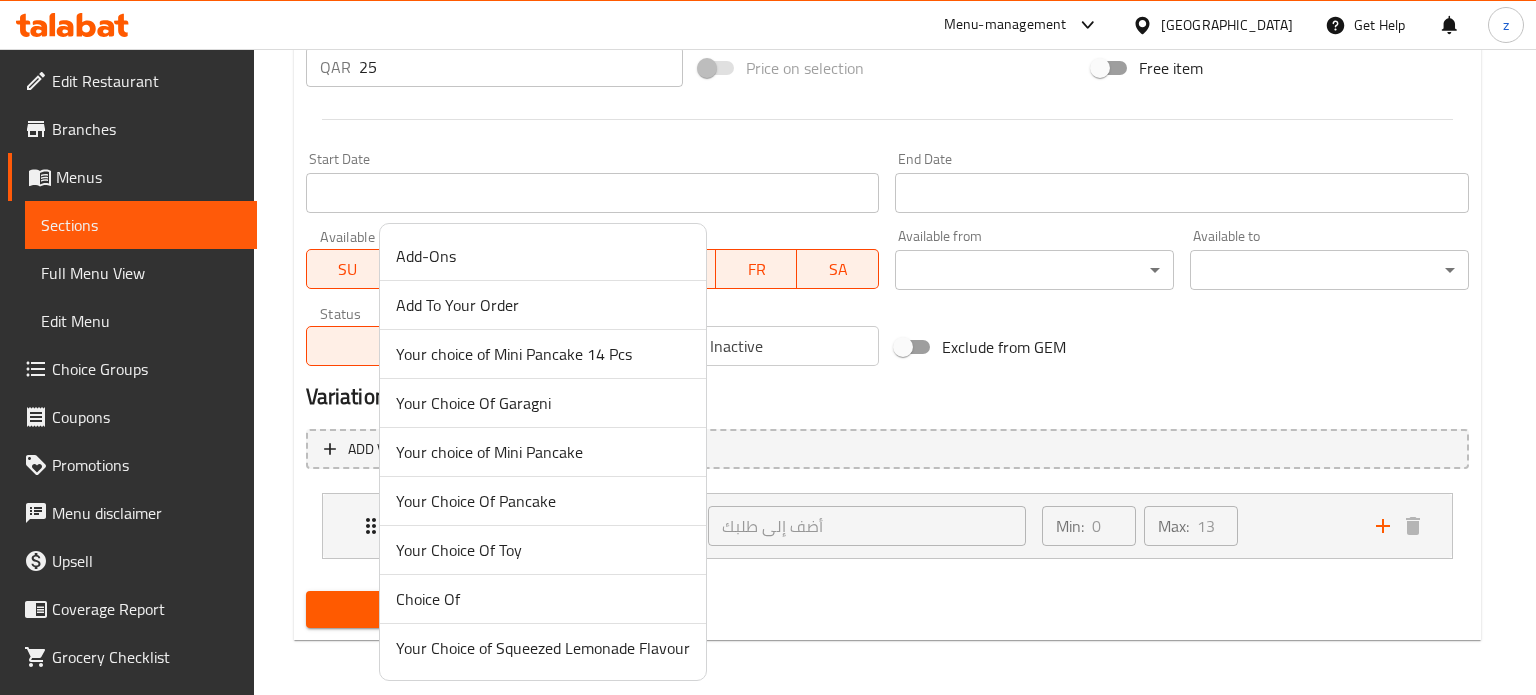 click at bounding box center (768, 347) 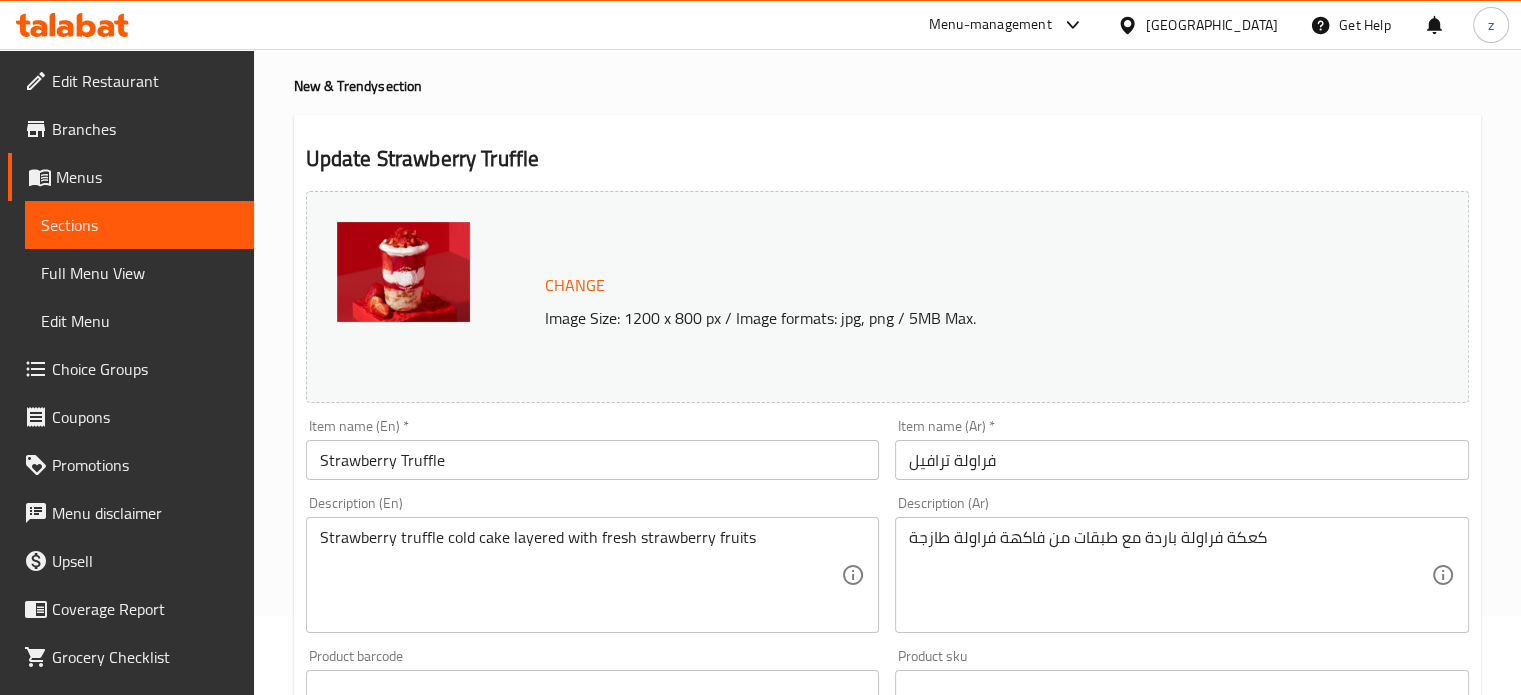 scroll, scrollTop: 0, scrollLeft: 0, axis: both 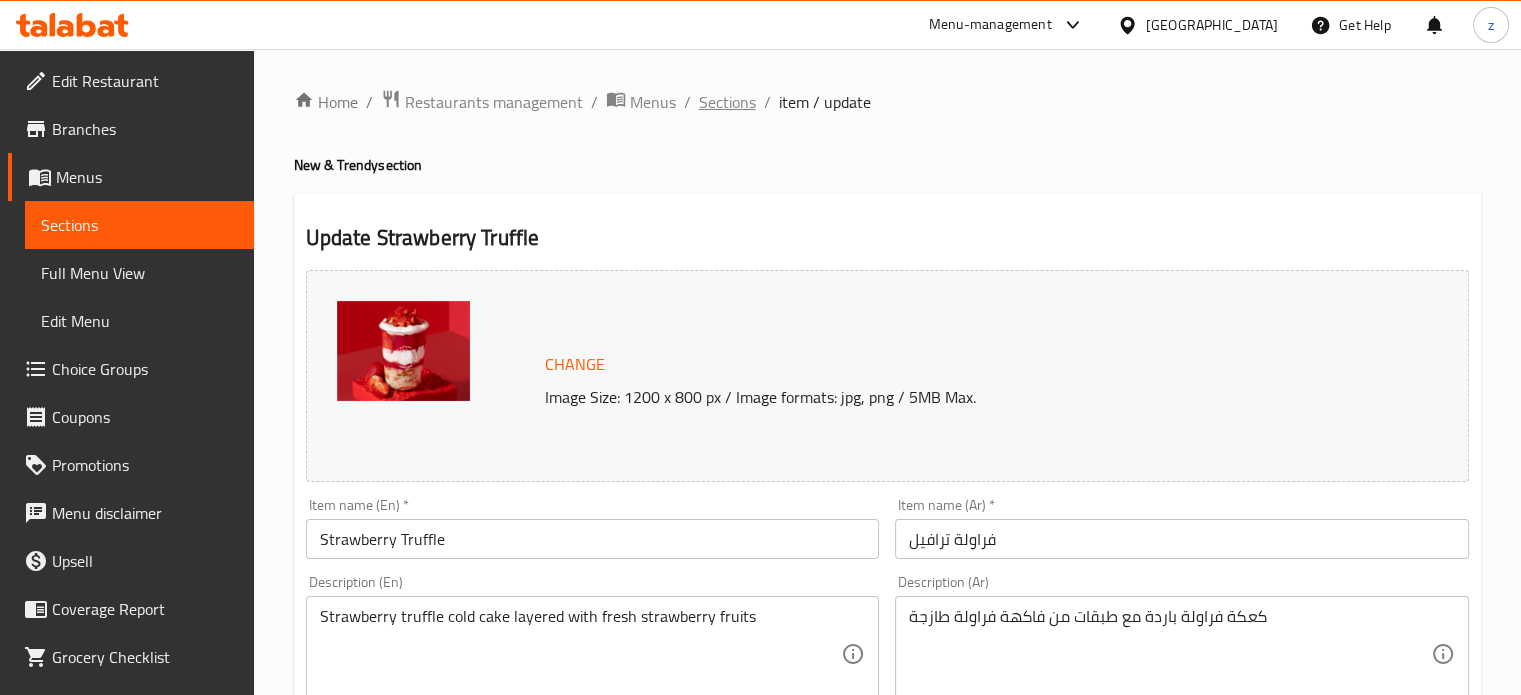 click on "Sections" at bounding box center [727, 102] 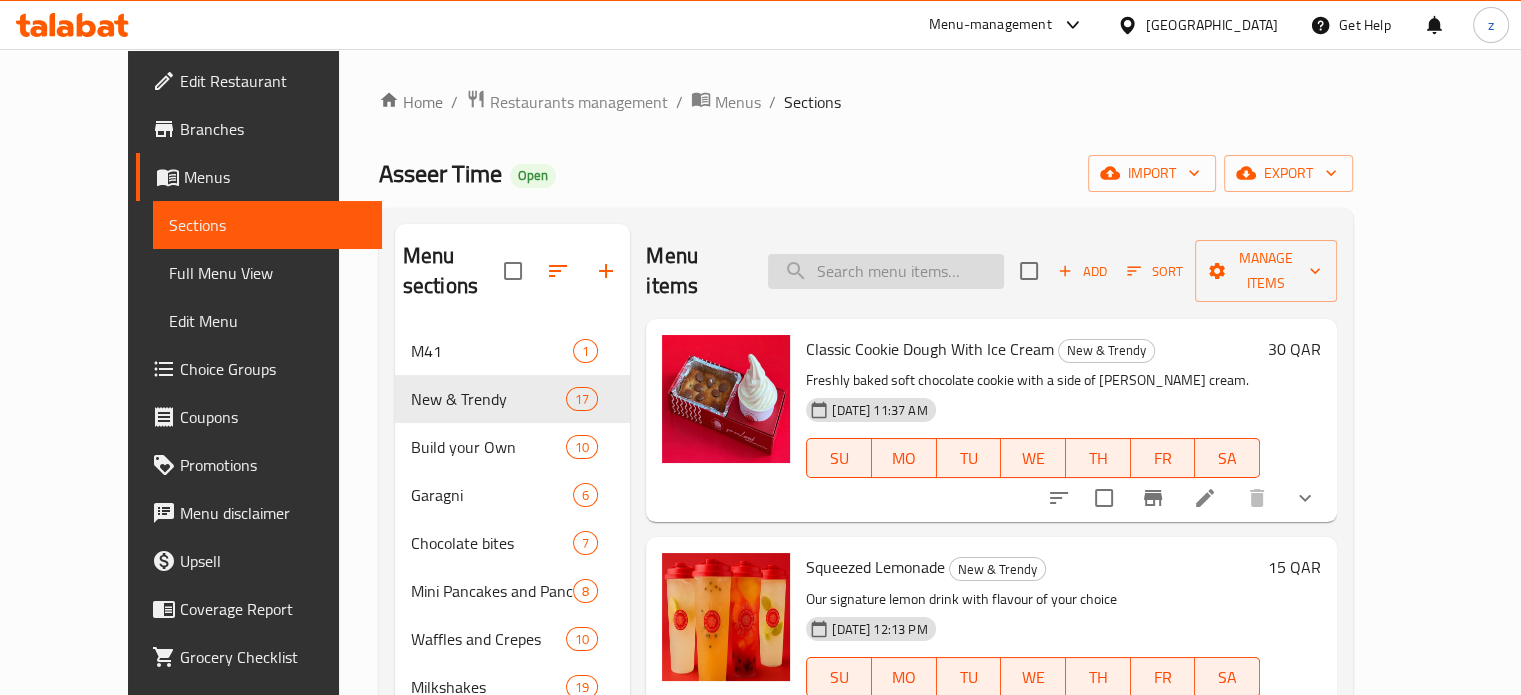 click at bounding box center (886, 271) 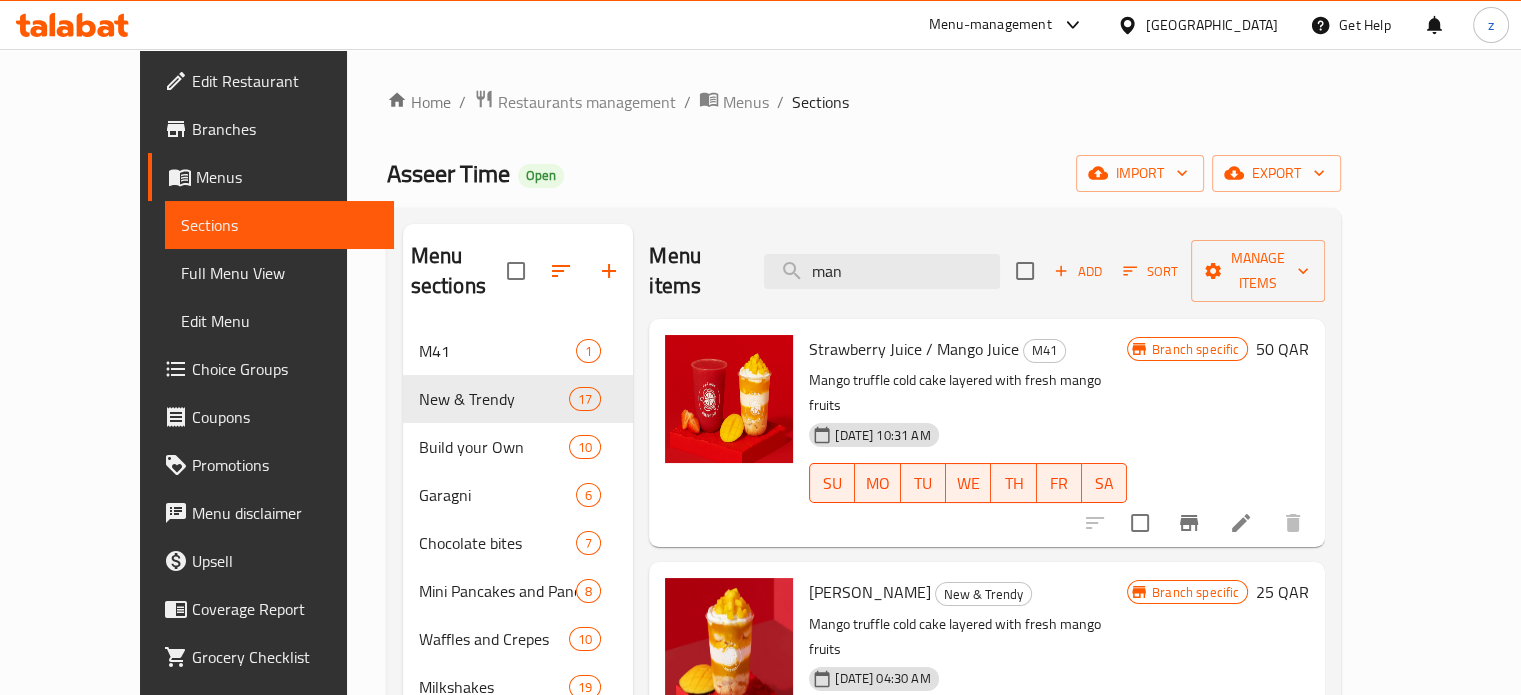 type on "man" 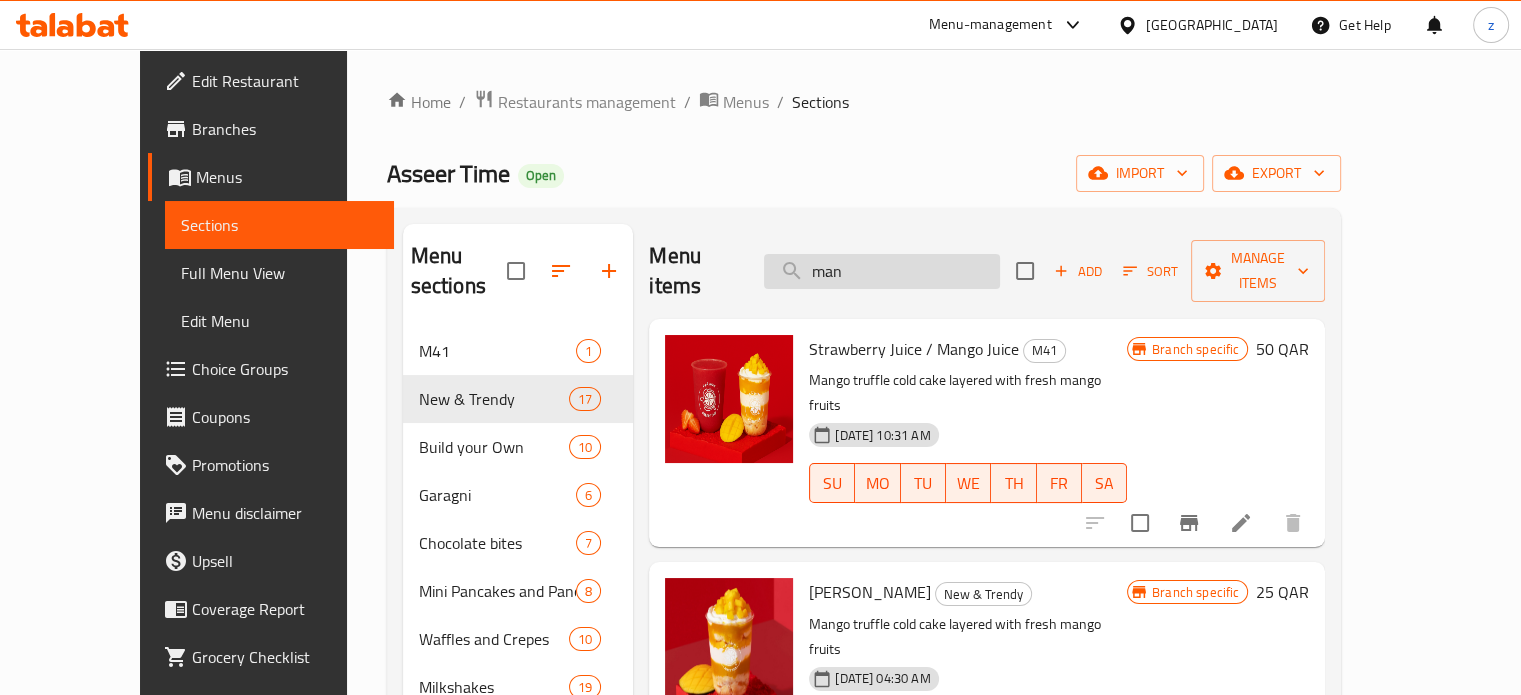 drag, startPoint x: 867, startPoint y: 253, endPoint x: 828, endPoint y: 250, distance: 39.115215 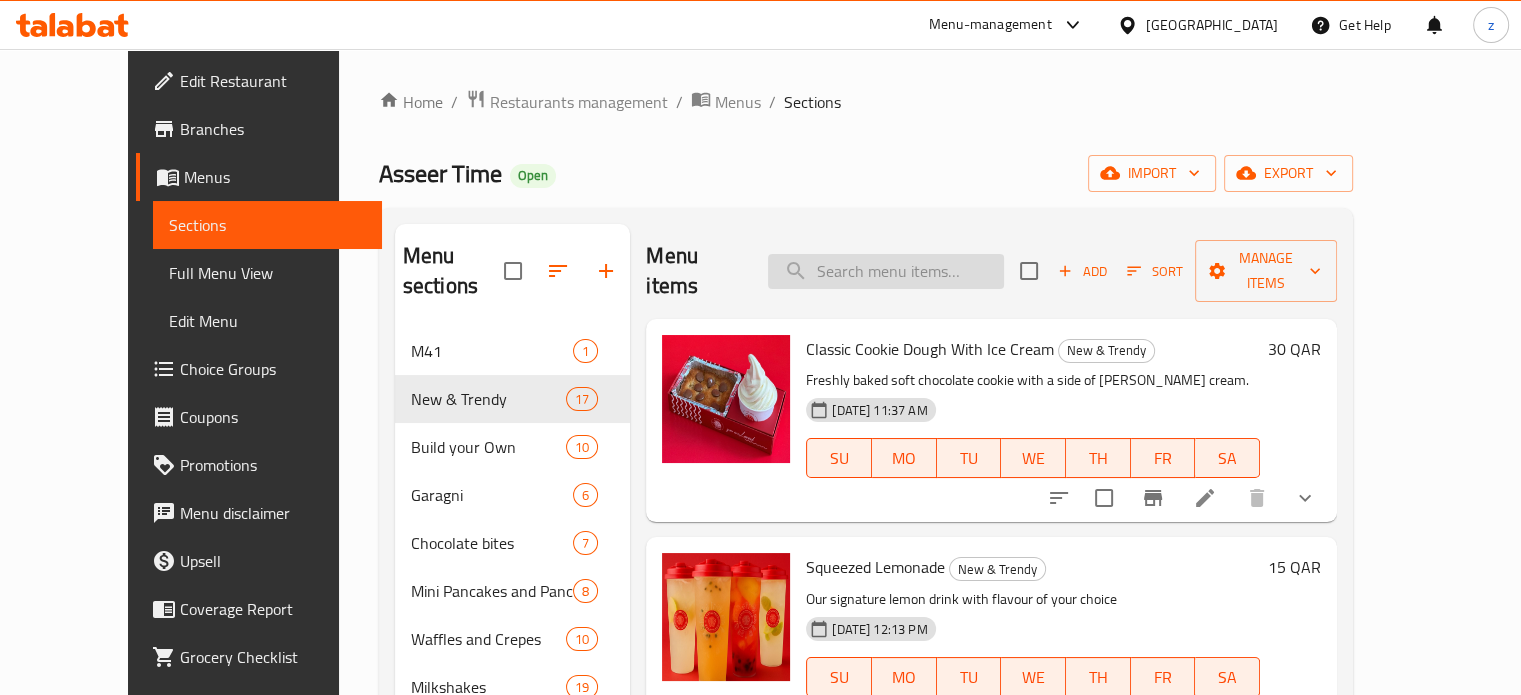 paste on "Mango truffle/Strawberry truffle" 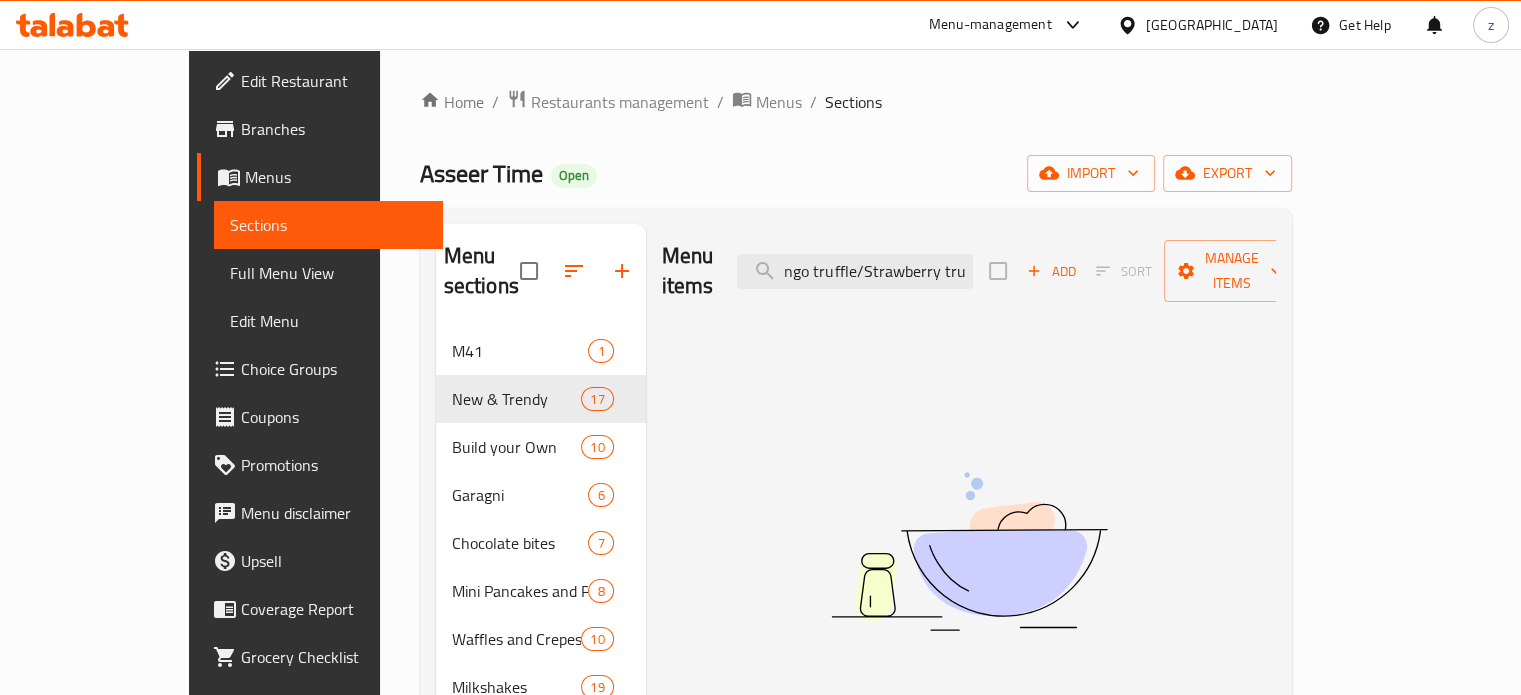 scroll, scrollTop: 0, scrollLeft: 0, axis: both 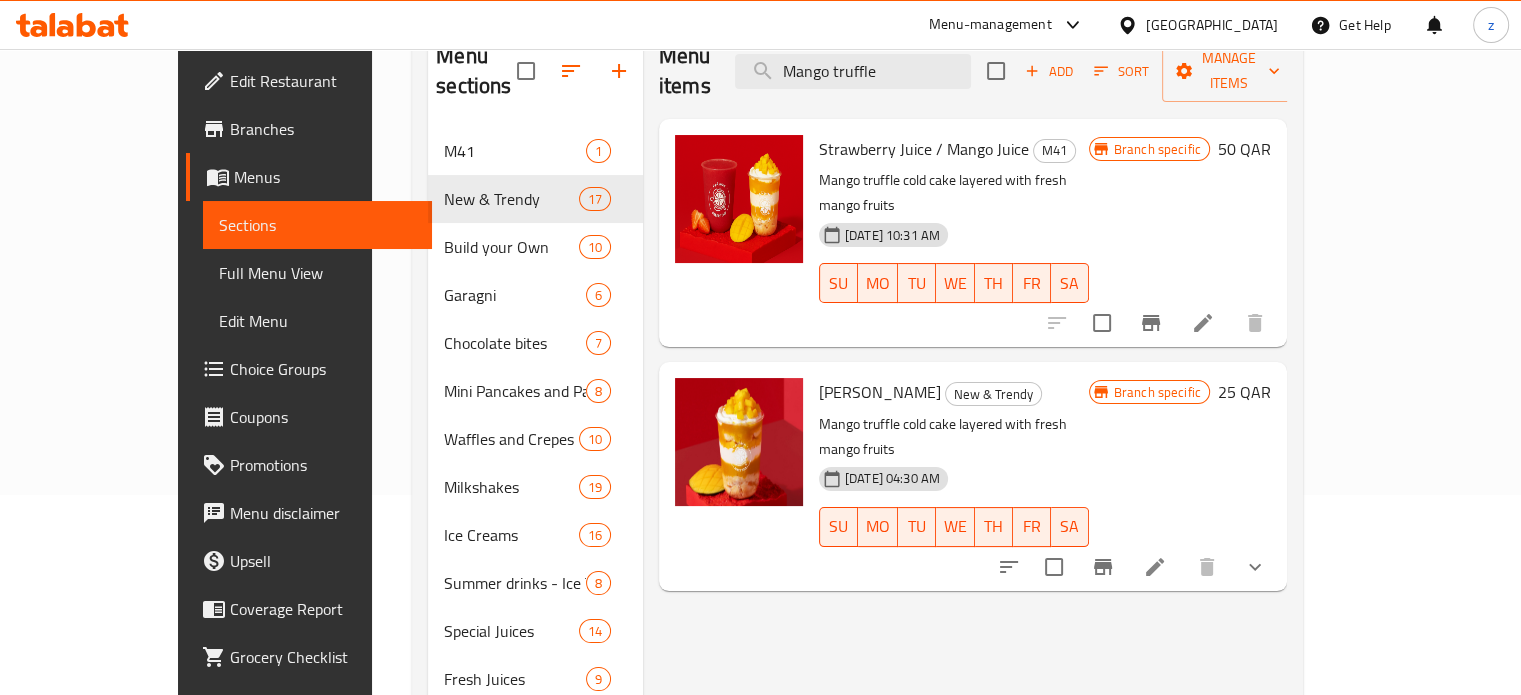 type on "Mango truffle" 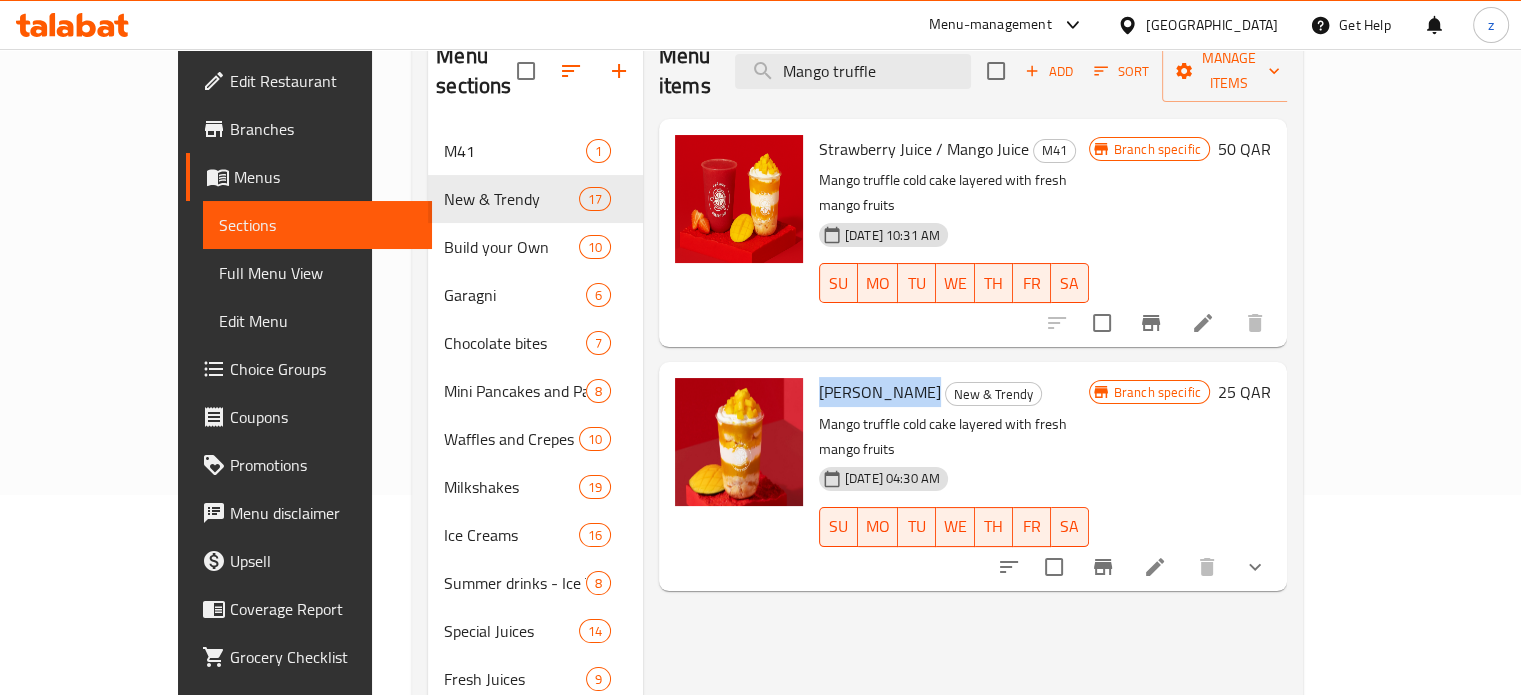 copy on "Mango Truffle" 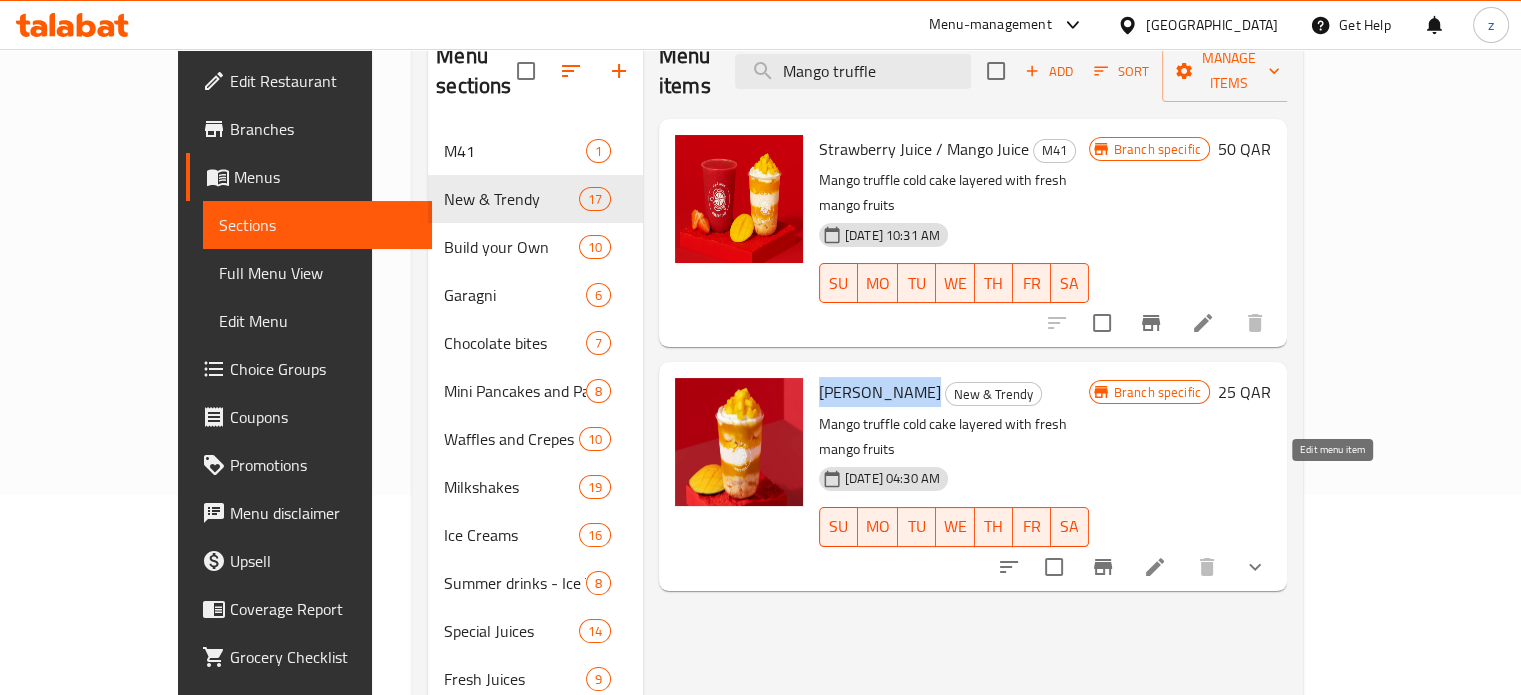 click 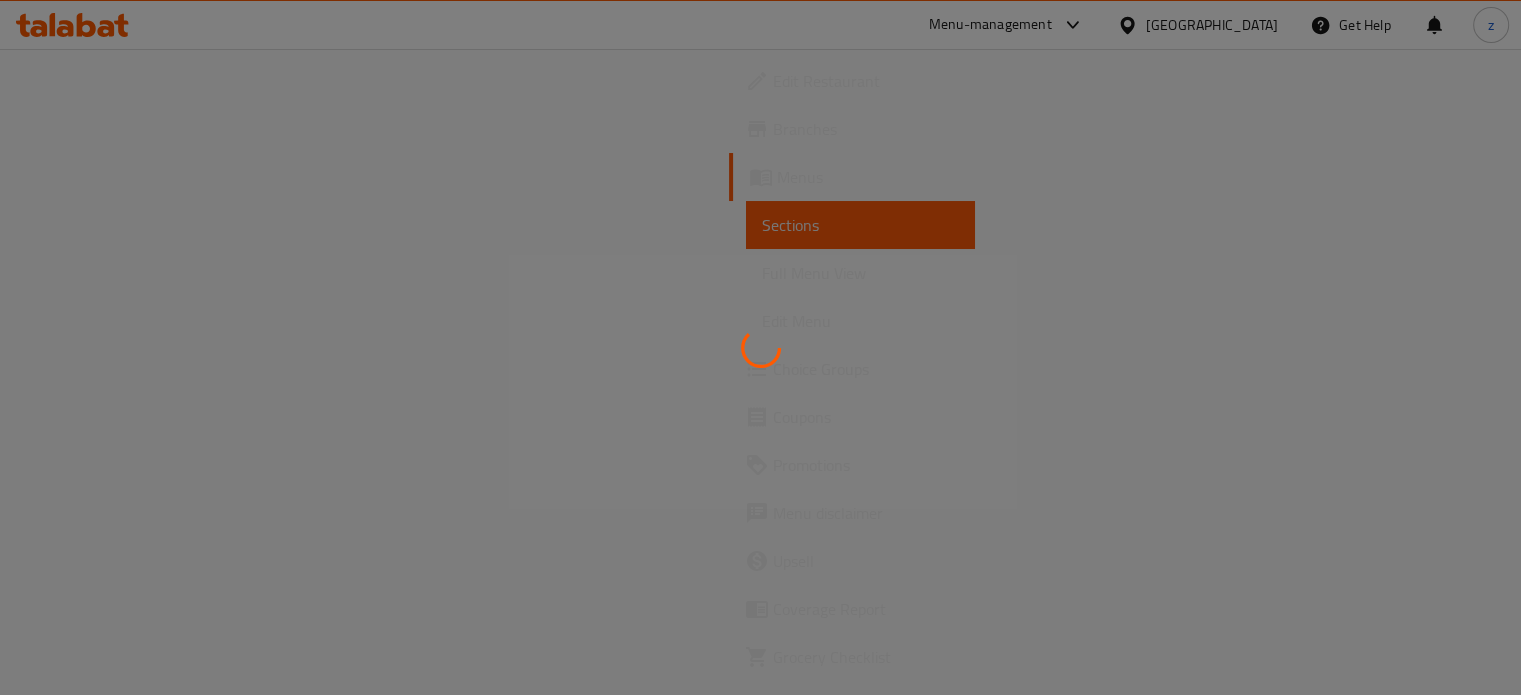 scroll, scrollTop: 0, scrollLeft: 0, axis: both 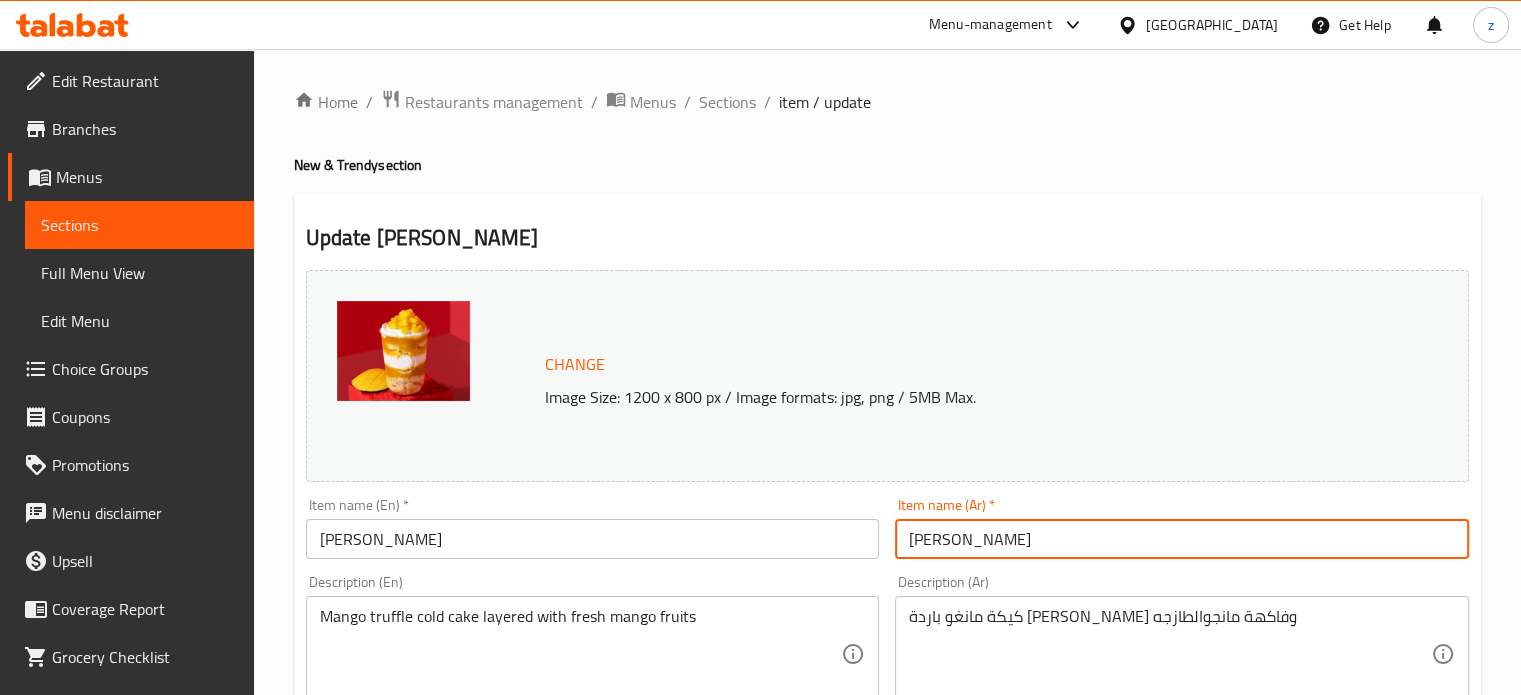 drag, startPoint x: 1050, startPoint y: 539, endPoint x: 912, endPoint y: 526, distance: 138.61096 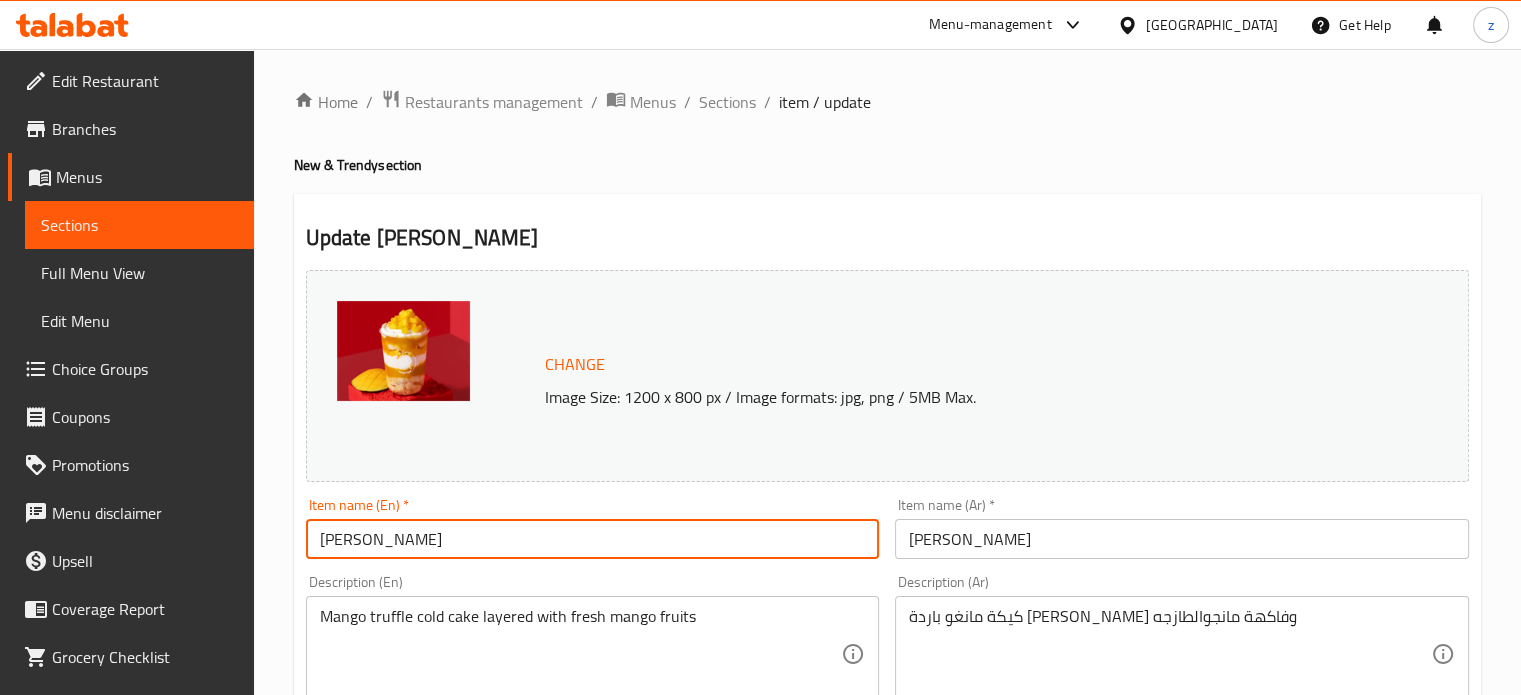 drag, startPoint x: 420, startPoint y: 536, endPoint x: 266, endPoint y: 531, distance: 154.08115 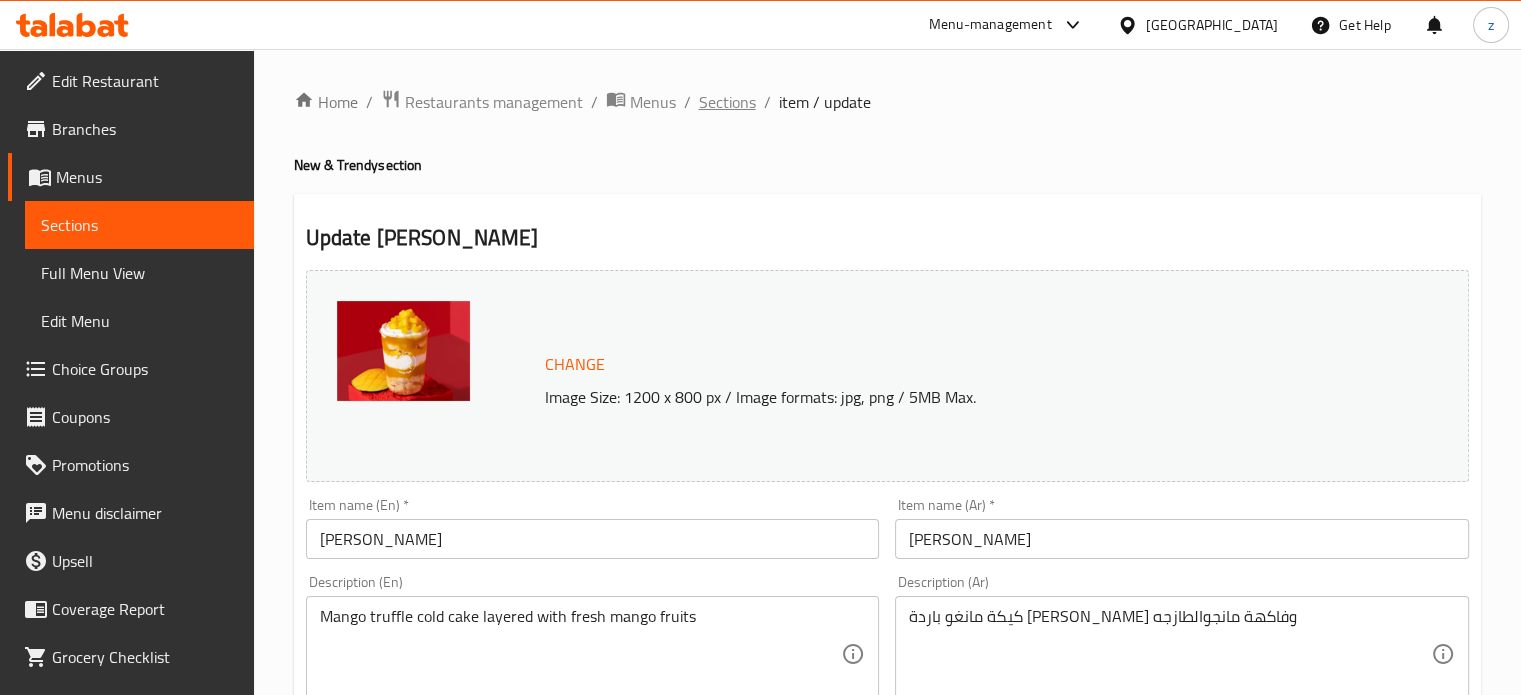 click on "Sections" at bounding box center [727, 102] 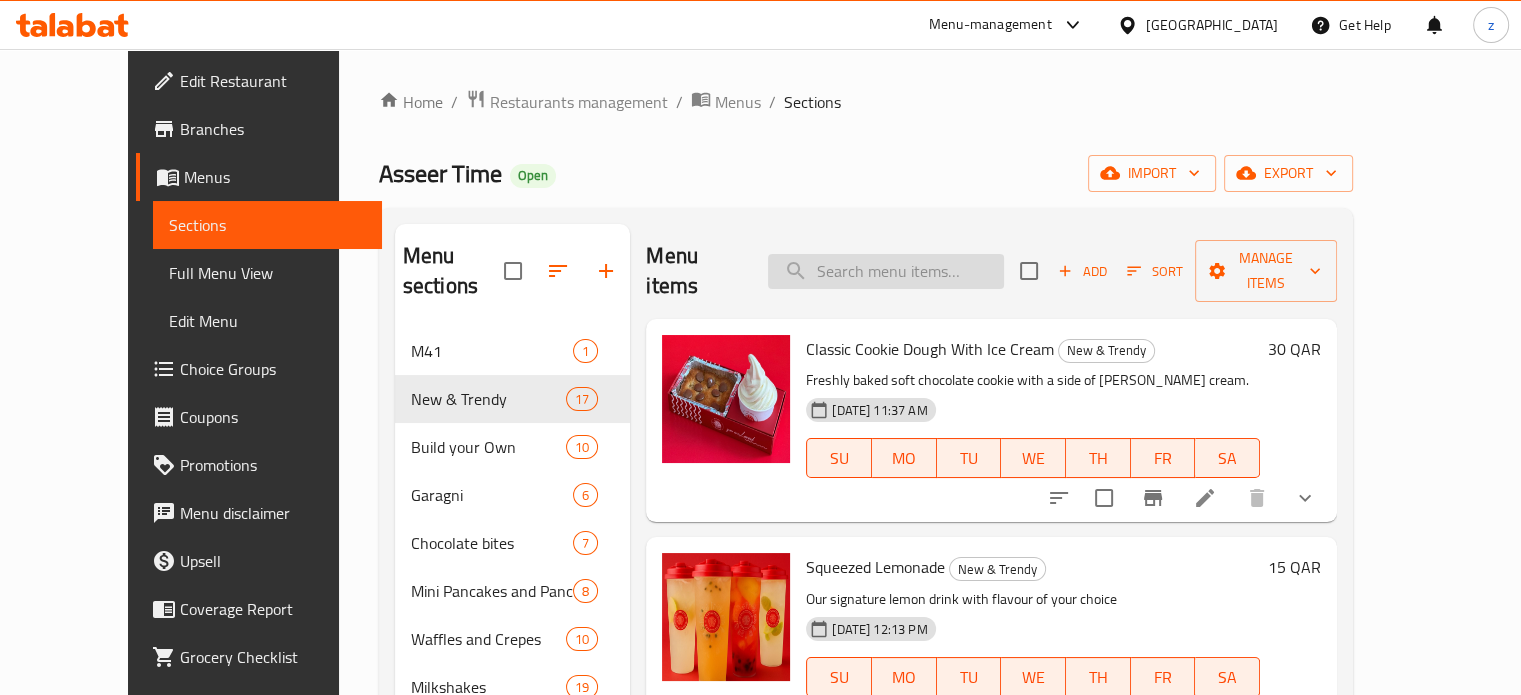 click at bounding box center (886, 271) 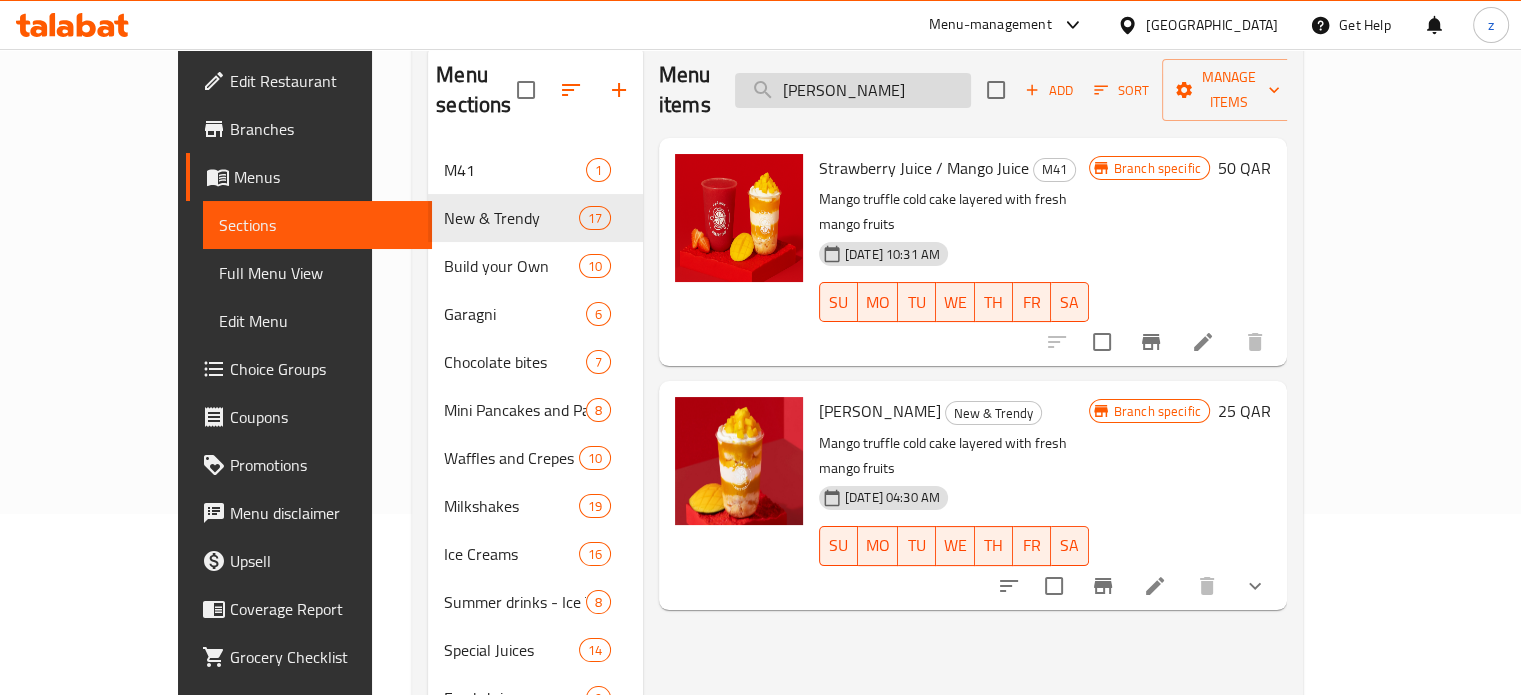 scroll, scrollTop: 200, scrollLeft: 0, axis: vertical 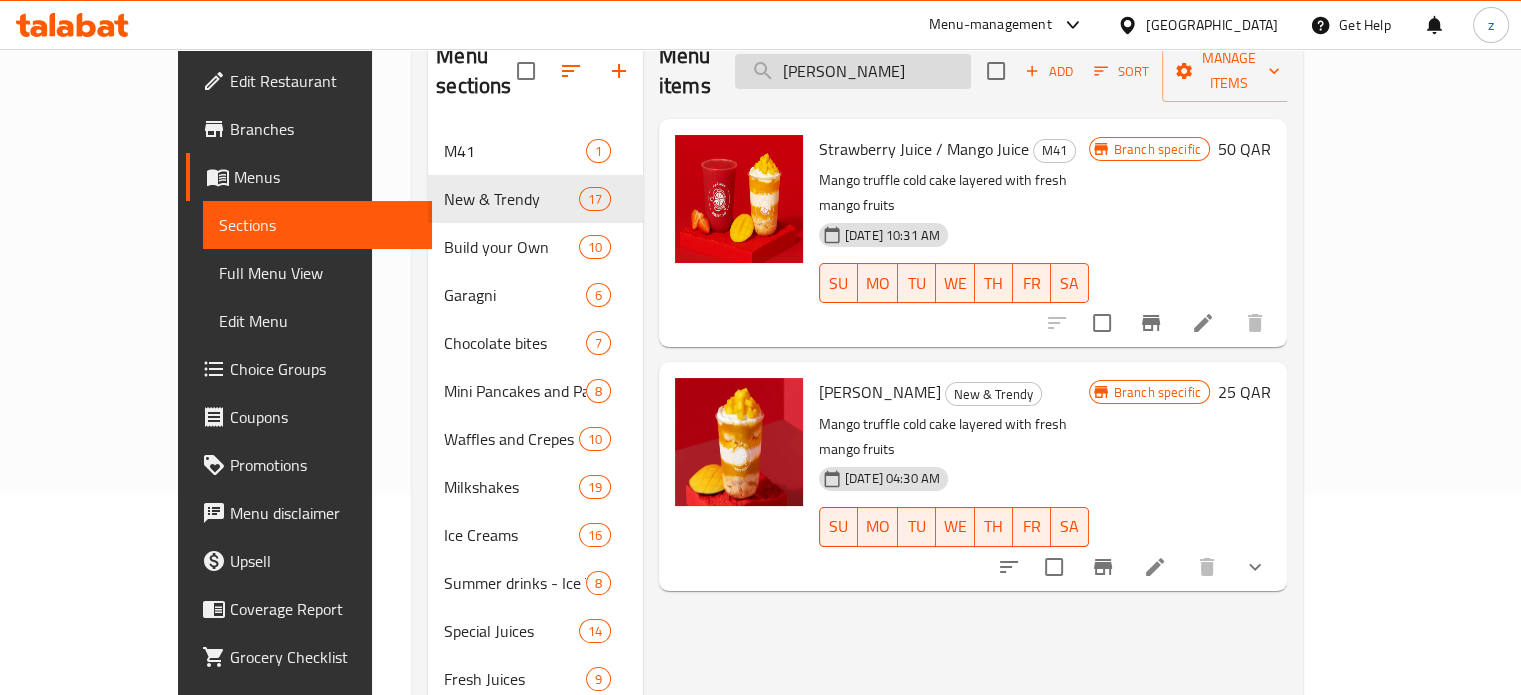 drag, startPoint x: 902, startPoint y: 53, endPoint x: 827, endPoint y: 51, distance: 75.026665 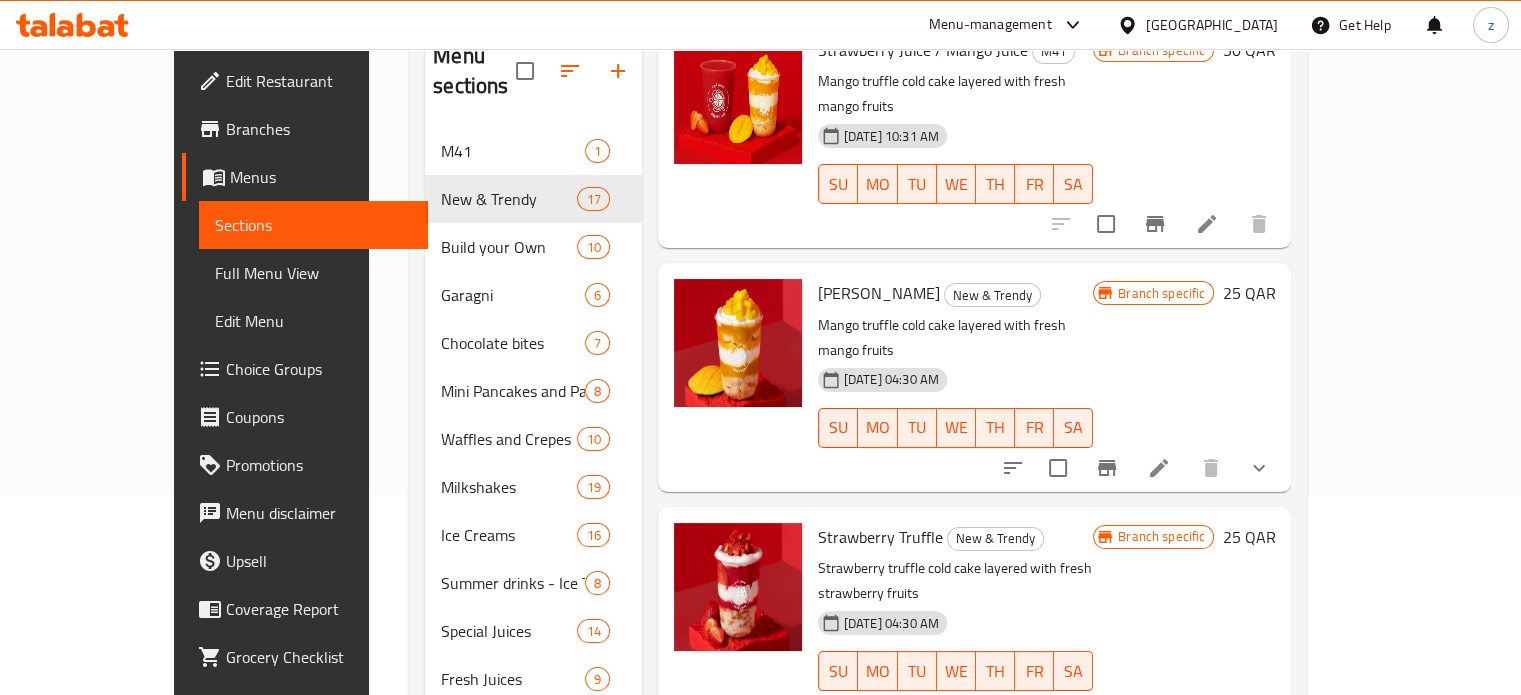 scroll, scrollTop: 100, scrollLeft: 0, axis: vertical 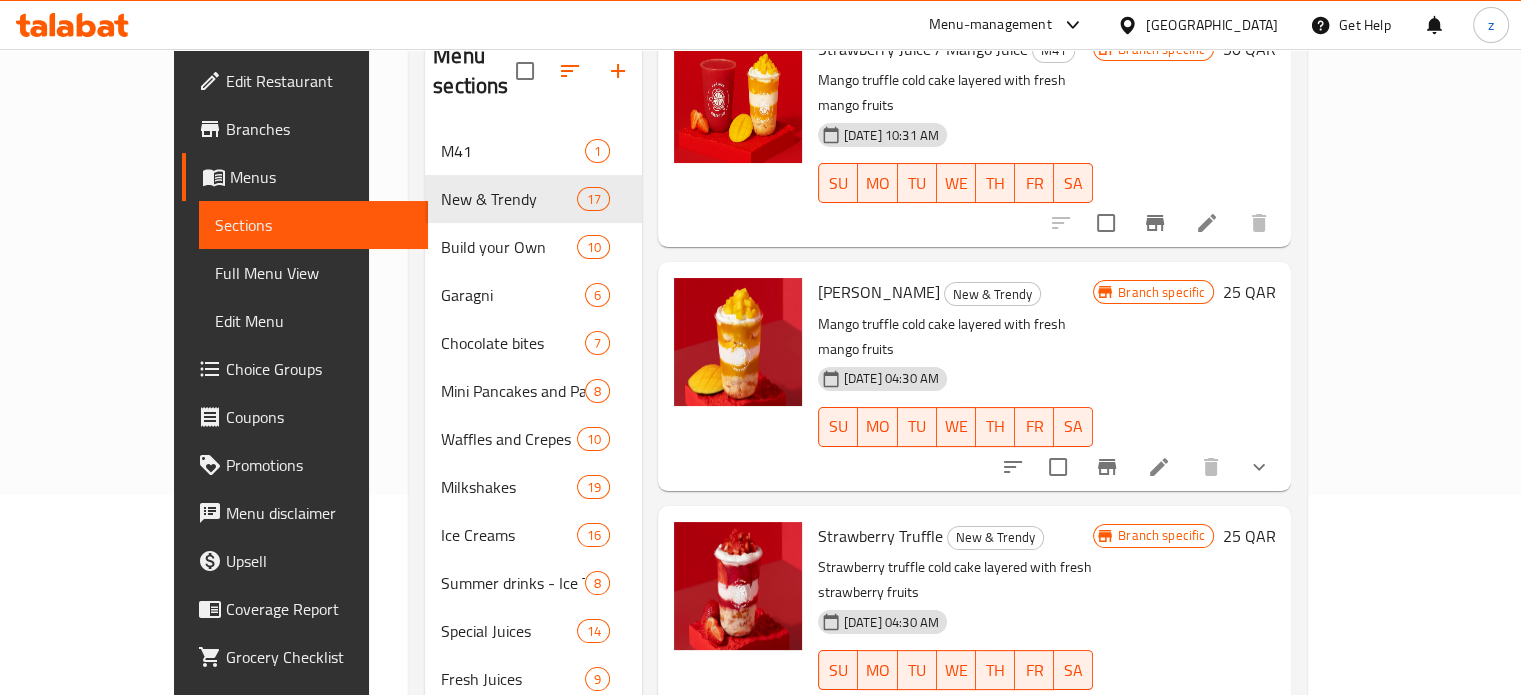 type on "Truffle" 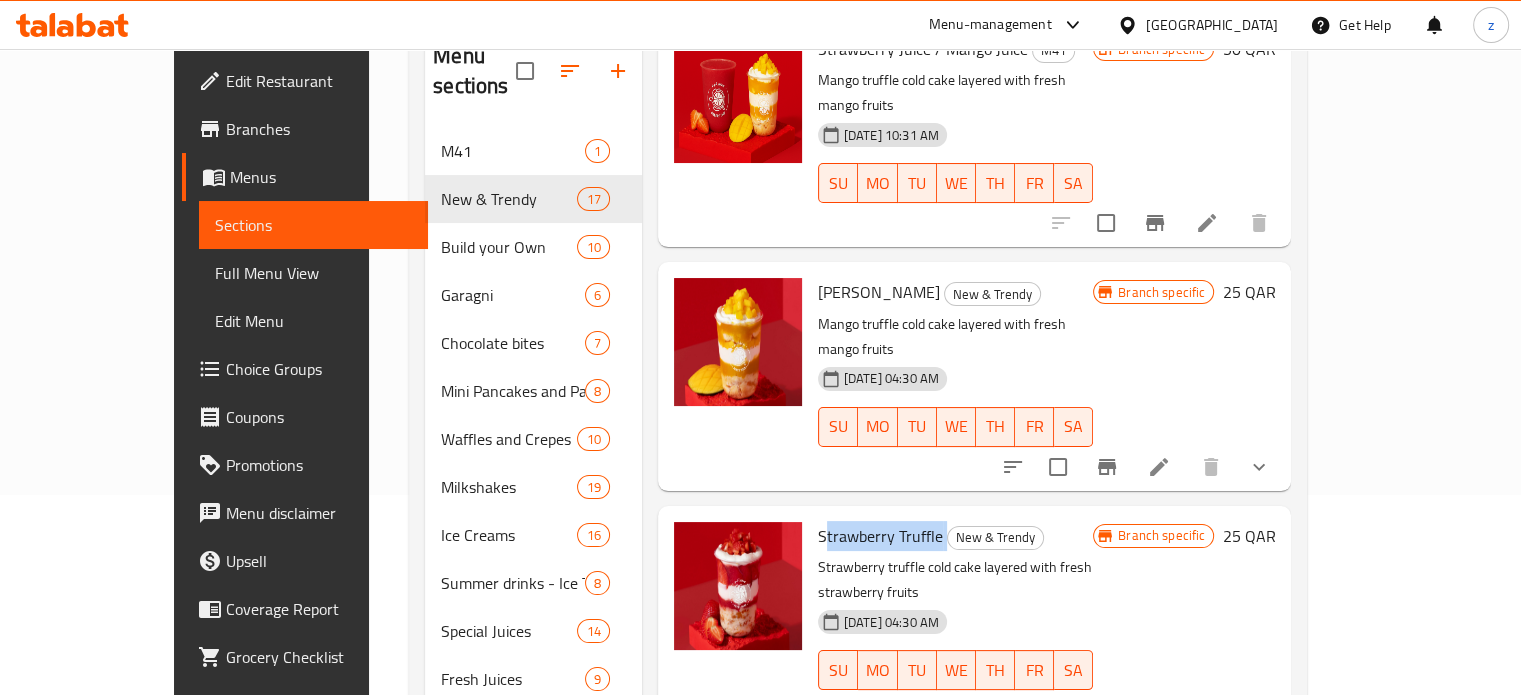 drag, startPoint x: 779, startPoint y: 456, endPoint x: 902, endPoint y: 455, distance: 123.00407 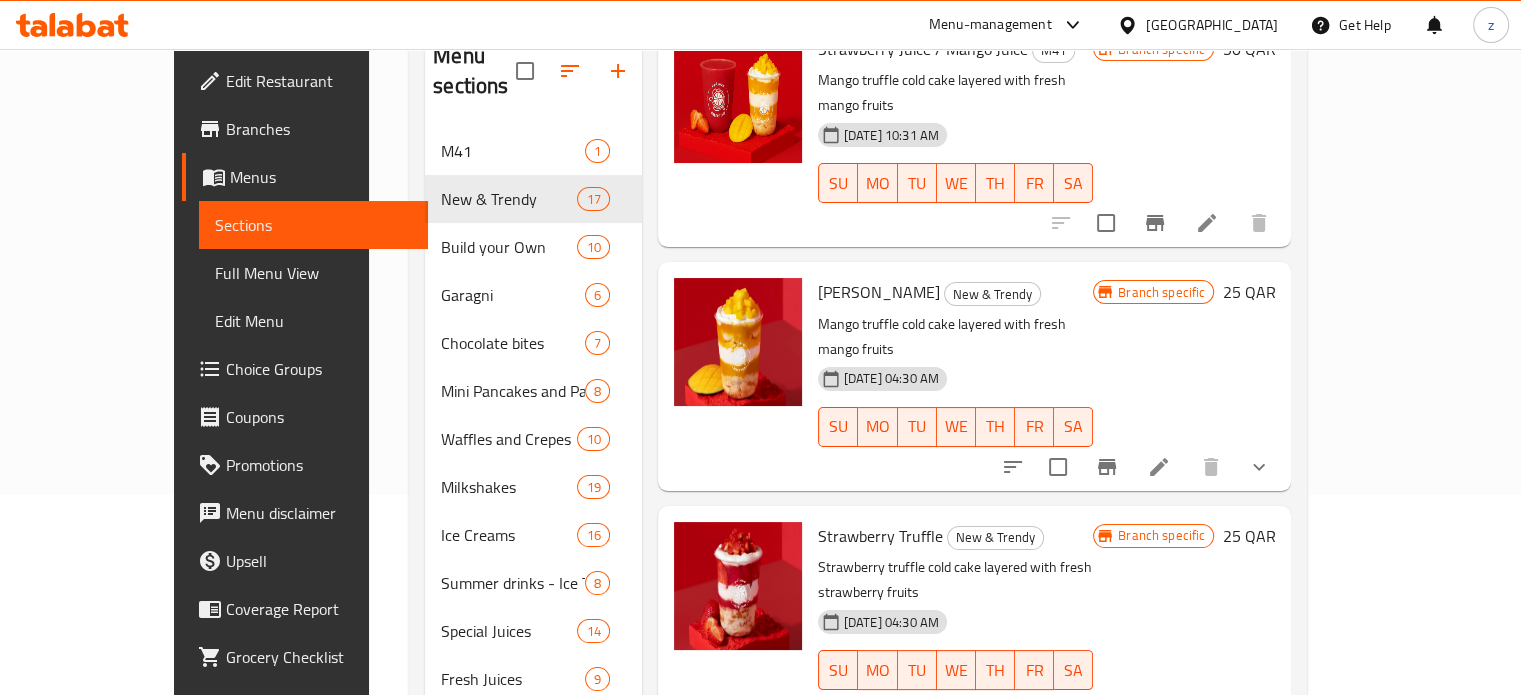 click on "Strawberry Truffle" at bounding box center [880, 536] 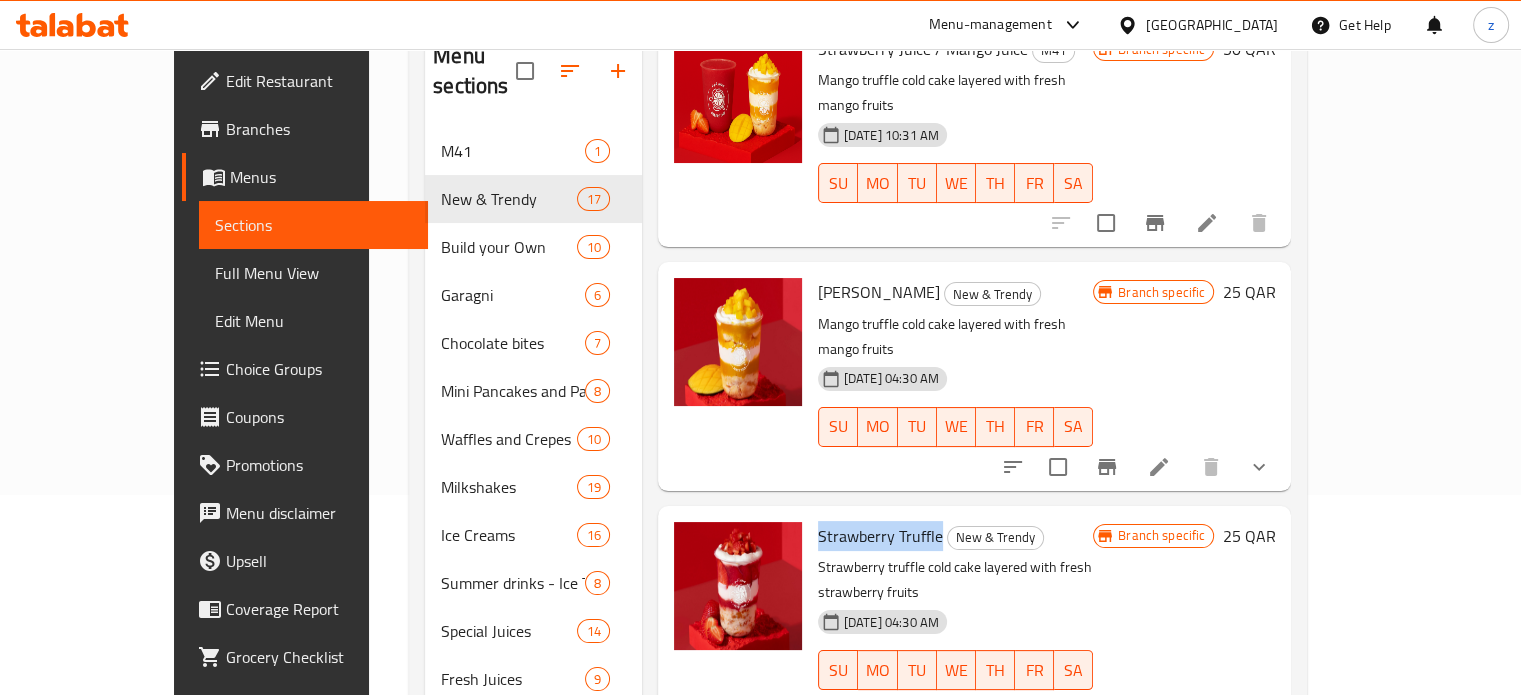 drag, startPoint x: 776, startPoint y: 451, endPoint x: 879, endPoint y: 453, distance: 103.01942 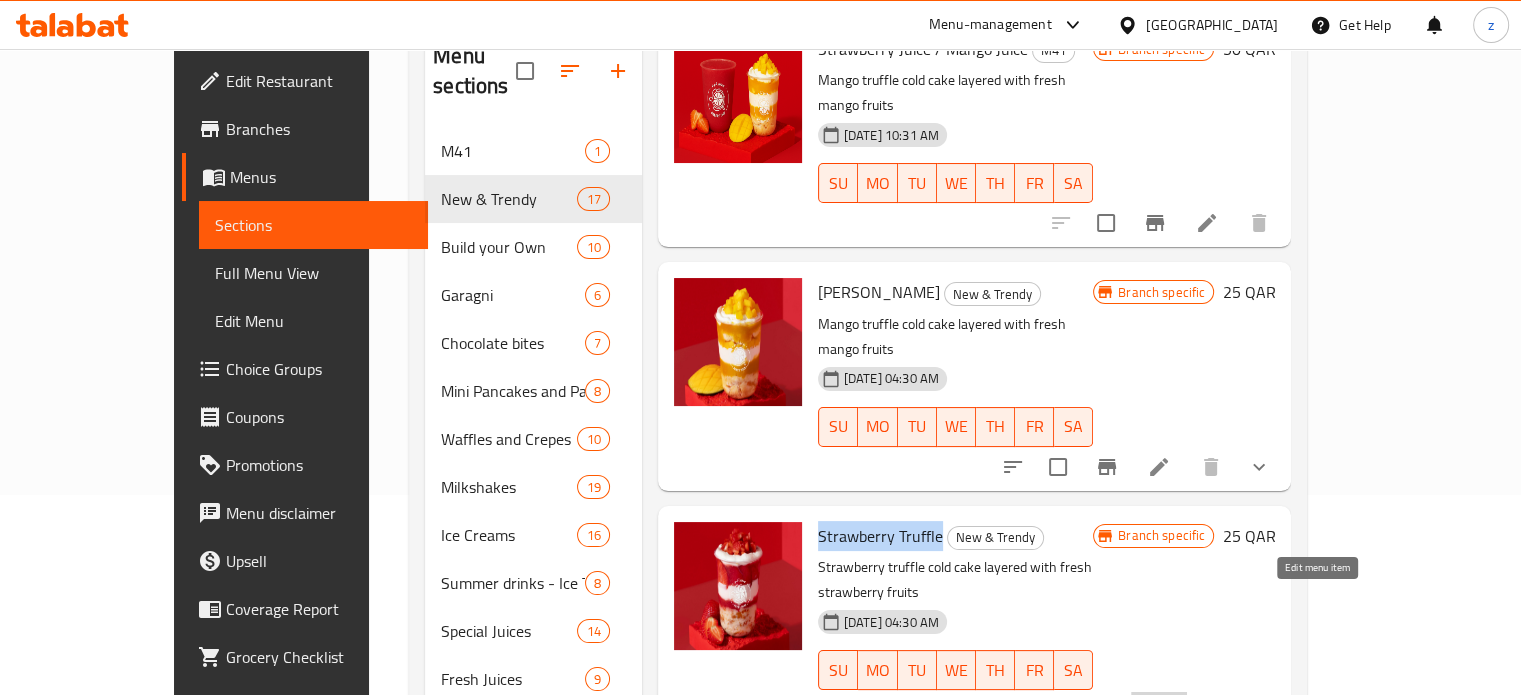 click 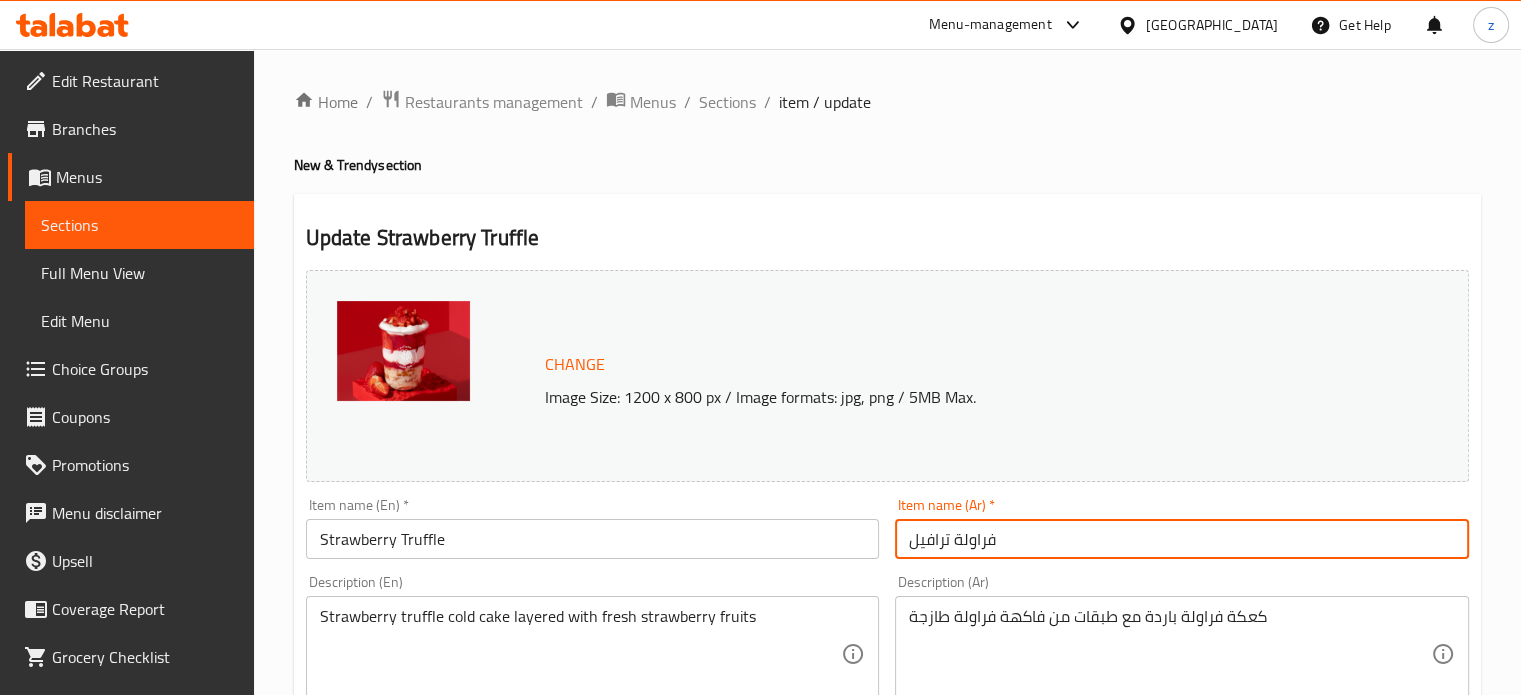 drag, startPoint x: 1028, startPoint y: 547, endPoint x: 981, endPoint y: 544, distance: 47.095646 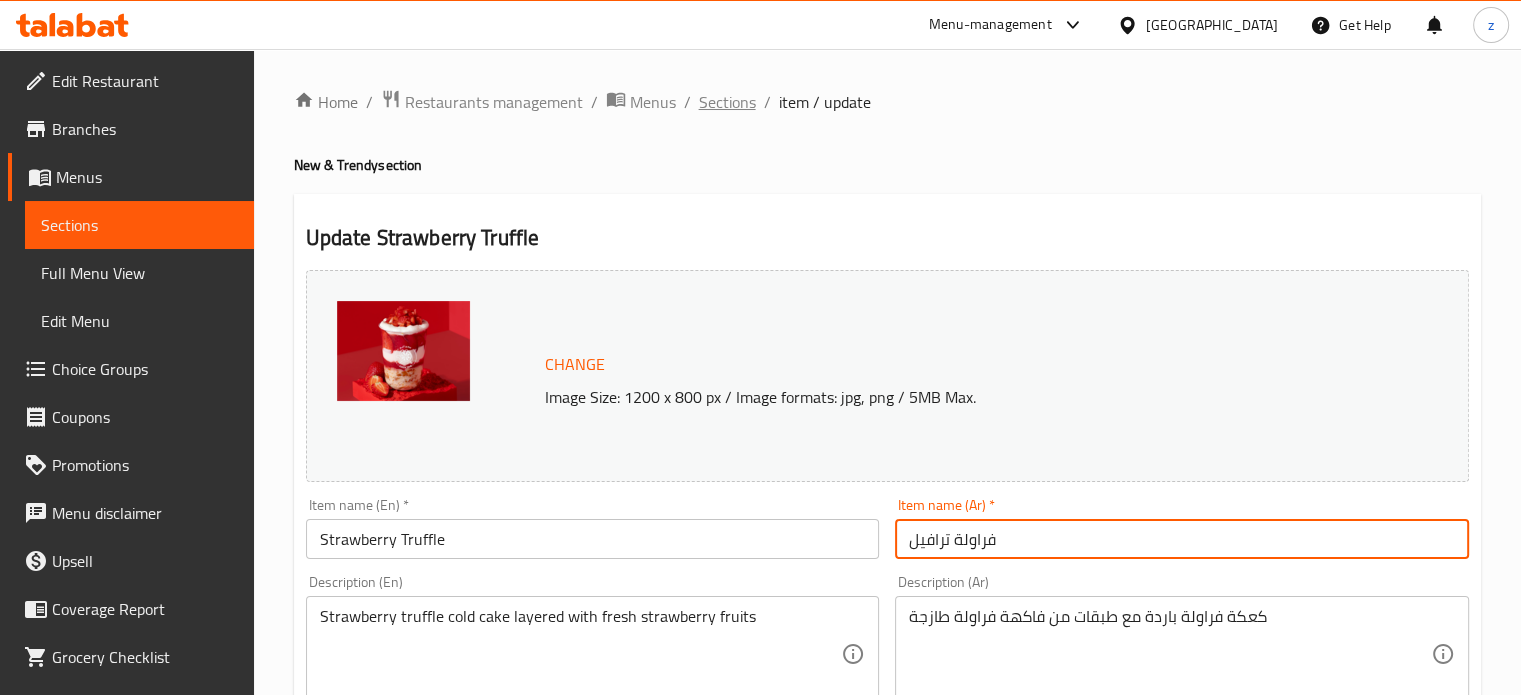 click on "Sections" at bounding box center [727, 102] 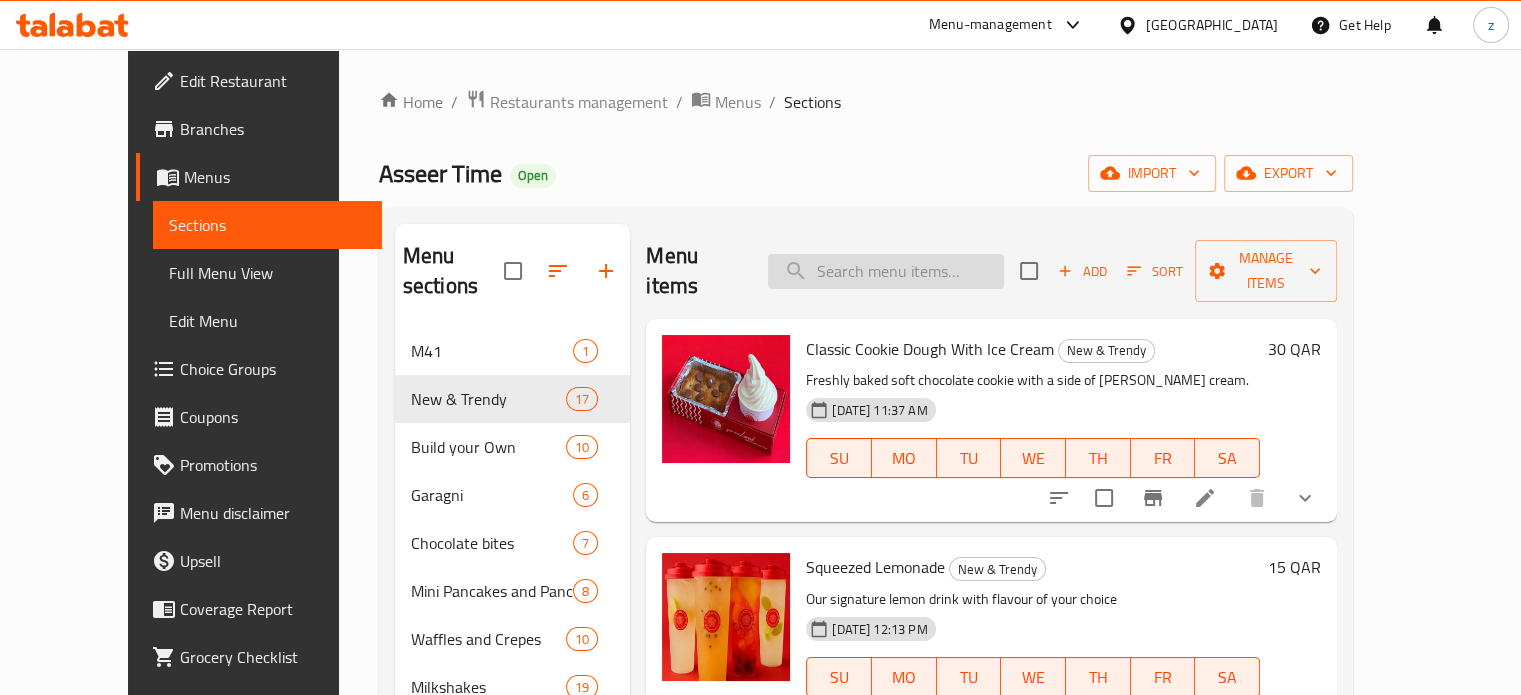 click at bounding box center (886, 271) 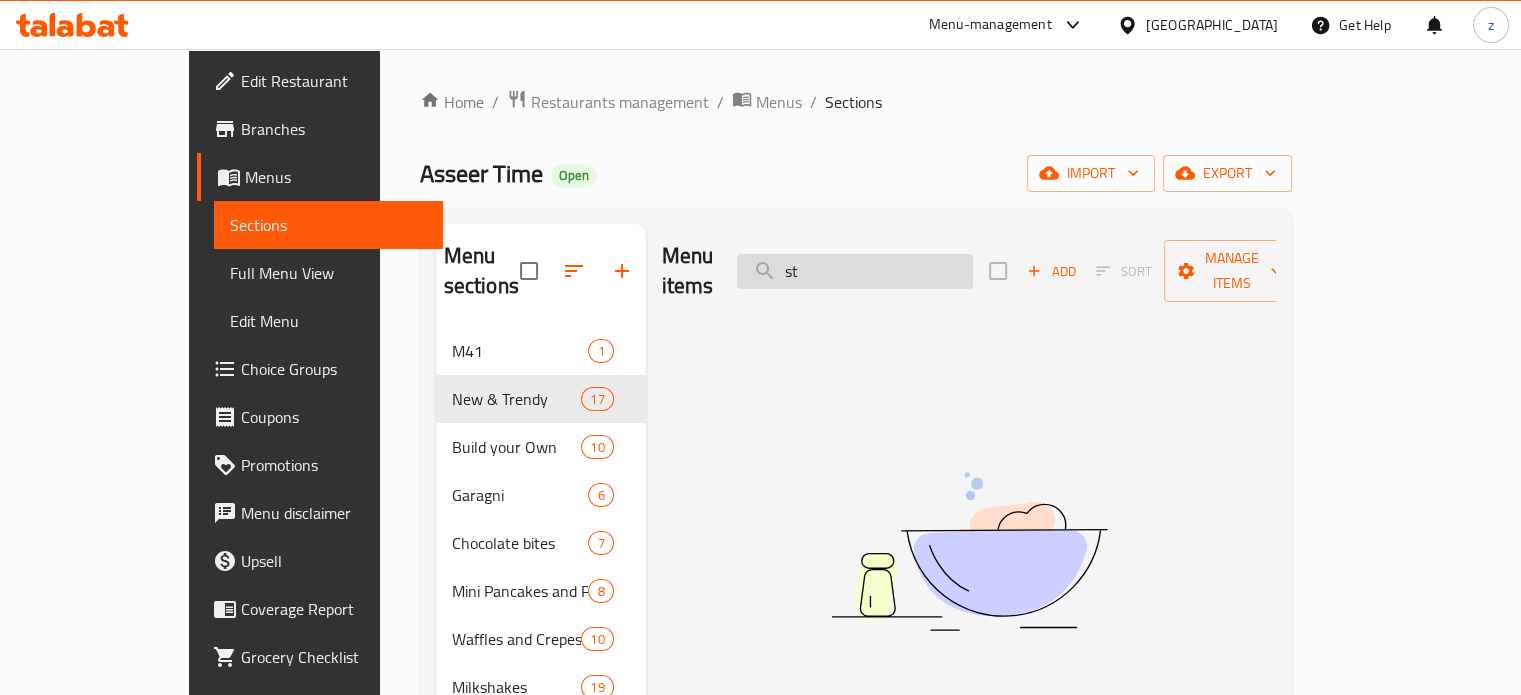 type on "s" 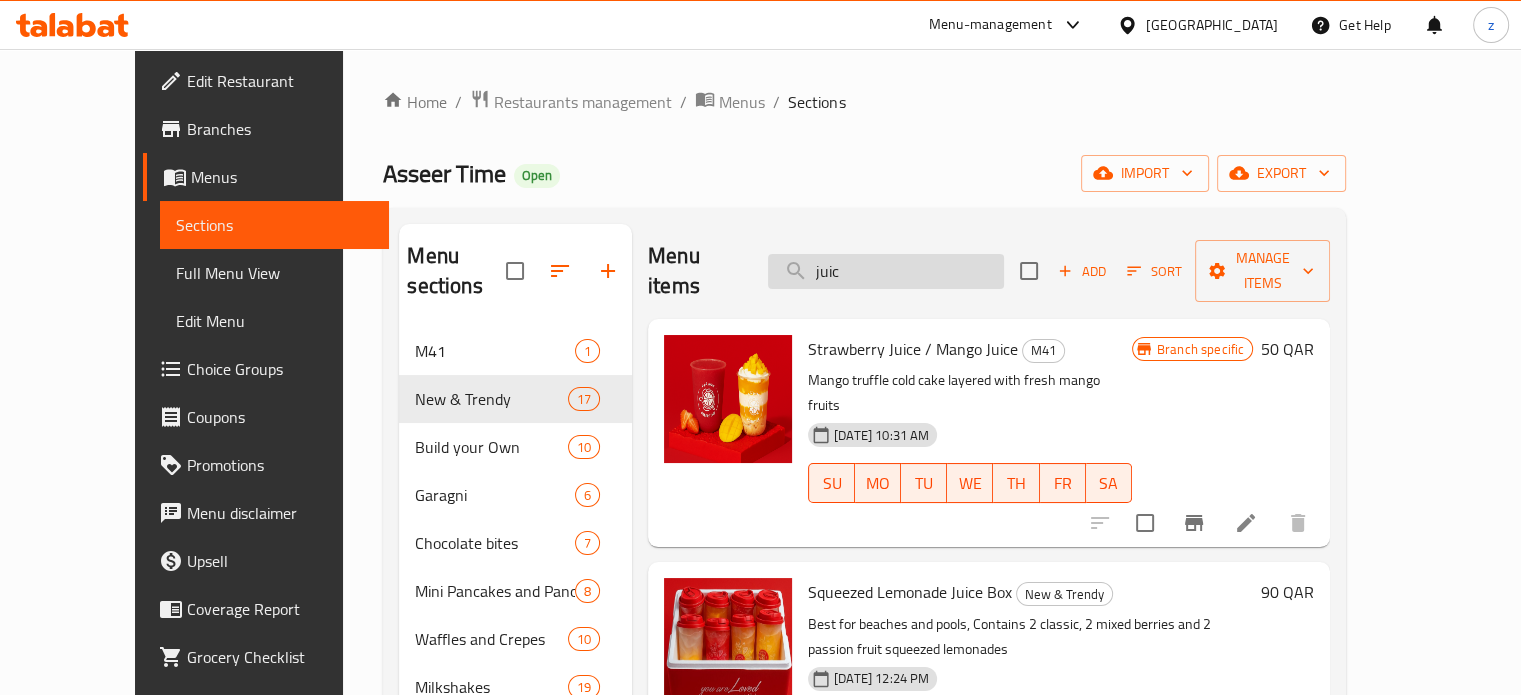 type on "juice" 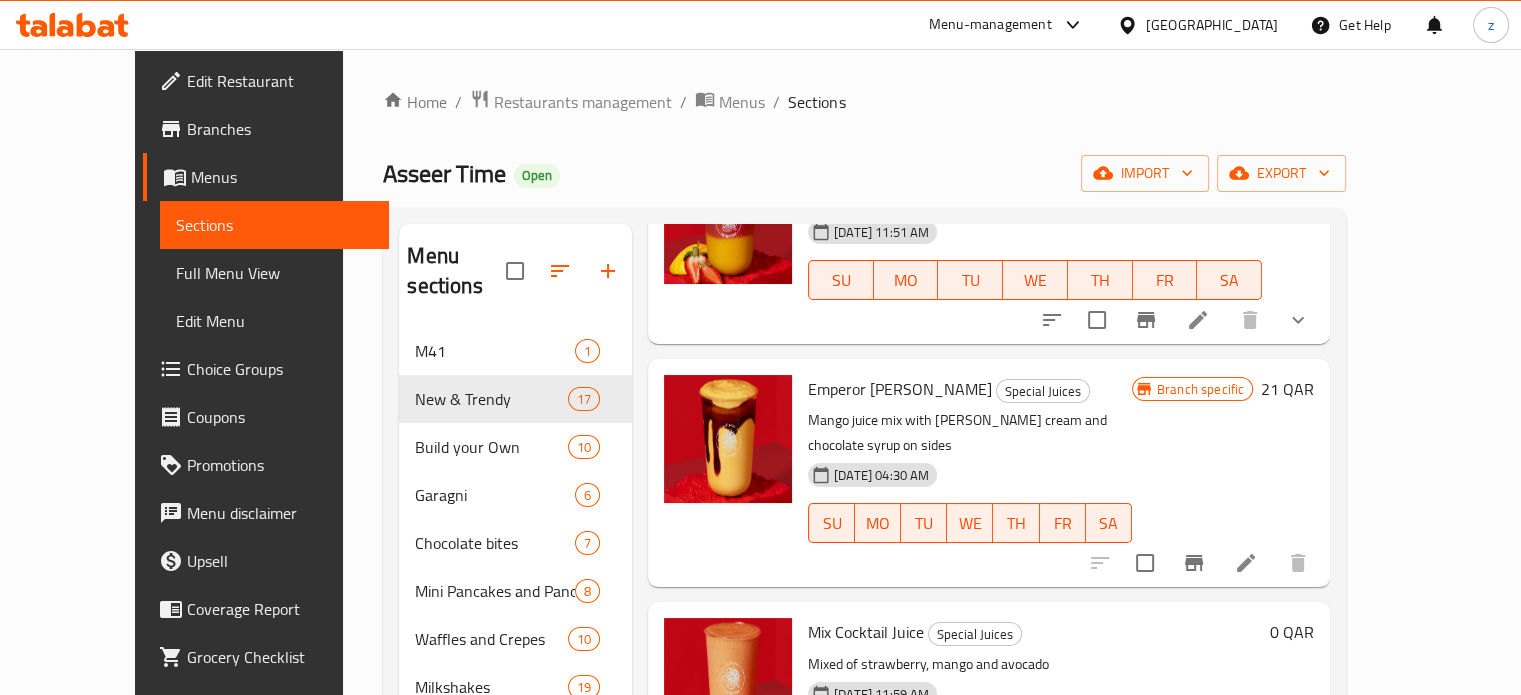 scroll, scrollTop: 3400, scrollLeft: 0, axis: vertical 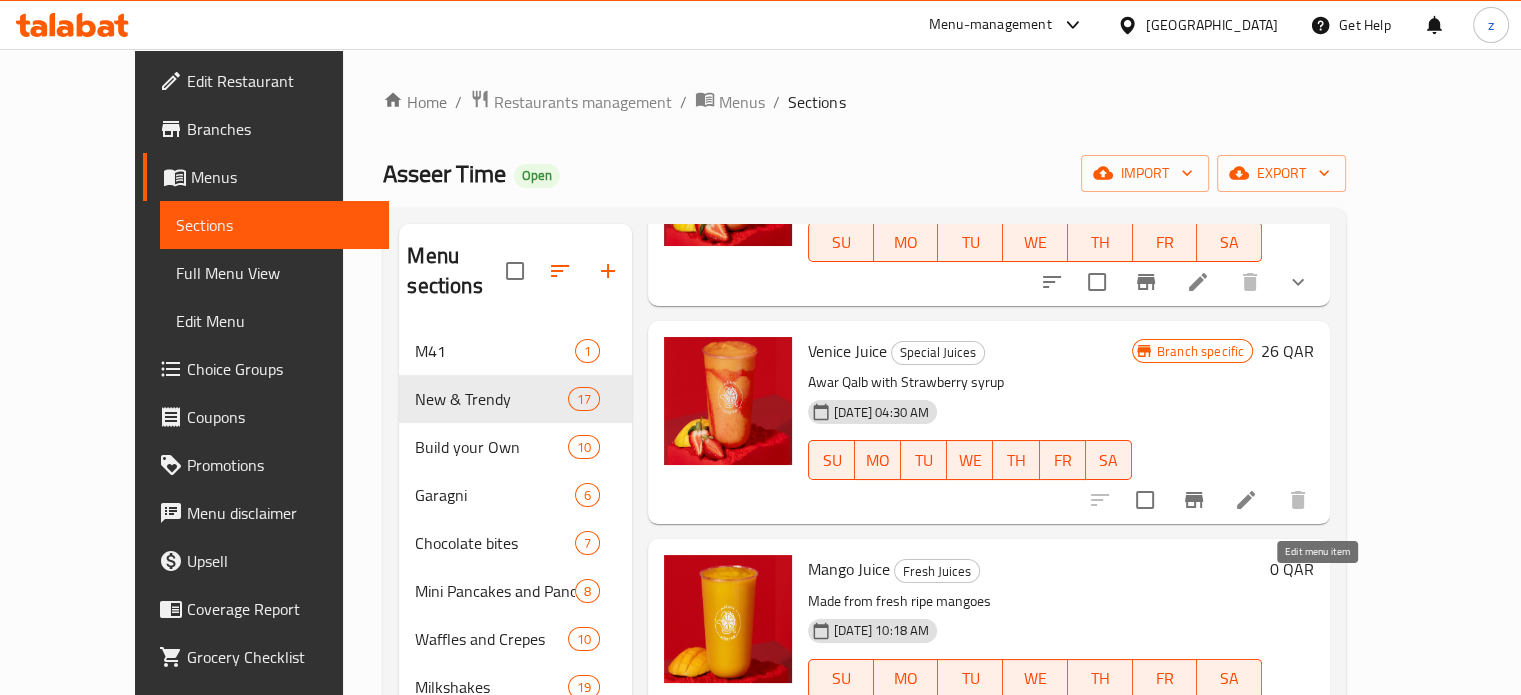 click 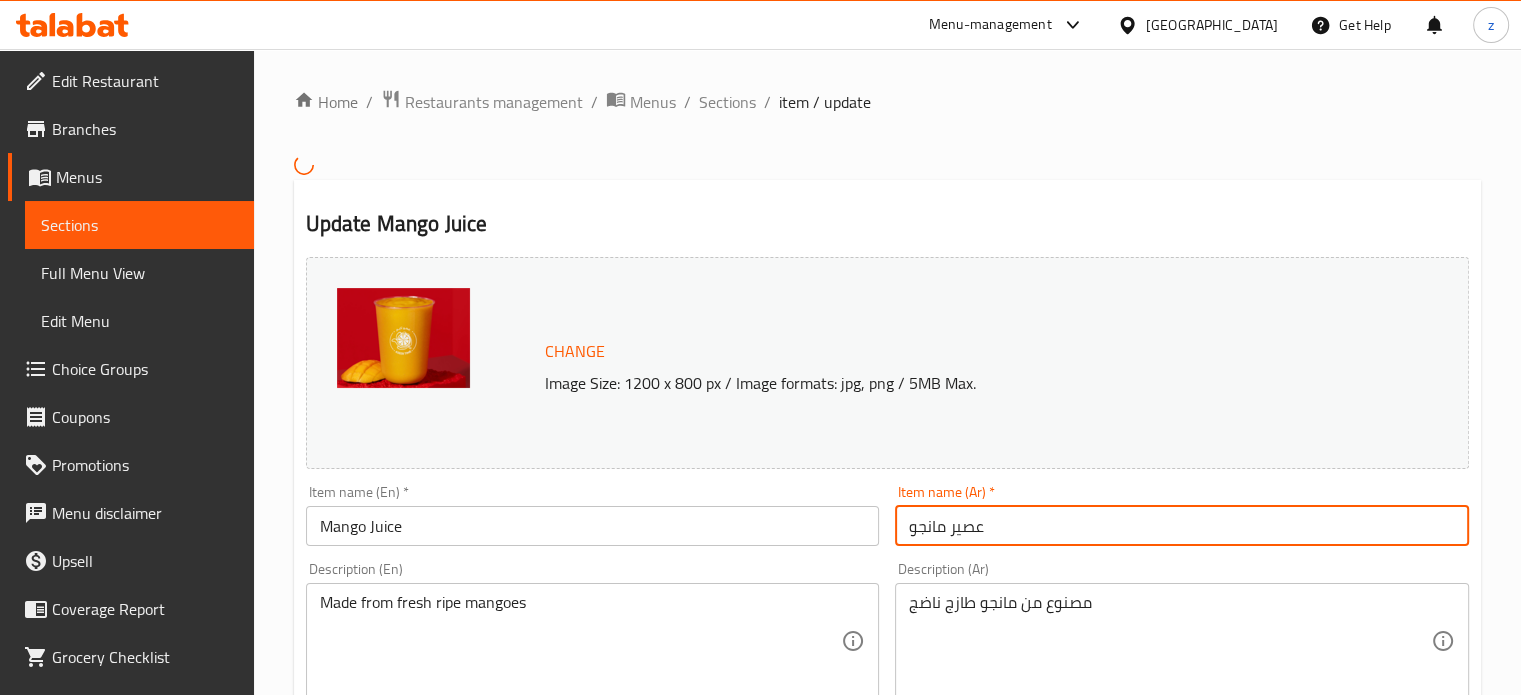 drag, startPoint x: 994, startPoint y: 524, endPoint x: 906, endPoint y: 527, distance: 88.051125 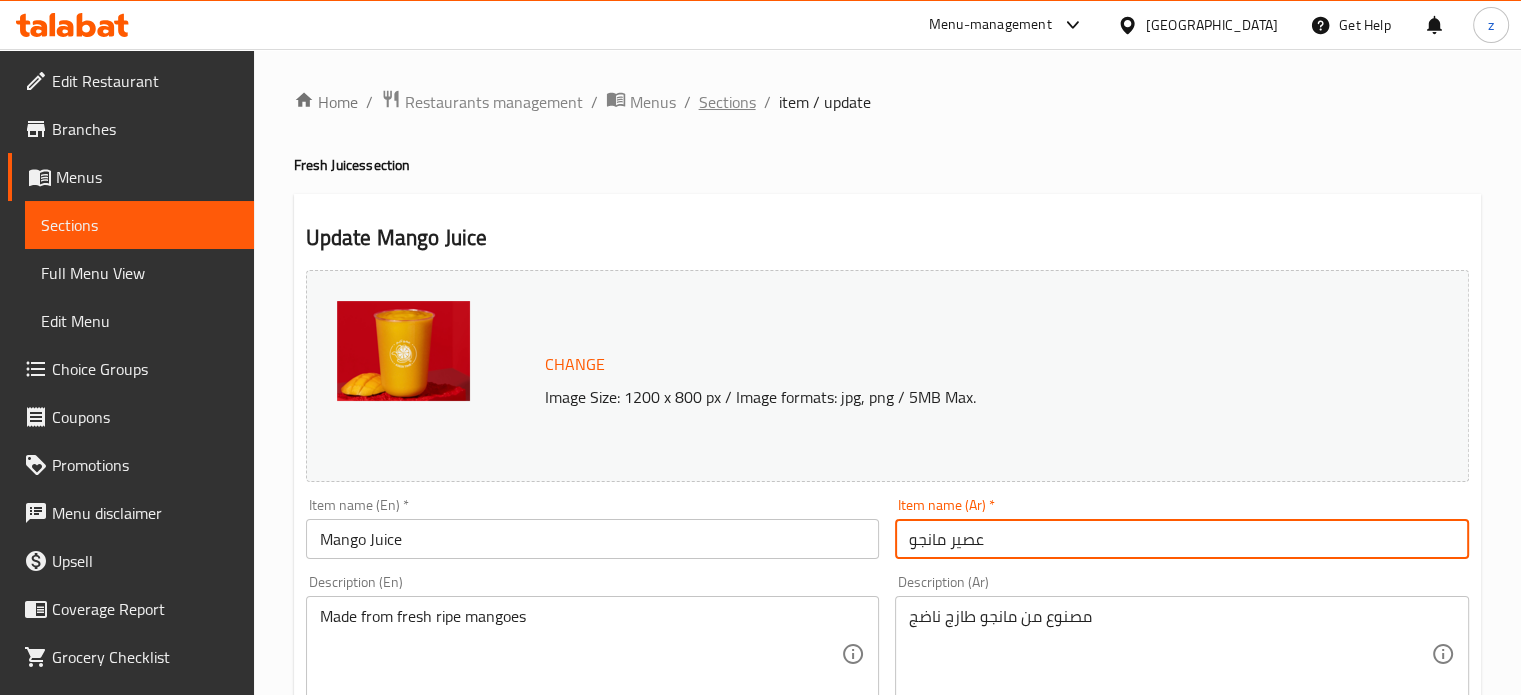 click on "Sections" at bounding box center [727, 102] 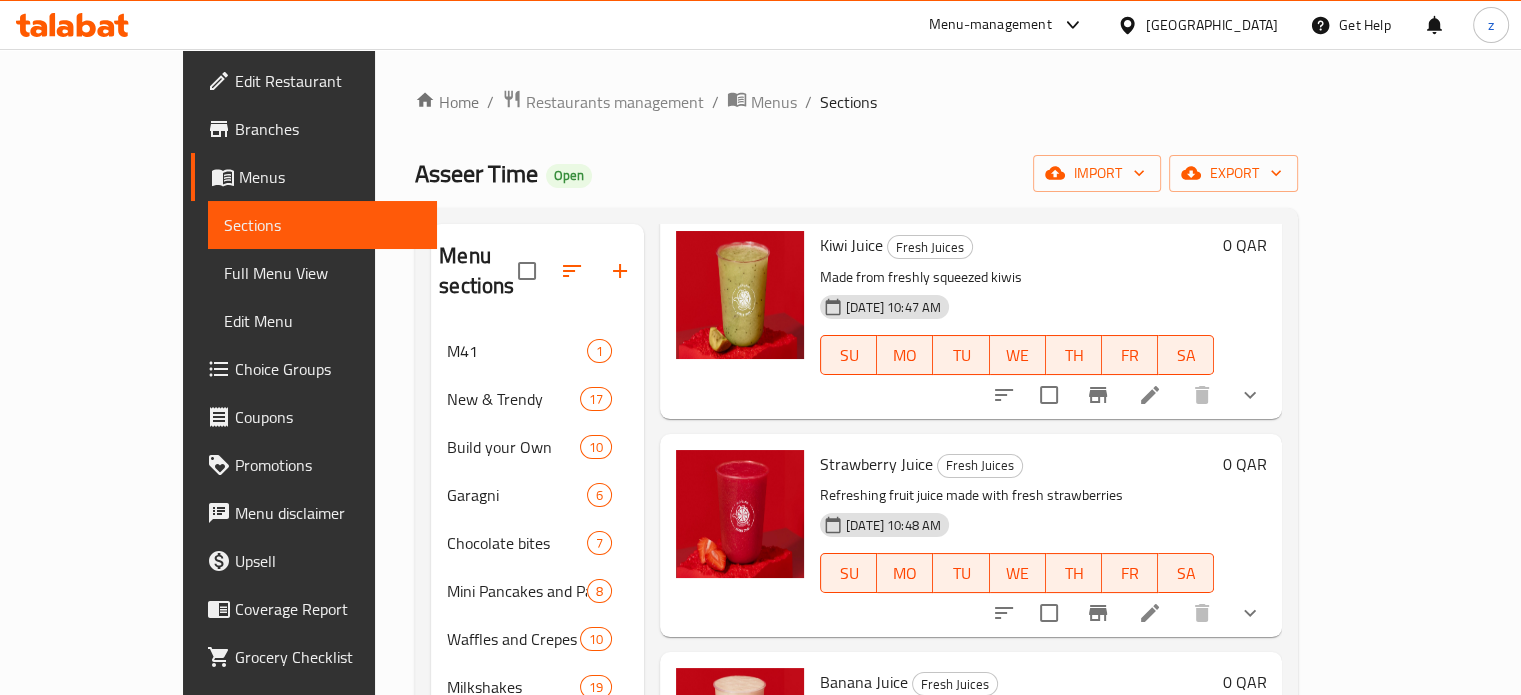 scroll, scrollTop: 300, scrollLeft: 0, axis: vertical 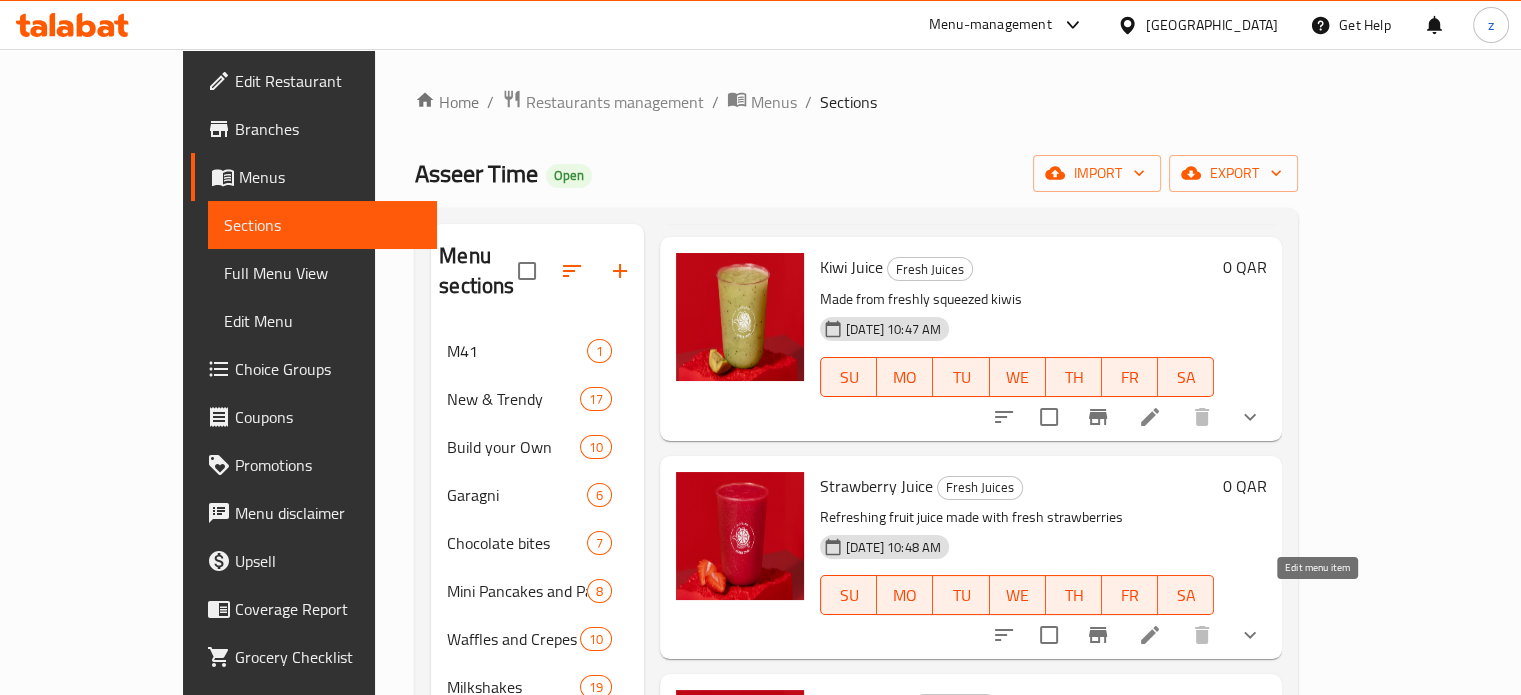 click 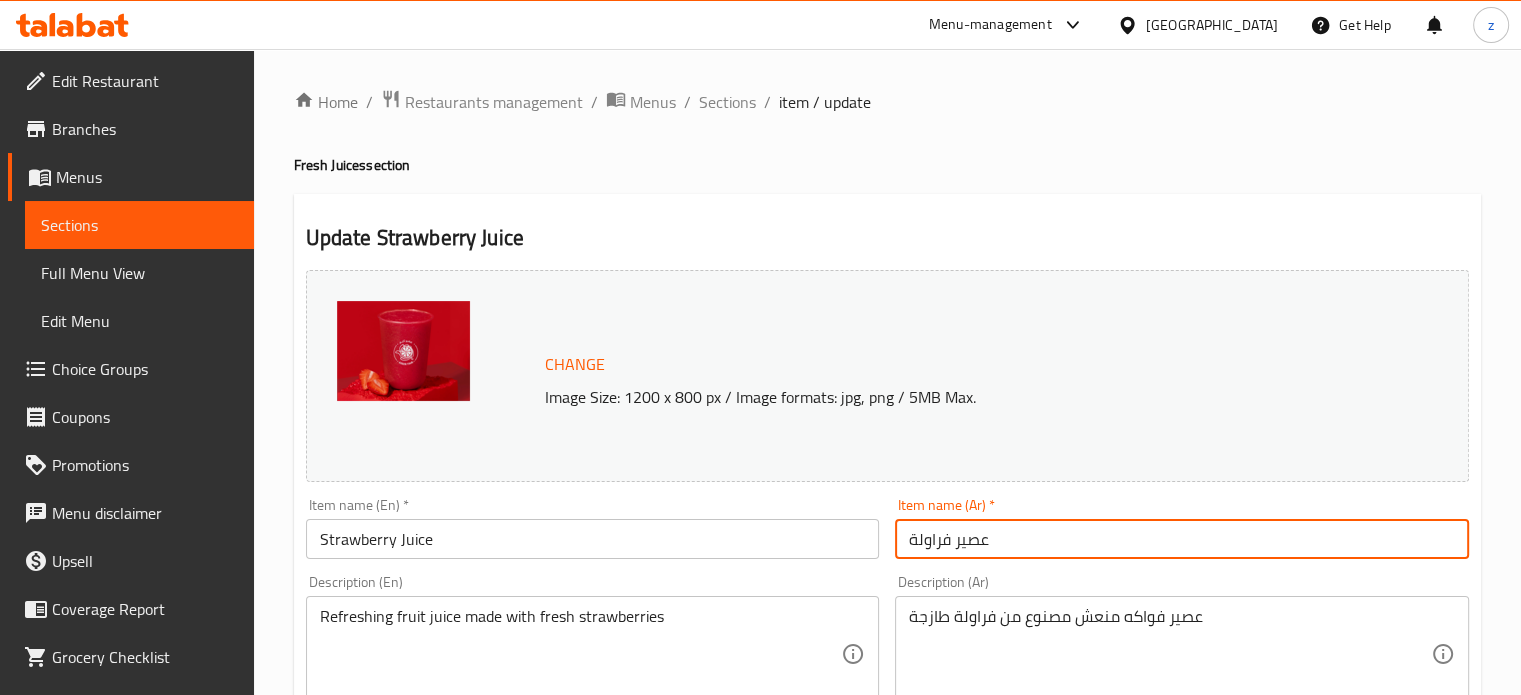 drag, startPoint x: 1006, startPoint y: 539, endPoint x: 895, endPoint y: 527, distance: 111.64677 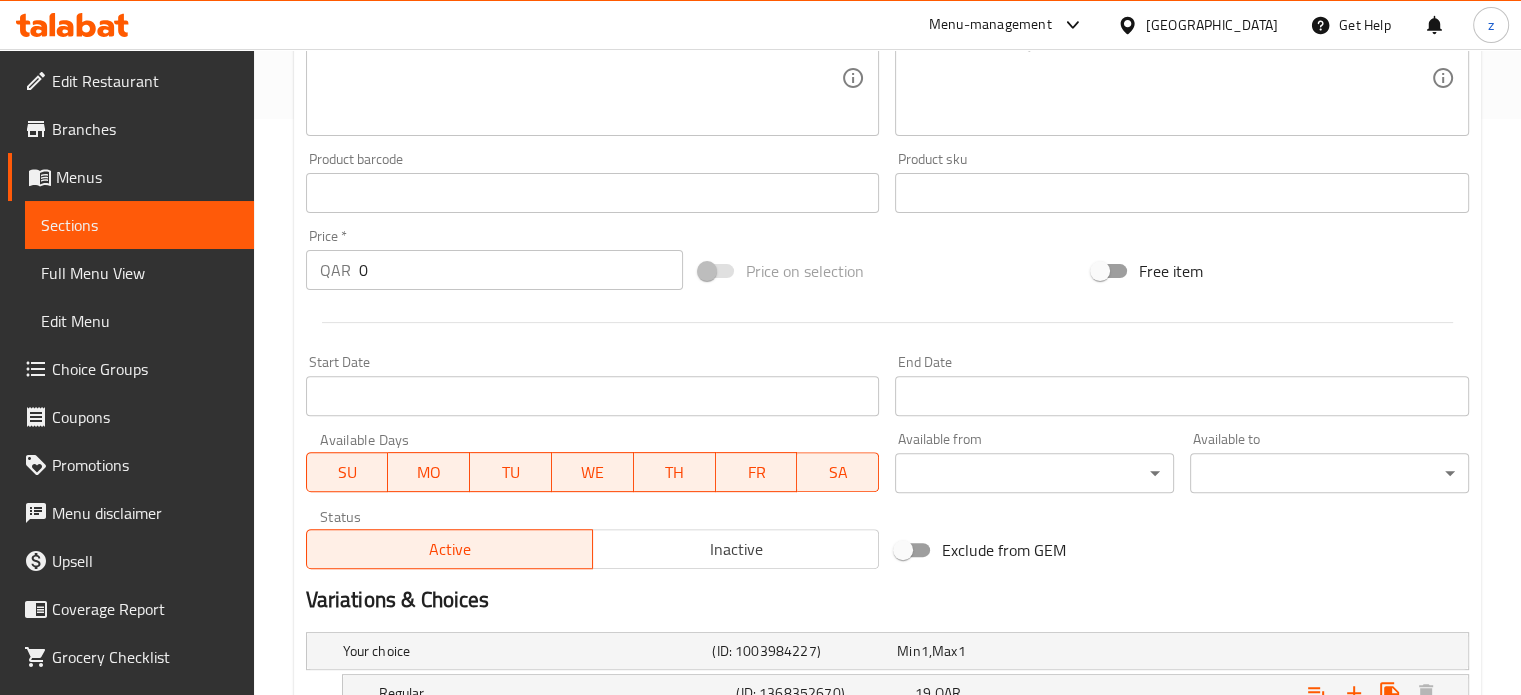 scroll, scrollTop: 790, scrollLeft: 0, axis: vertical 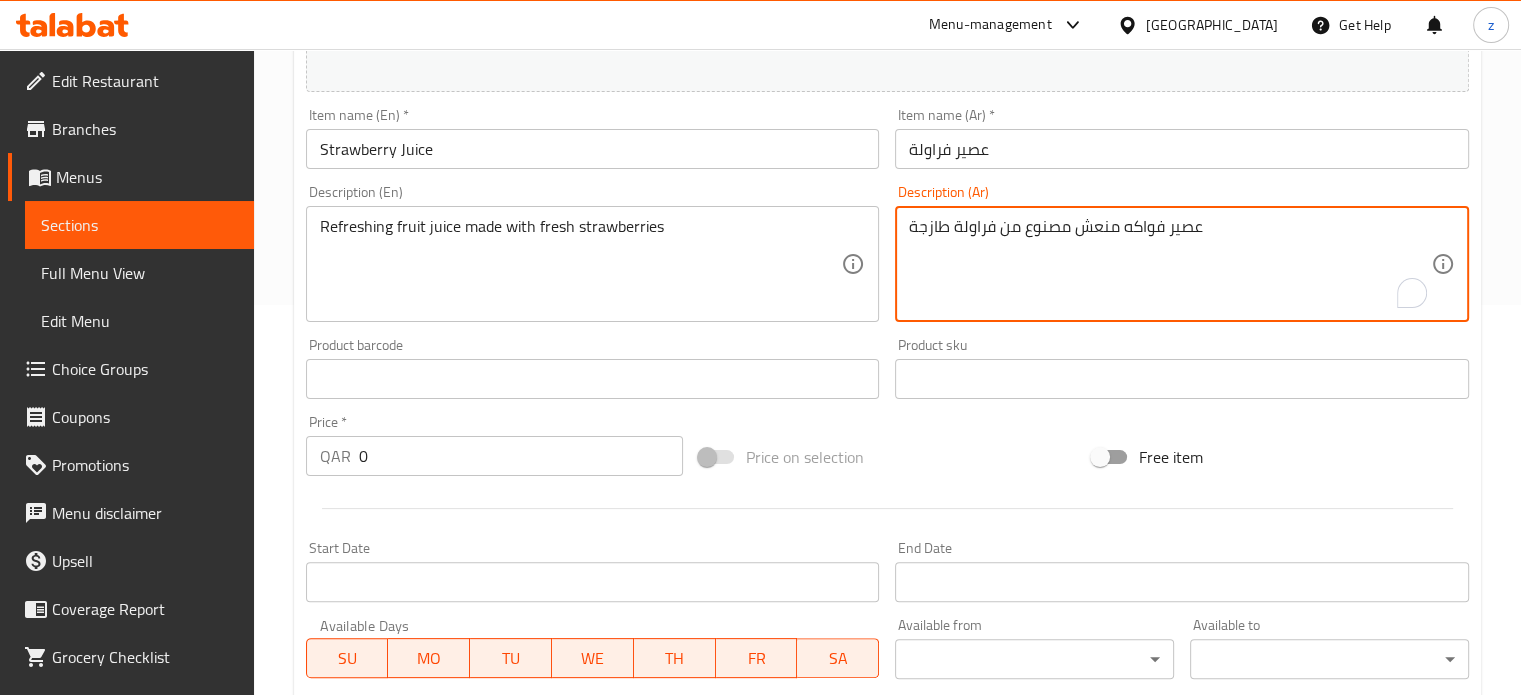 drag, startPoint x: 1212, startPoint y: 240, endPoint x: 897, endPoint y: 216, distance: 315.91296 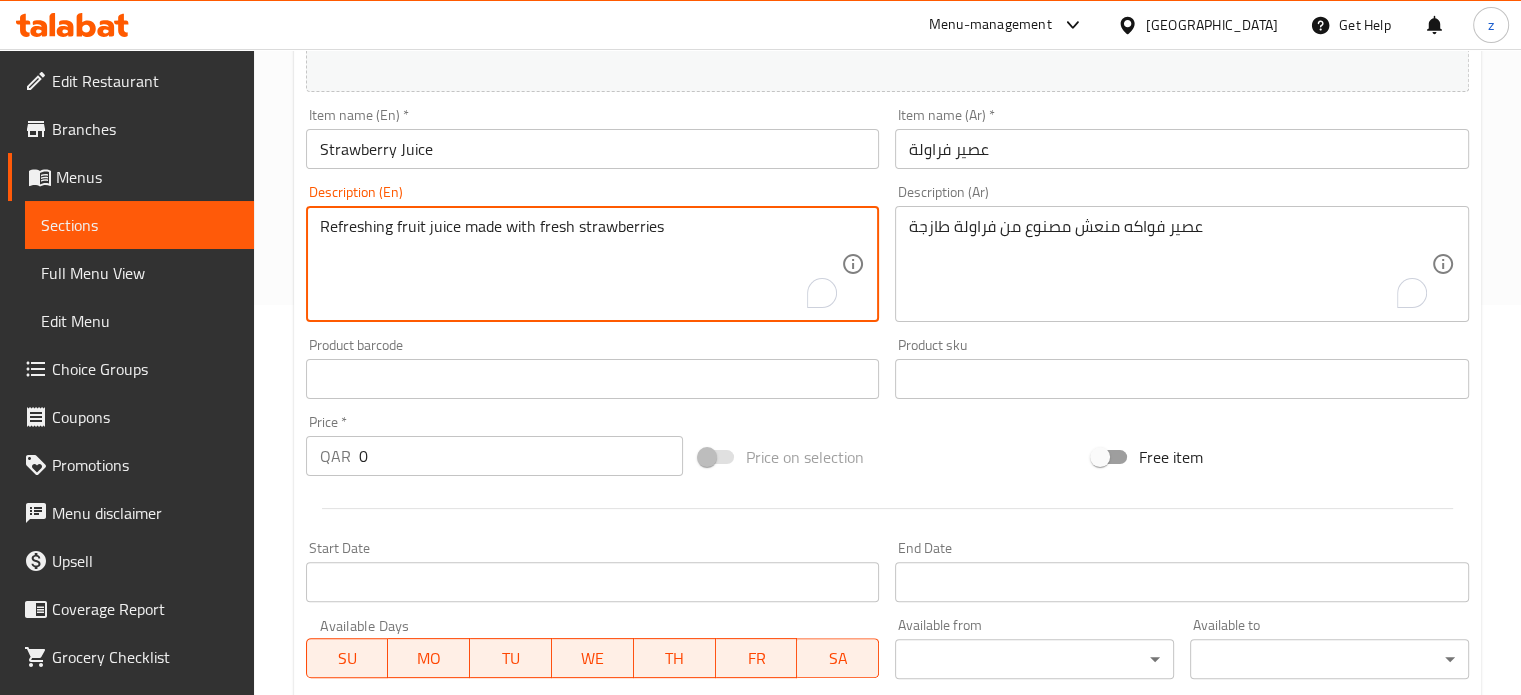 drag, startPoint x: 653, startPoint y: 230, endPoint x: 302, endPoint y: 207, distance: 351.75275 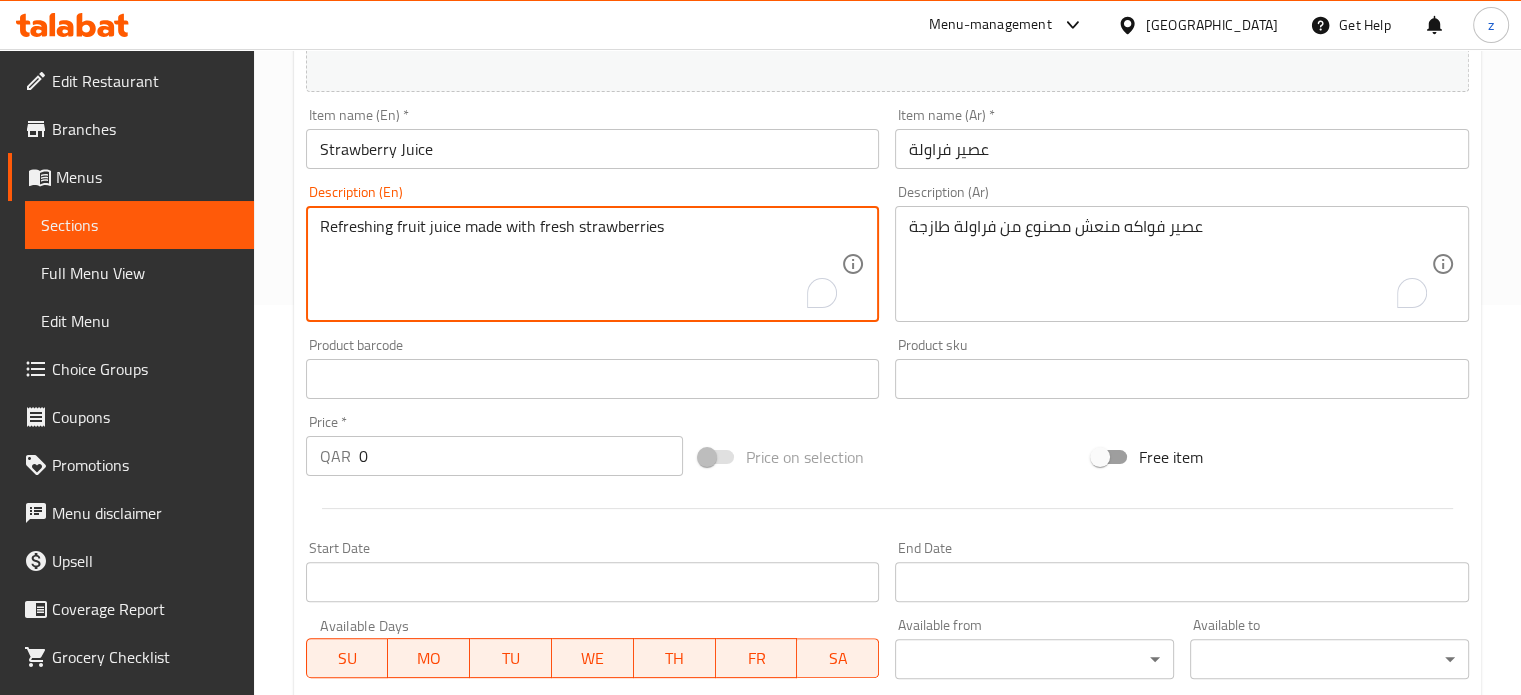 scroll, scrollTop: 0, scrollLeft: 0, axis: both 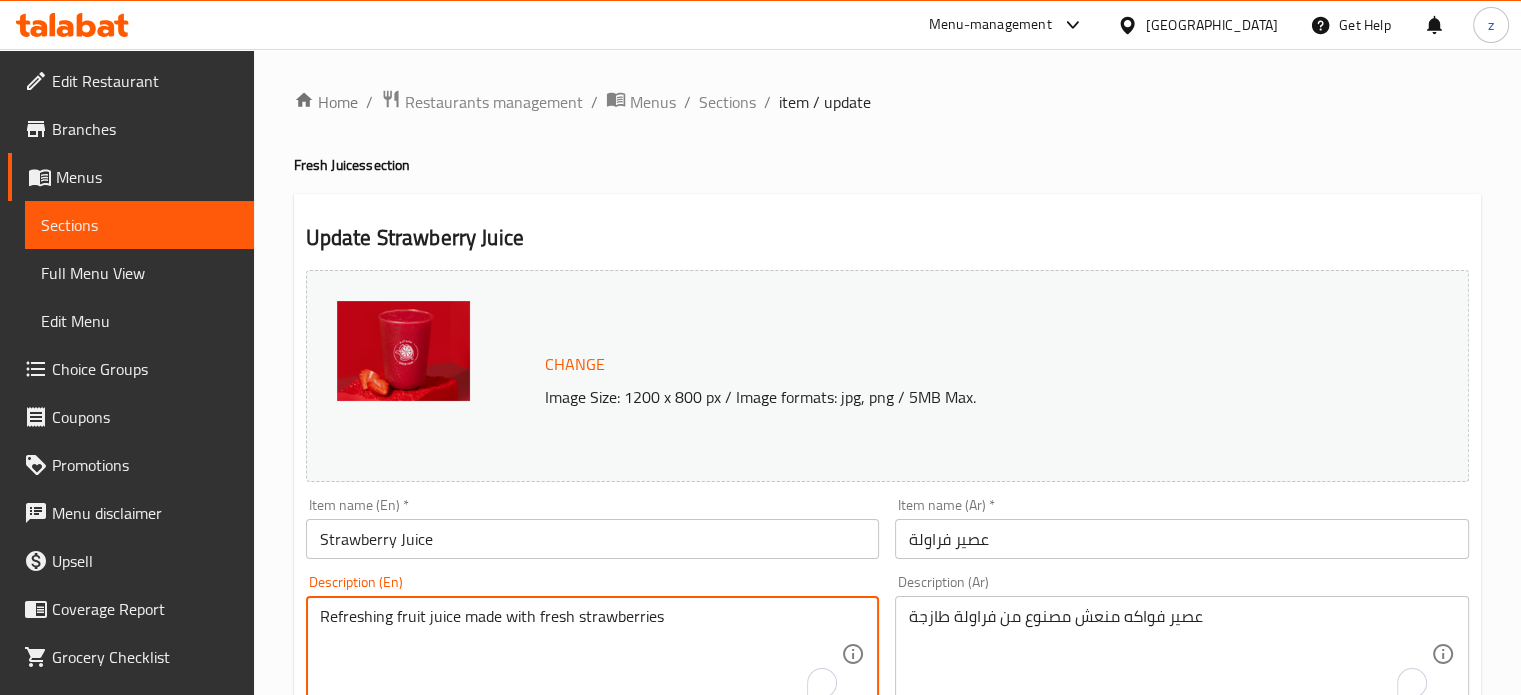 click on "Sections" at bounding box center [727, 102] 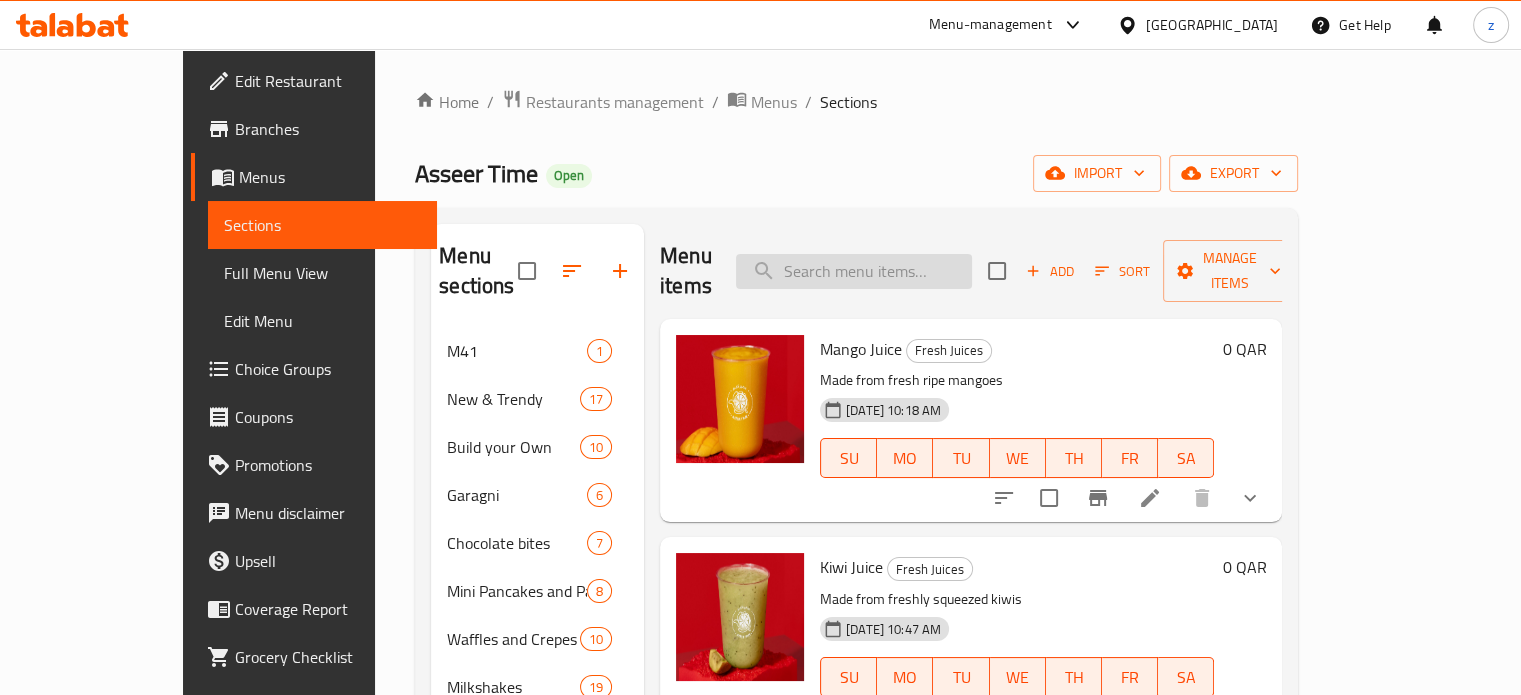 click at bounding box center [854, 271] 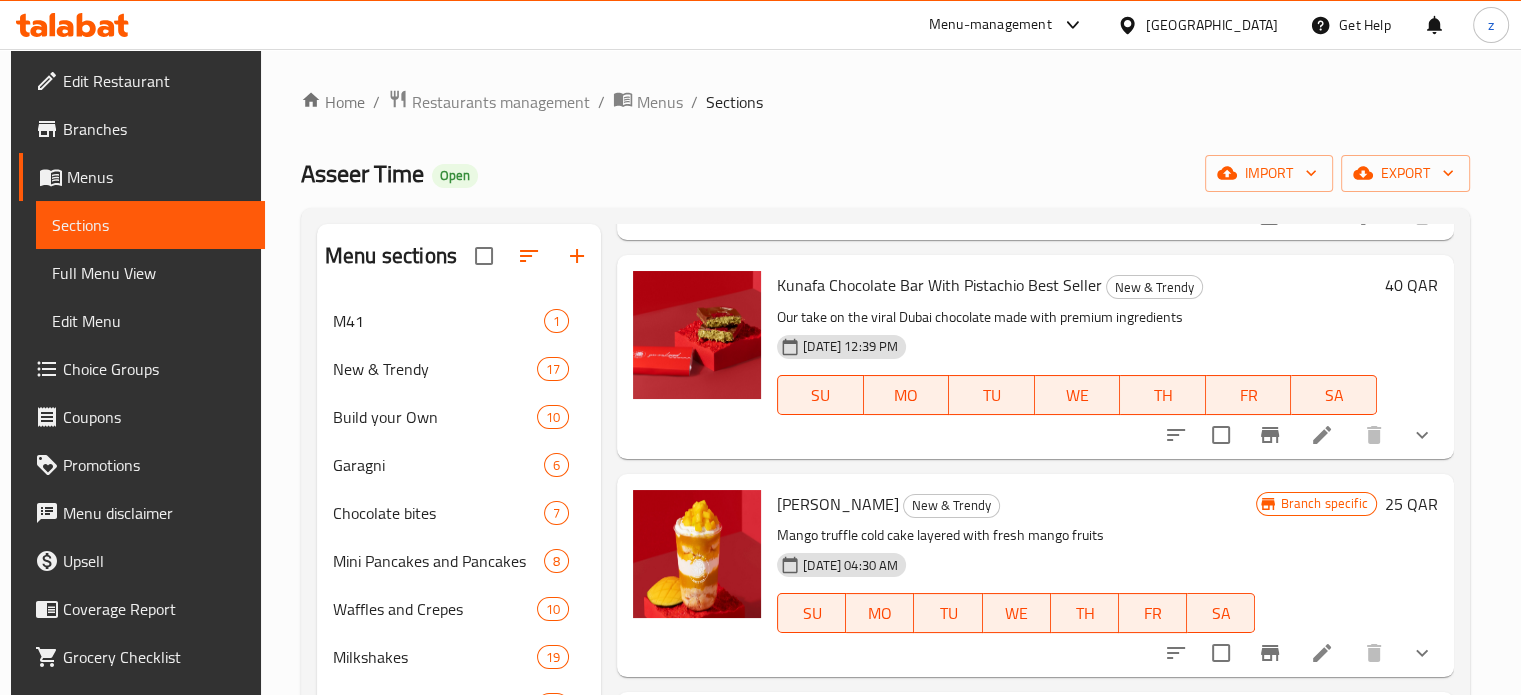 scroll, scrollTop: 300, scrollLeft: 0, axis: vertical 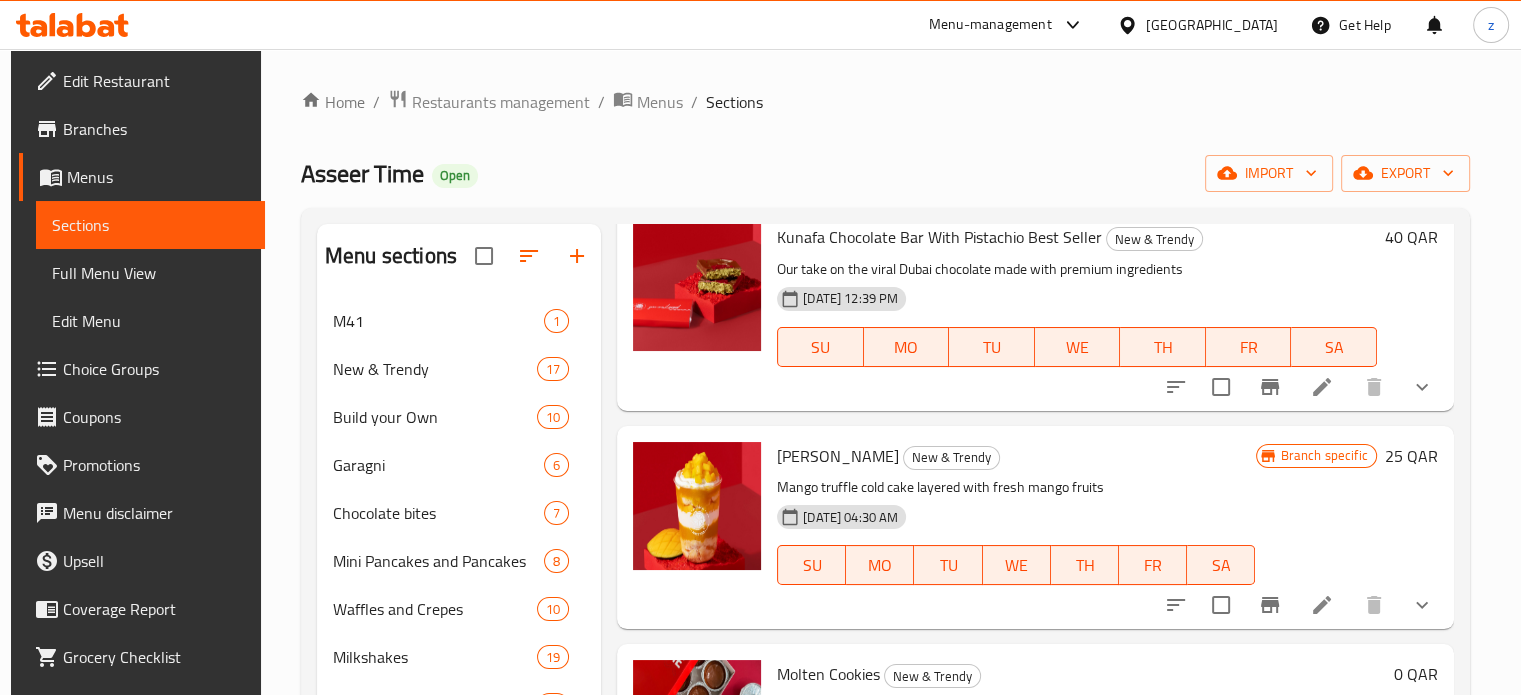 type on "ma" 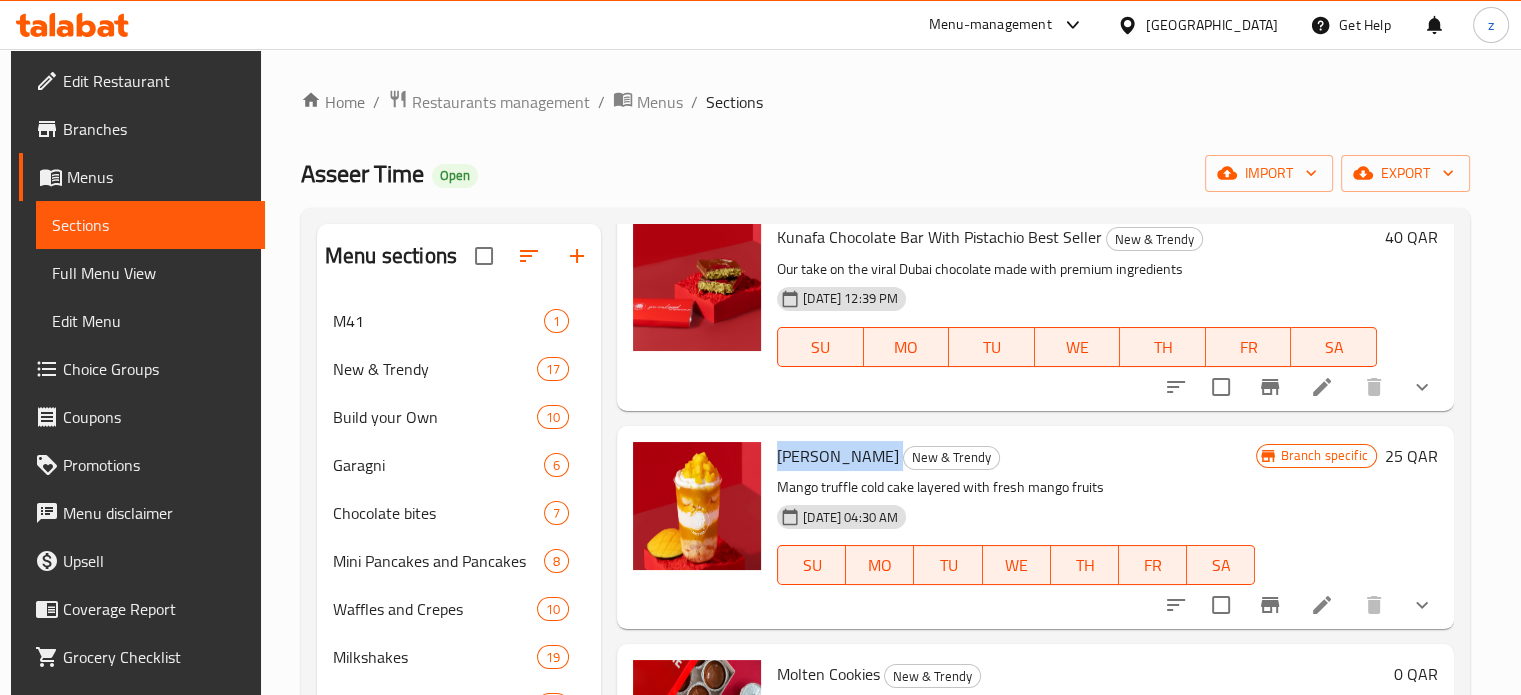 drag, startPoint x: 774, startPoint y: 455, endPoint x: 872, endPoint y: 454, distance: 98.005104 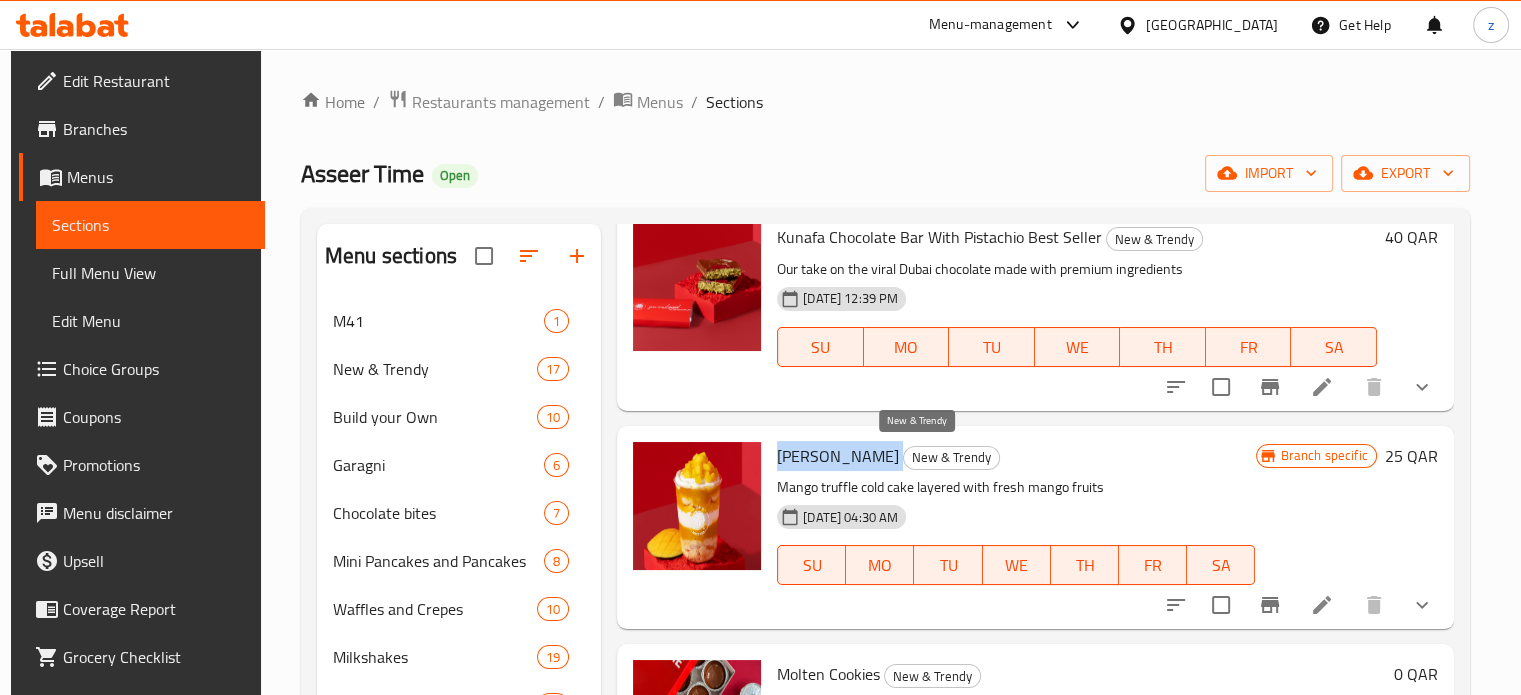 copy on "Mango Truffle" 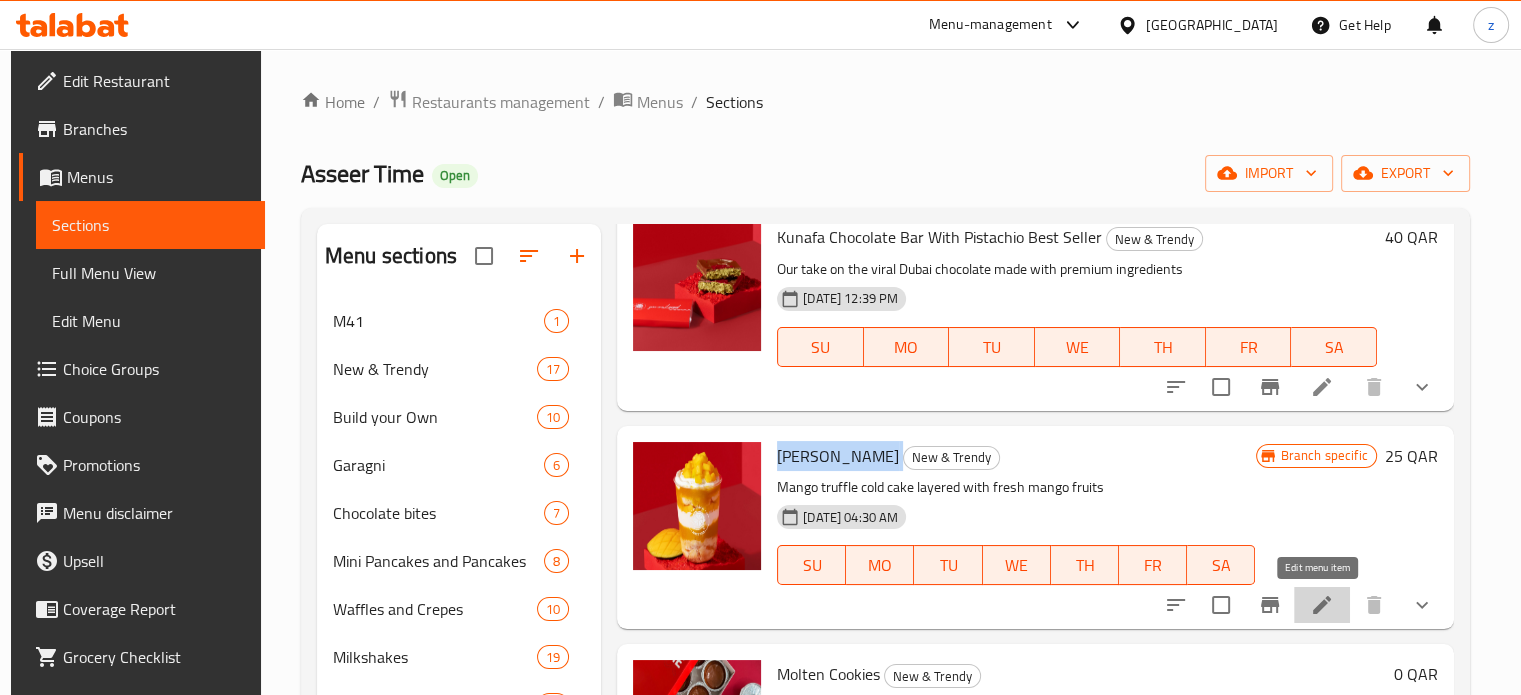 click 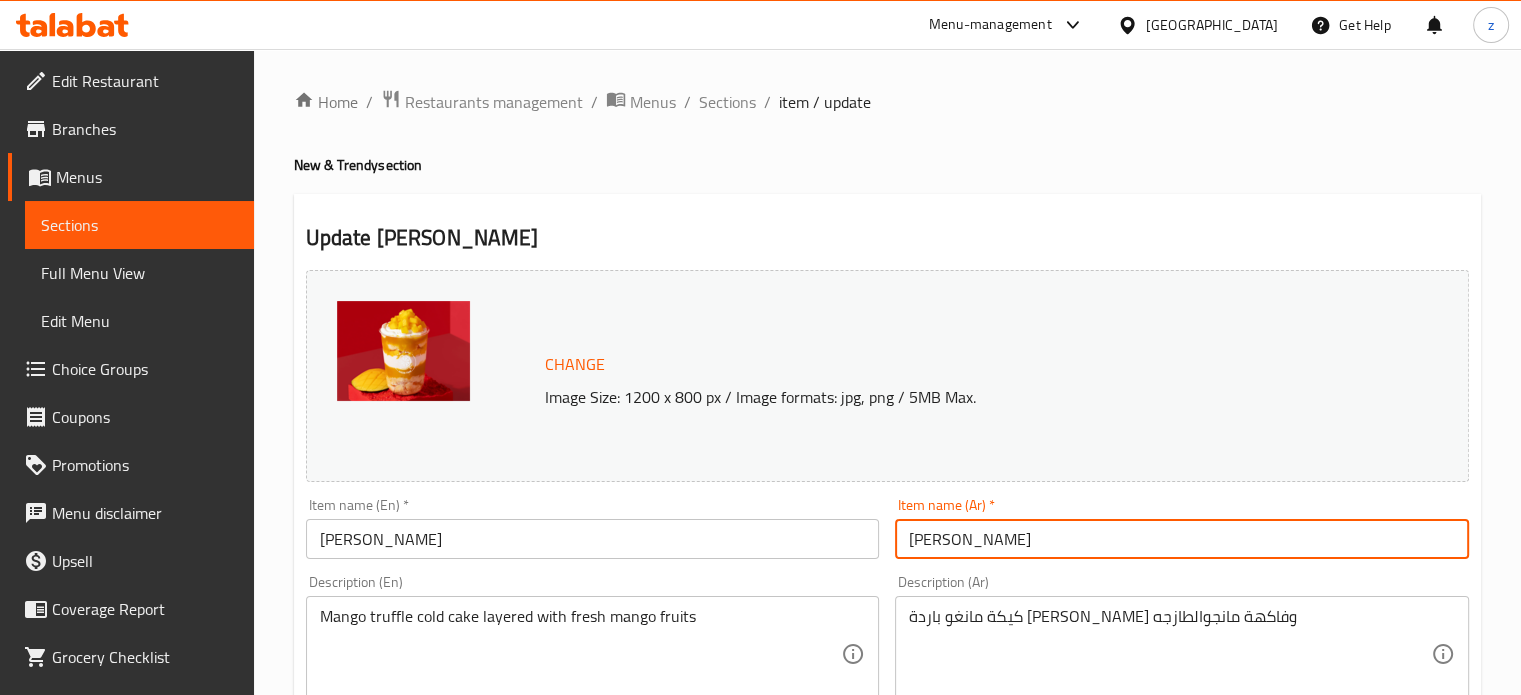 drag, startPoint x: 998, startPoint y: 544, endPoint x: 905, endPoint y: 543, distance: 93.00538 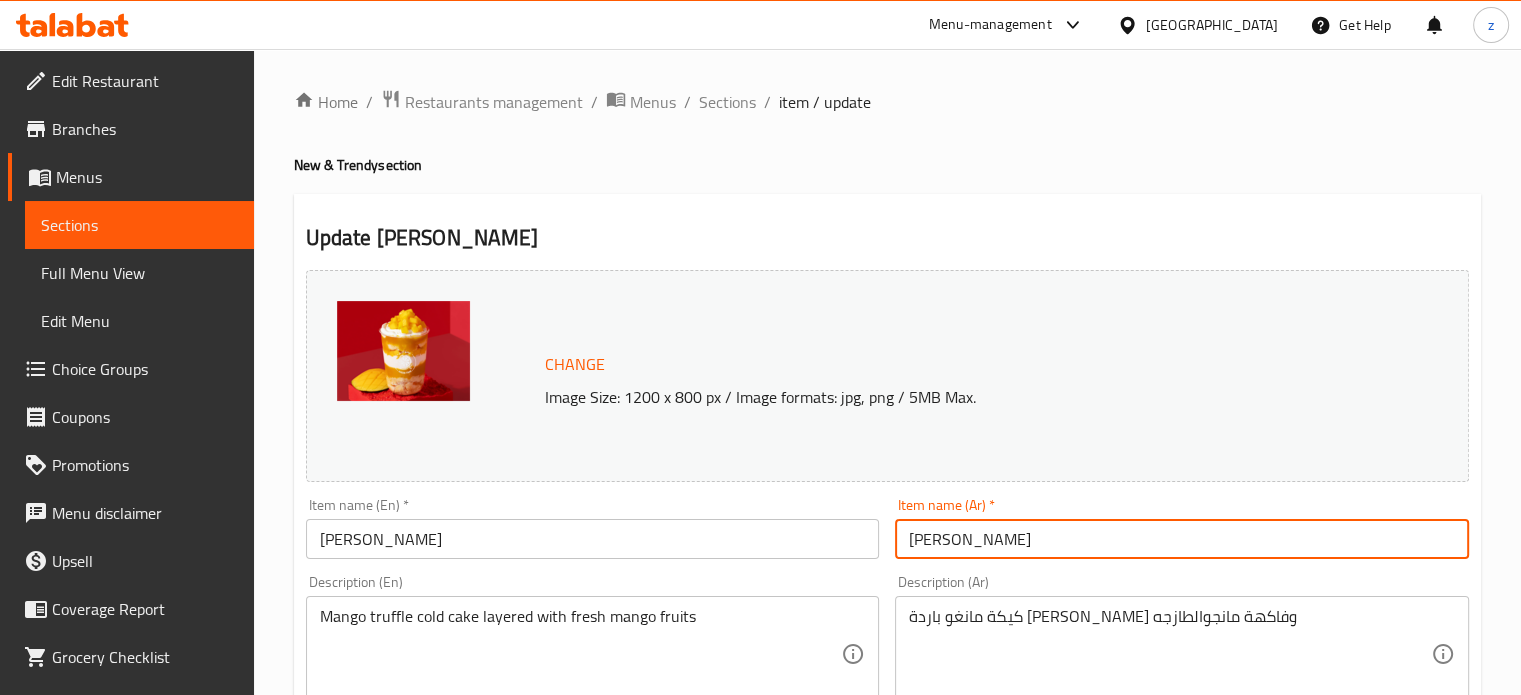 click on "Menu-management" at bounding box center [990, 25] 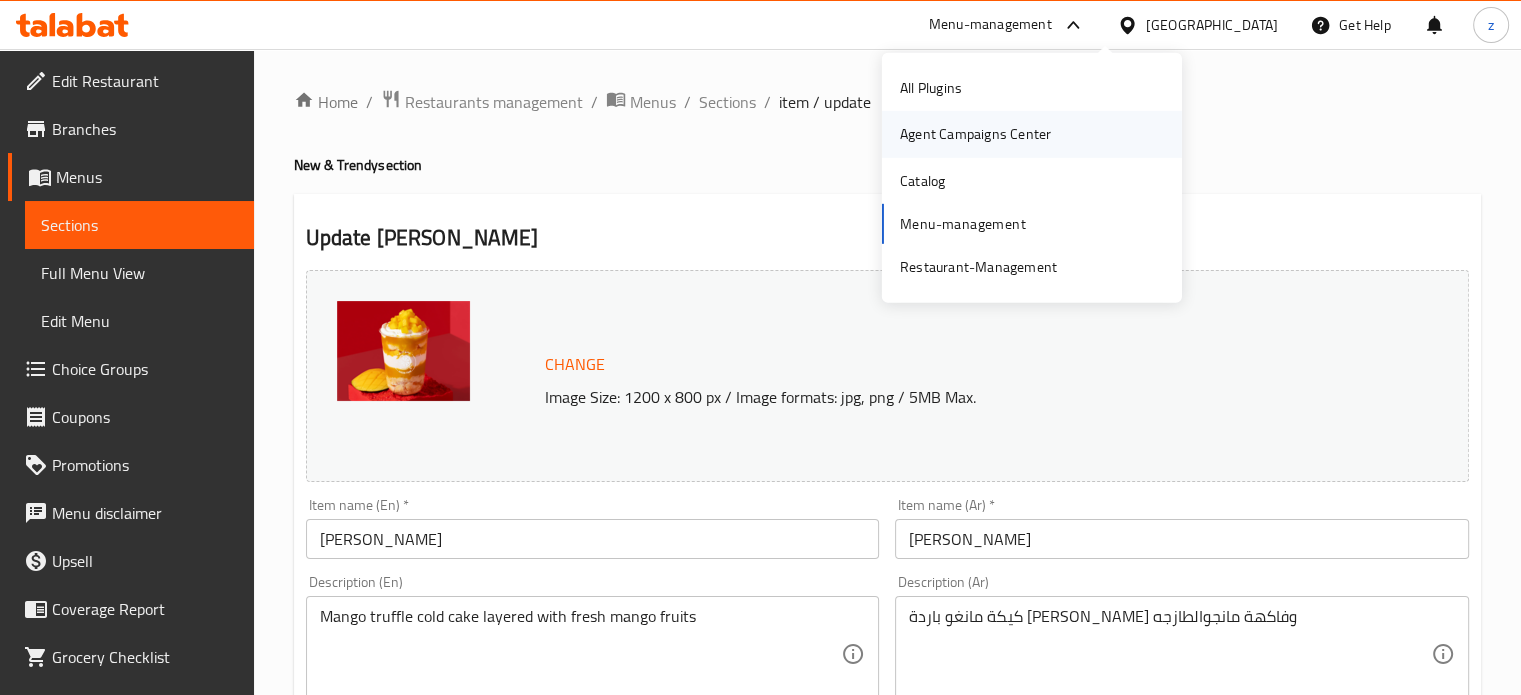click on "Agent Campaigns Center" at bounding box center [975, 134] 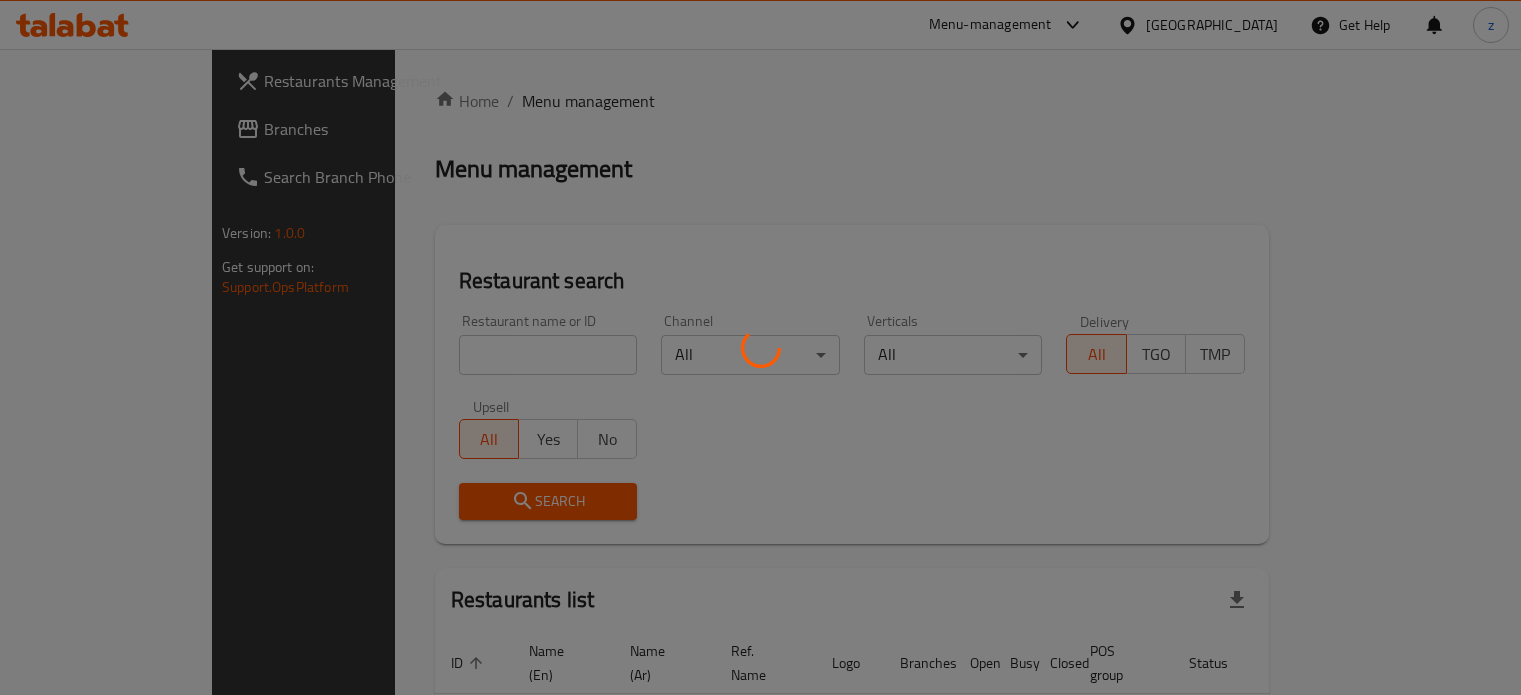 scroll, scrollTop: 0, scrollLeft: 0, axis: both 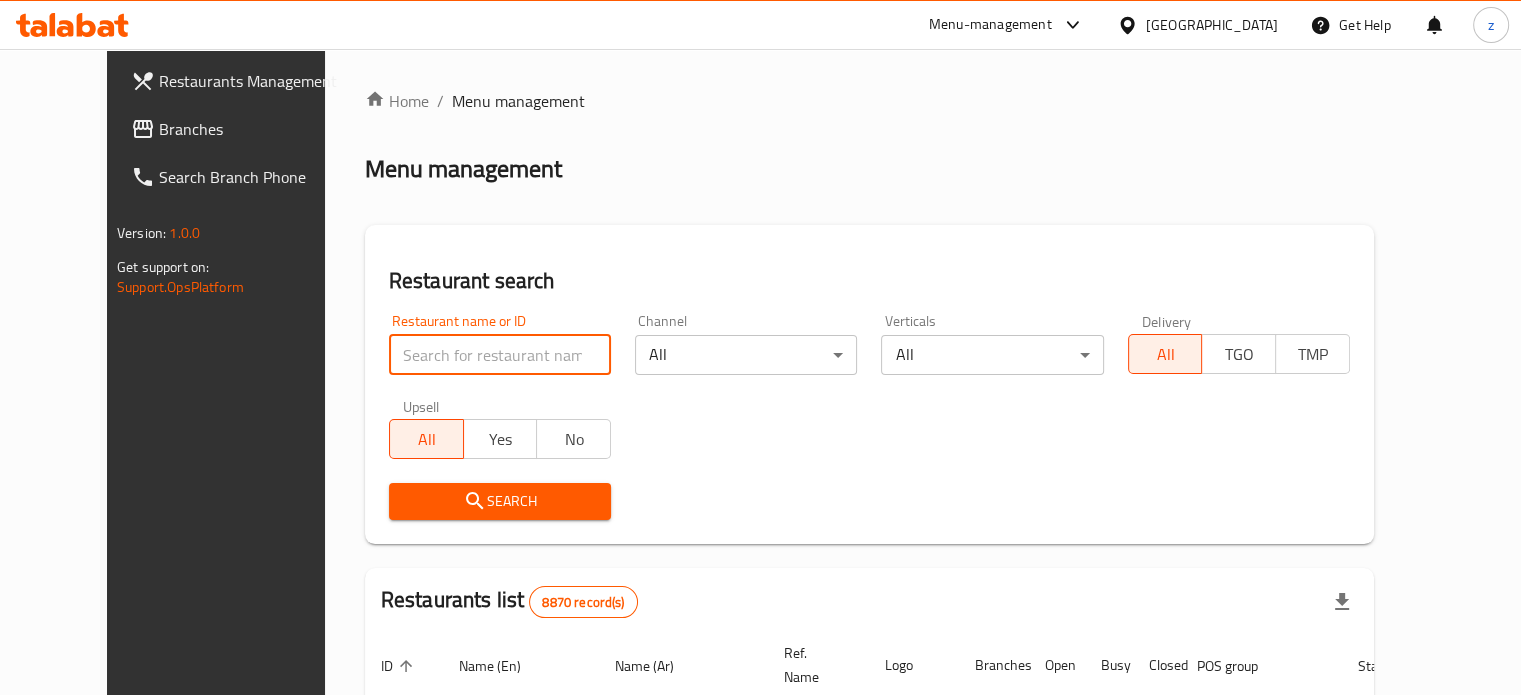 click at bounding box center (500, 355) 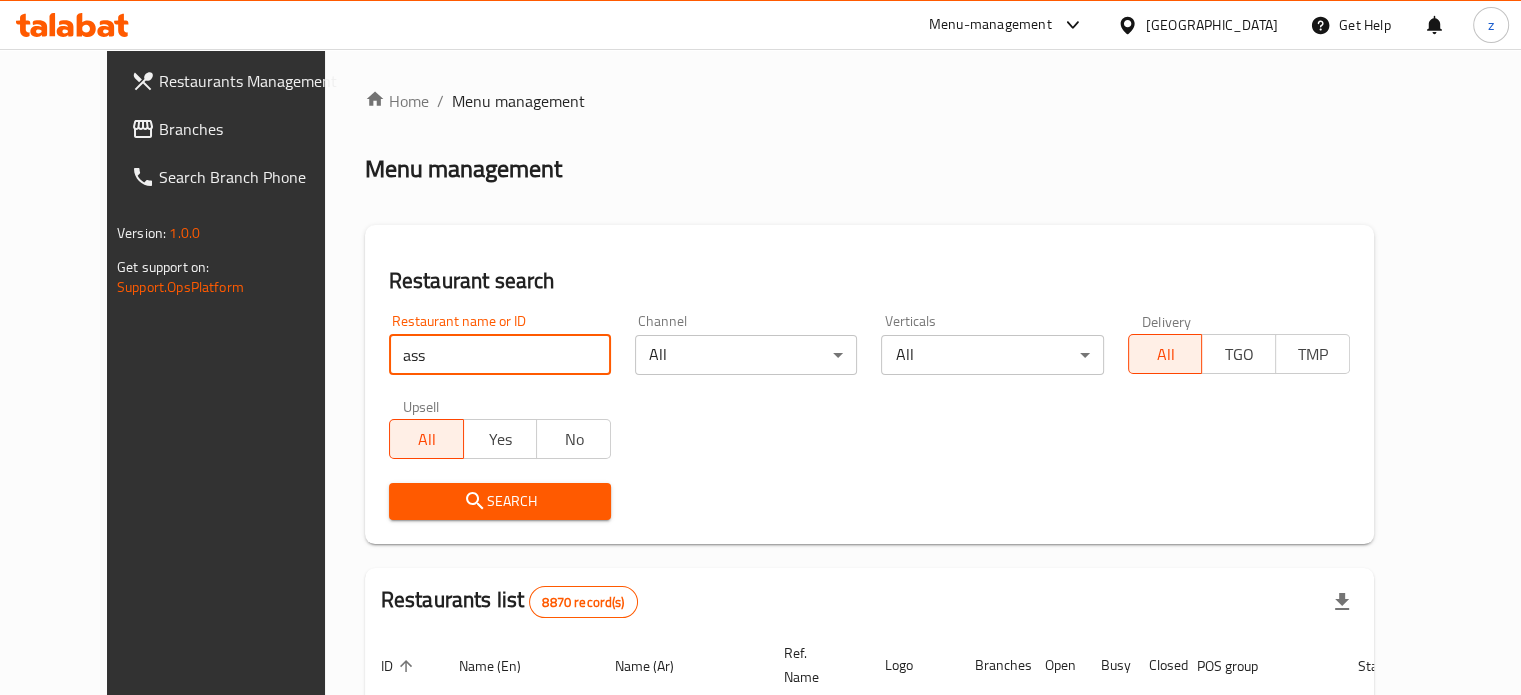 type on "ASSEER TIME" 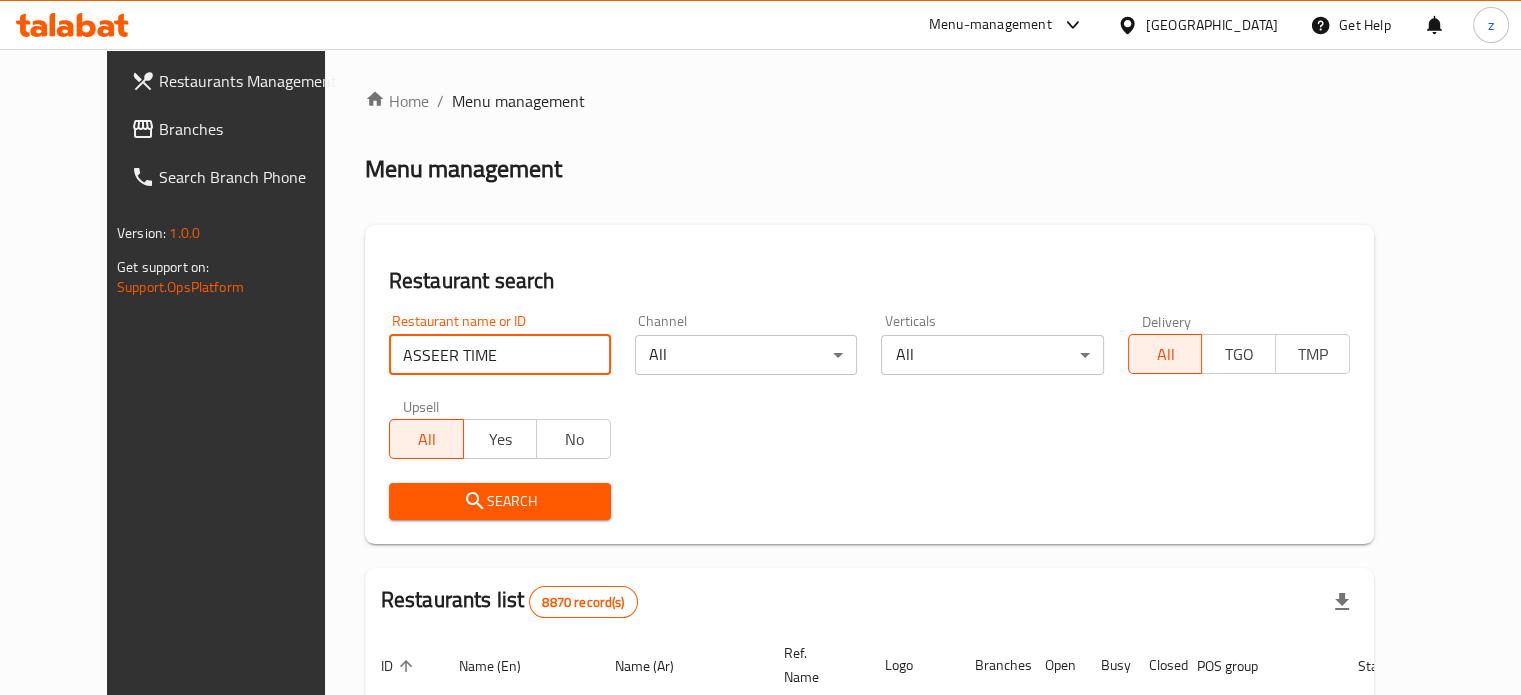 click on "Search" at bounding box center (500, 501) 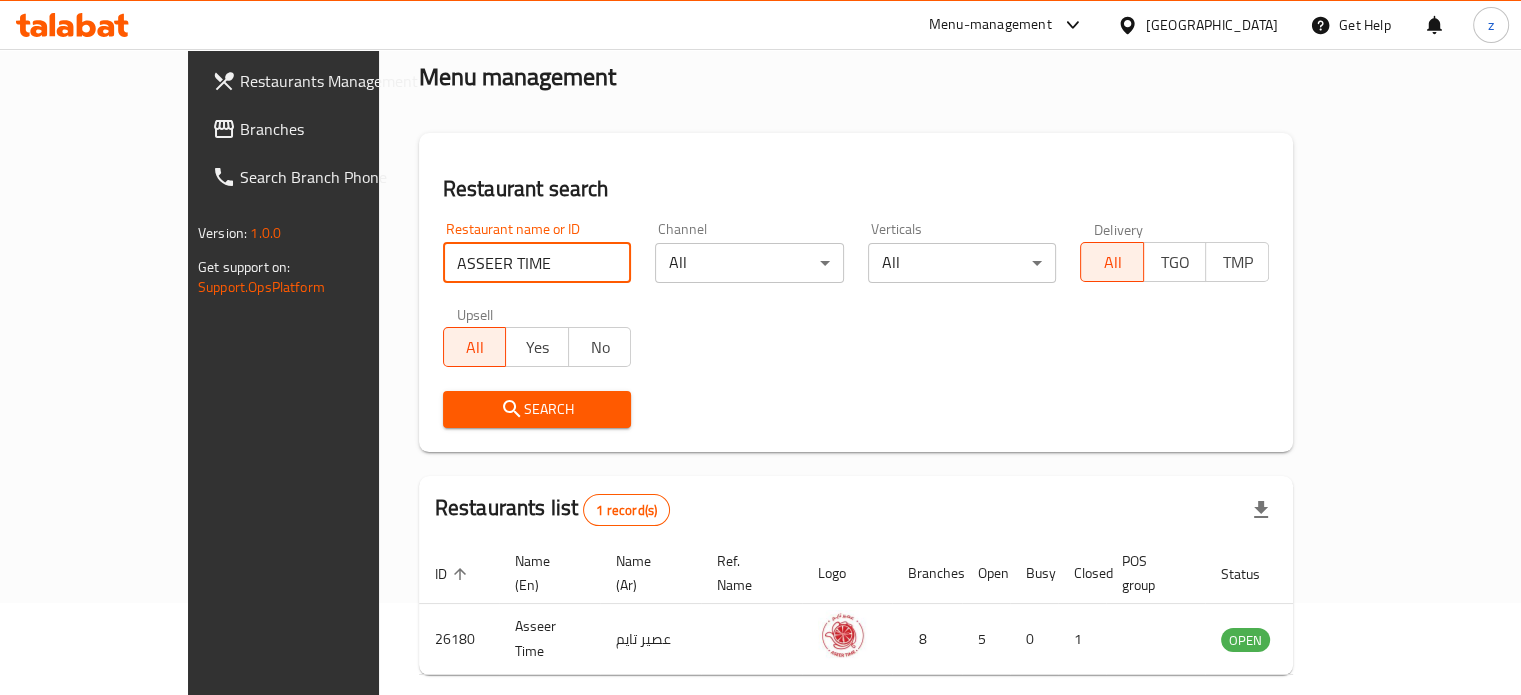 scroll, scrollTop: 156, scrollLeft: 0, axis: vertical 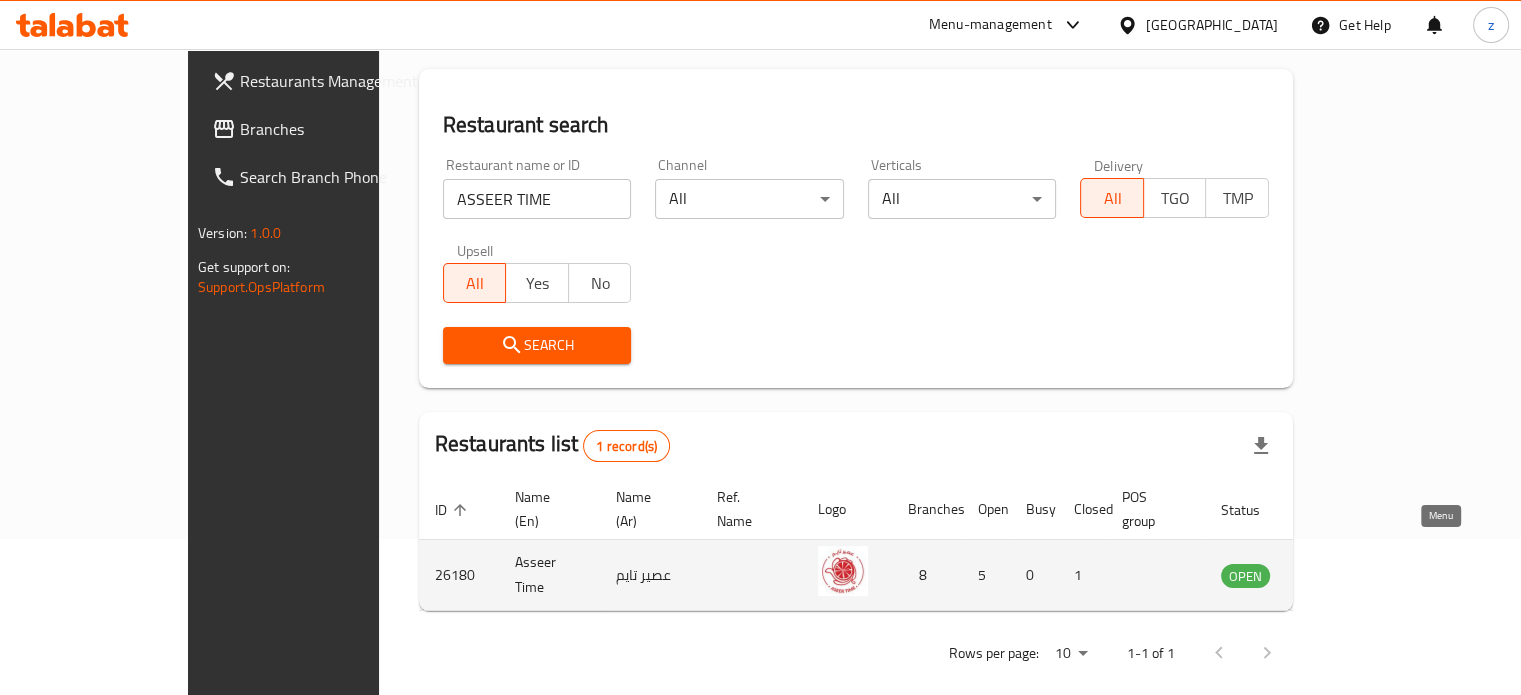 click 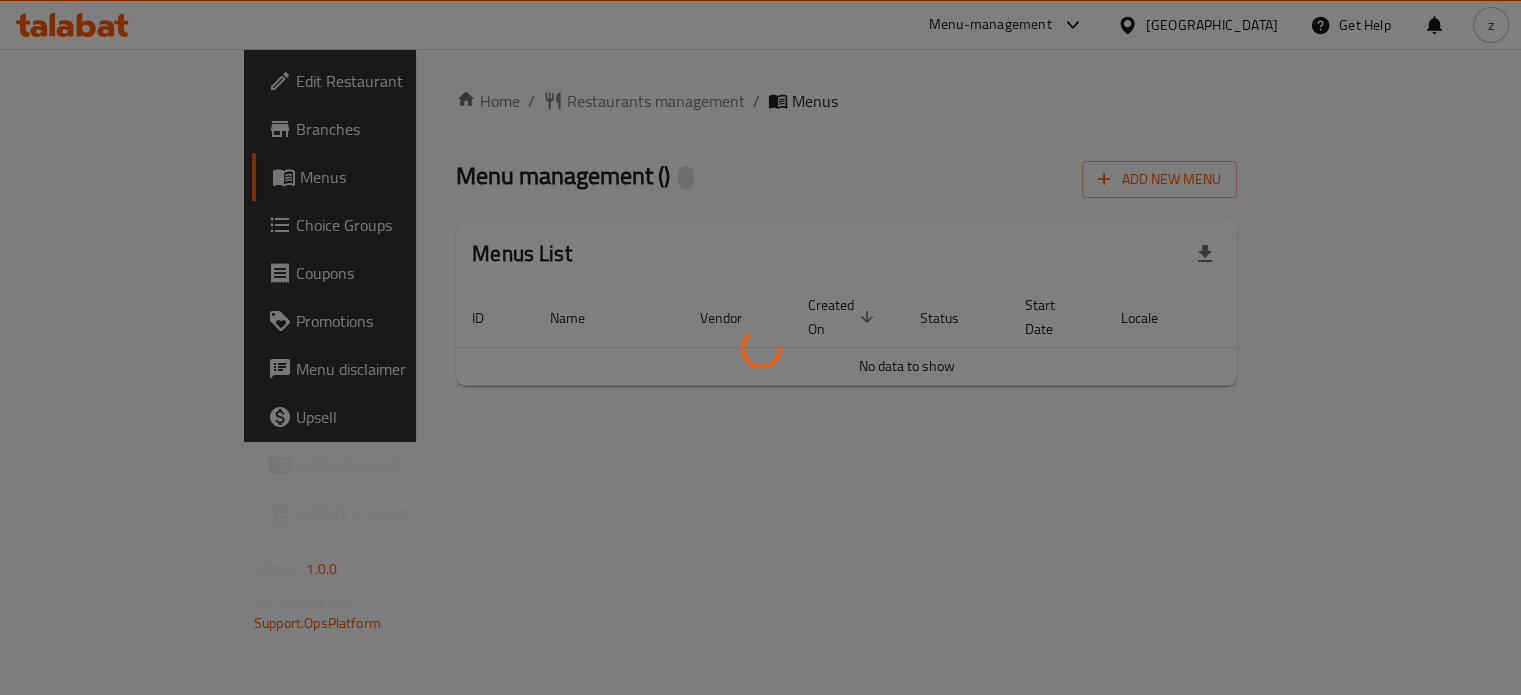 scroll, scrollTop: 0, scrollLeft: 0, axis: both 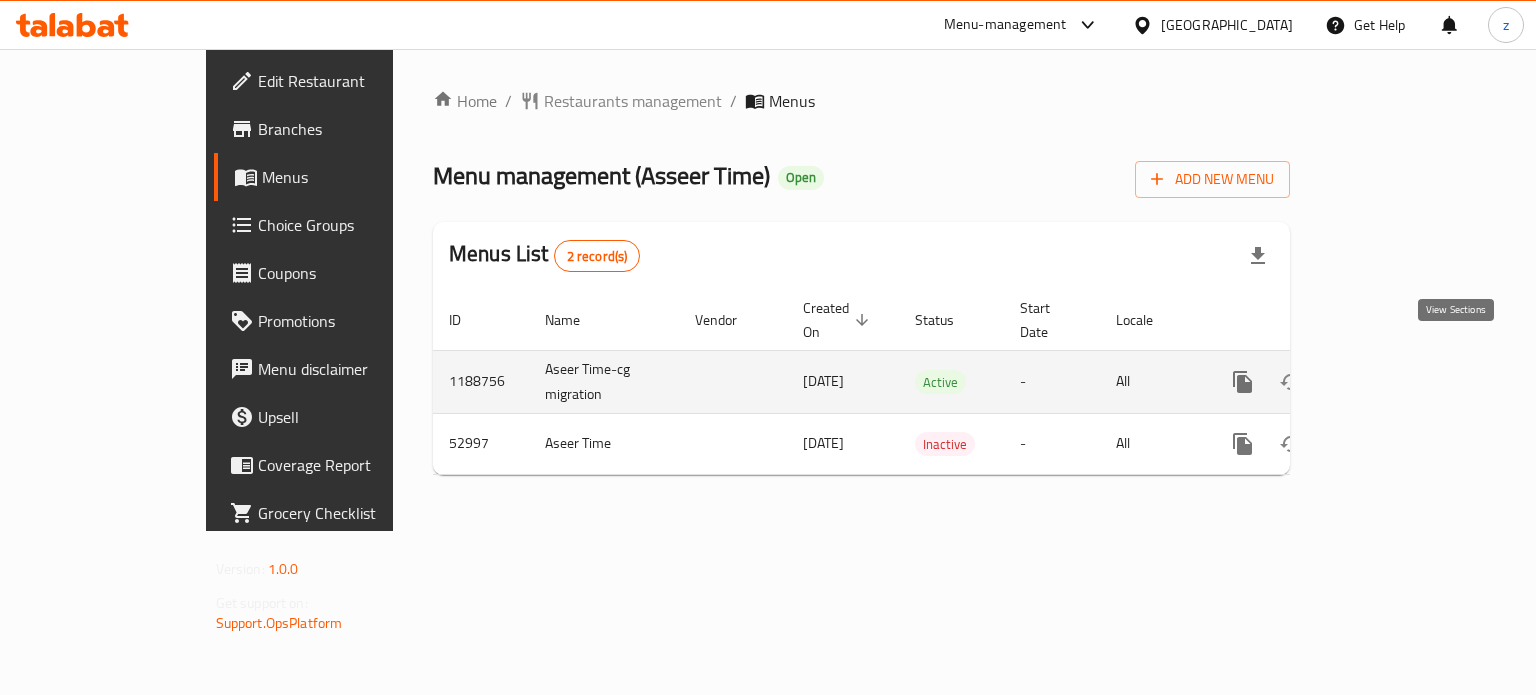 click 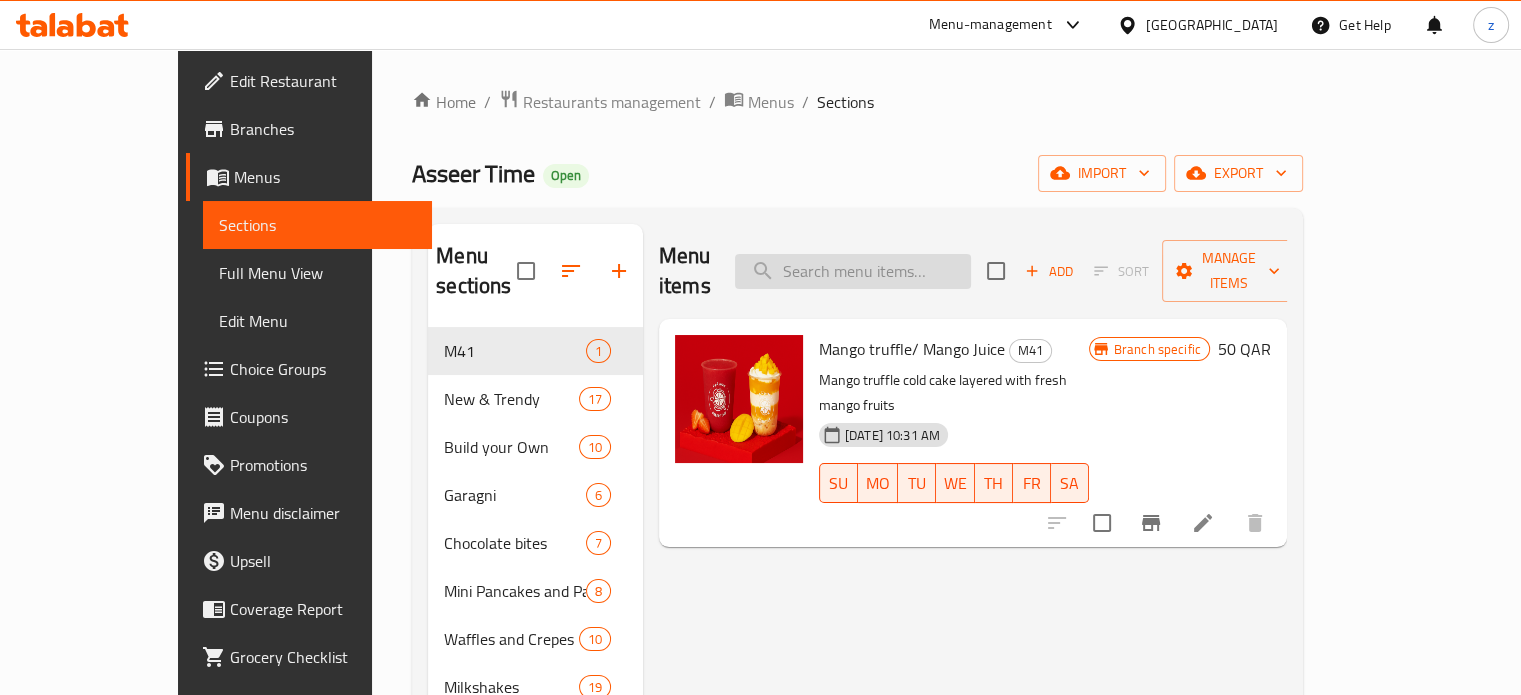 click at bounding box center (853, 271) 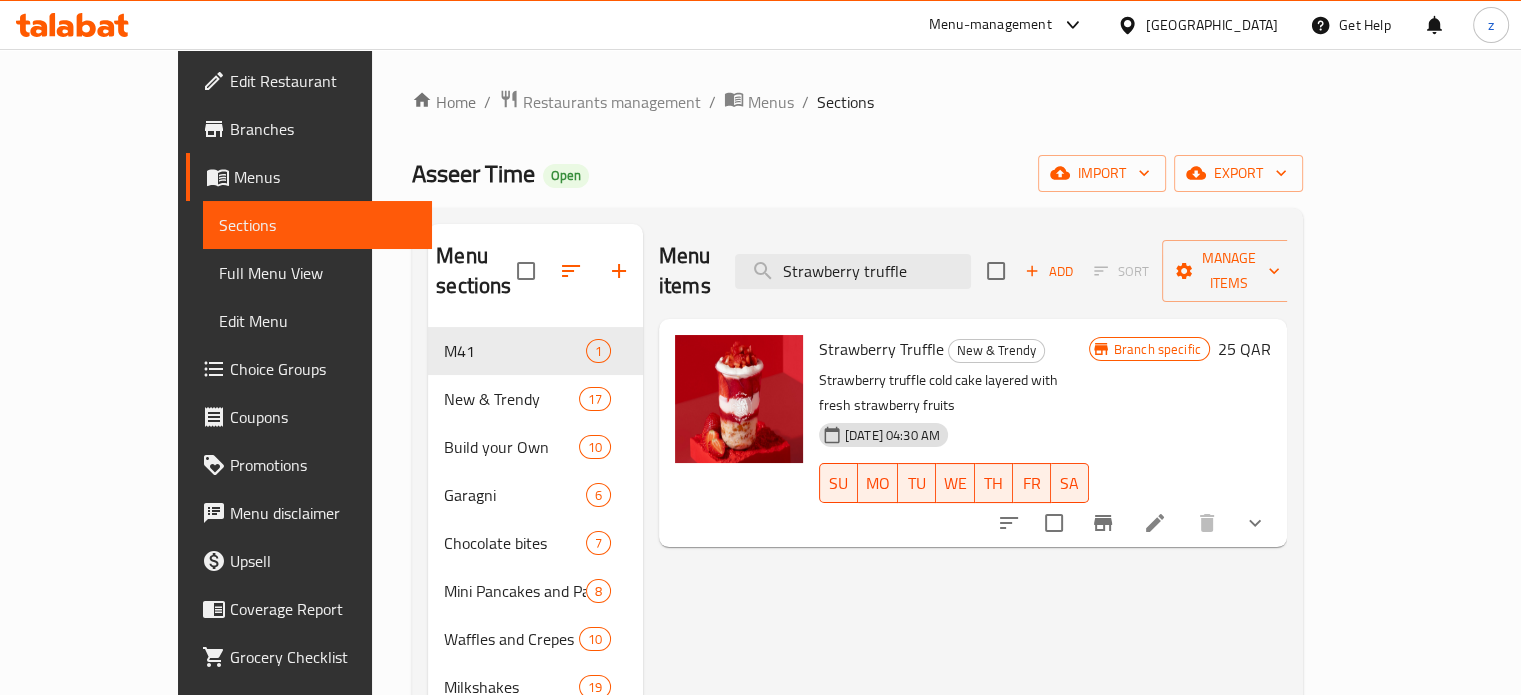 type on "Strawberry truffle" 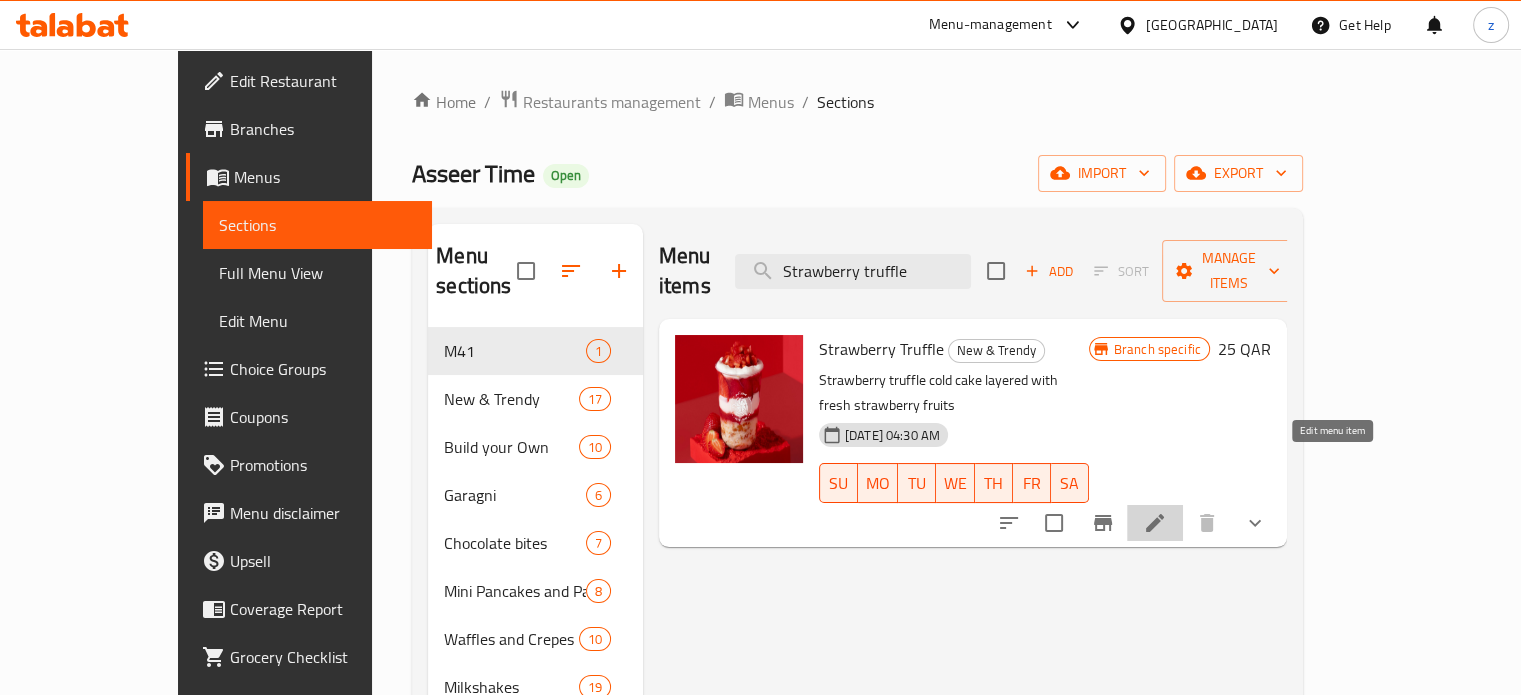 click 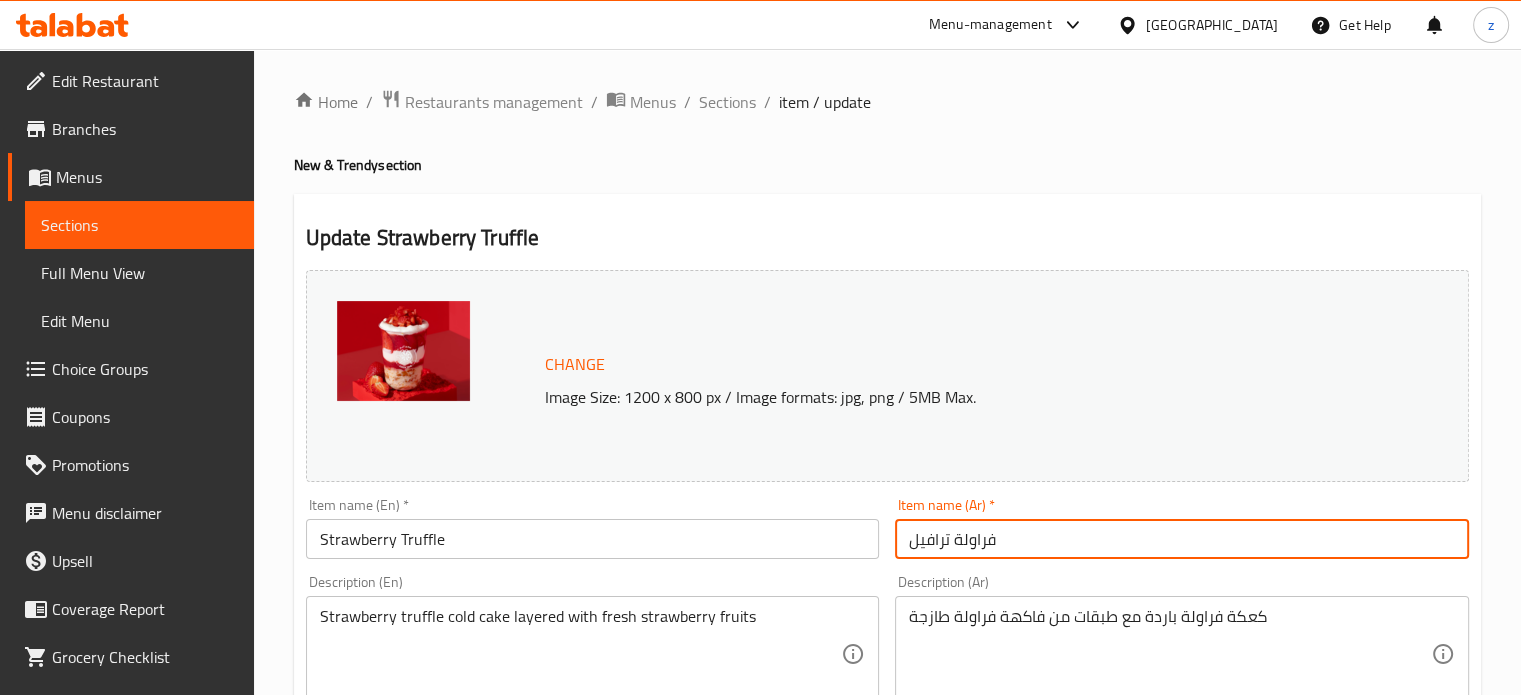 click on "فراولة ترافيل" at bounding box center [1182, 539] 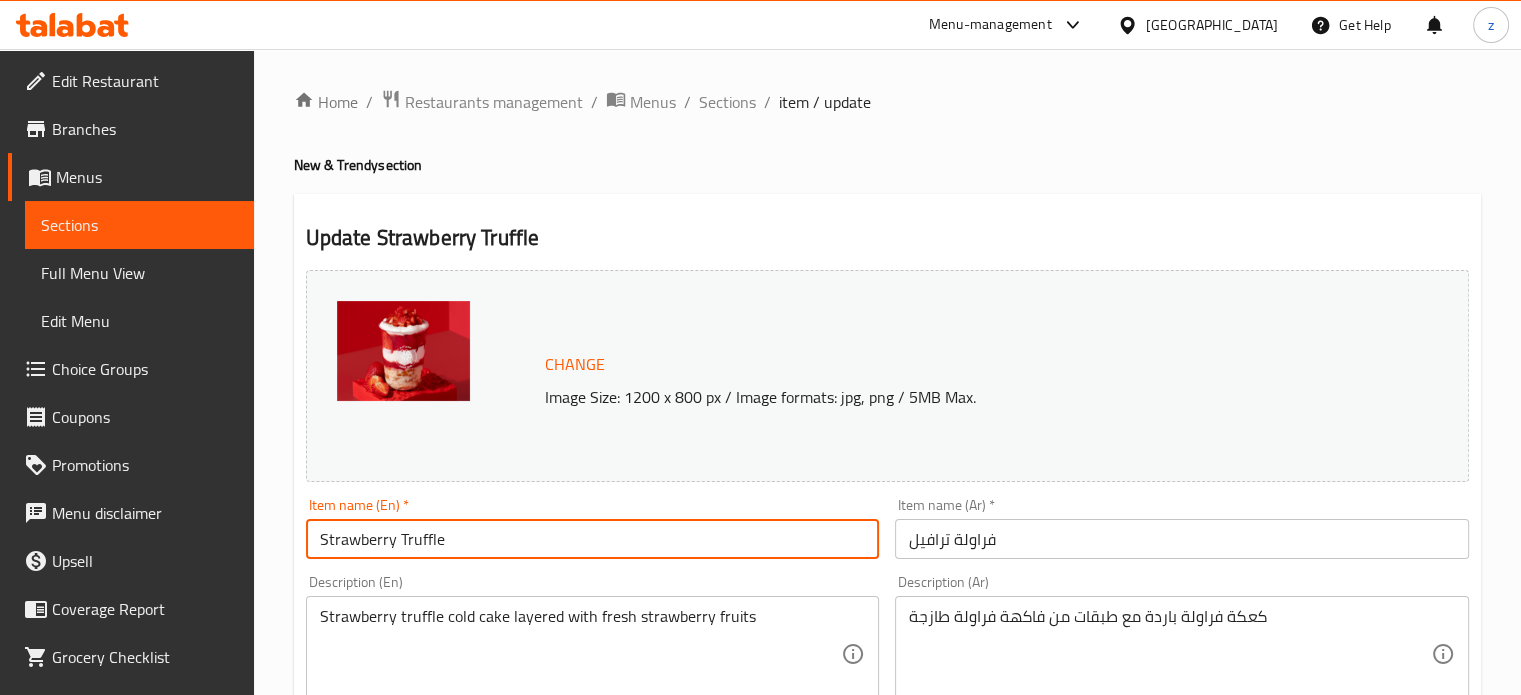 drag, startPoint x: 394, startPoint y: 539, endPoint x: 300, endPoint y: 539, distance: 94 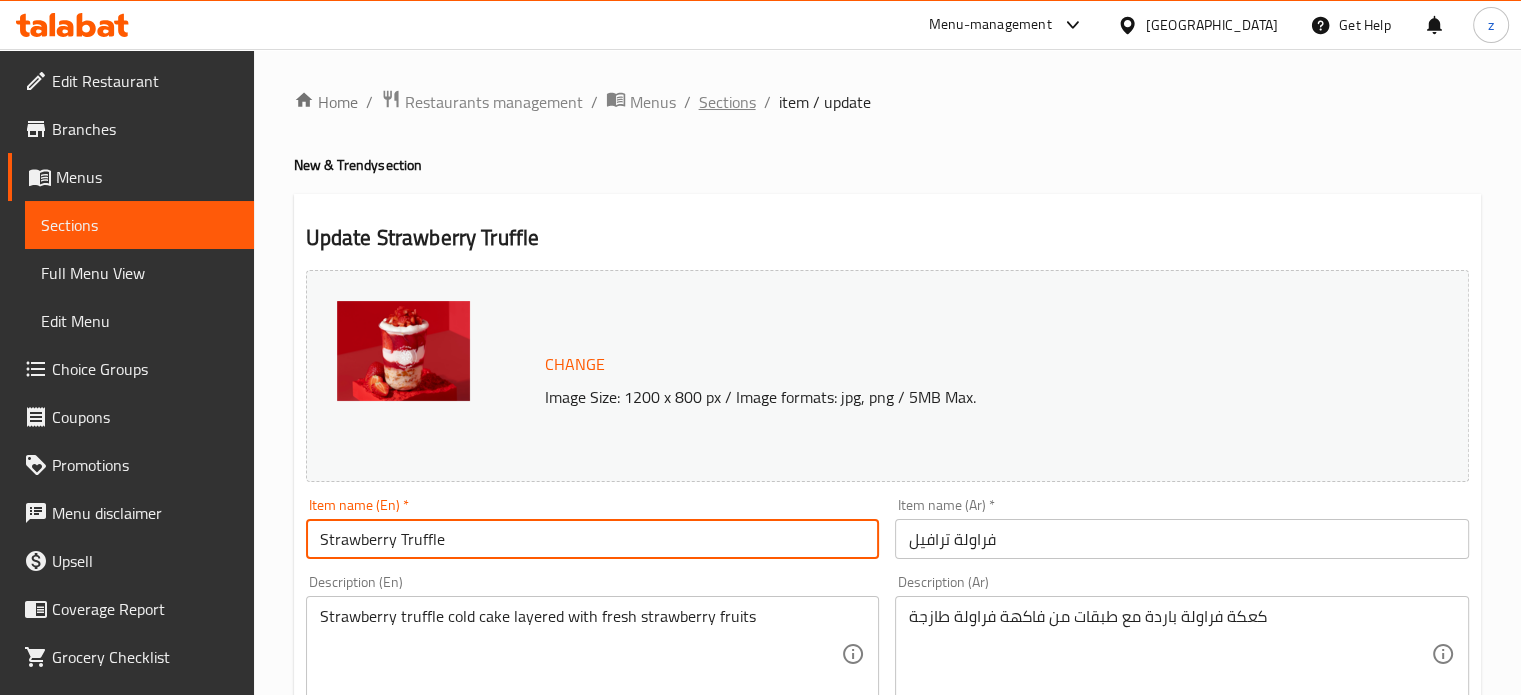 click on "Sections" at bounding box center (727, 102) 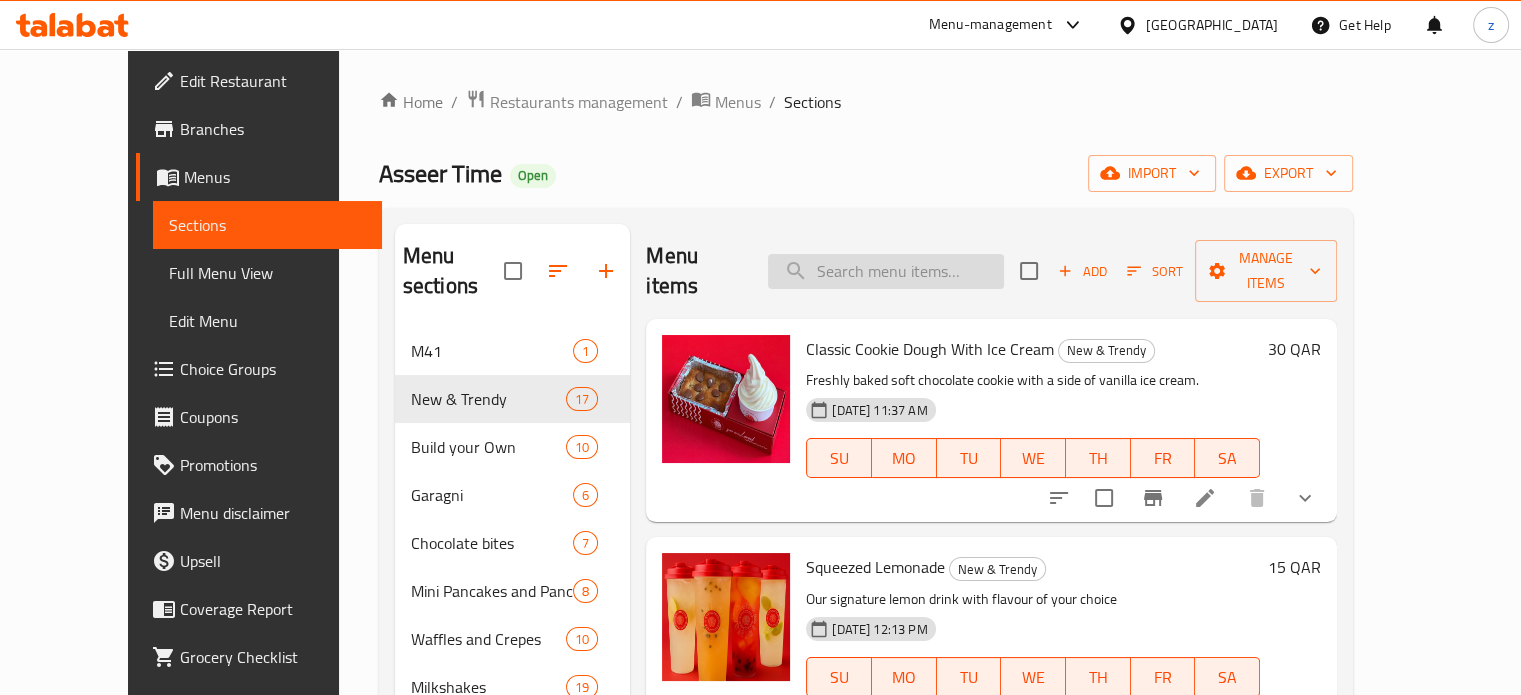 click at bounding box center [886, 271] 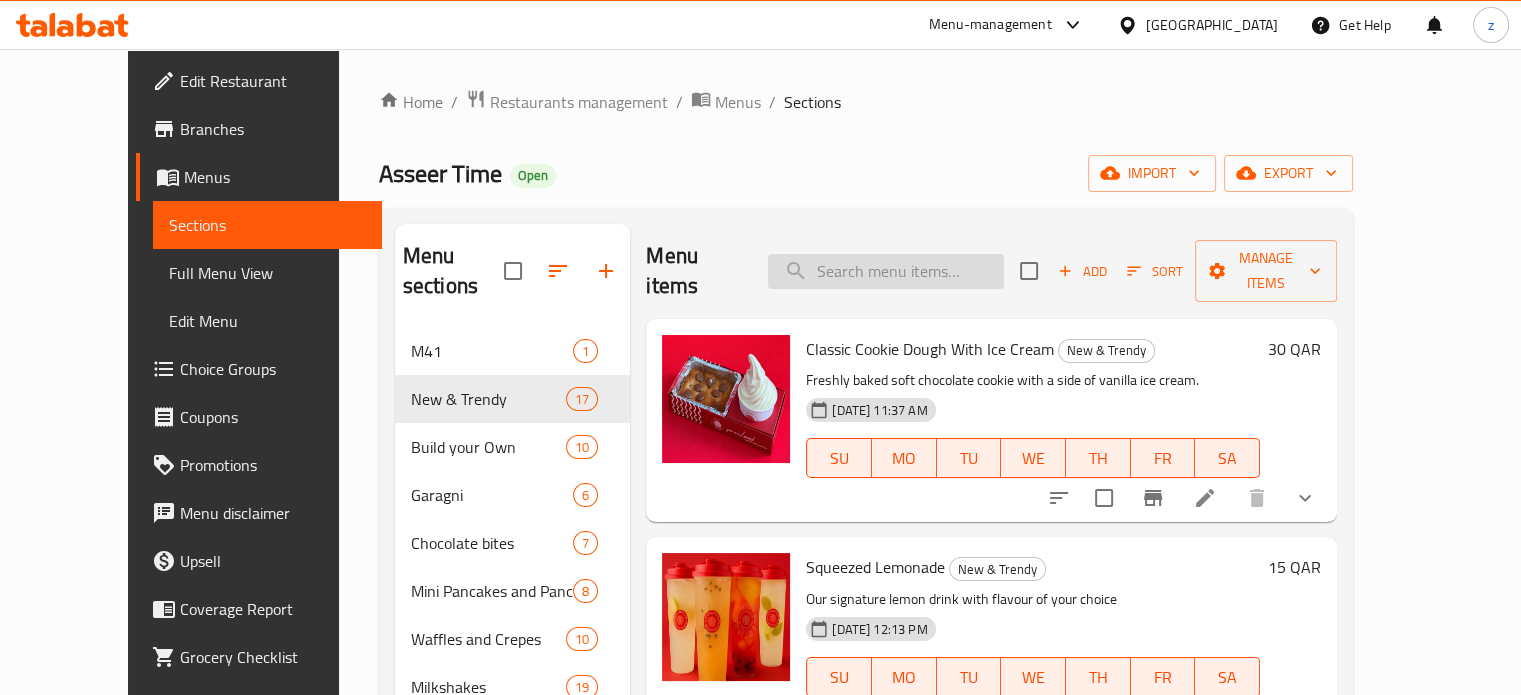 paste on "Strawberry" 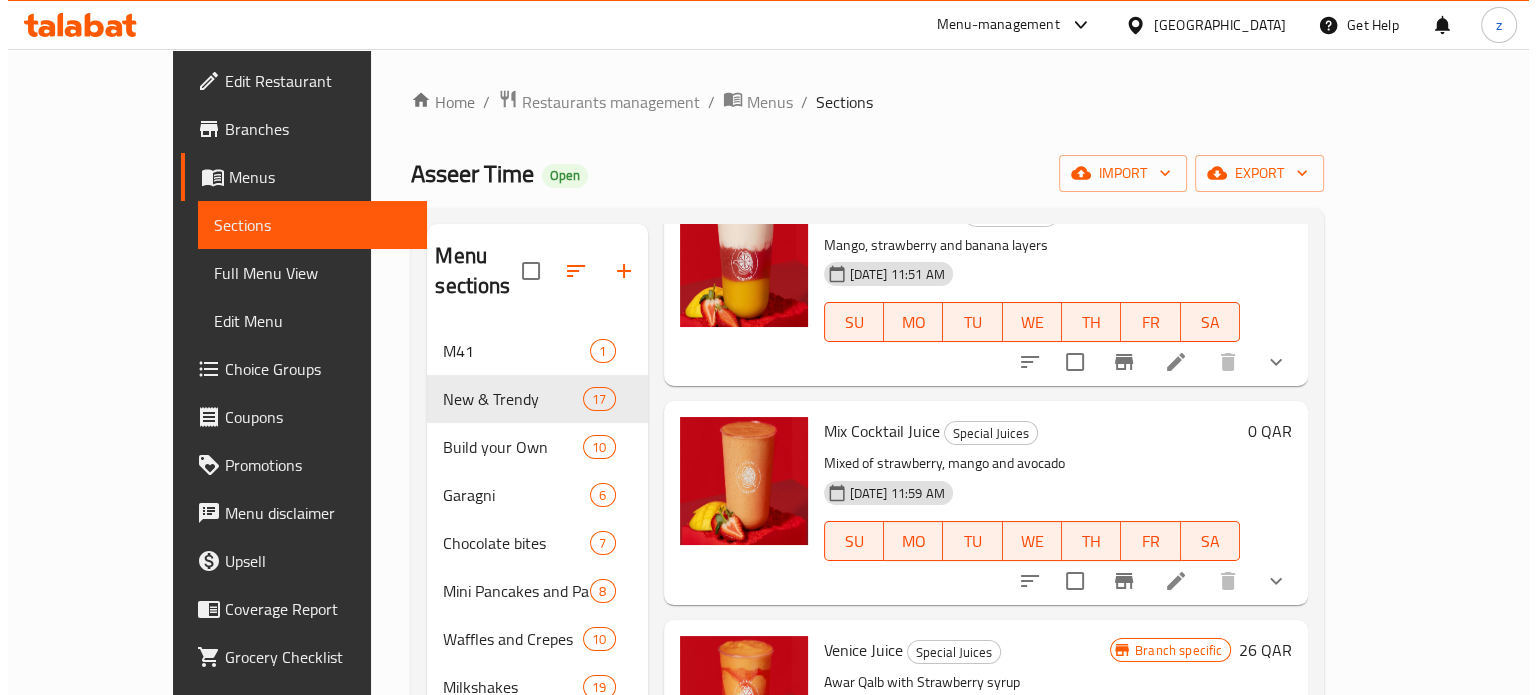 scroll, scrollTop: 5400, scrollLeft: 0, axis: vertical 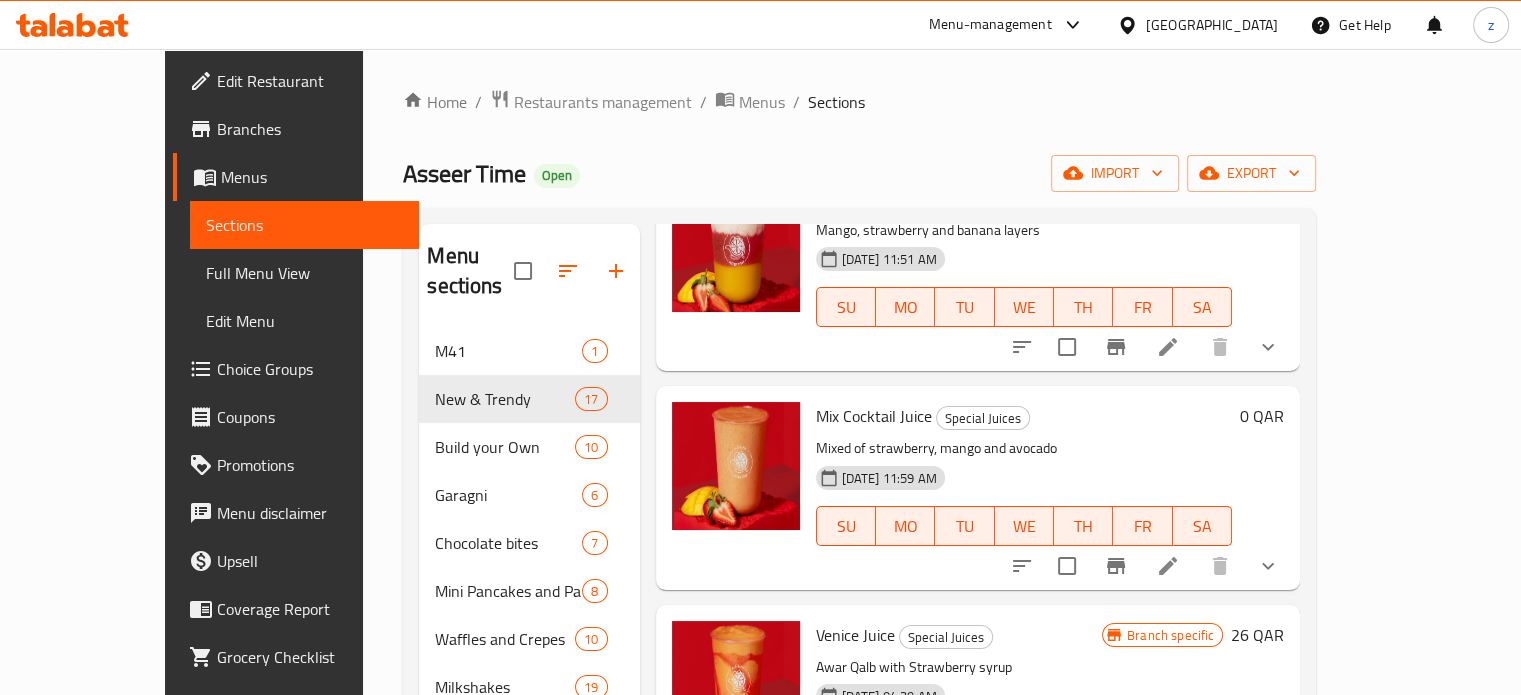 type on "Strawberry" 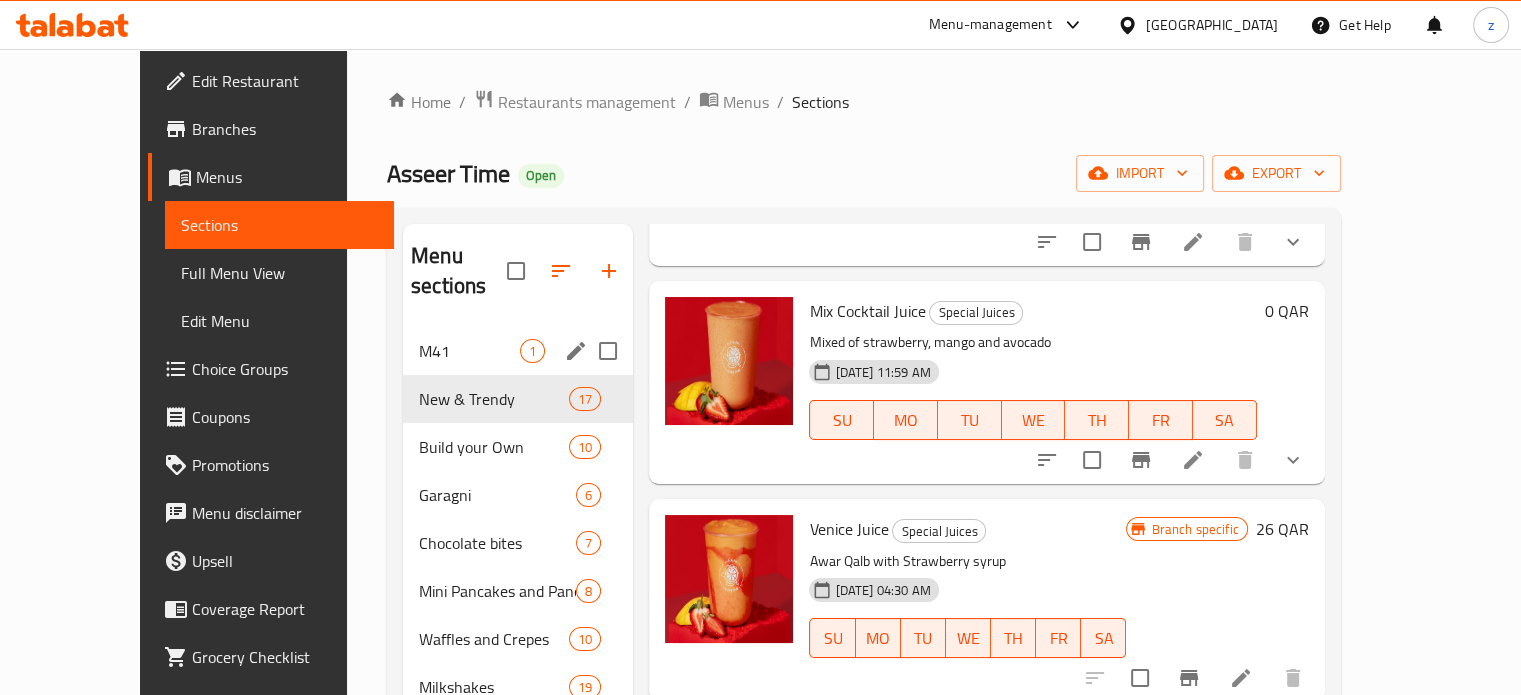 click 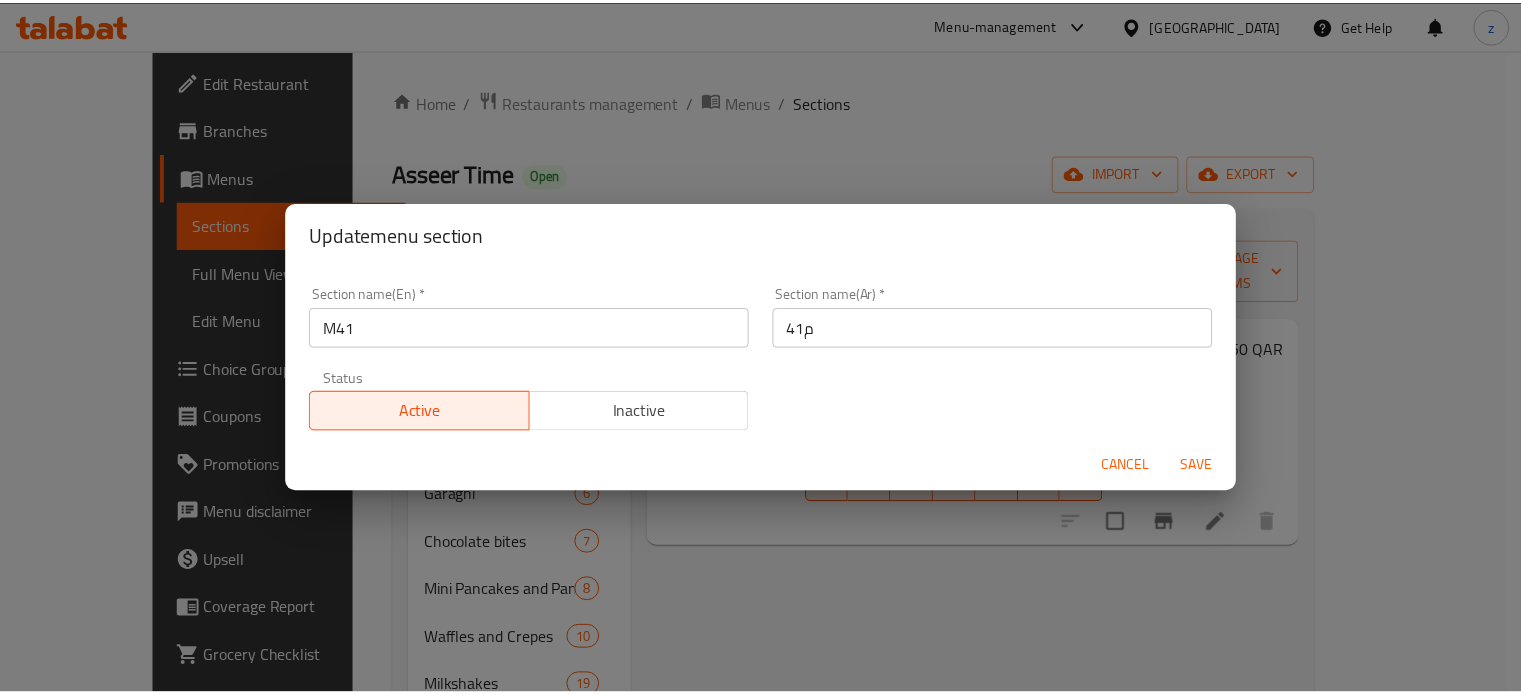scroll, scrollTop: 0, scrollLeft: 0, axis: both 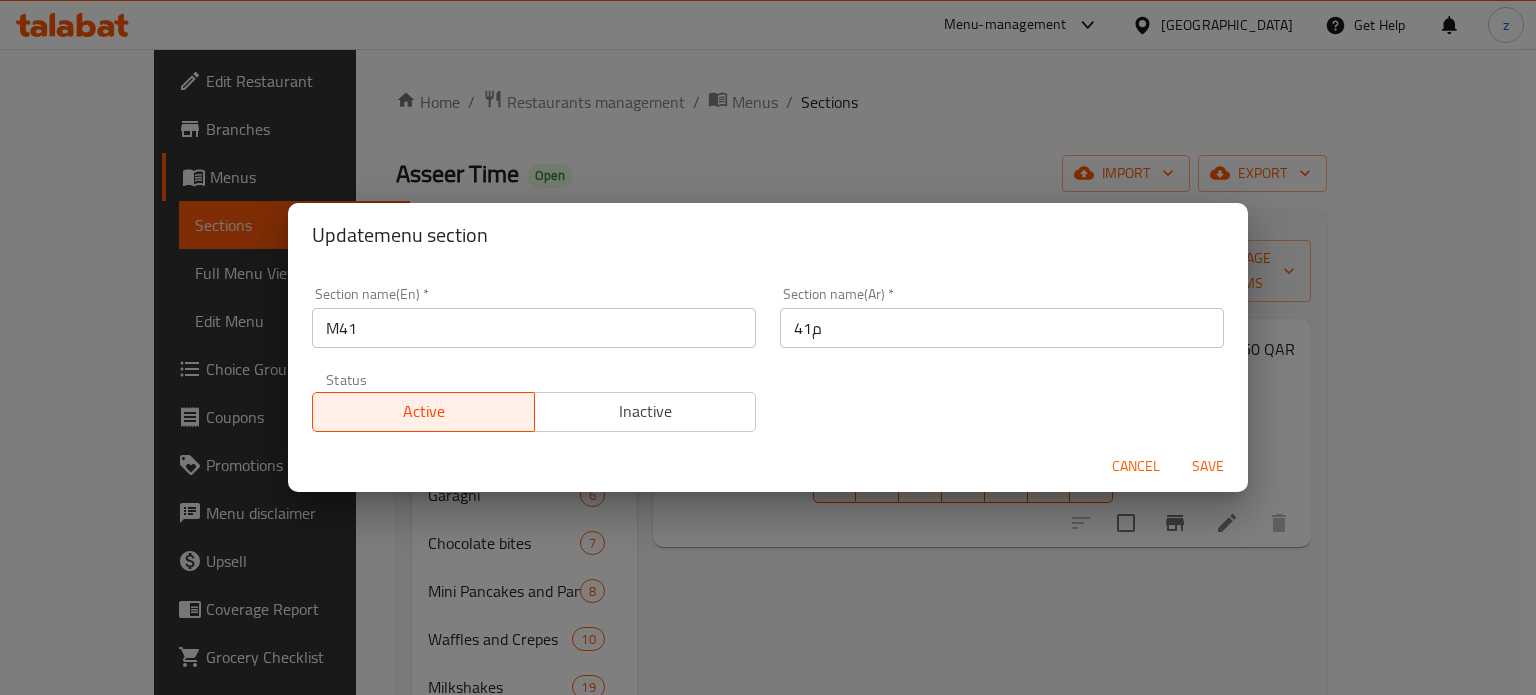 click on "Cancel" at bounding box center [1136, 466] 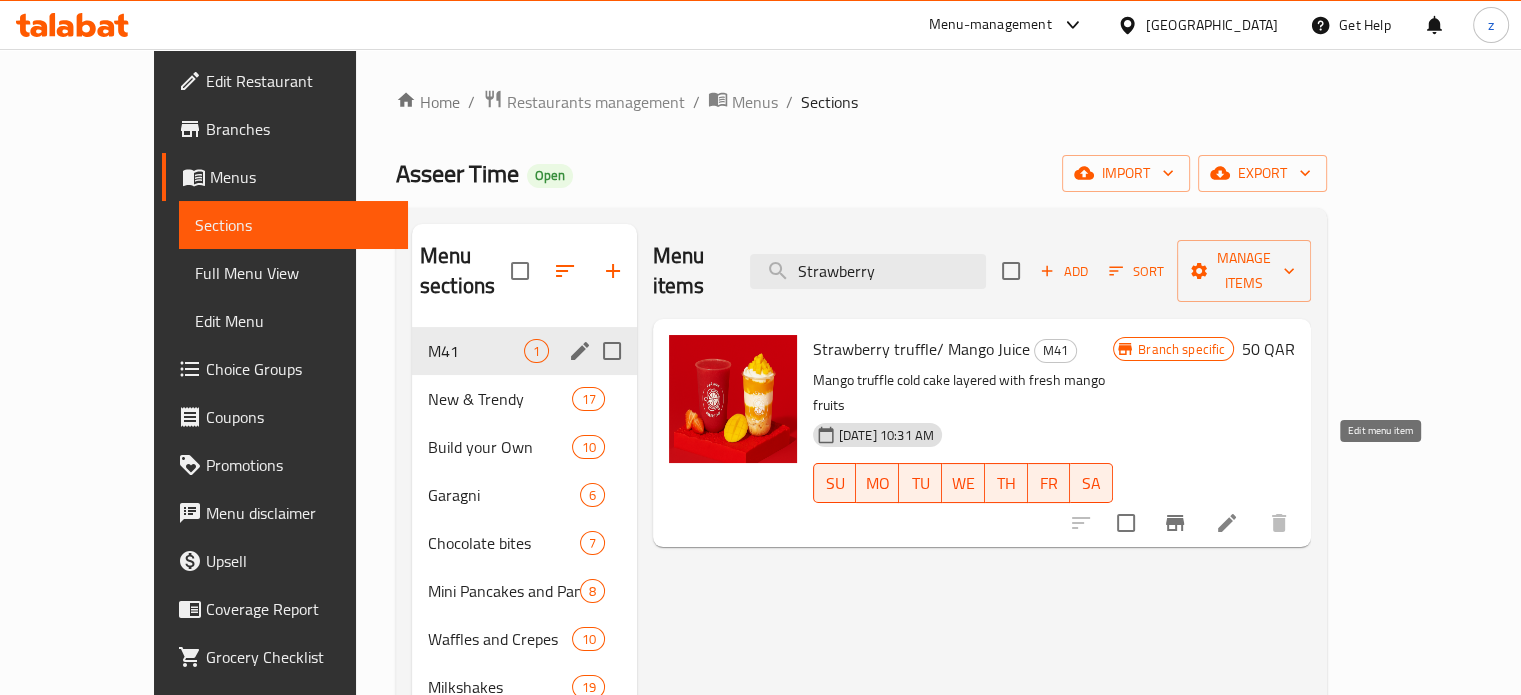 click 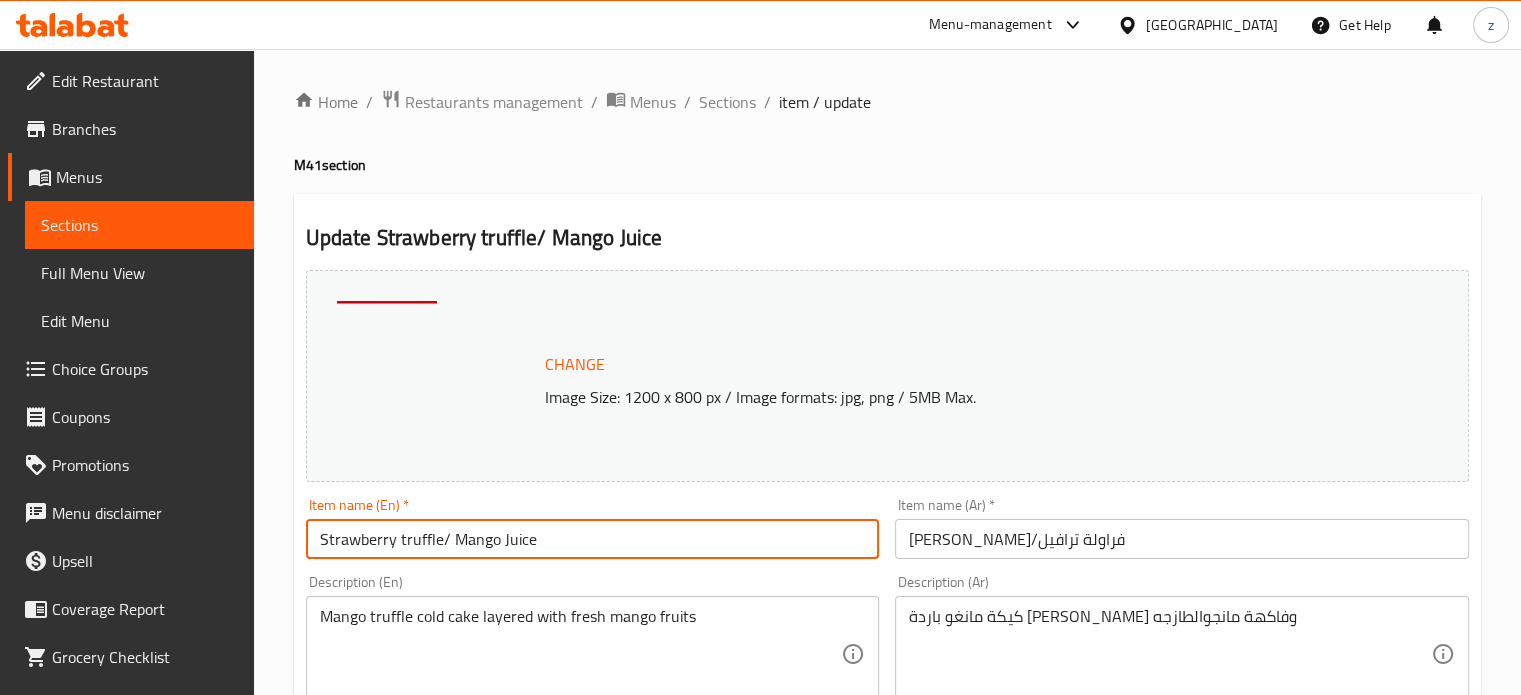drag, startPoint x: 412, startPoint y: 538, endPoint x: 300, endPoint y: 537, distance: 112.00446 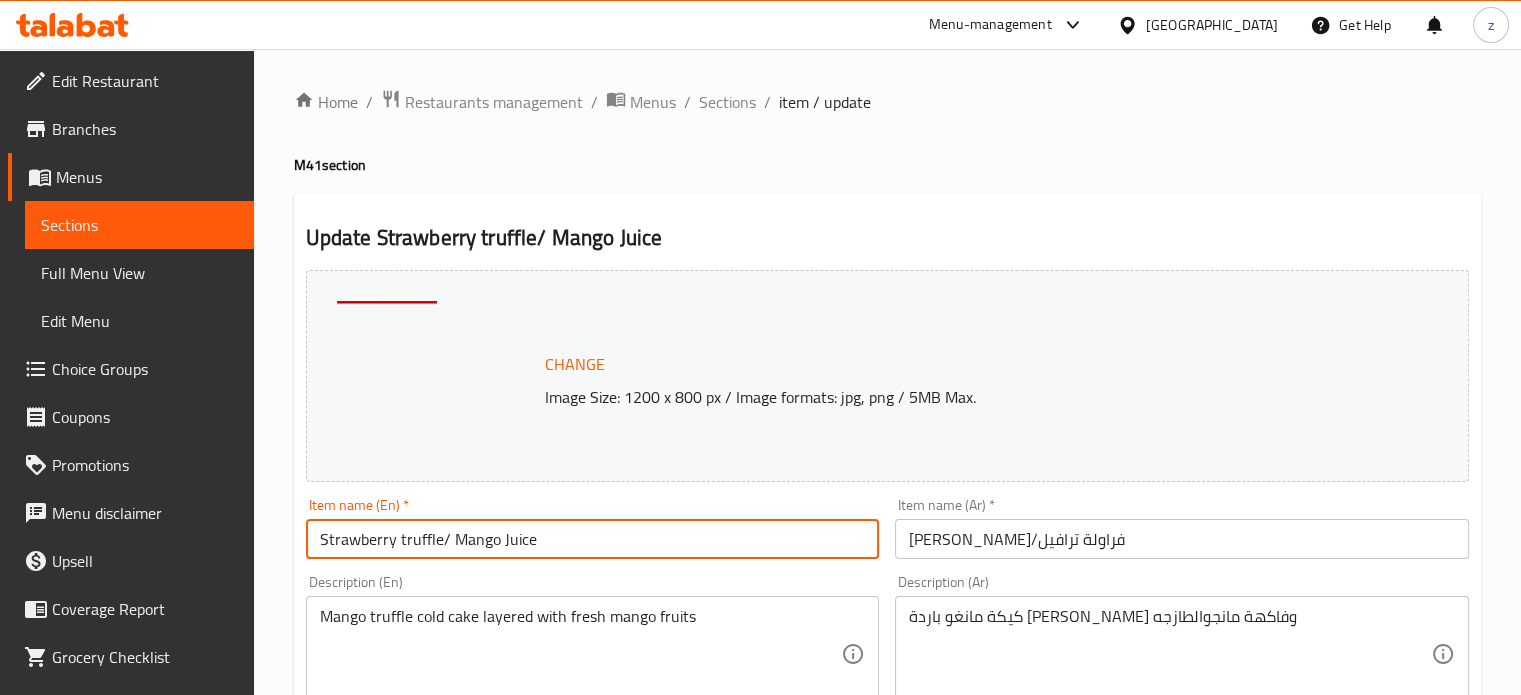 click on "Item name (En)   * Strawberry truffle/ Mango Juice Item name (En)  *" at bounding box center [593, 528] 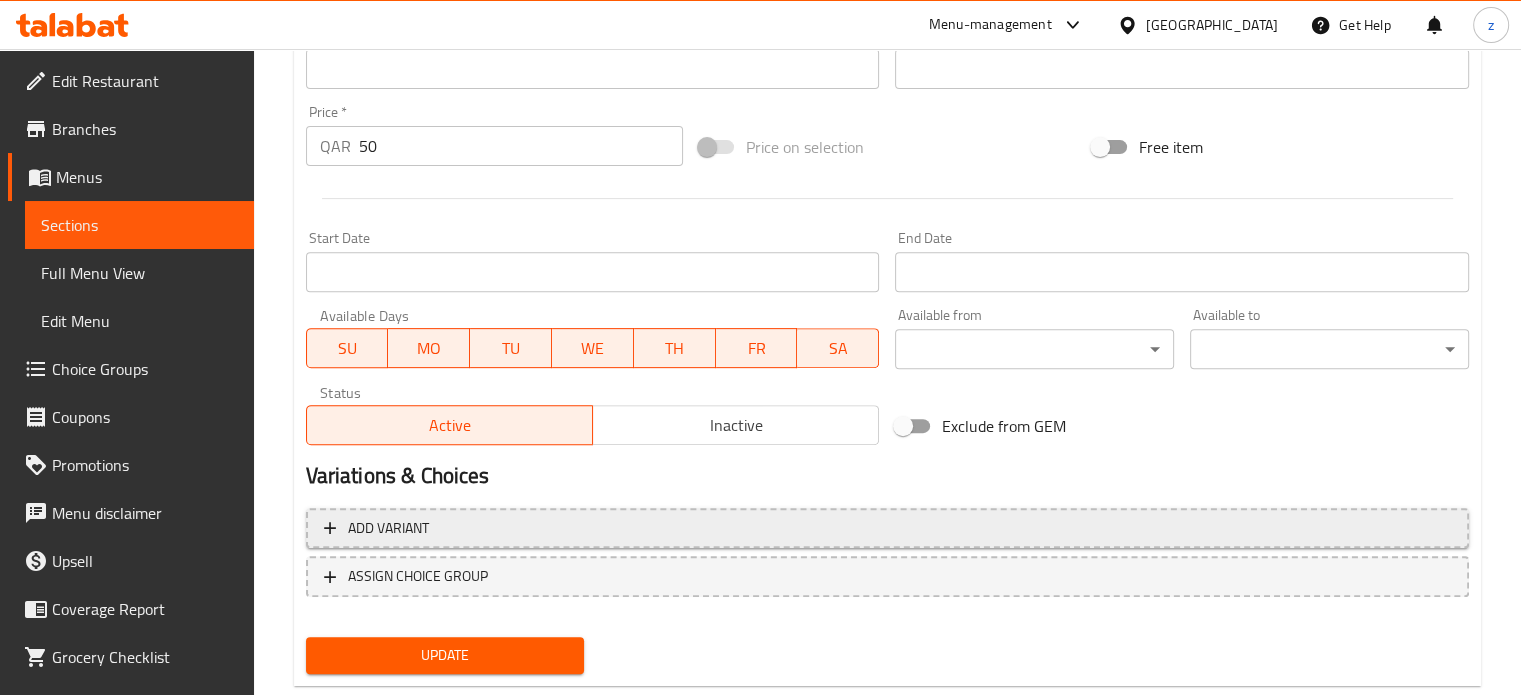 scroll, scrollTop: 745, scrollLeft: 0, axis: vertical 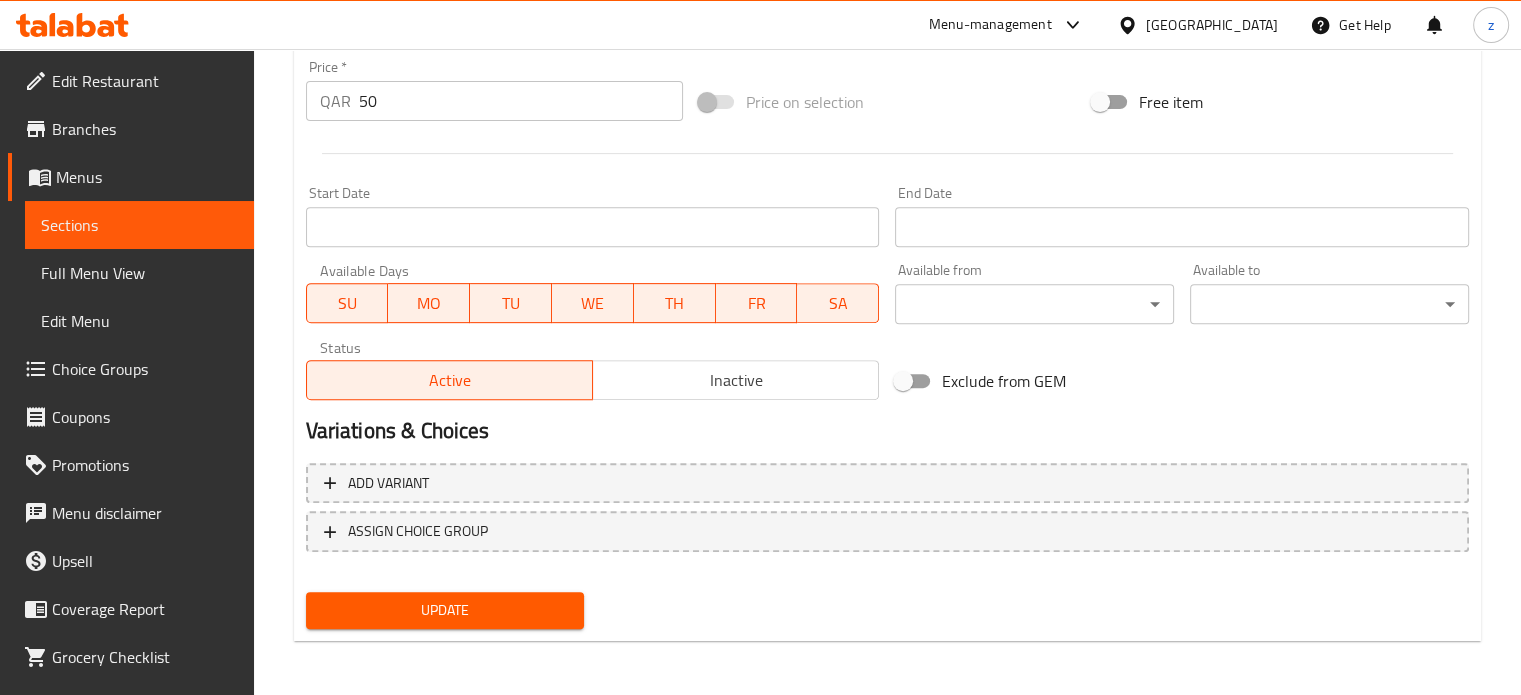 click on "Update" at bounding box center (445, 610) 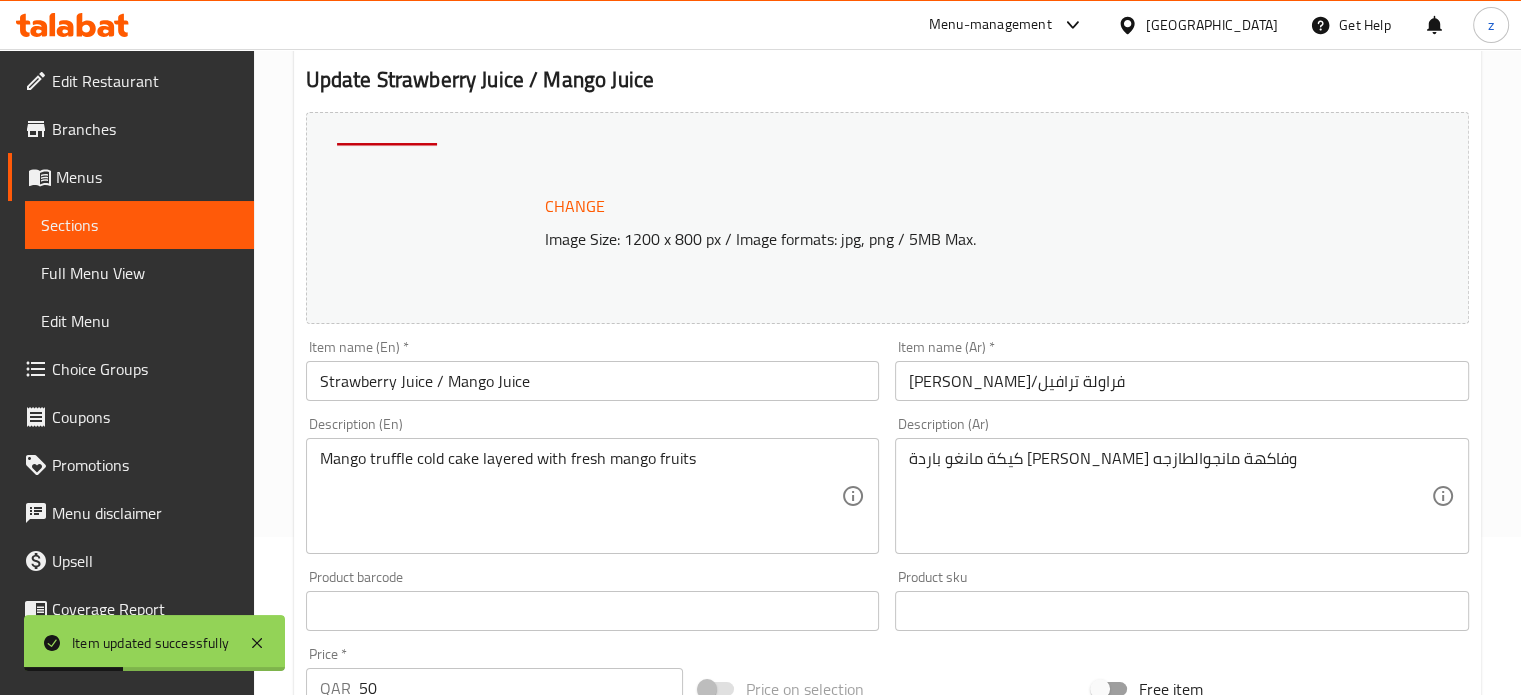 scroll, scrollTop: 145, scrollLeft: 0, axis: vertical 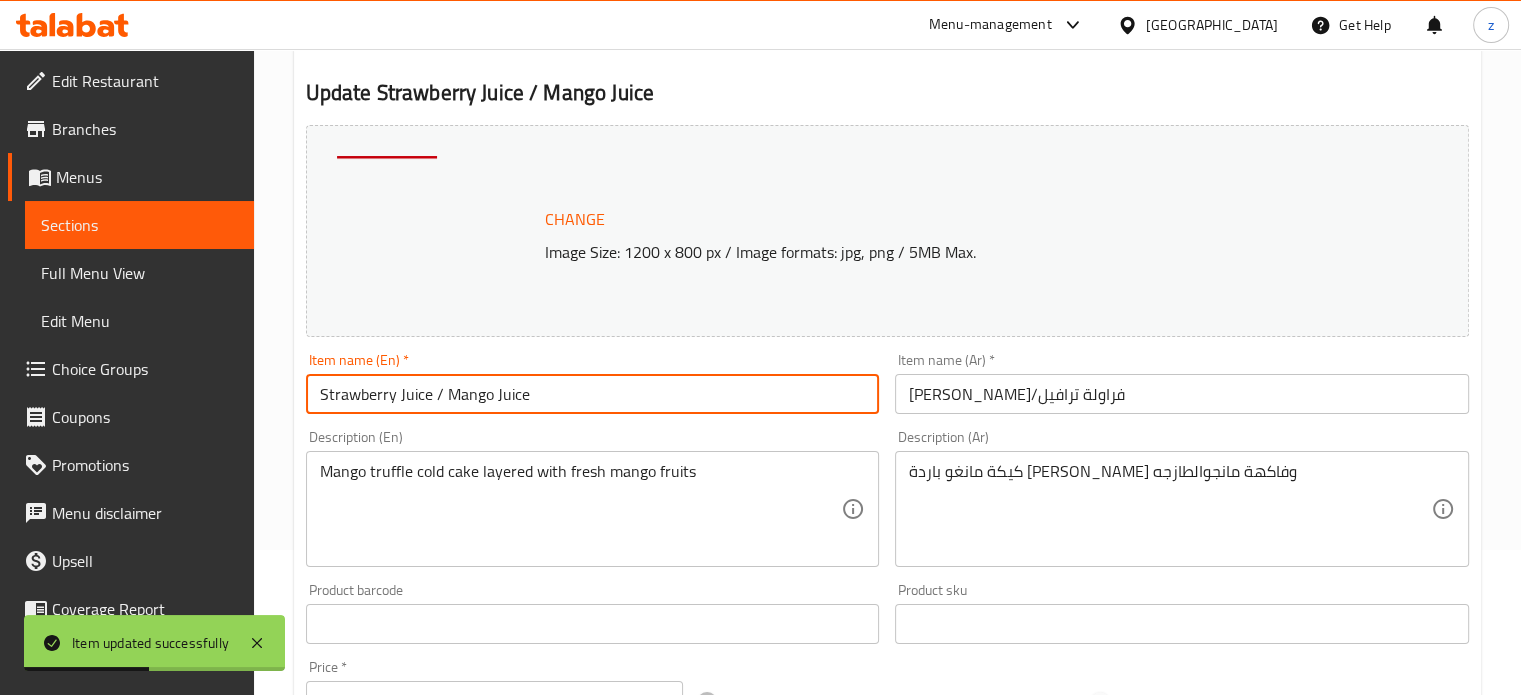 click on "Strawberry Juice / Mango Juice" at bounding box center (593, 394) 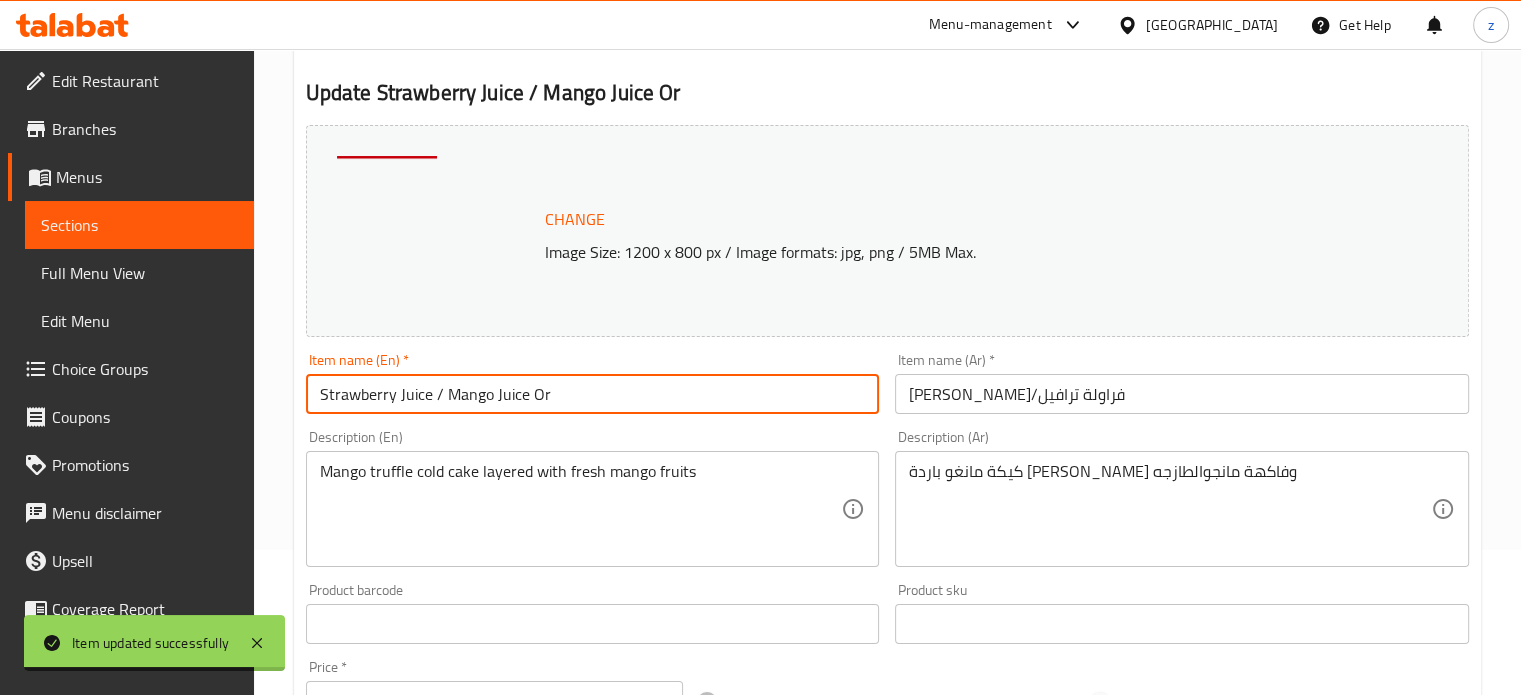 paste on "Mango truffle/Strawberry truffle" 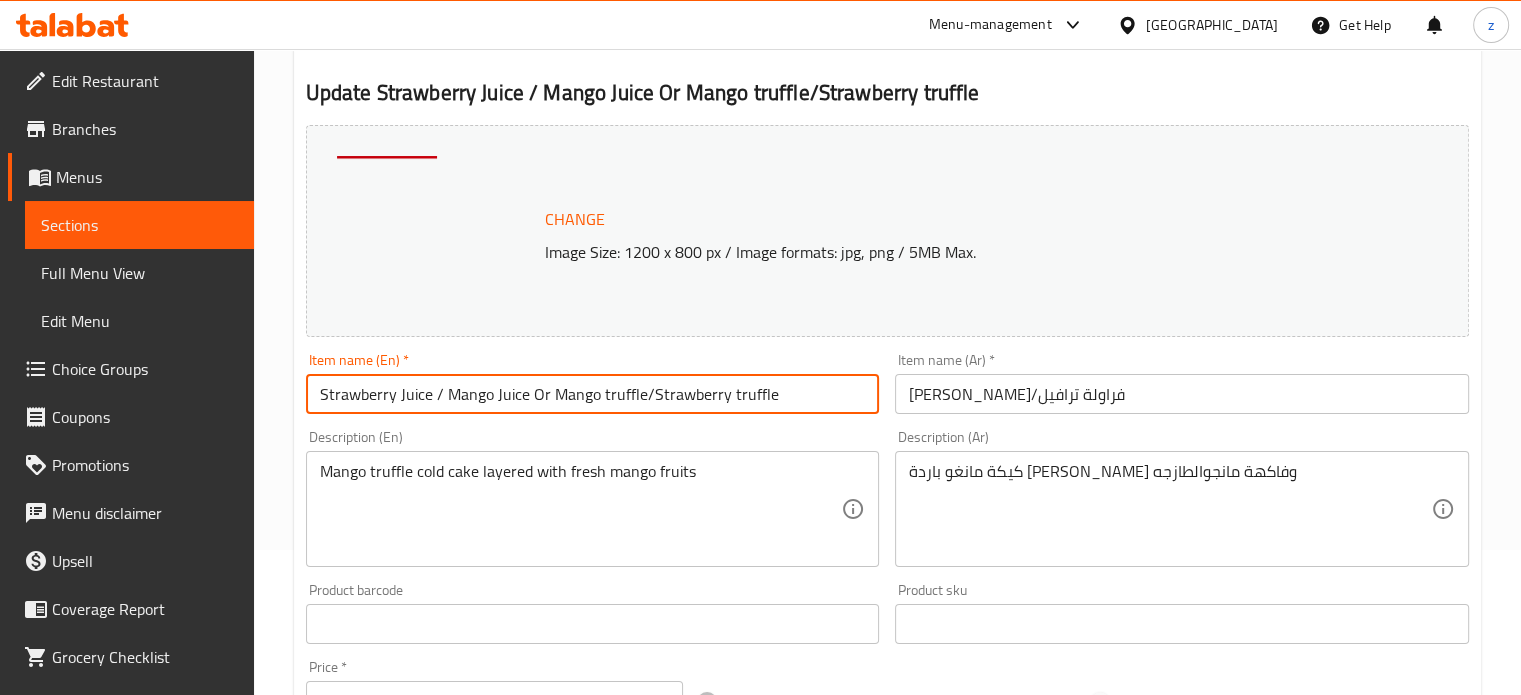 click on "Strawberry Juice / Mango Juice Or Mango truffle/Strawberry truffle" at bounding box center (593, 394) 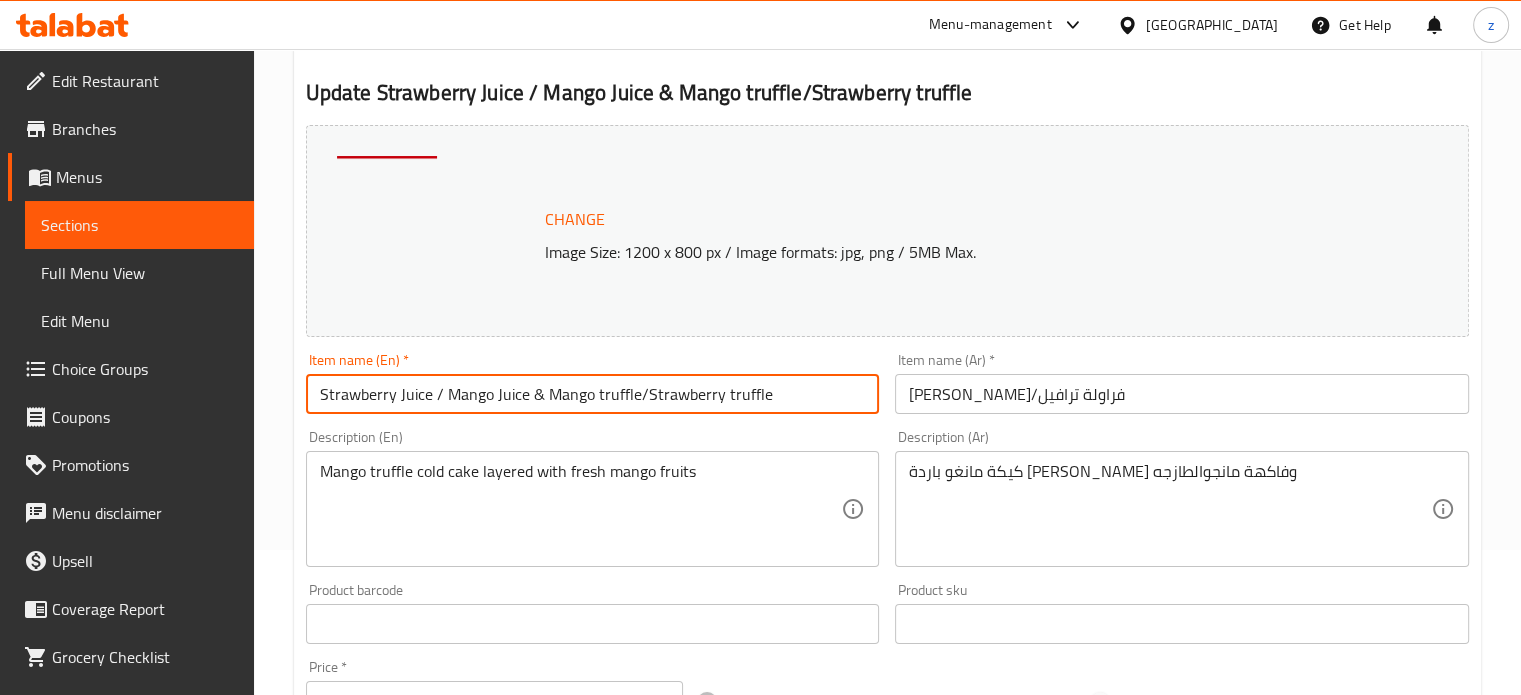 type on "Strawberry Juice / Mango Juice & Mango truffle/Strawberry truffle" 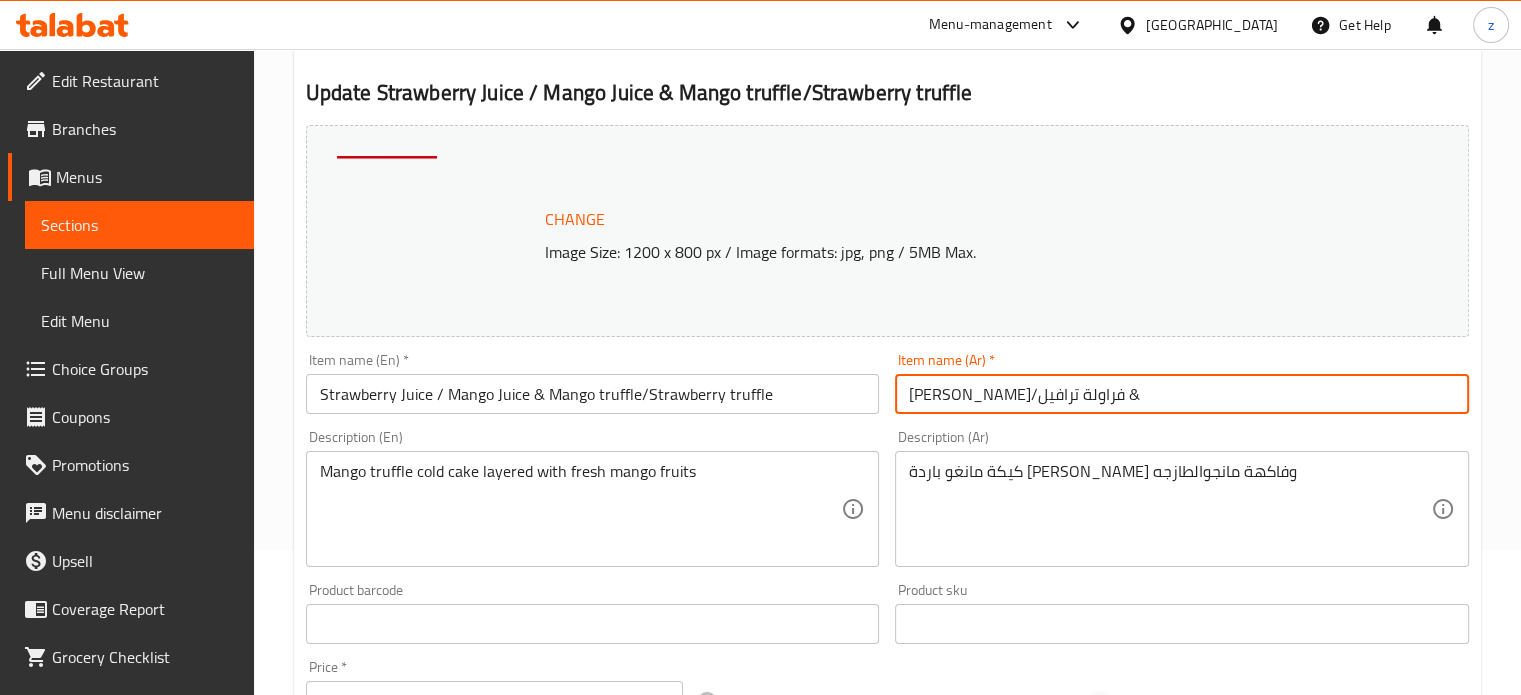 paste on "مانغو تروفل" 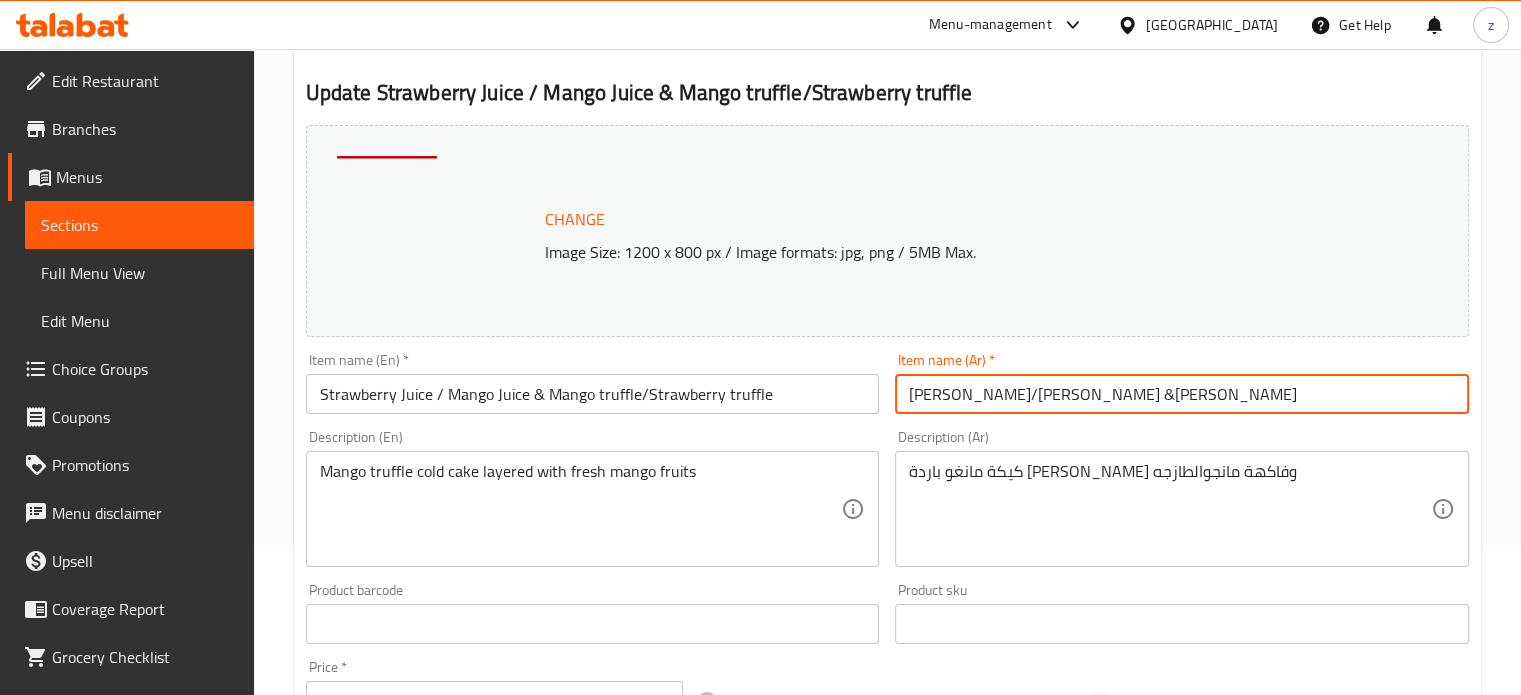 click on "مانغو تروفل/فراولة ترافيل &مانغو تروفل" at bounding box center [1182, 394] 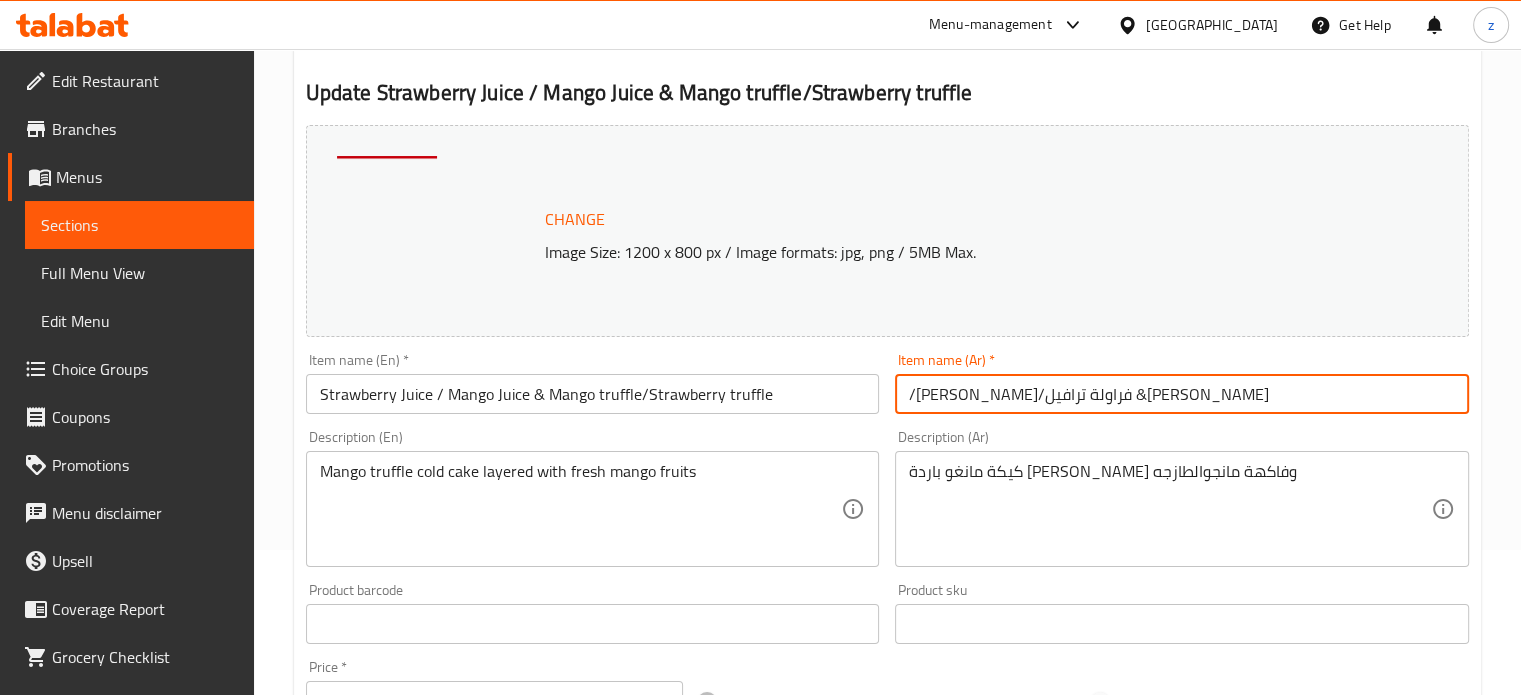 paste on "Strawberry Truffle" 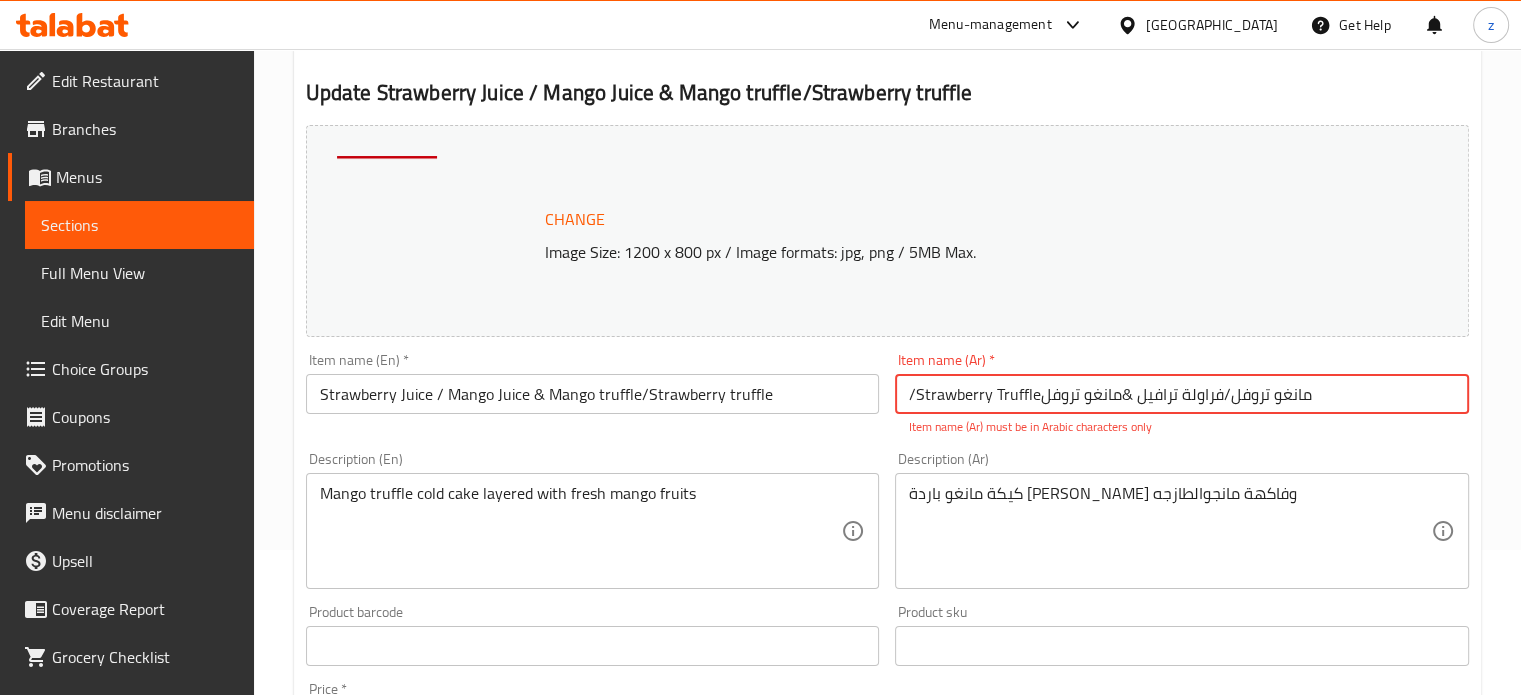 drag, startPoint x: 1039, startPoint y: 393, endPoint x: 899, endPoint y: 379, distance: 140.69826 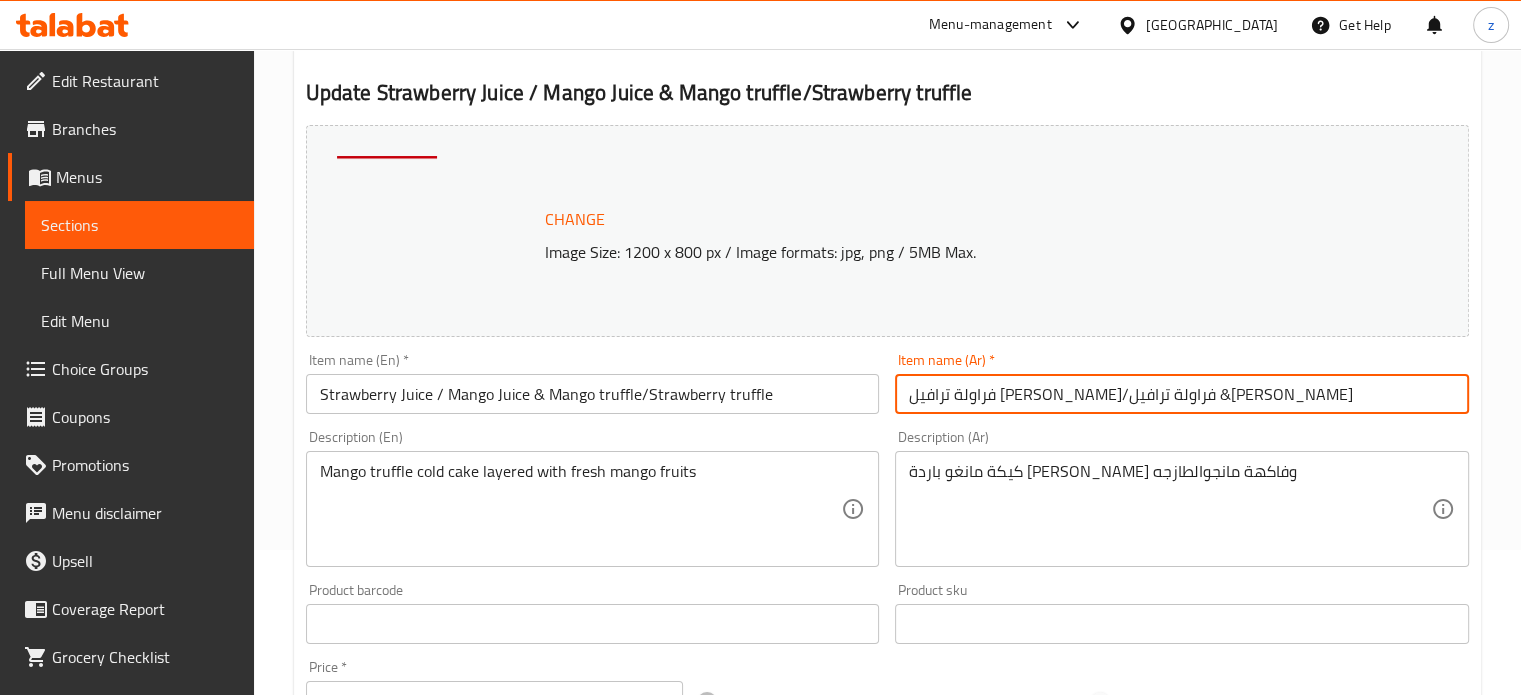type on "فراولة ترافيل مانغو تروفل/فراولة ترافيل &مانغو تروفل" 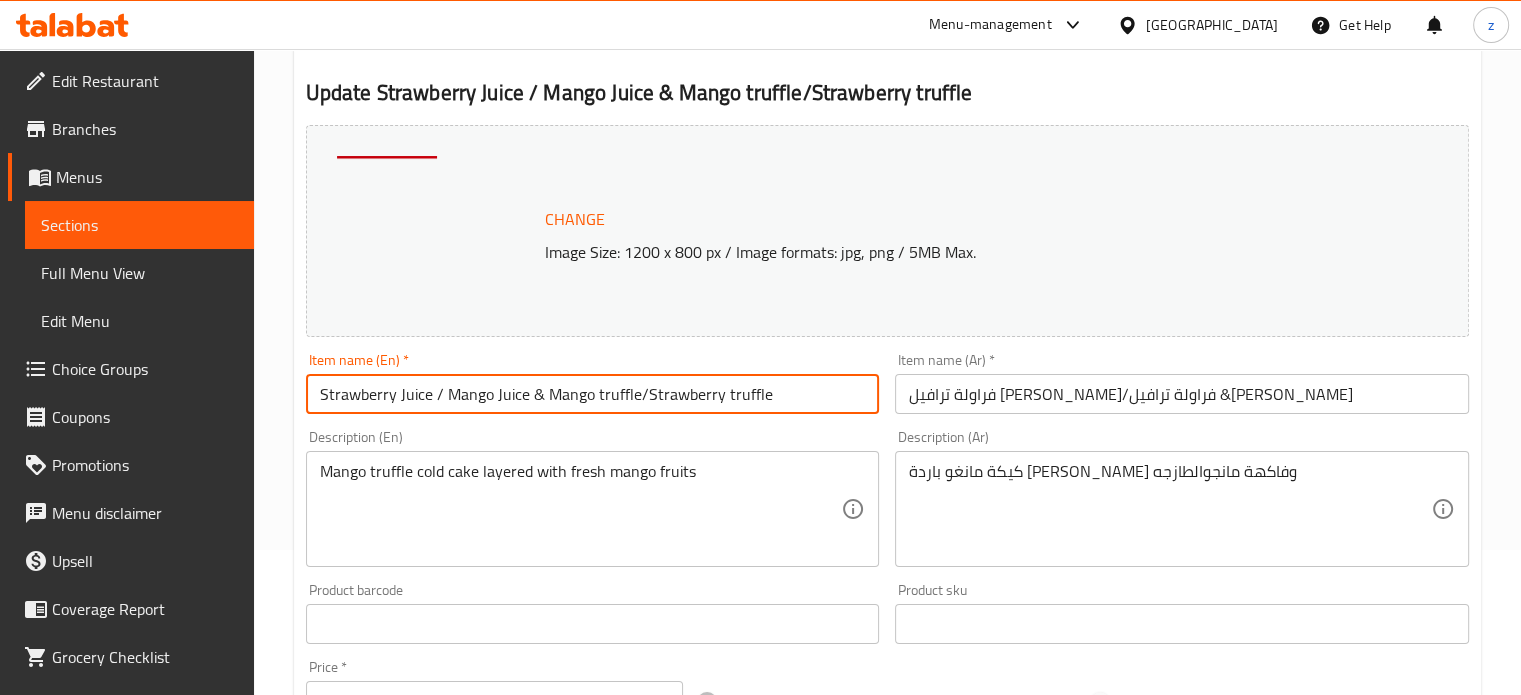 drag, startPoint x: 528, startPoint y: 393, endPoint x: 782, endPoint y: 397, distance: 254.0315 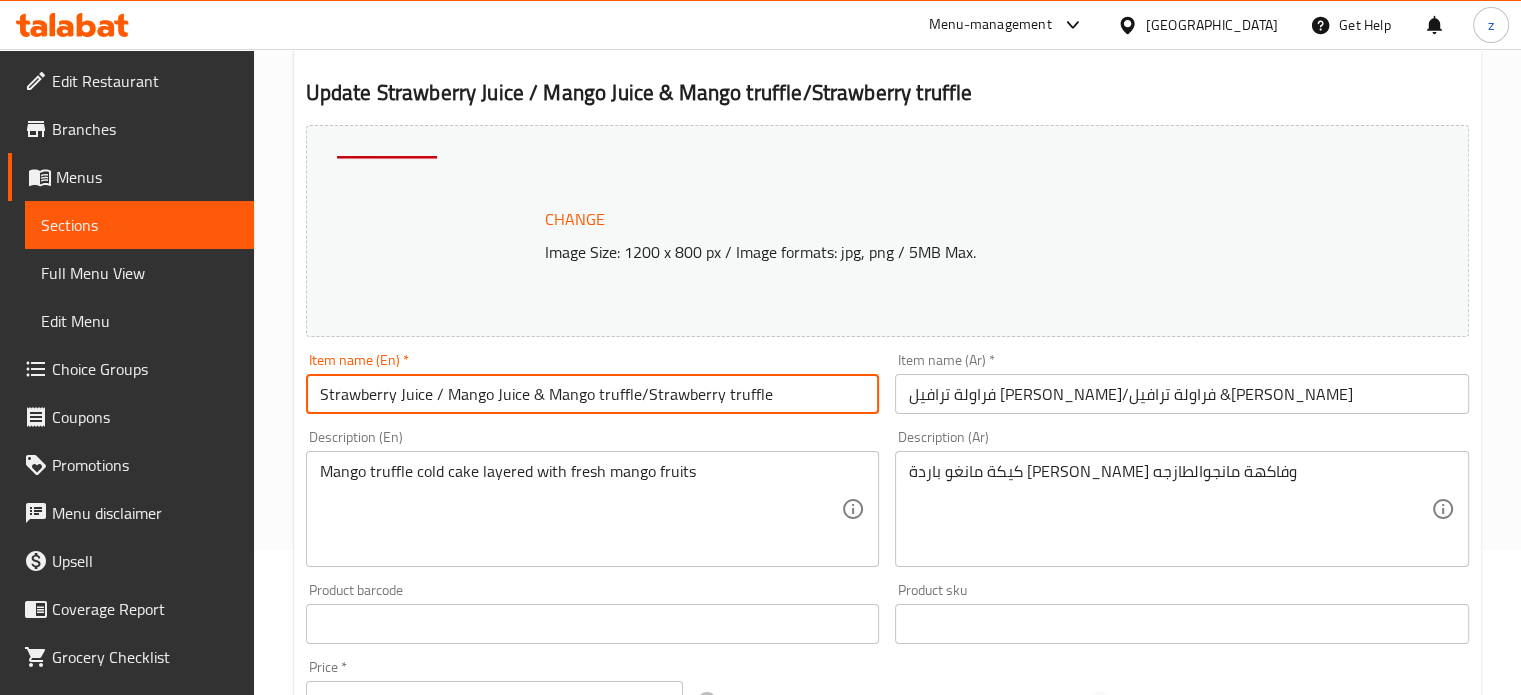 click on "Strawberry Juice / Mango Juice & Mango truffle/Strawberry truffle" at bounding box center [593, 394] 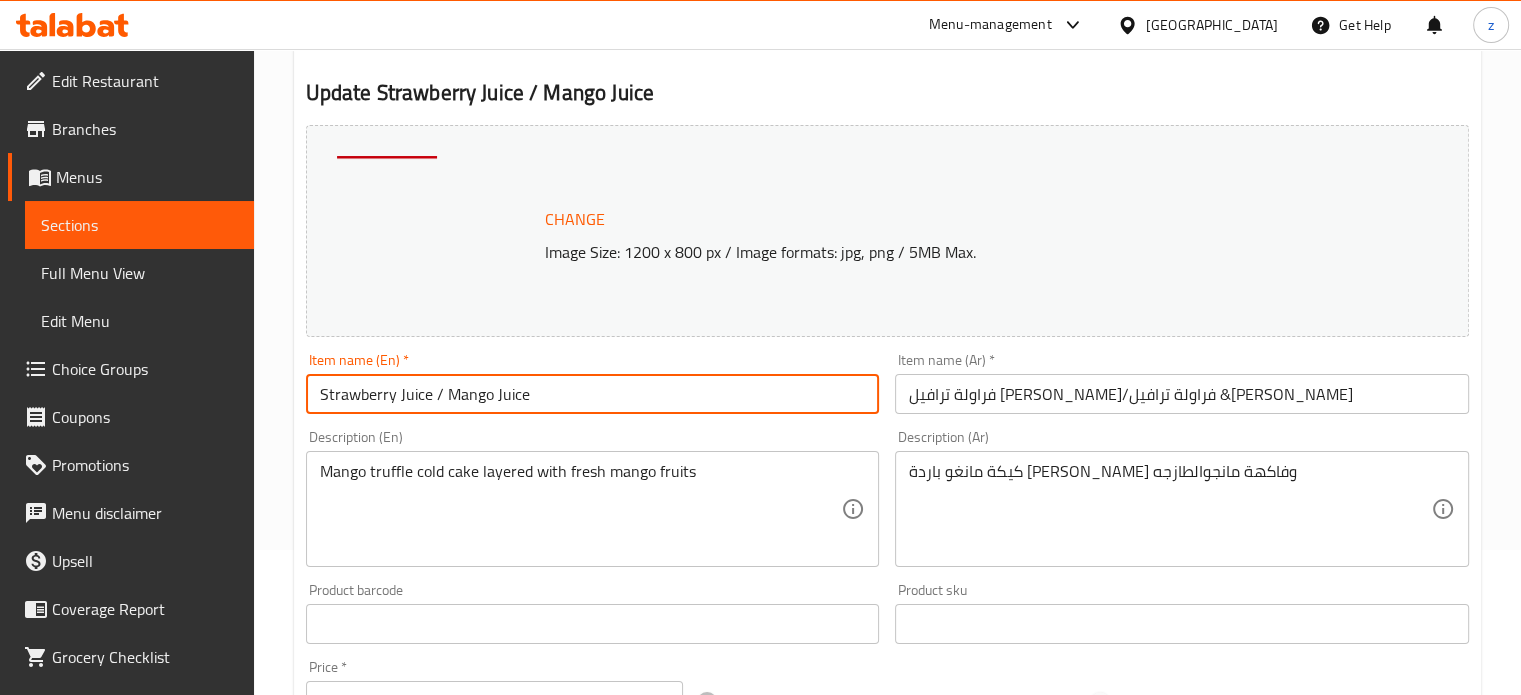 type on "Strawberry Juice / Mango Juice" 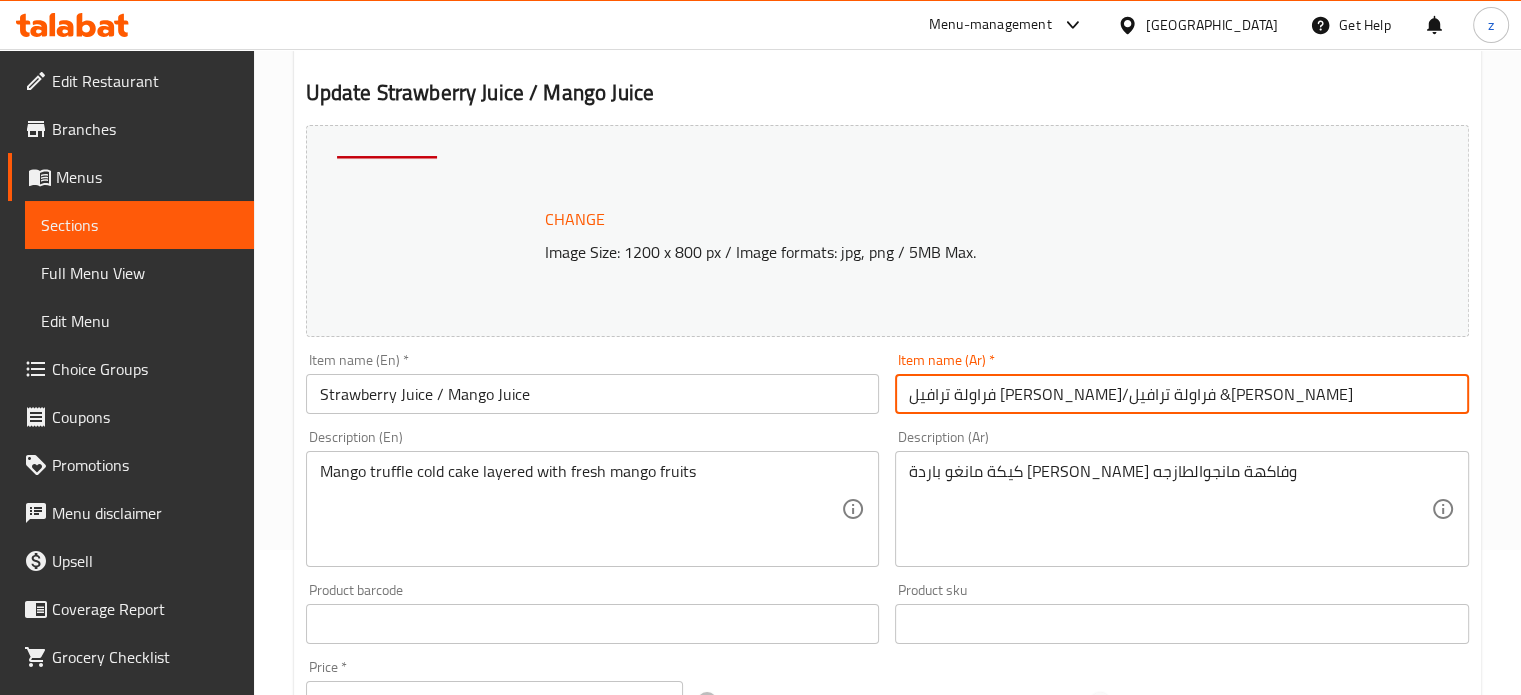 drag, startPoint x: 1291, startPoint y: 399, endPoint x: 895, endPoint y: 368, distance: 397.21152 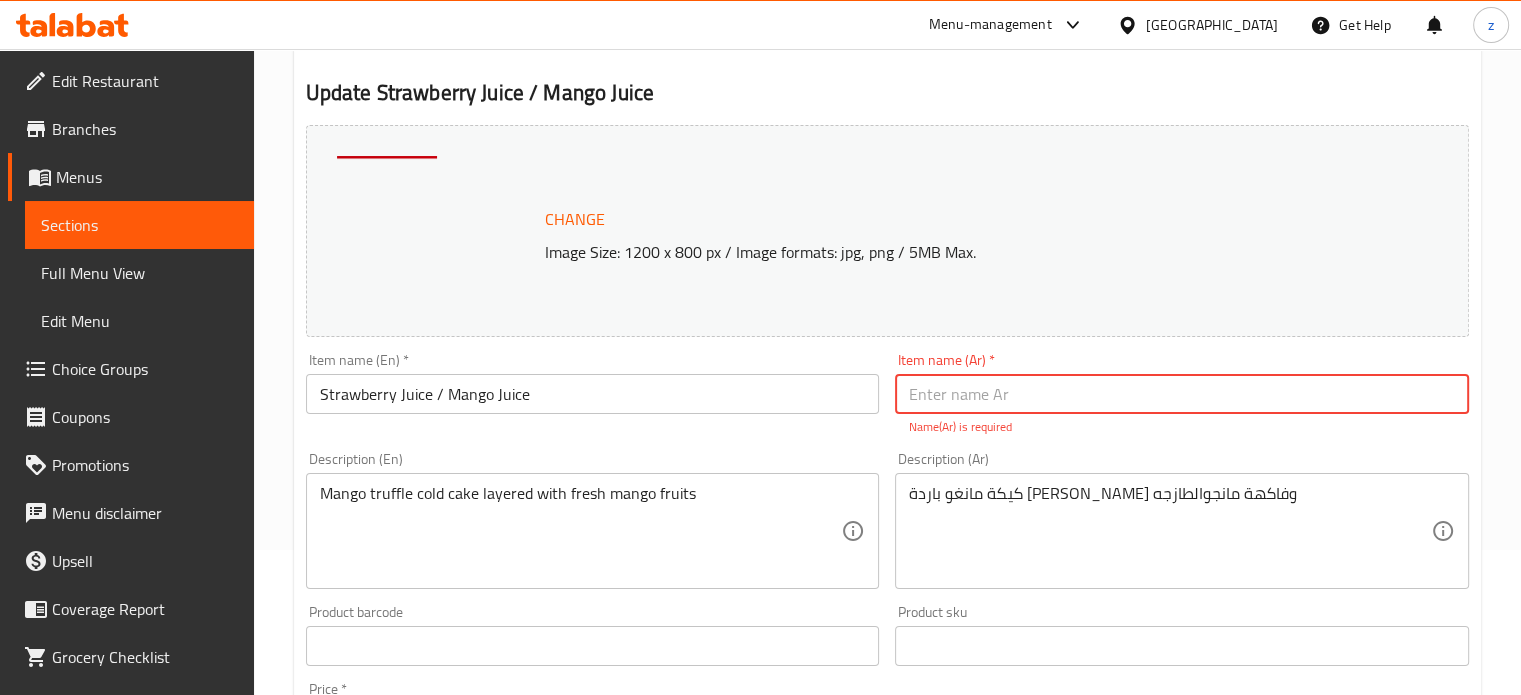 paste on "عصير مانجو" 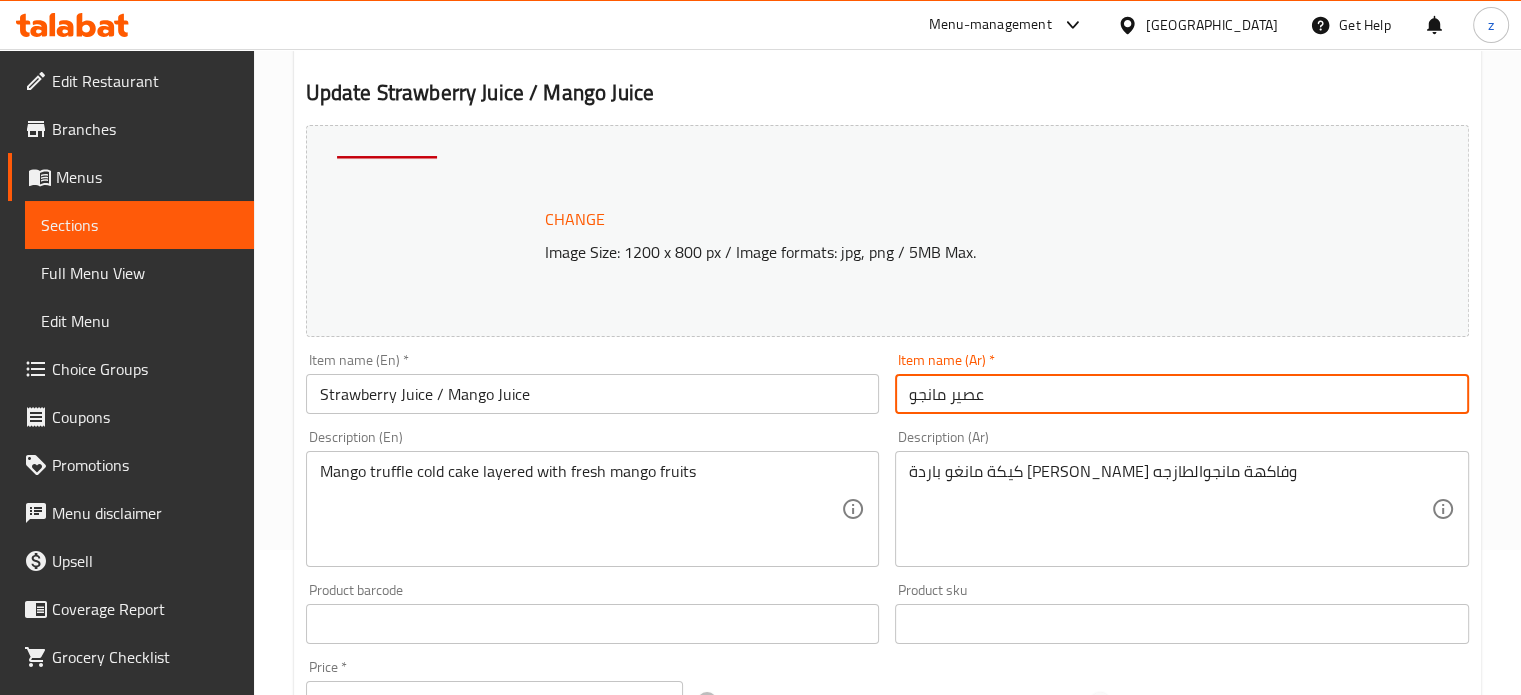 click on "عصير مانجو" at bounding box center [1182, 394] 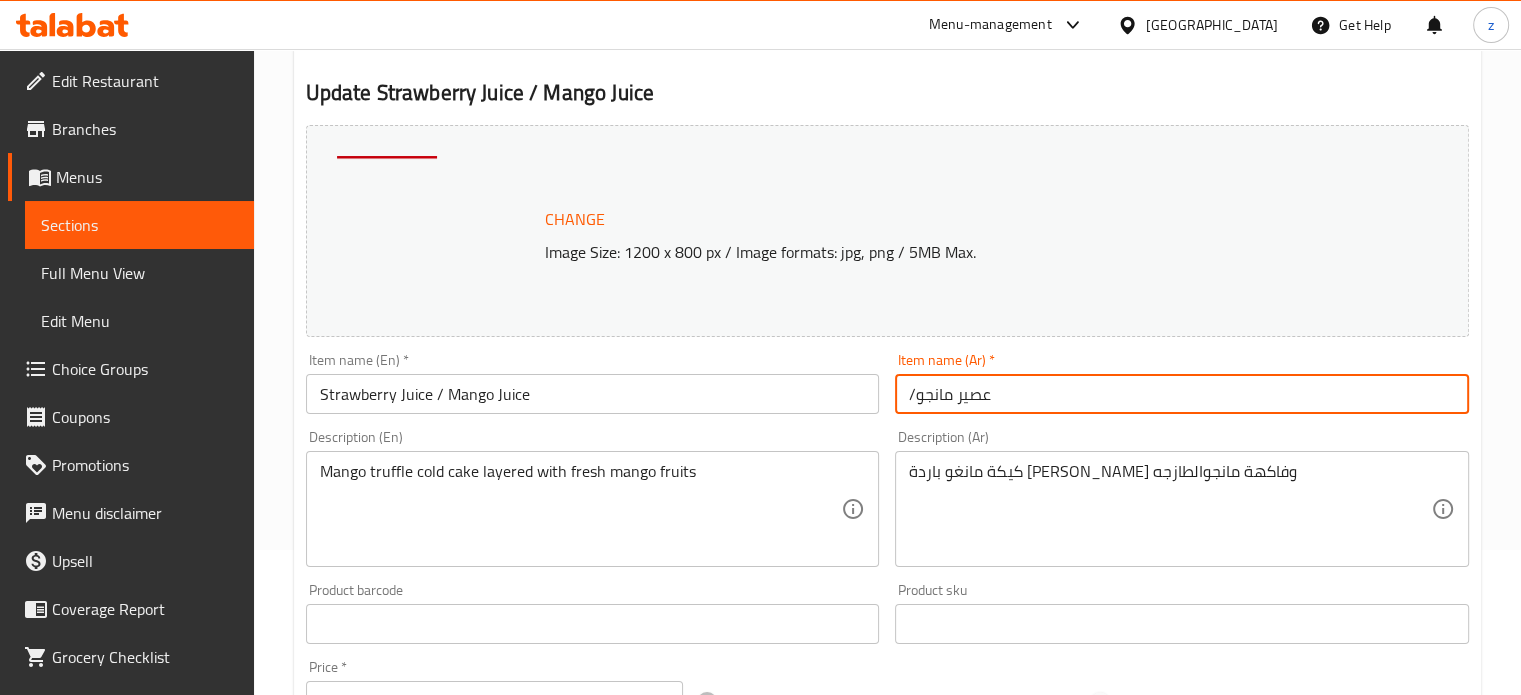 click on "/عصير مانجو" at bounding box center [1182, 394] 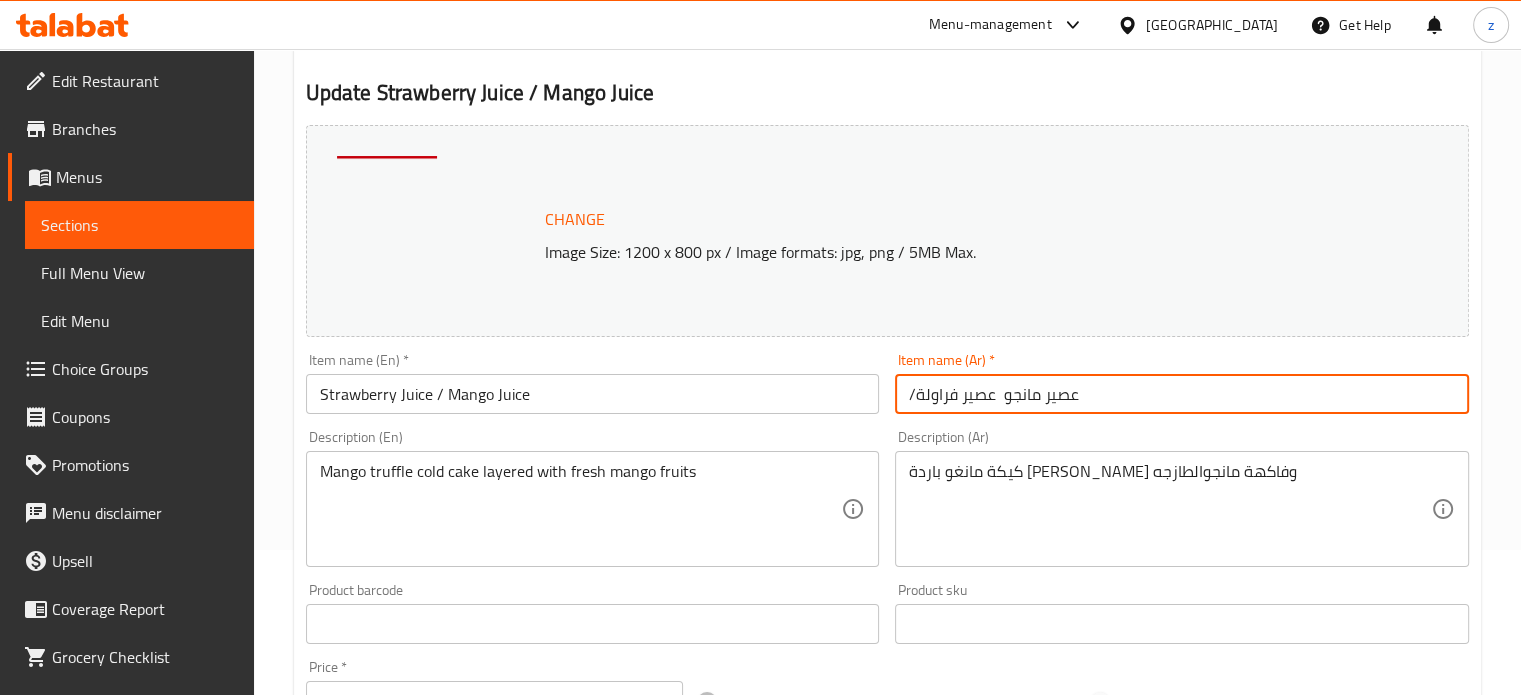 click on "/عصير مانجو  عصير فراولة" at bounding box center (1182, 394) 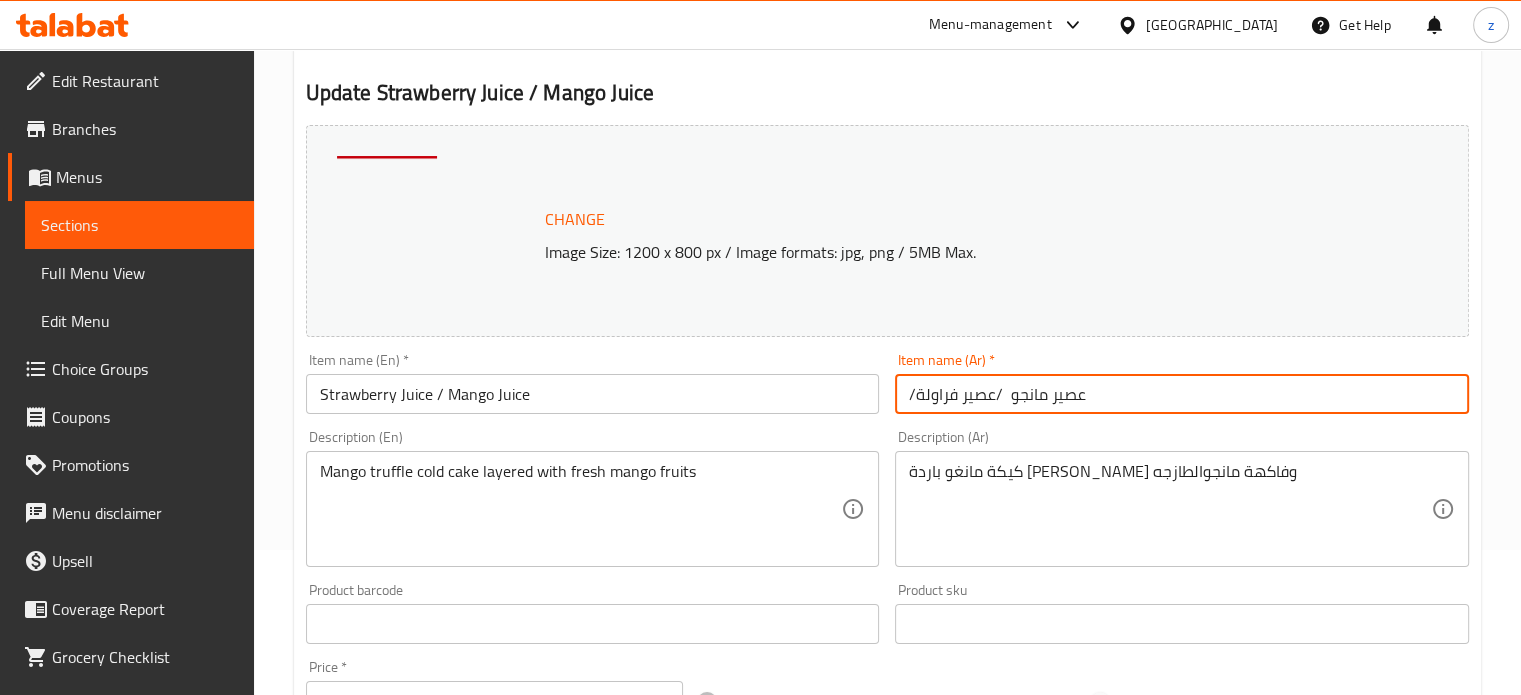 click on "/عصير مانجو  /عصير فراولة" at bounding box center (1182, 394) 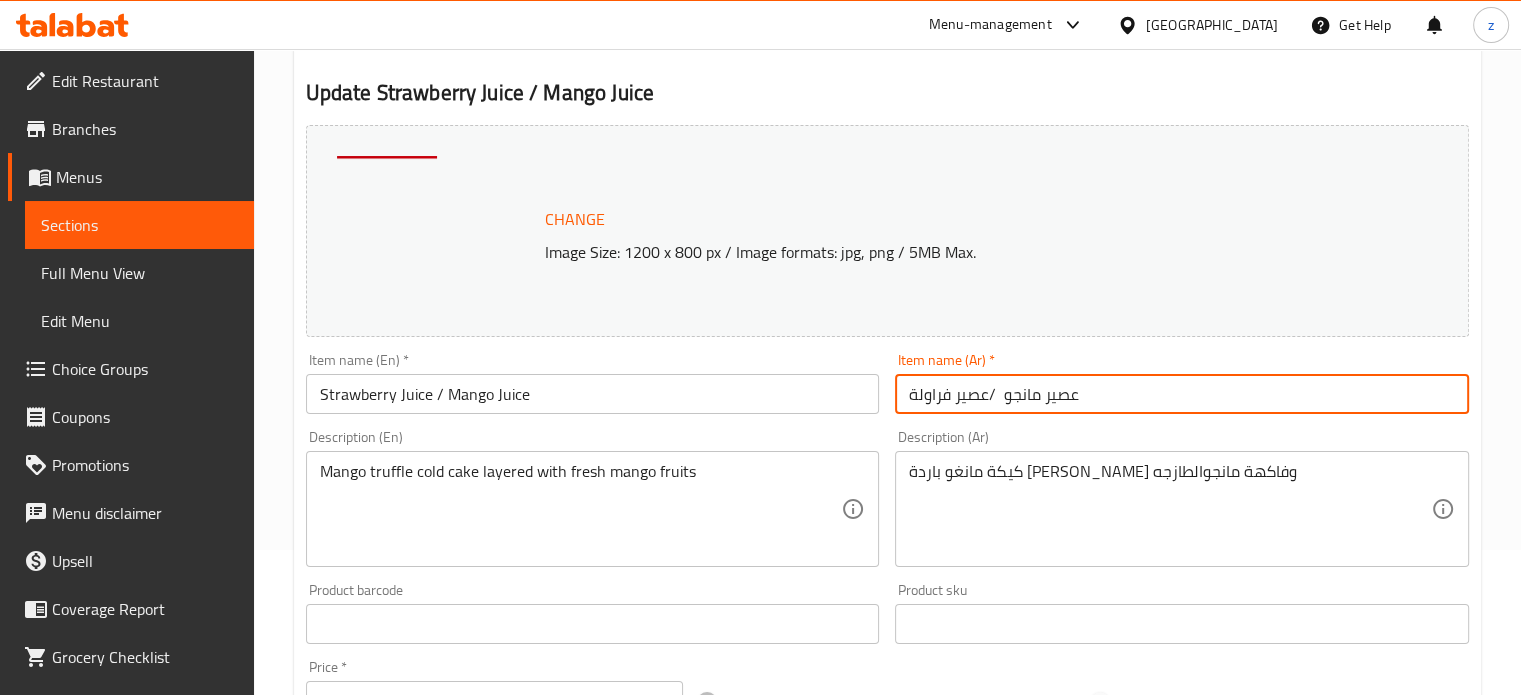 type on "عصير مانجو  /عصير فراولة" 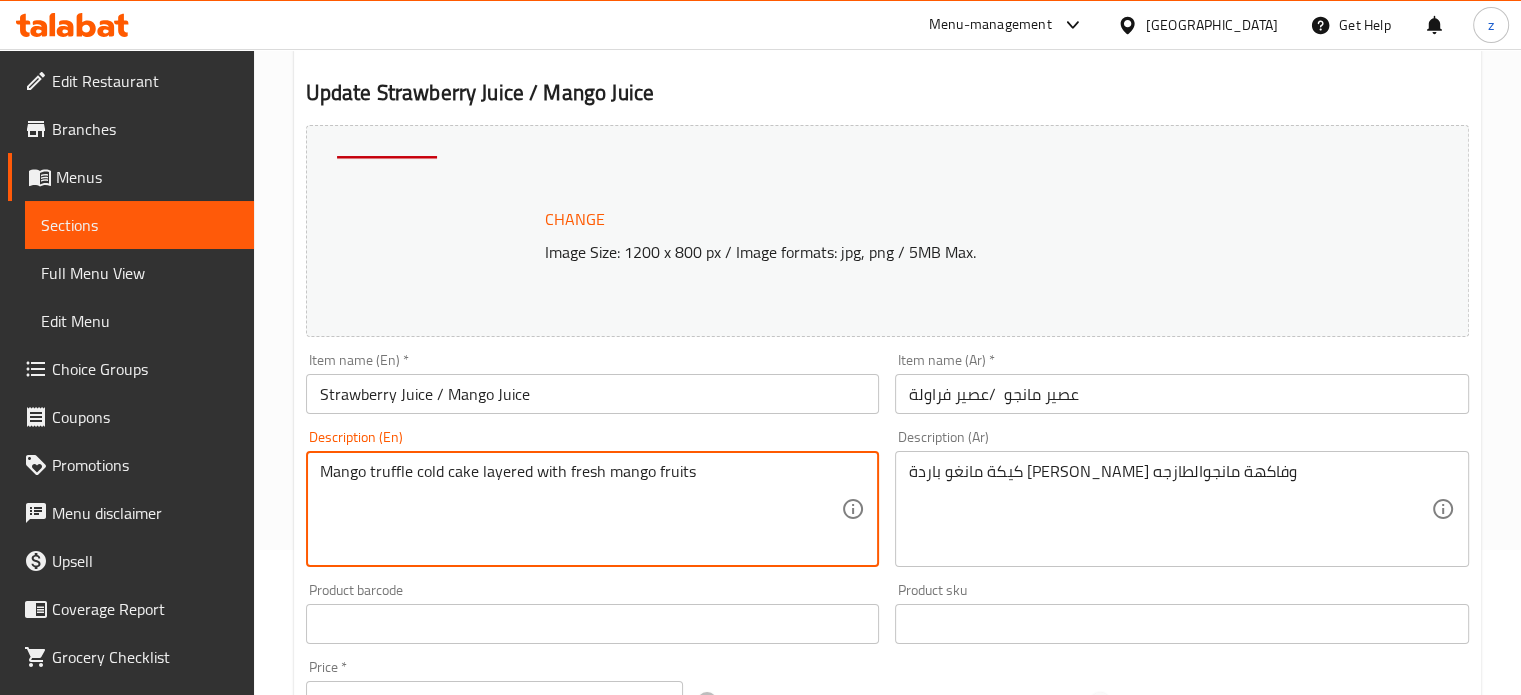 drag, startPoint x: 728, startPoint y: 473, endPoint x: 279, endPoint y: 440, distance: 450.21106 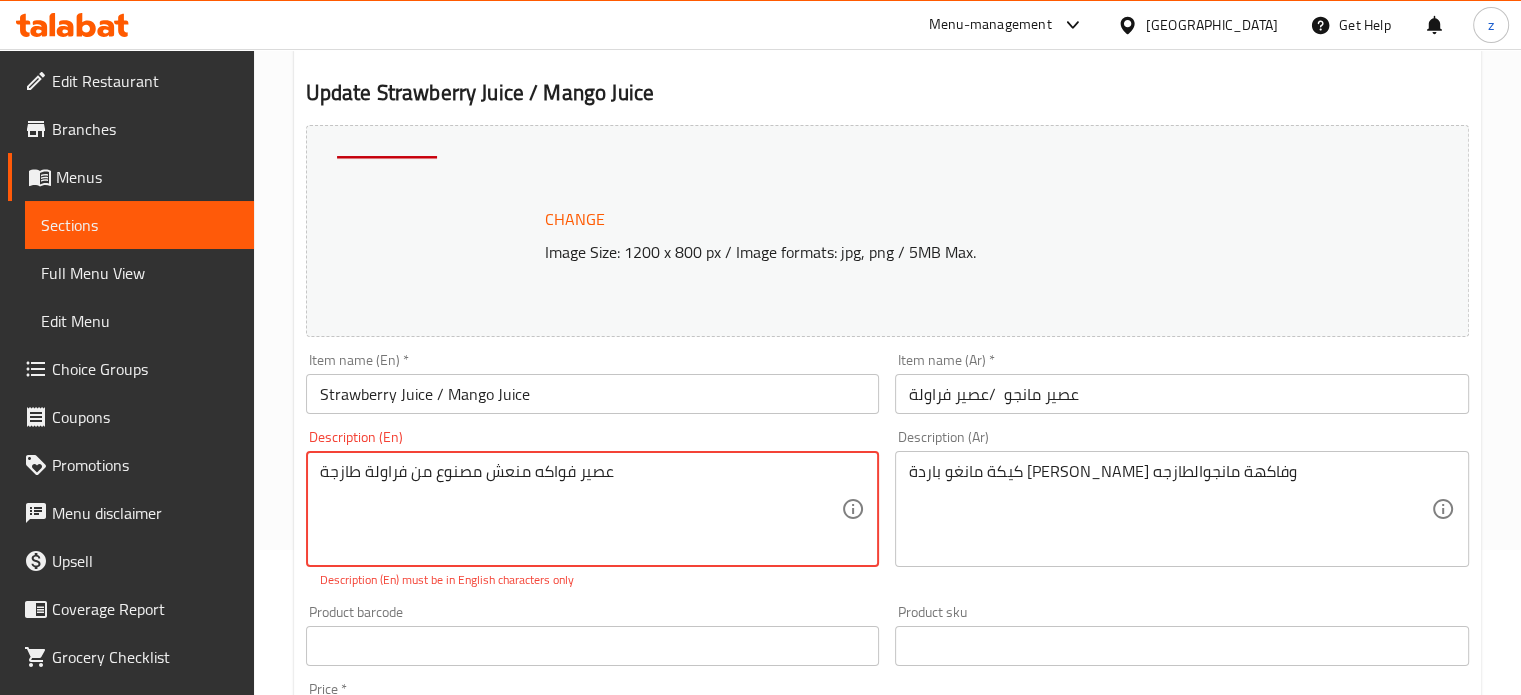 type on "عصير فواكه منعش مصنوع من فراولة طازجة" 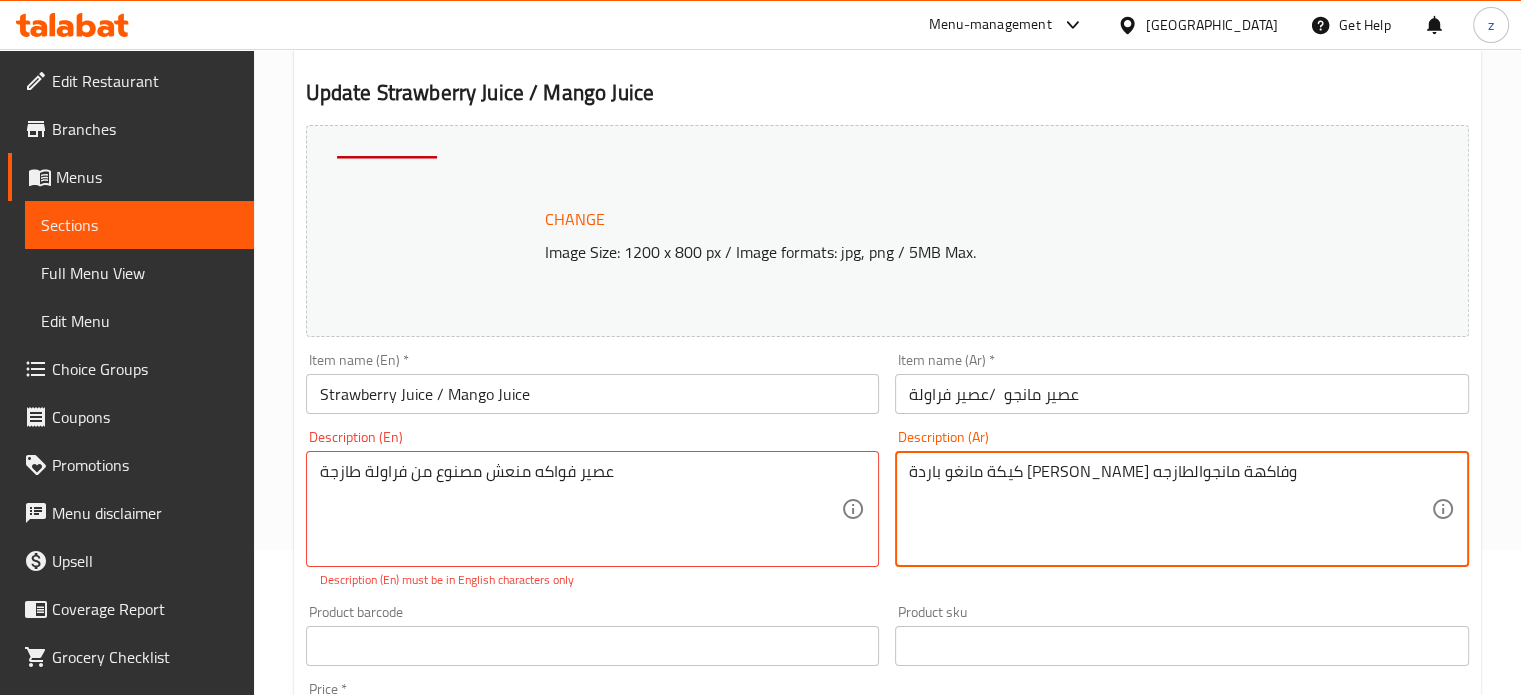 drag, startPoint x: 1252, startPoint y: 481, endPoint x: 802, endPoint y: 455, distance: 450.7505 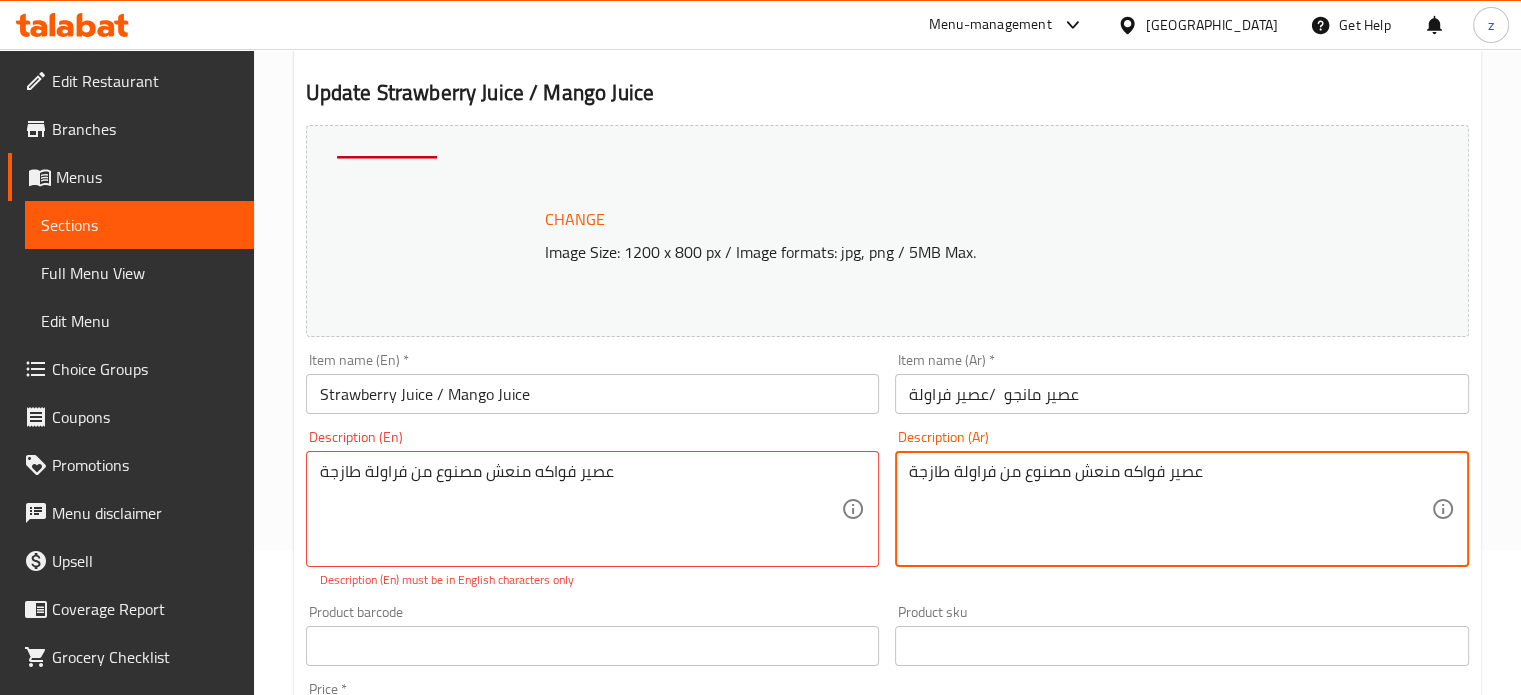type on "عصير فواكه منعش مصنوع من فراولة طازجة" 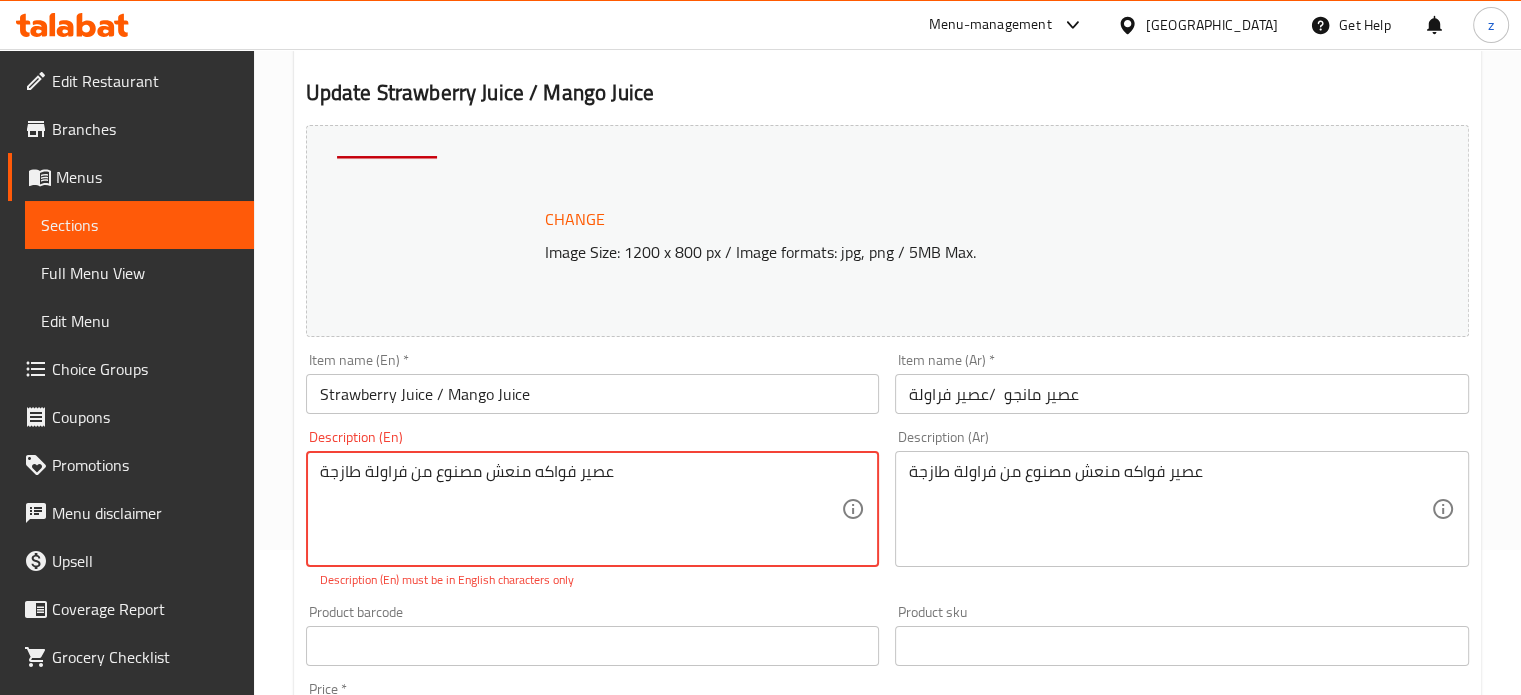 drag, startPoint x: 636, startPoint y: 474, endPoint x: 250, endPoint y: 411, distance: 391.1074 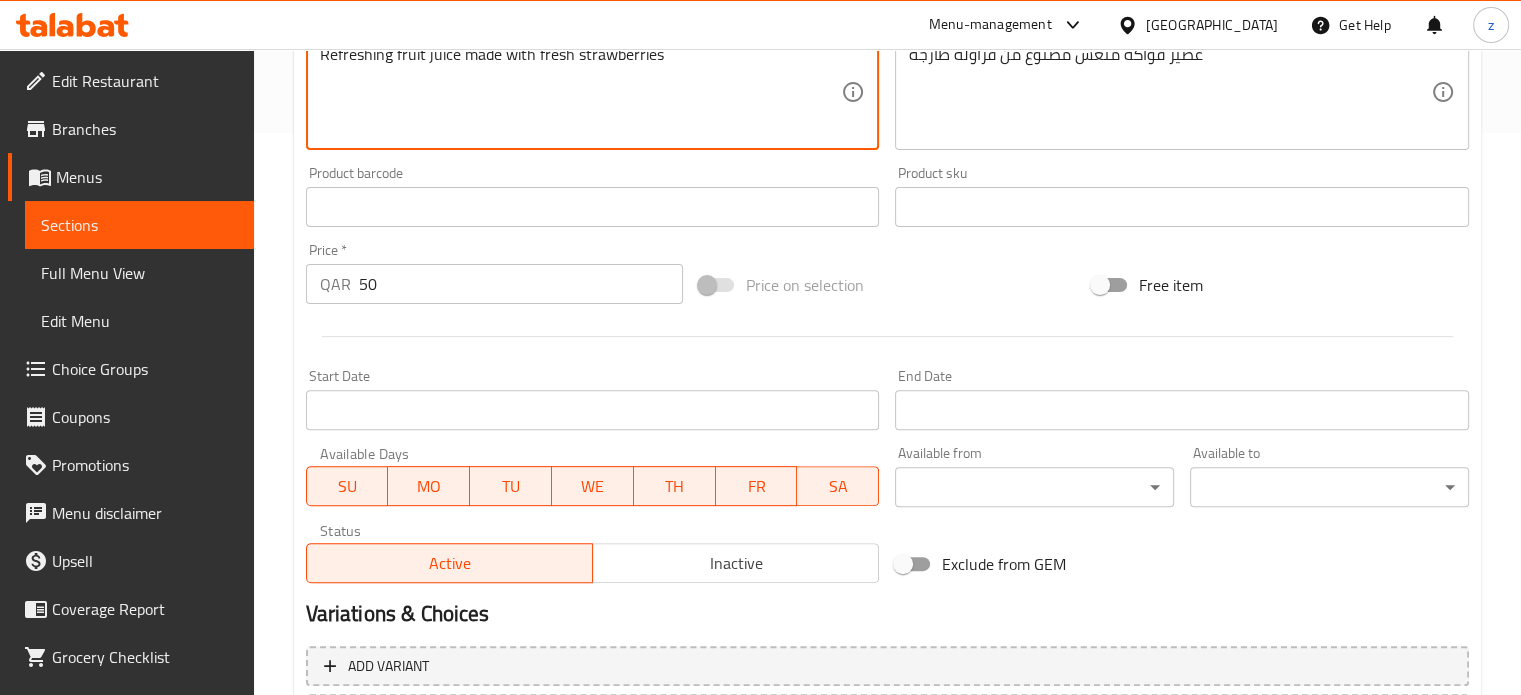 scroll, scrollTop: 745, scrollLeft: 0, axis: vertical 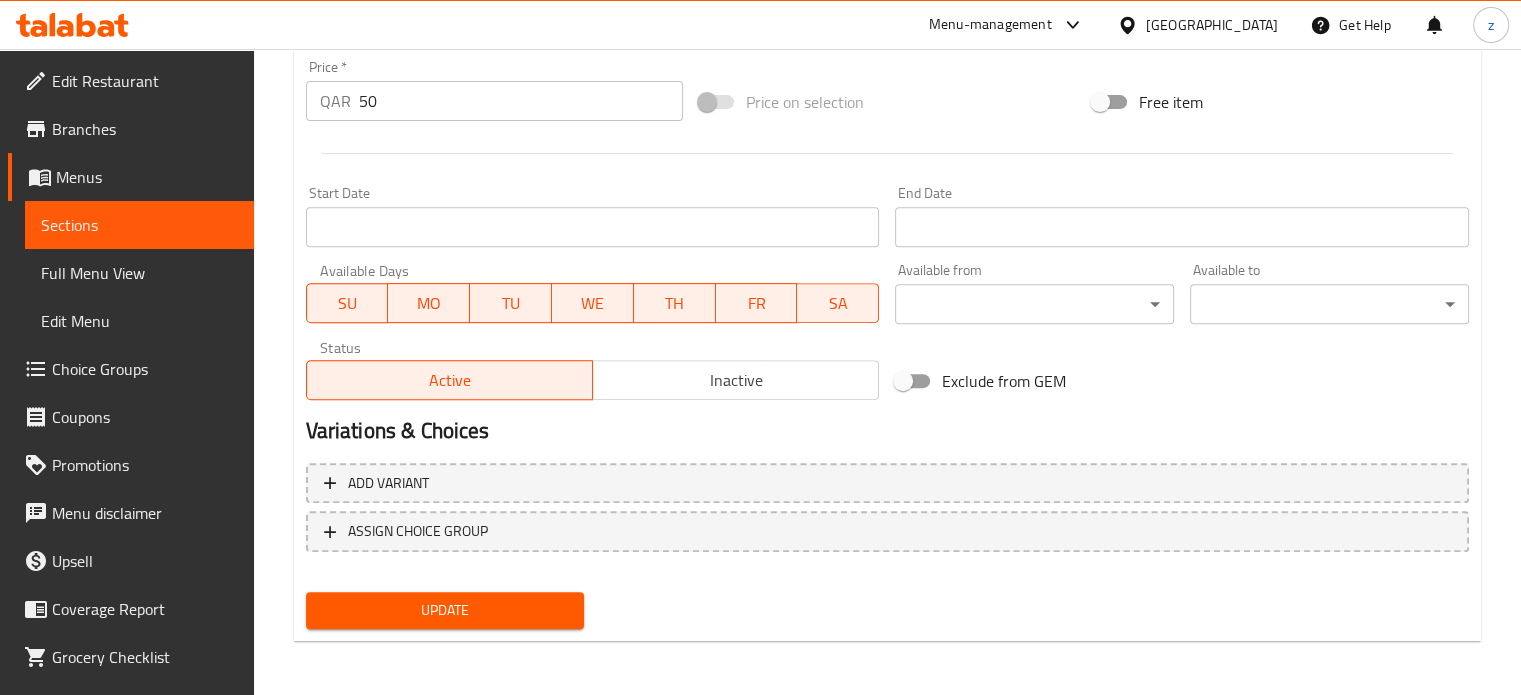 type on "Refreshing fruit juice made with fresh strawberries" 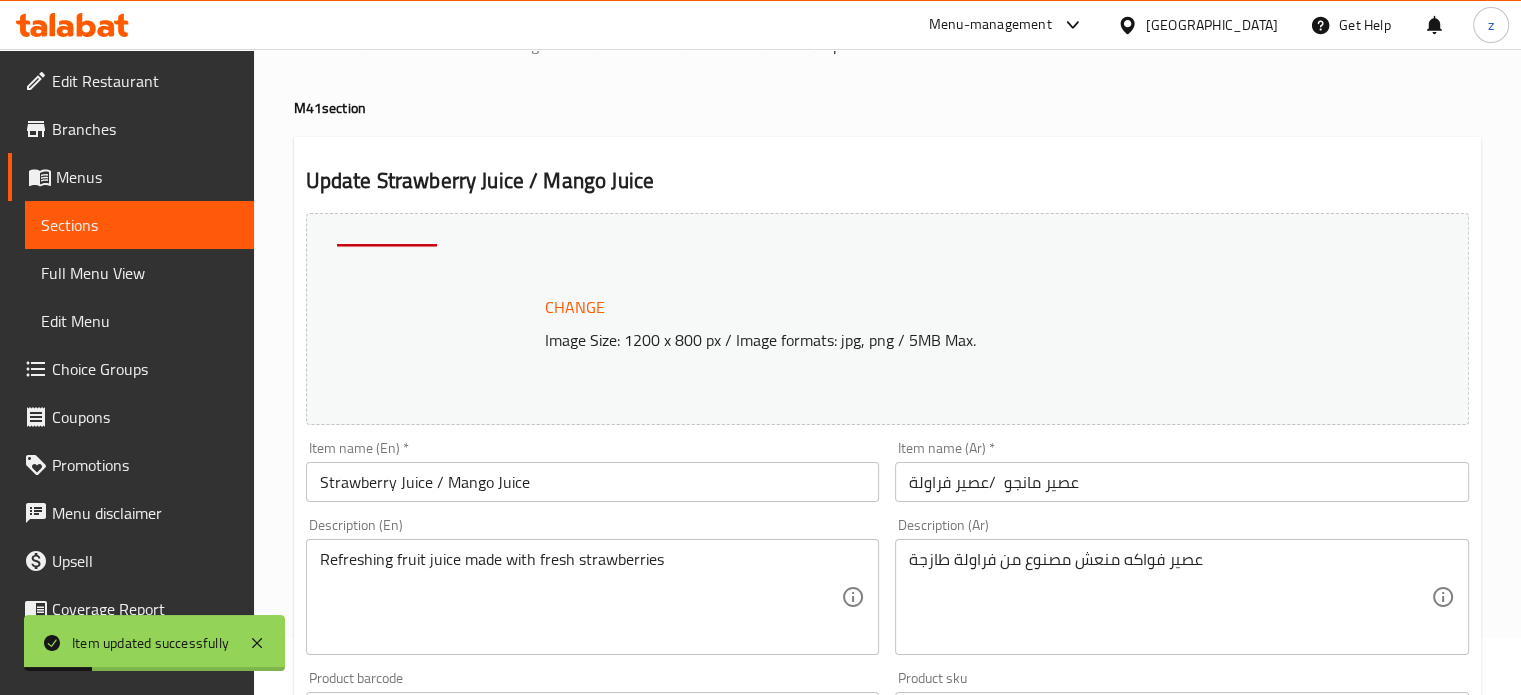 scroll, scrollTop: 0, scrollLeft: 0, axis: both 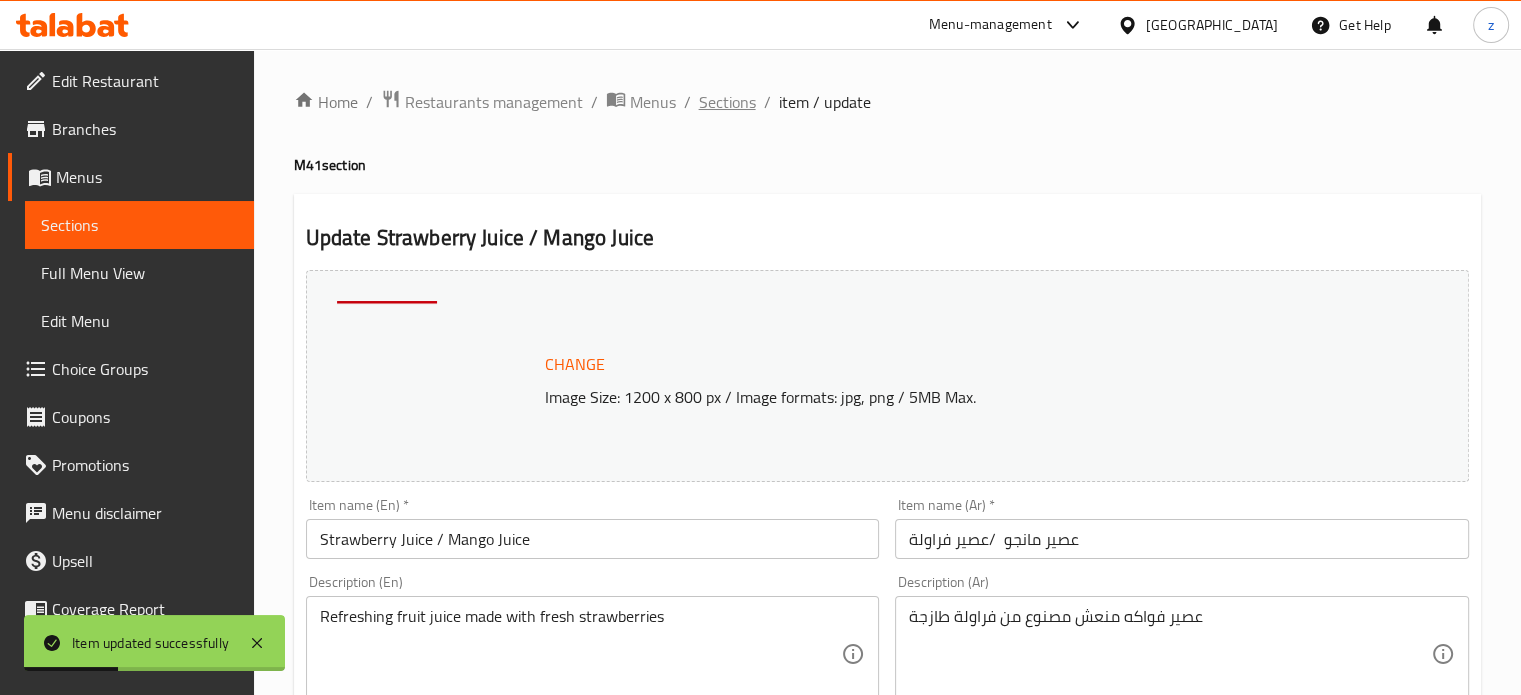 click on "Sections" at bounding box center (727, 102) 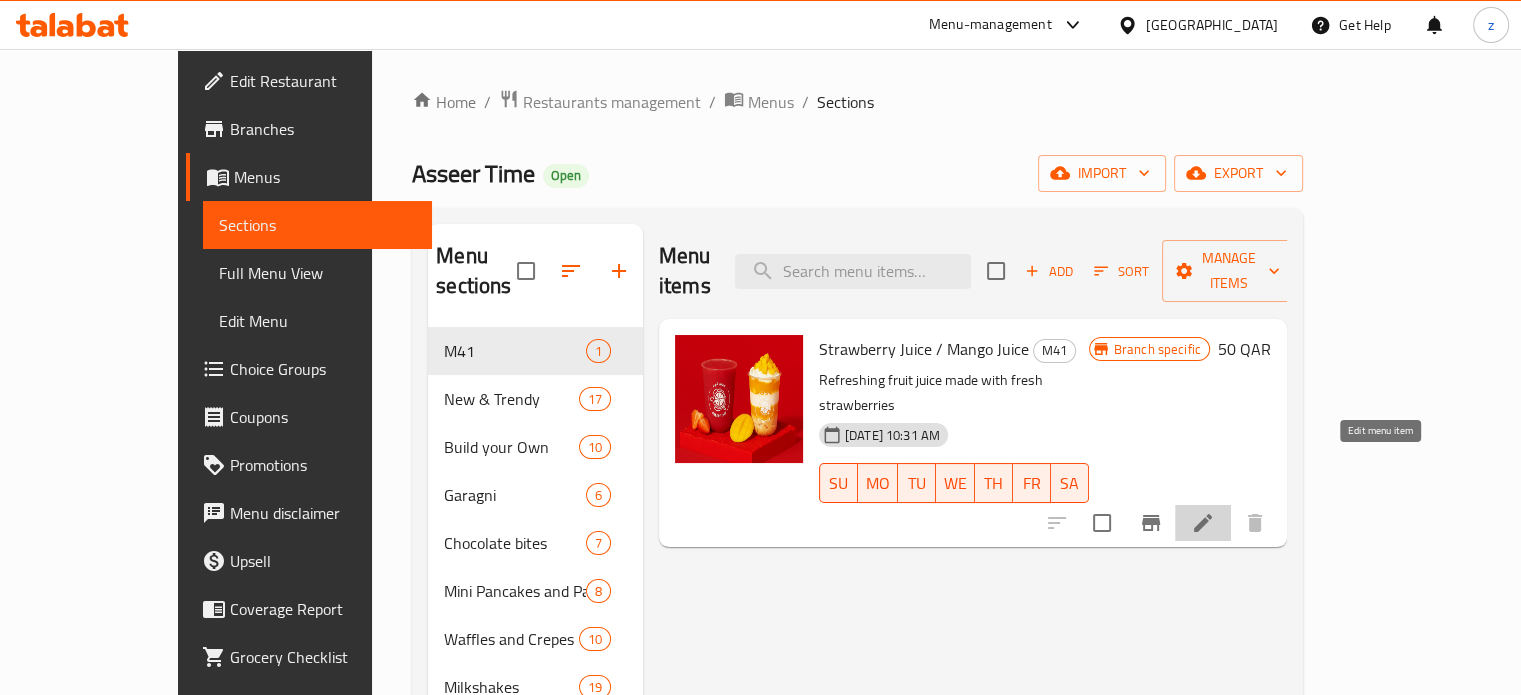 click 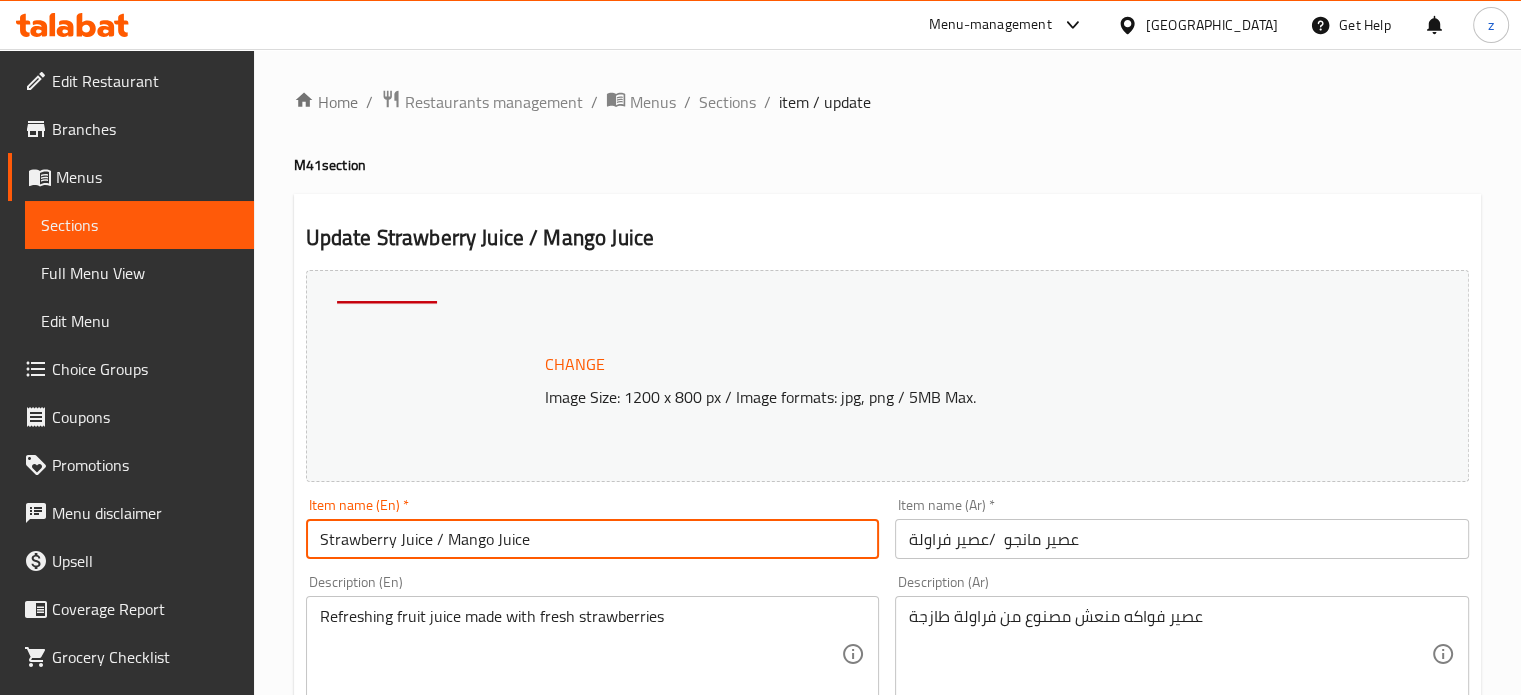 drag, startPoint x: 532, startPoint y: 541, endPoint x: 447, endPoint y: 541, distance: 85 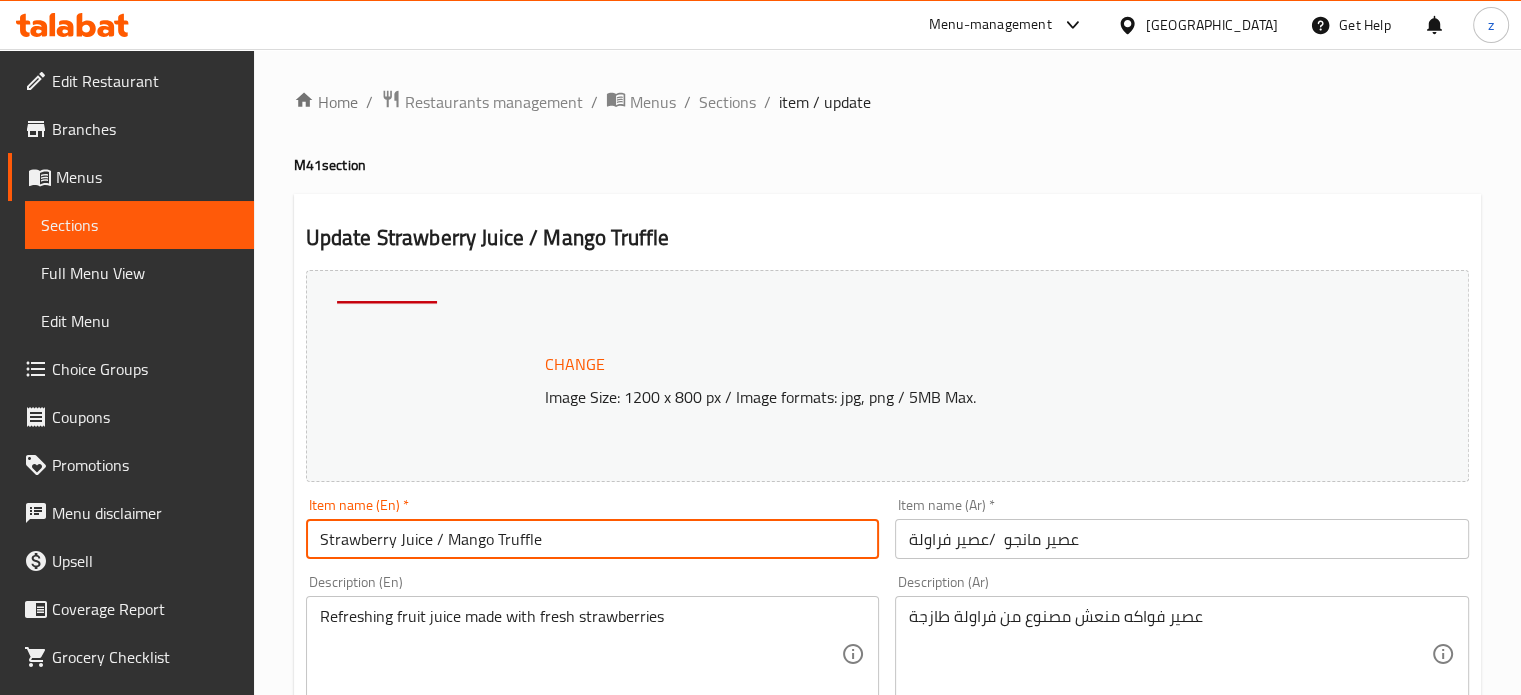 type on "Strawberry Juice / Mango Truffle" 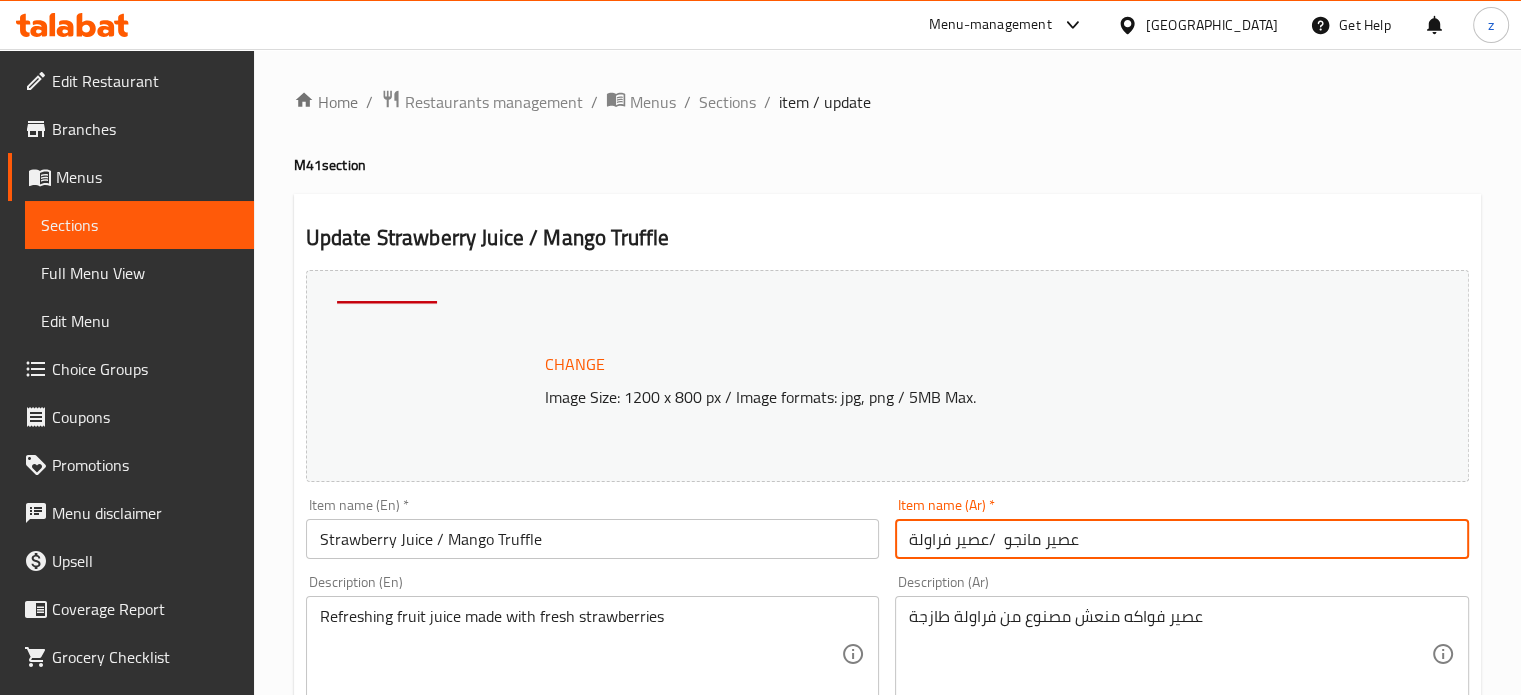 drag, startPoint x: 1005, startPoint y: 543, endPoint x: 1109, endPoint y: 542, distance: 104.00481 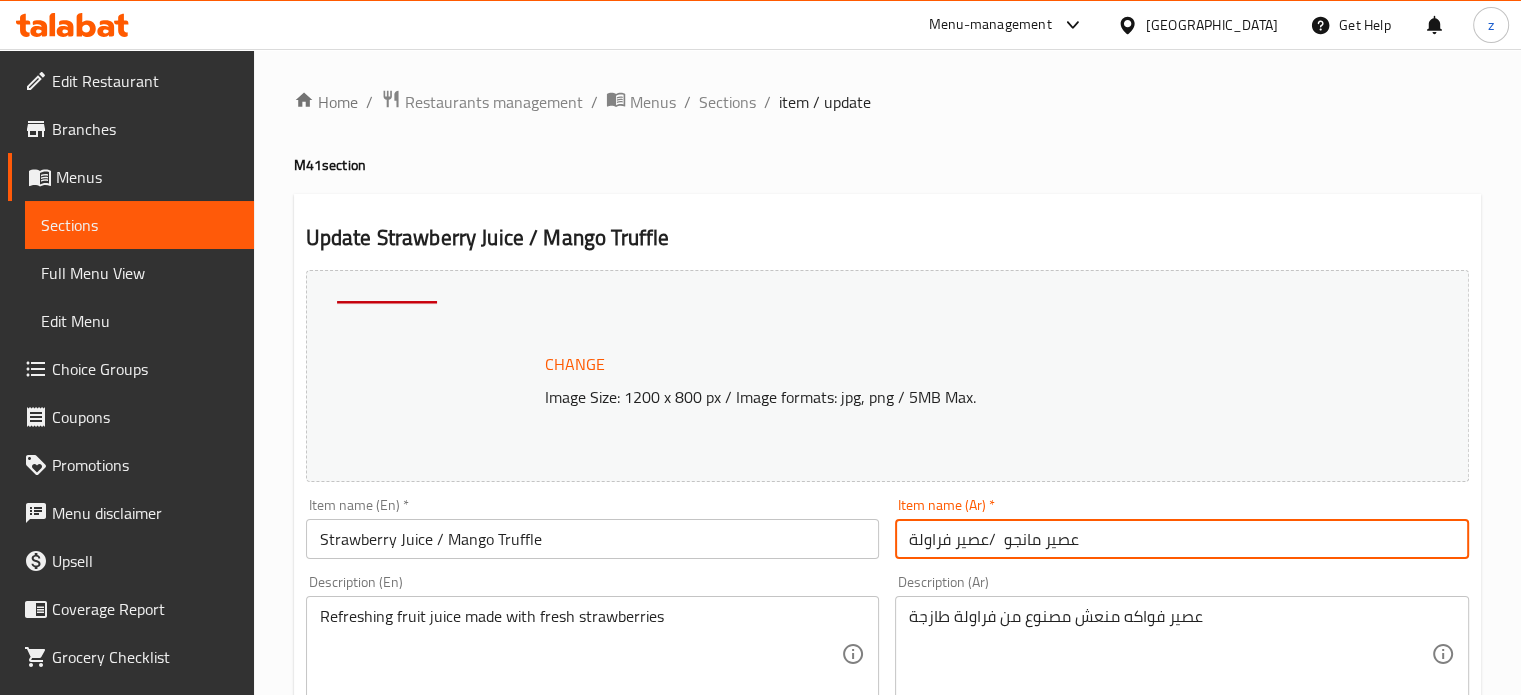 click on "عصير مانجو  /عصير فراولة" at bounding box center [1182, 539] 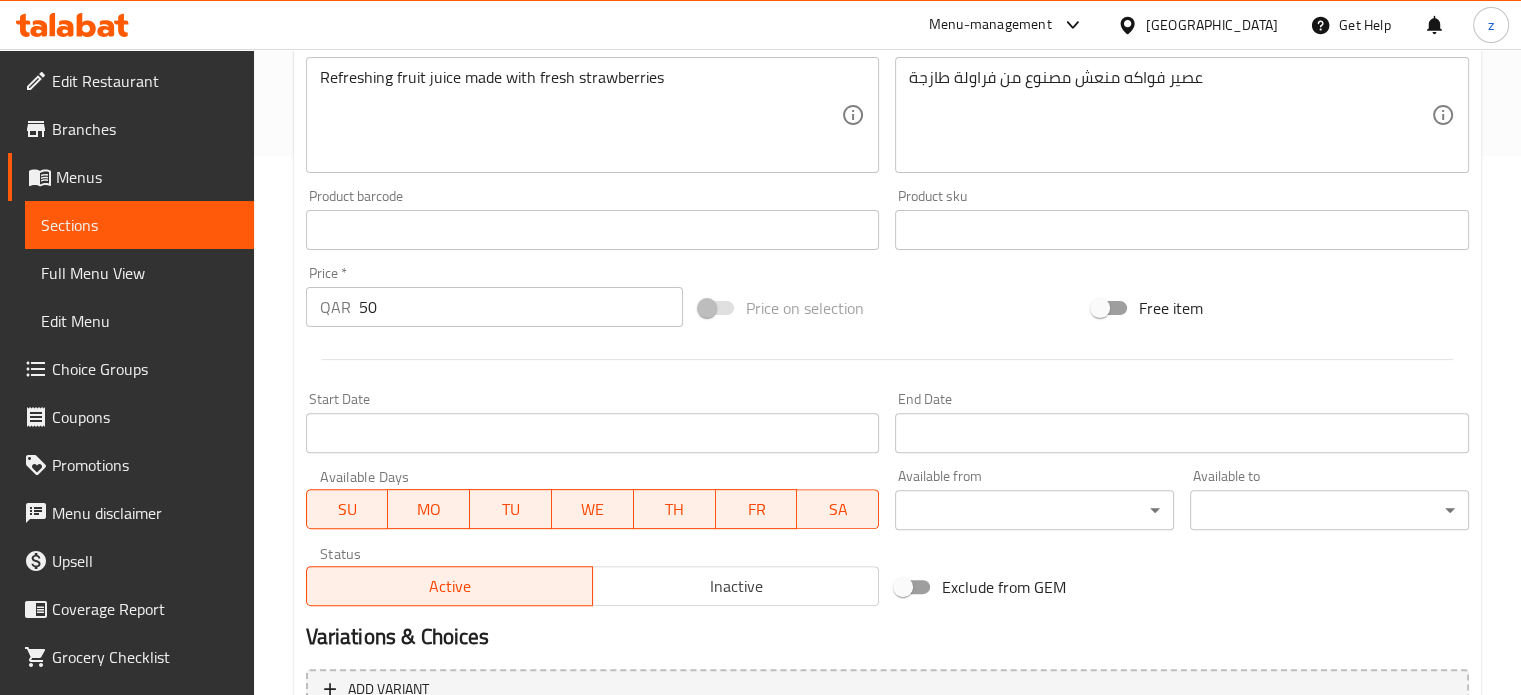 scroll, scrollTop: 745, scrollLeft: 0, axis: vertical 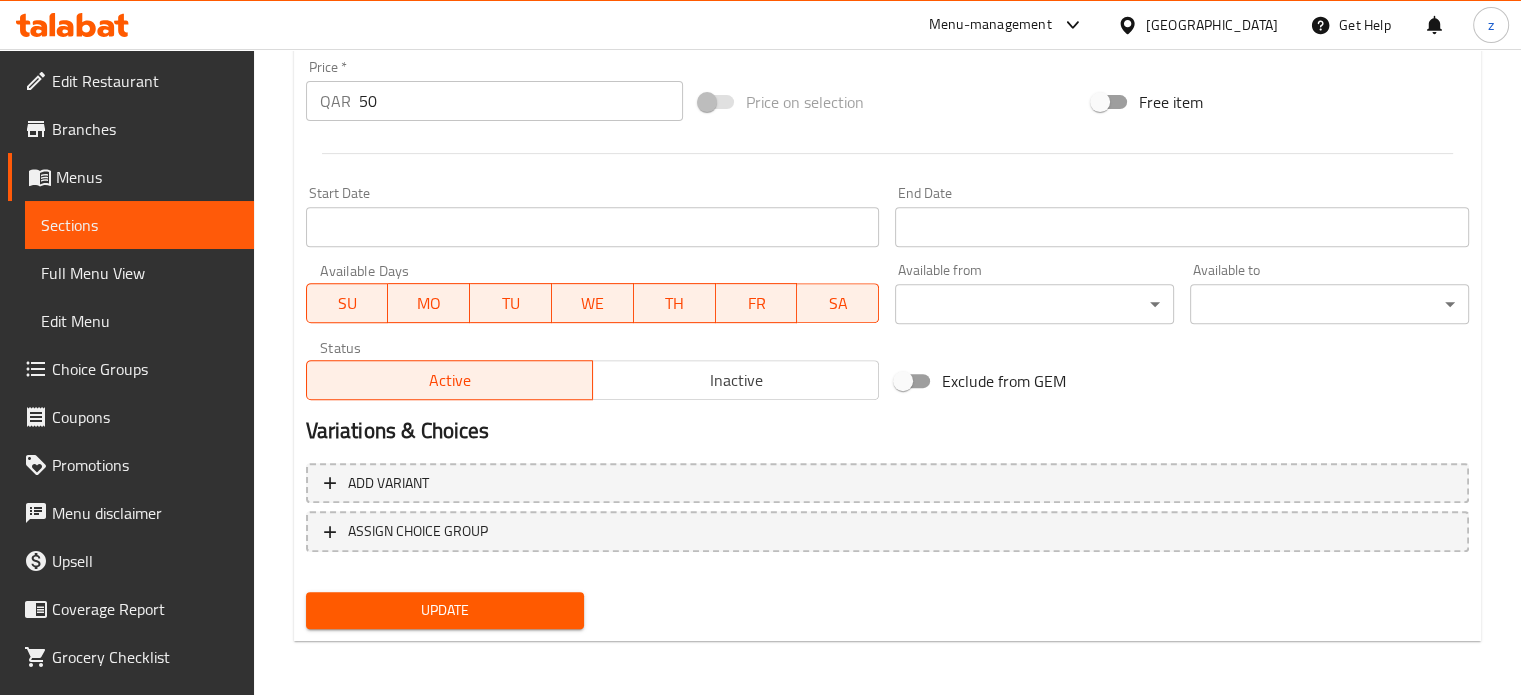 type on "مانغو تروفل  /عصير فراولة" 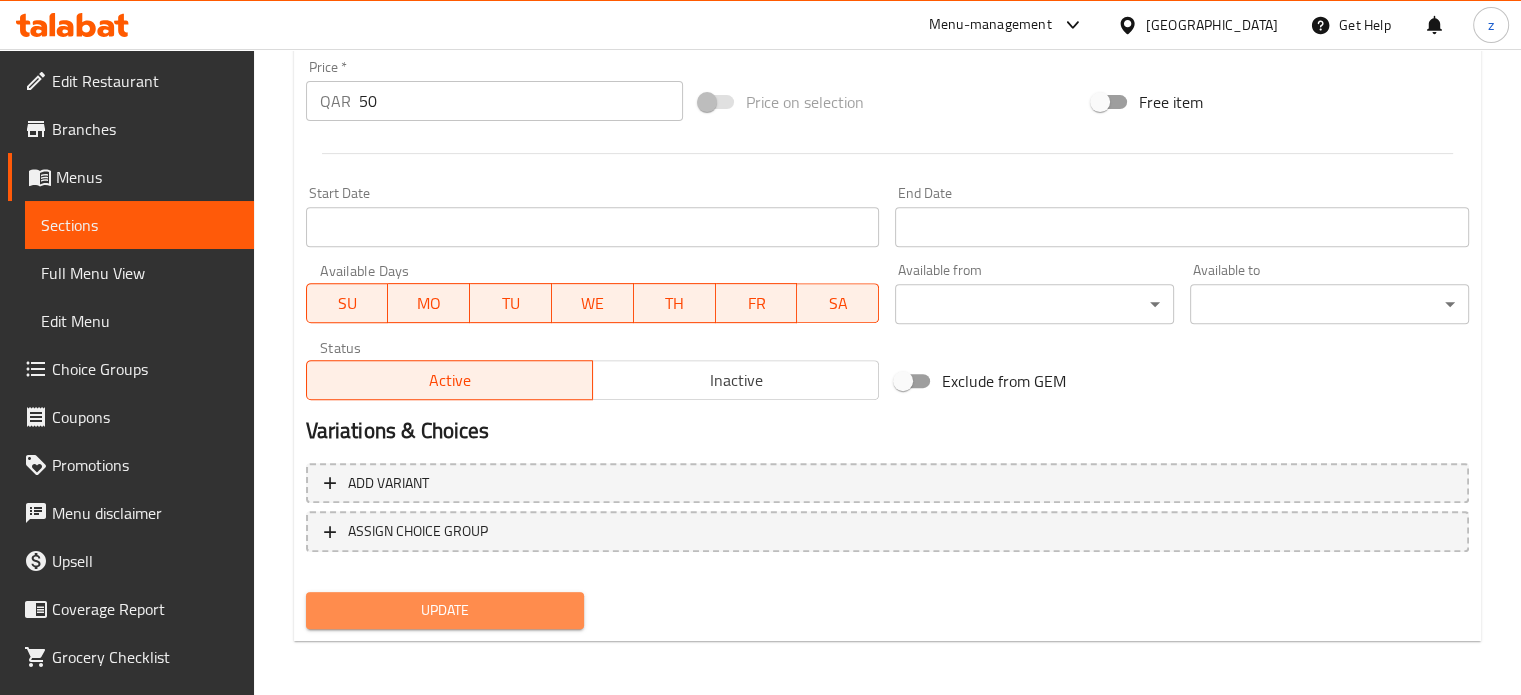 click on "Update" at bounding box center (445, 610) 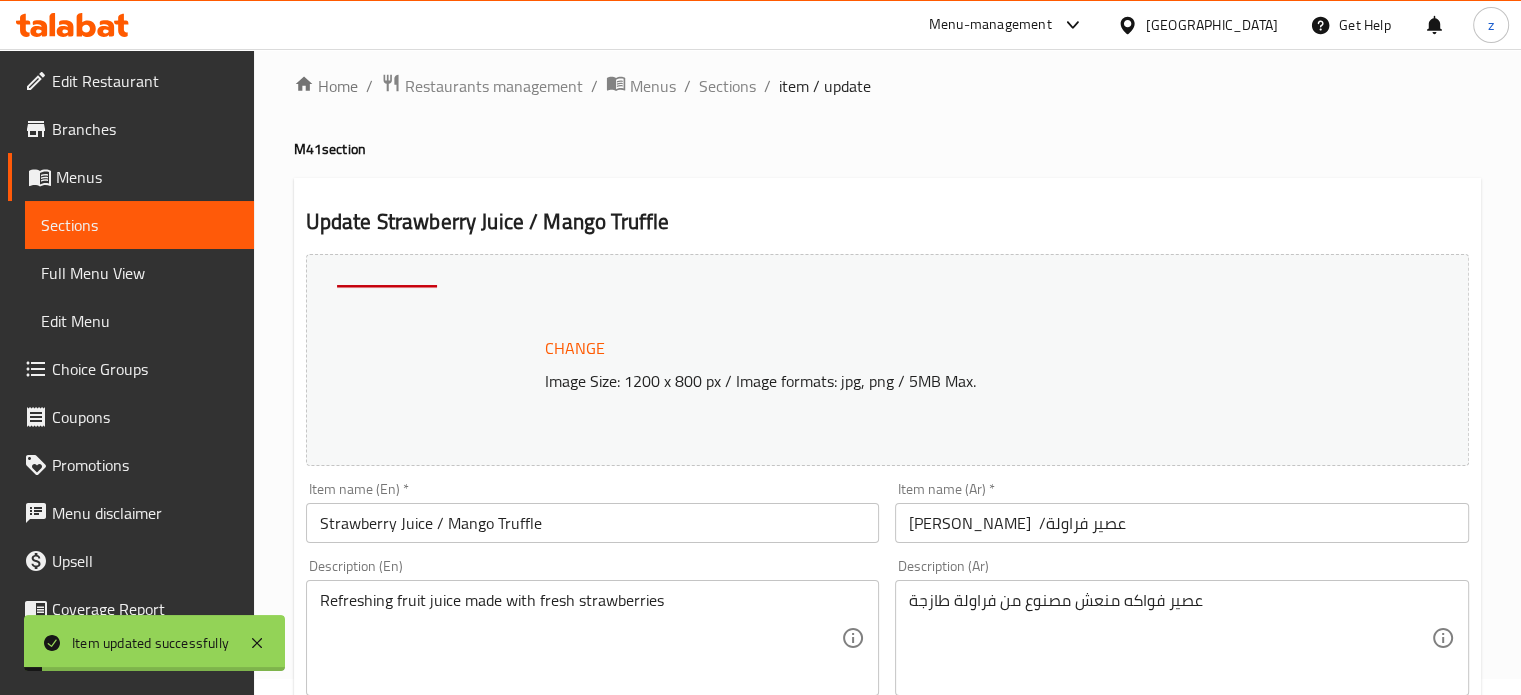 scroll, scrollTop: 0, scrollLeft: 0, axis: both 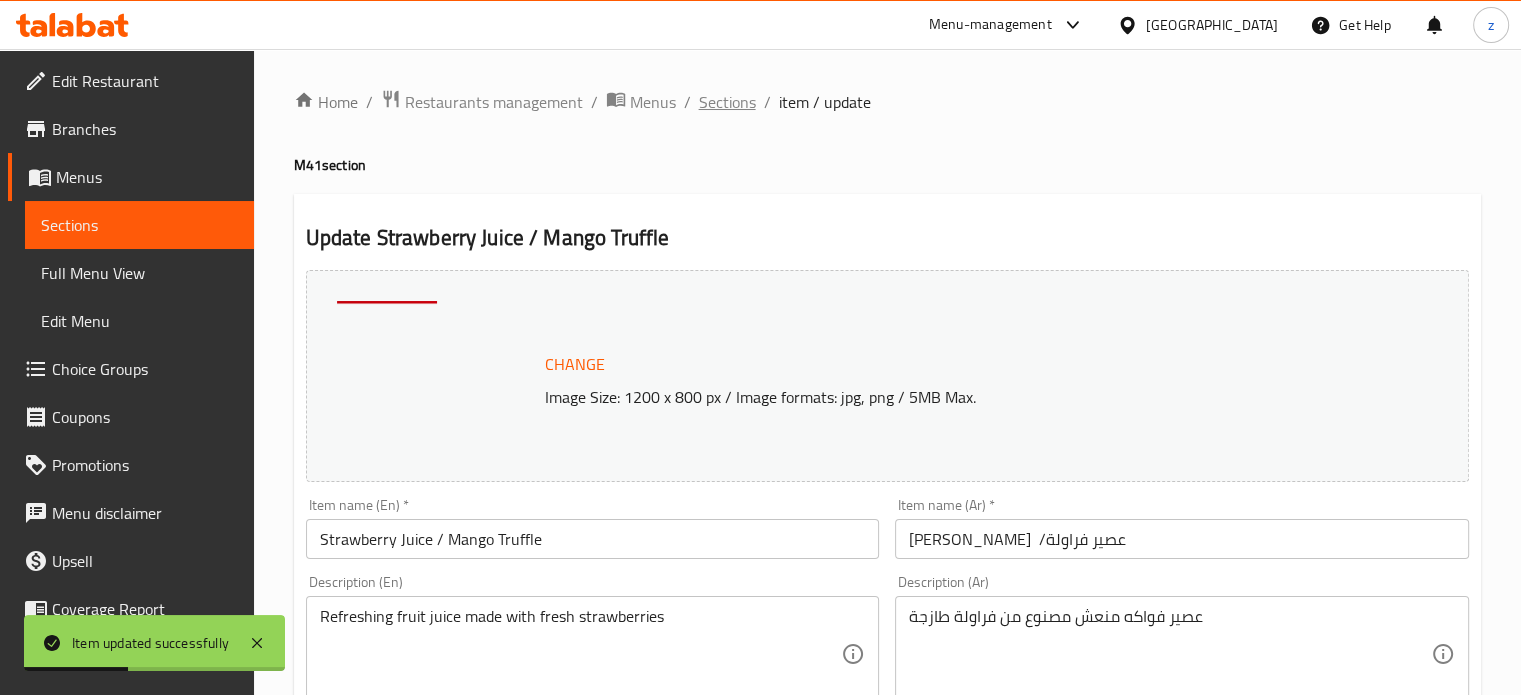 click on "Sections" at bounding box center (727, 102) 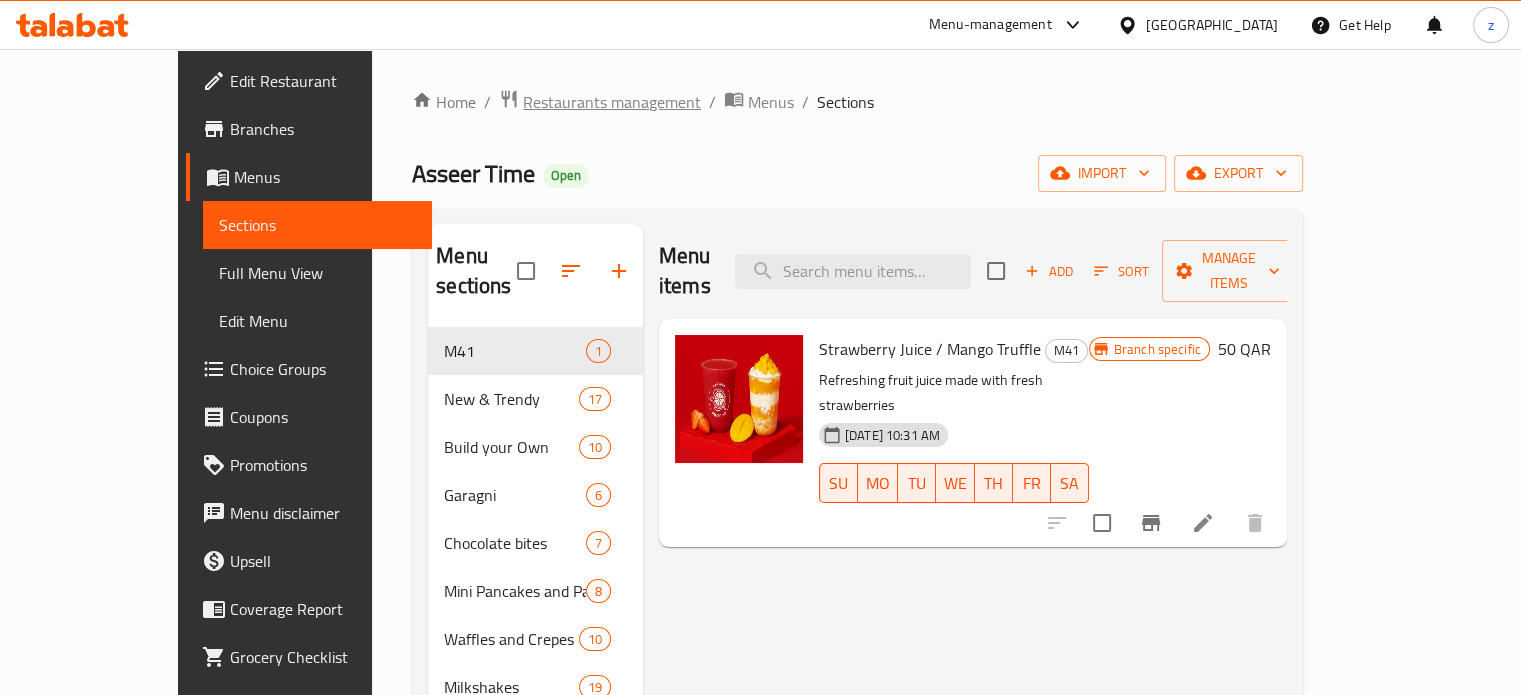click on "Restaurants management" at bounding box center [612, 102] 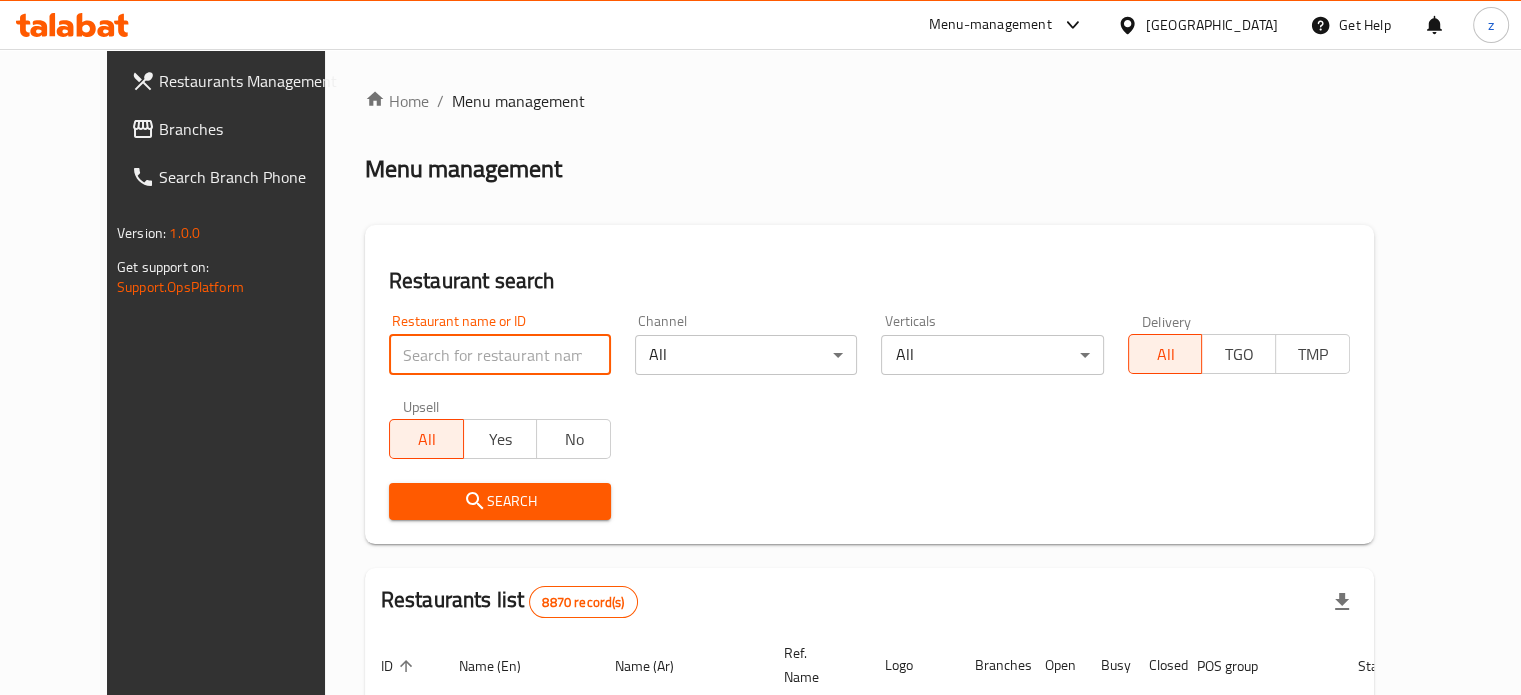 click at bounding box center [500, 355] 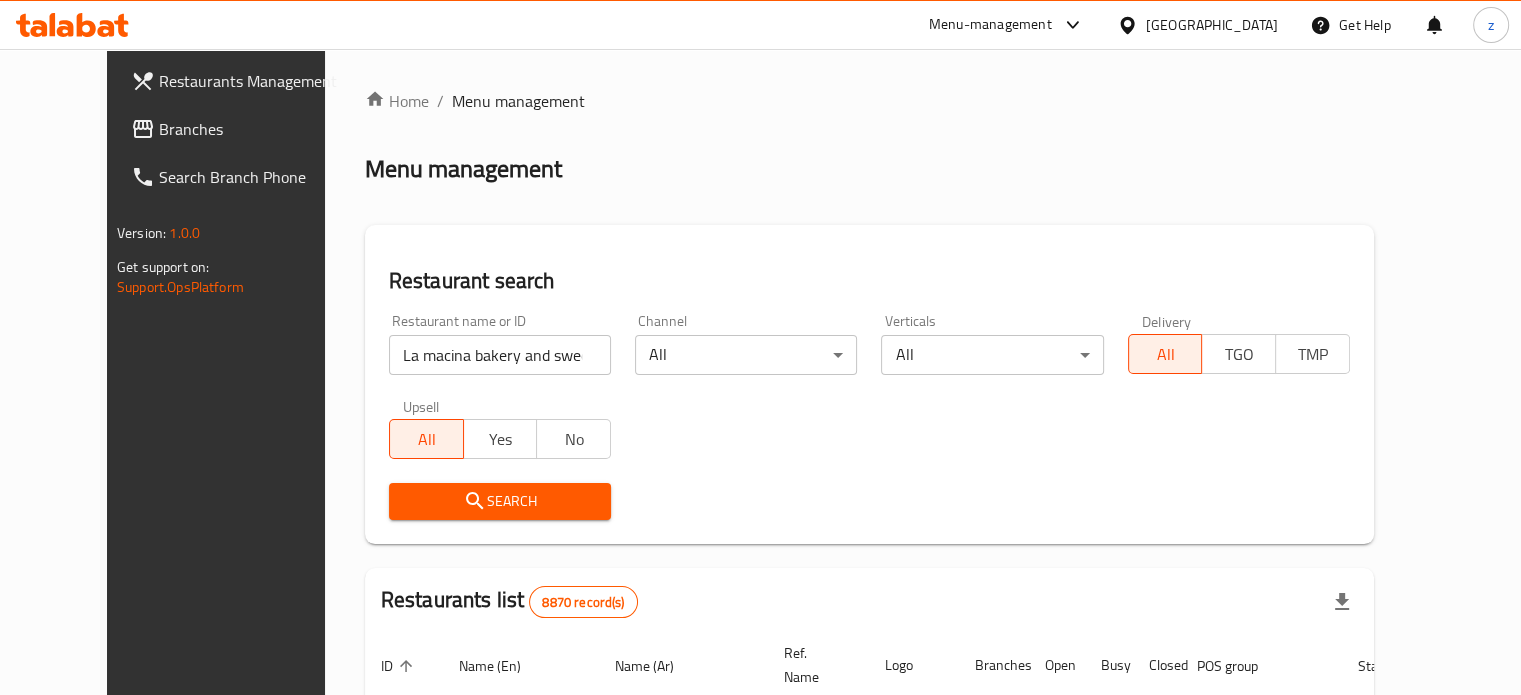 click on "Search" at bounding box center [500, 501] 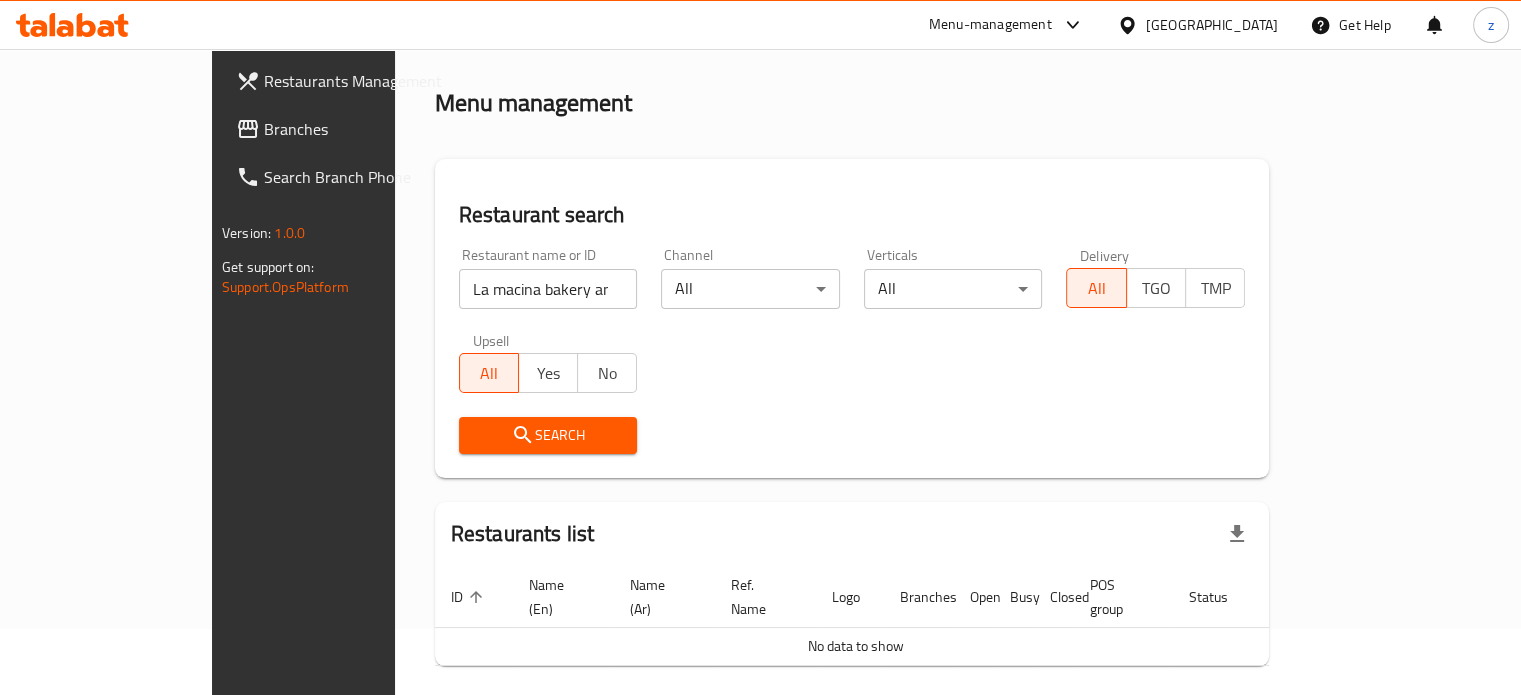 scroll, scrollTop: 100, scrollLeft: 0, axis: vertical 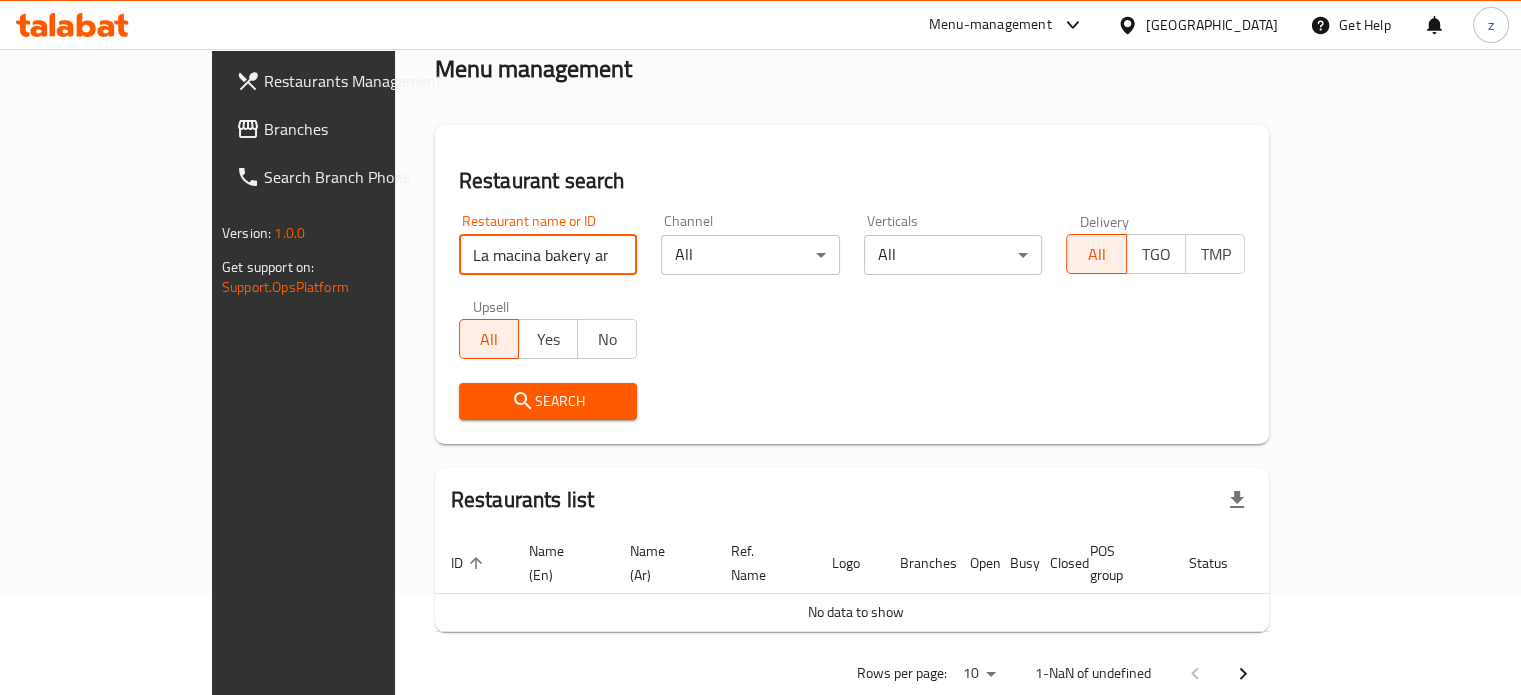 drag, startPoint x: 406, startPoint y: 259, endPoint x: 547, endPoint y: 269, distance: 141.35417 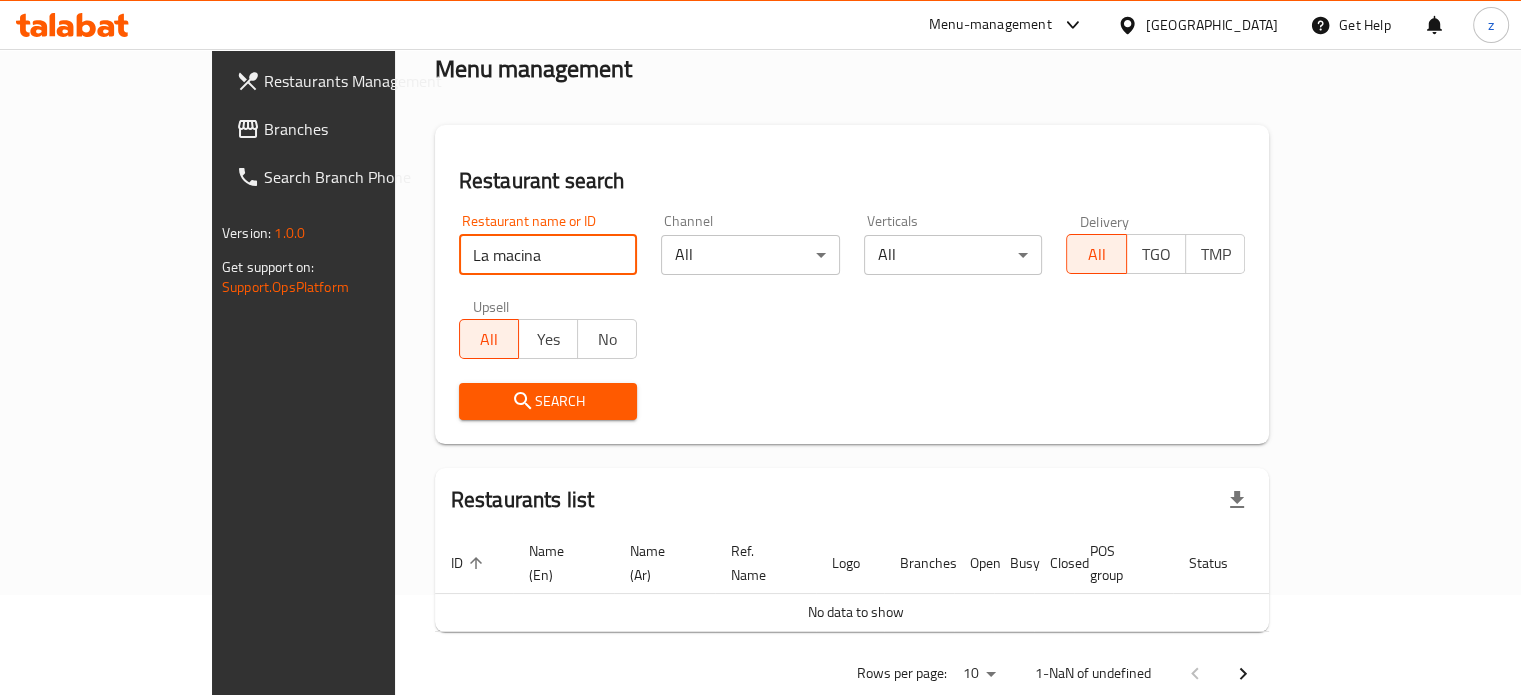 type on "La macina" 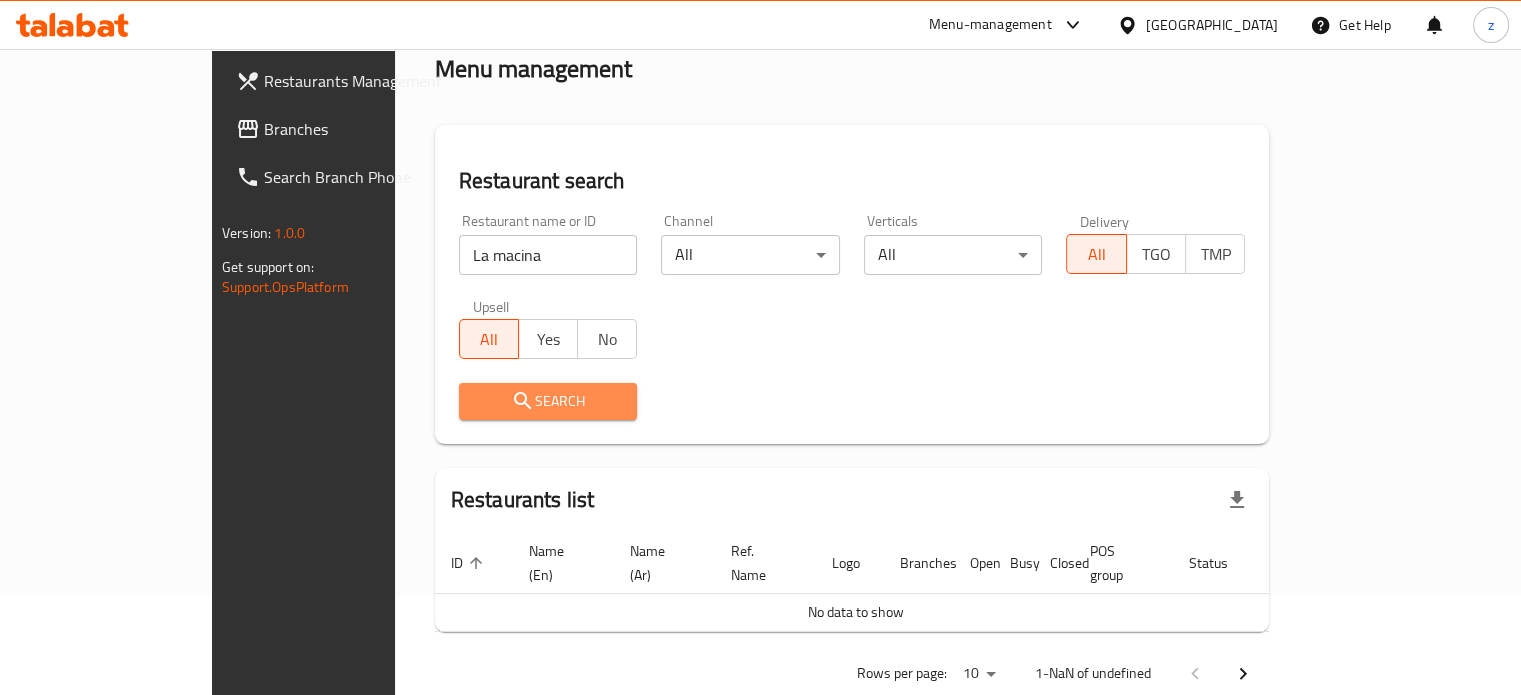 click on "Search" at bounding box center [548, 401] 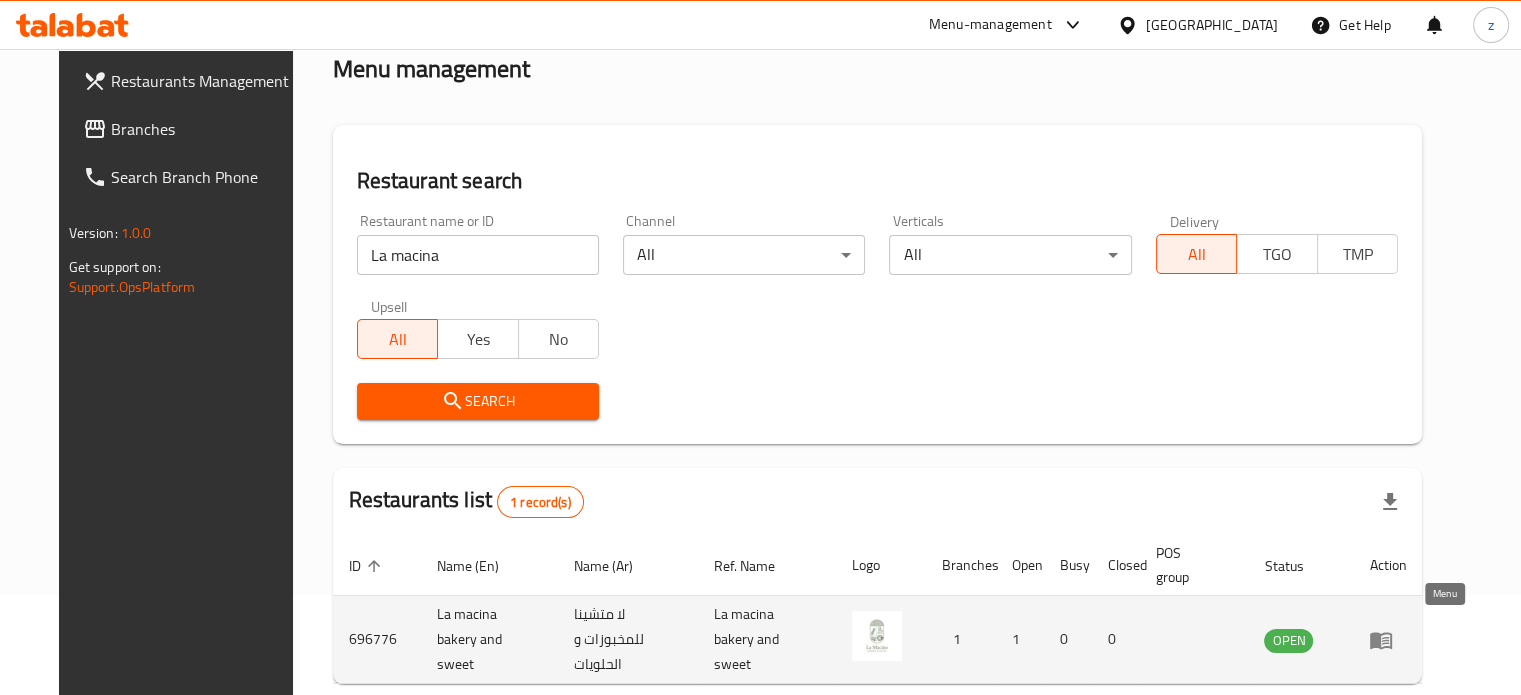 click 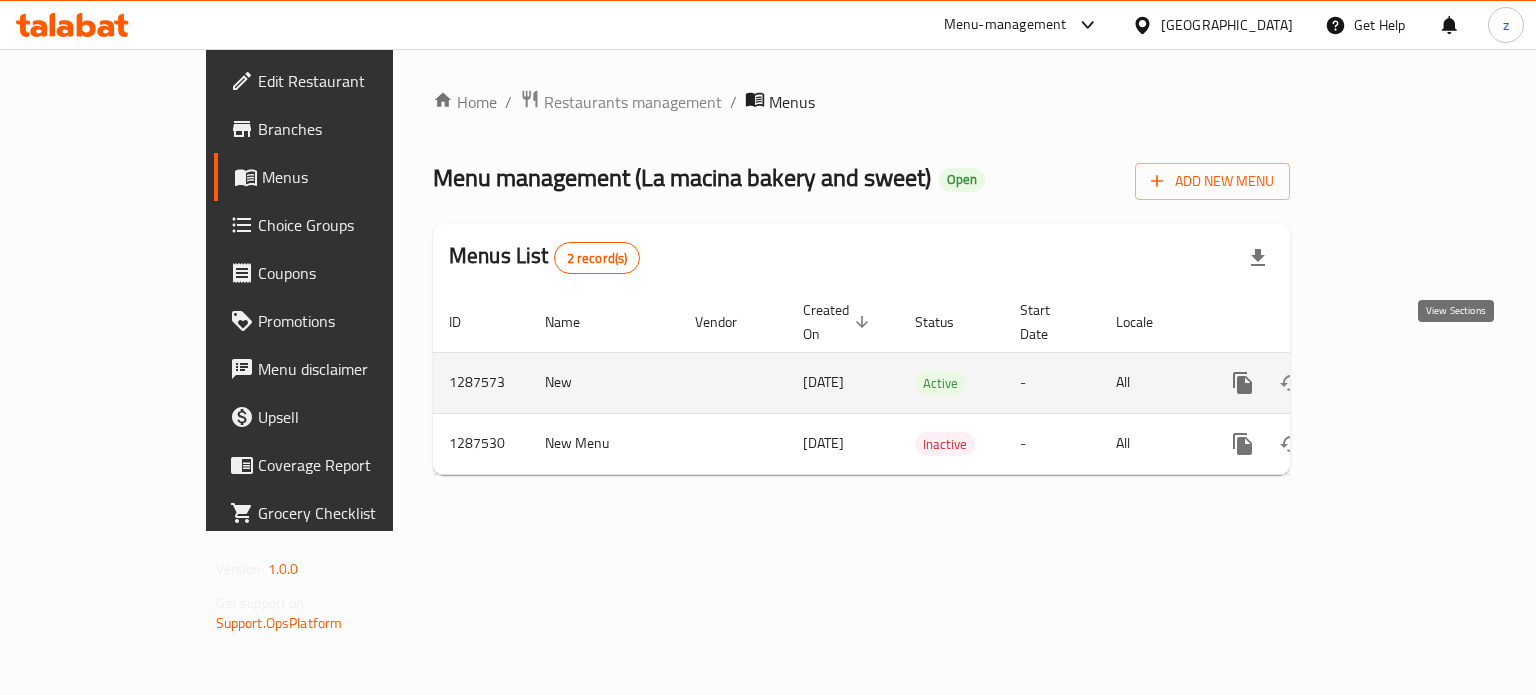 click 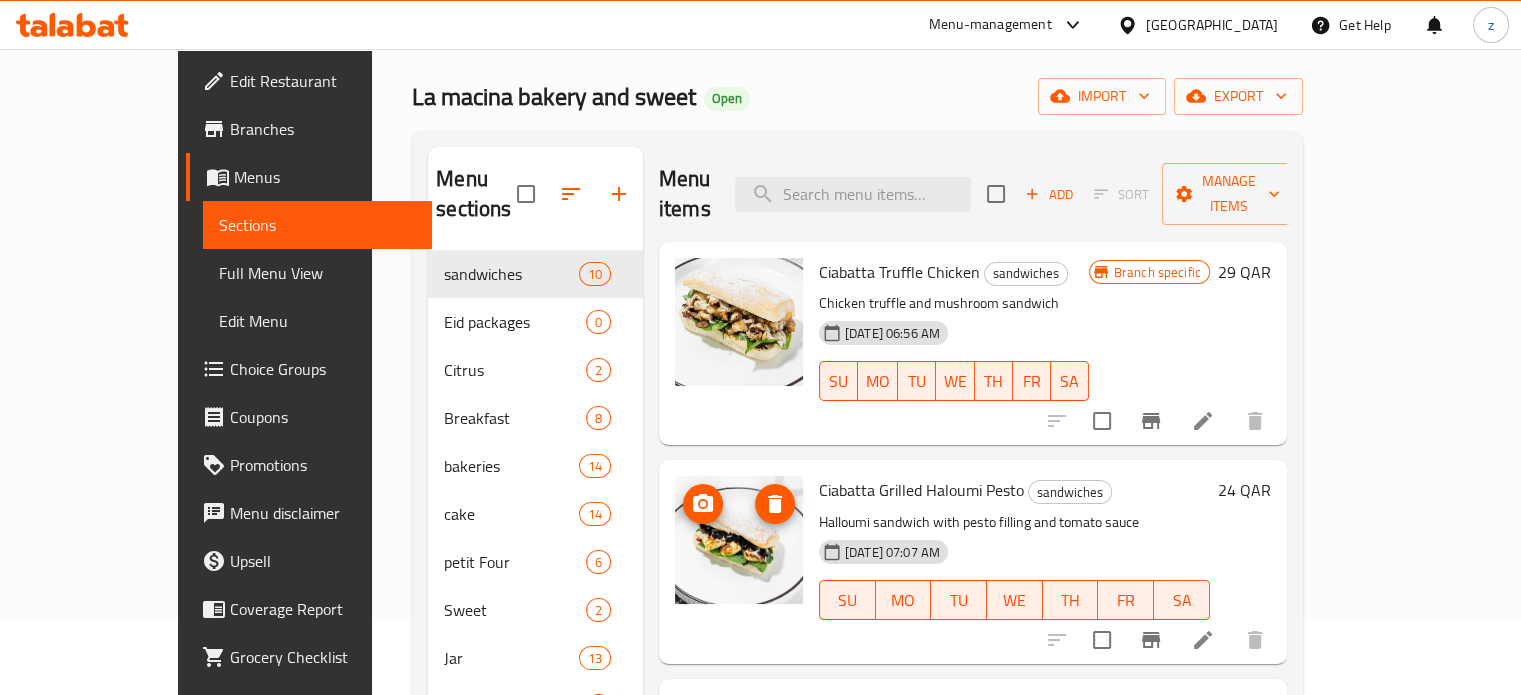 scroll, scrollTop: 100, scrollLeft: 0, axis: vertical 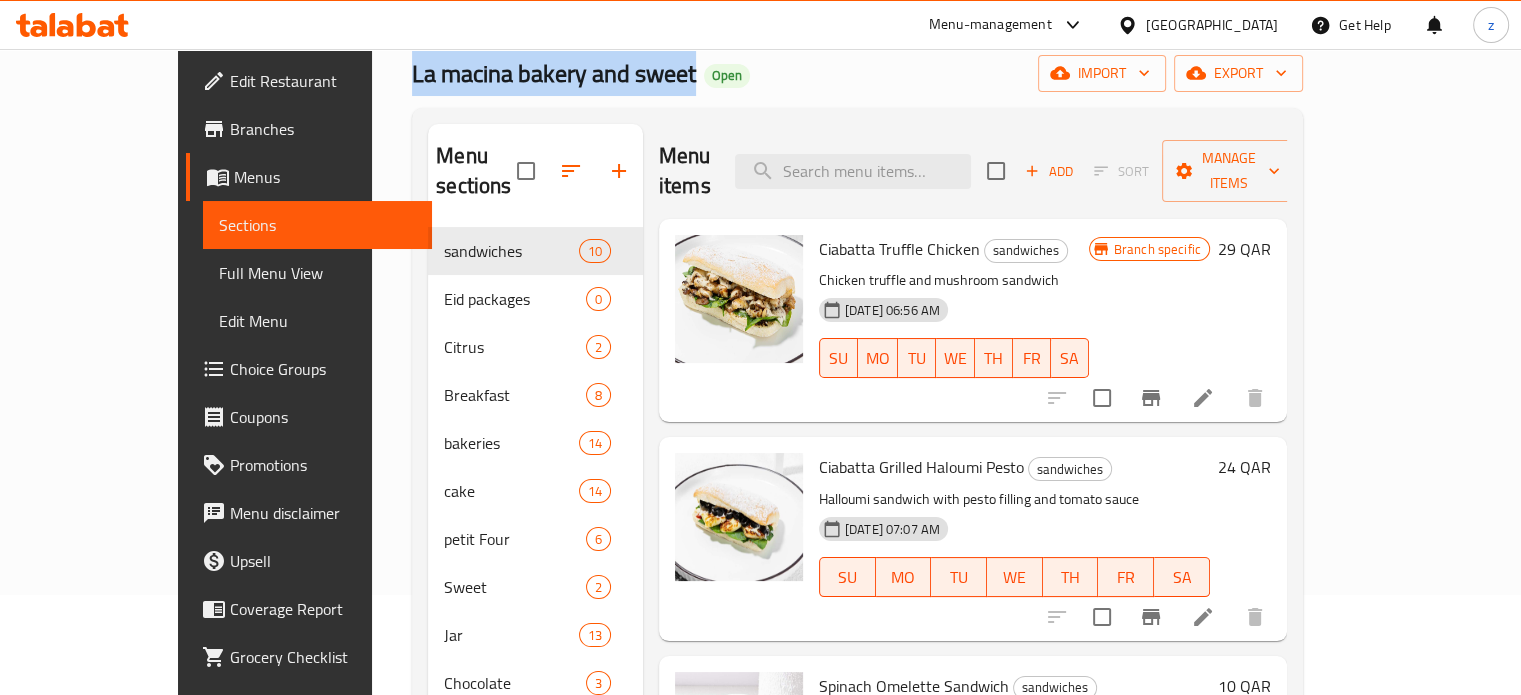 drag, startPoint x: 315, startPoint y: 71, endPoint x: 576, endPoint y: 67, distance: 261.03064 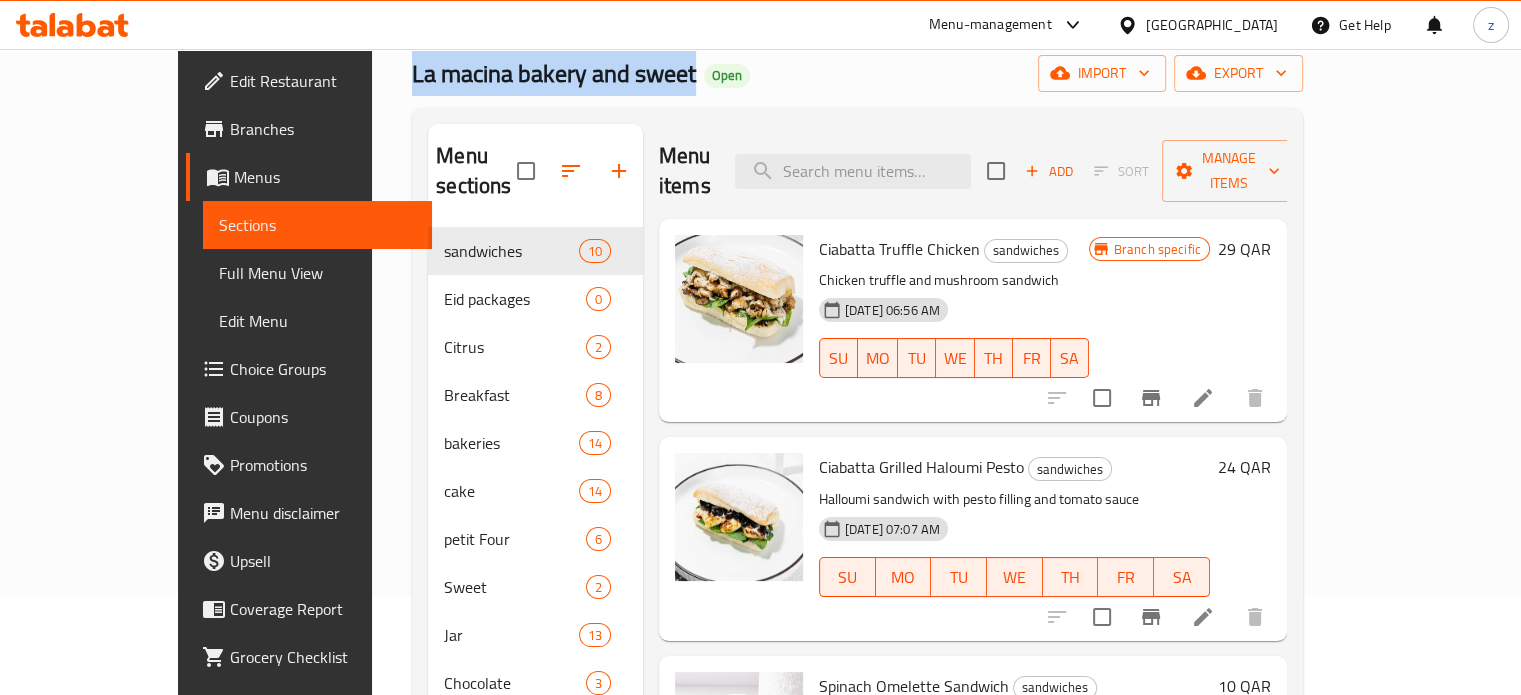click on "Home / Restaurants management / Menus / Sections La macina bakery and sweet Open import export Menu sections sandwiches 10 Eid packages 0 Citrus 2 Breakfast  8 bakeries 14 cake 14 petit Four 6 Sweet  2 Jar 13 Chocolate 3 Dates 6 Boxes 4 Cold Drinks 6 Hot Drinks 7 Menu items Add Sort Manage items Ciabatta Truffle Chicken    sandwiches Chicken truffle and mushroom sandwich  06-07-2025 06:56 AM SU MO TU WE TH FR SA Branch specific 29   QAR Ciabatta Grilled Haloumi Pesto    sandwiches Halloumi sandwich with pesto filling and tomato sauce  06-07-2025 07:07 AM SU MO TU WE TH FR SA 24   QAR Spinach Omelette Sandwich   sandwiches Fluffy omelet with fresh spinach served with specially made soft brioche bread 06-05-2025 02:58 PM SU MO TU WE TH FR SA 10   QAR Cheesy brioche   sandwiches Brioche rich with melted mixed cheese, perfect for cheese lovers 06-05-2025 02:58 PM SU MO TU WE TH FR SA 8   QAR Tuna brioche   sandwiches Light and fatty tuna filling inside soft brioche for a balanced and satisfying snack. SU MO TU WE" at bounding box center [857, 456] 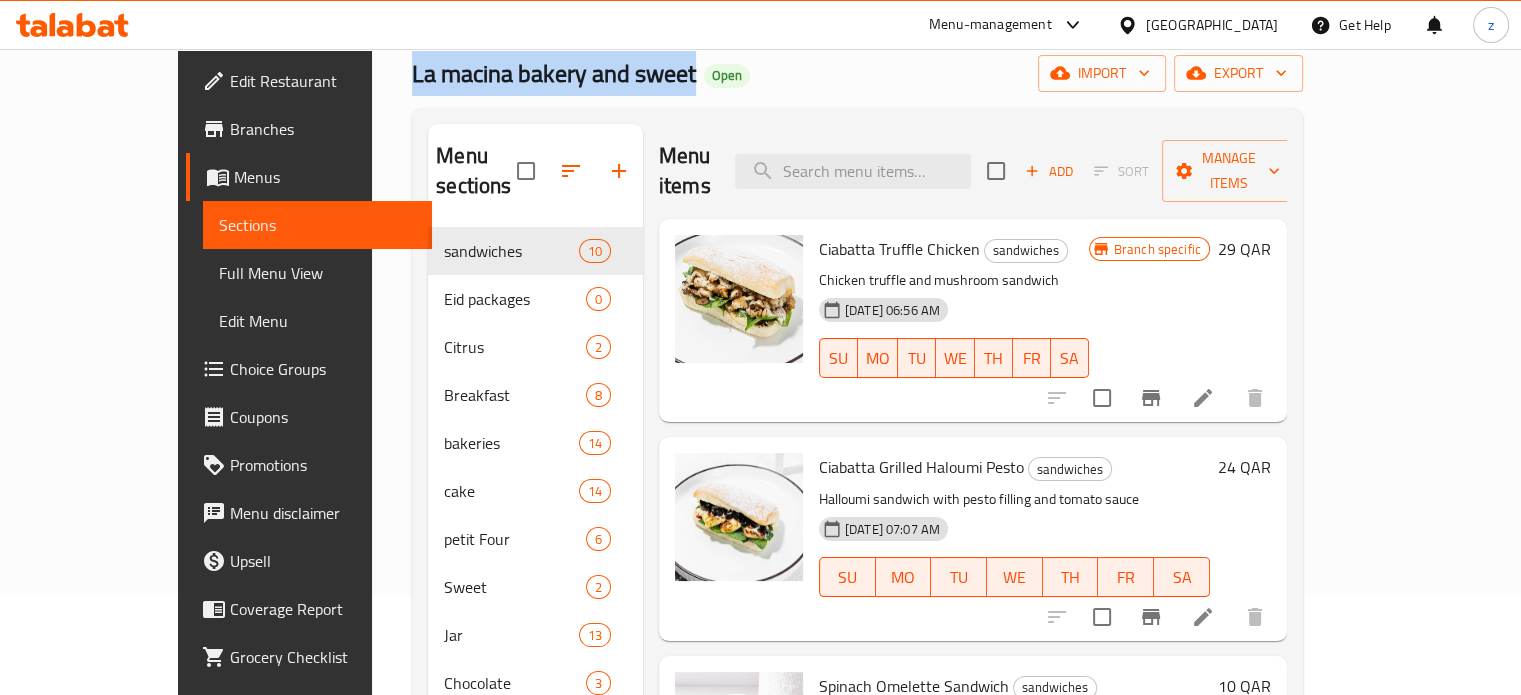 copy on "La macina bakery and sweet" 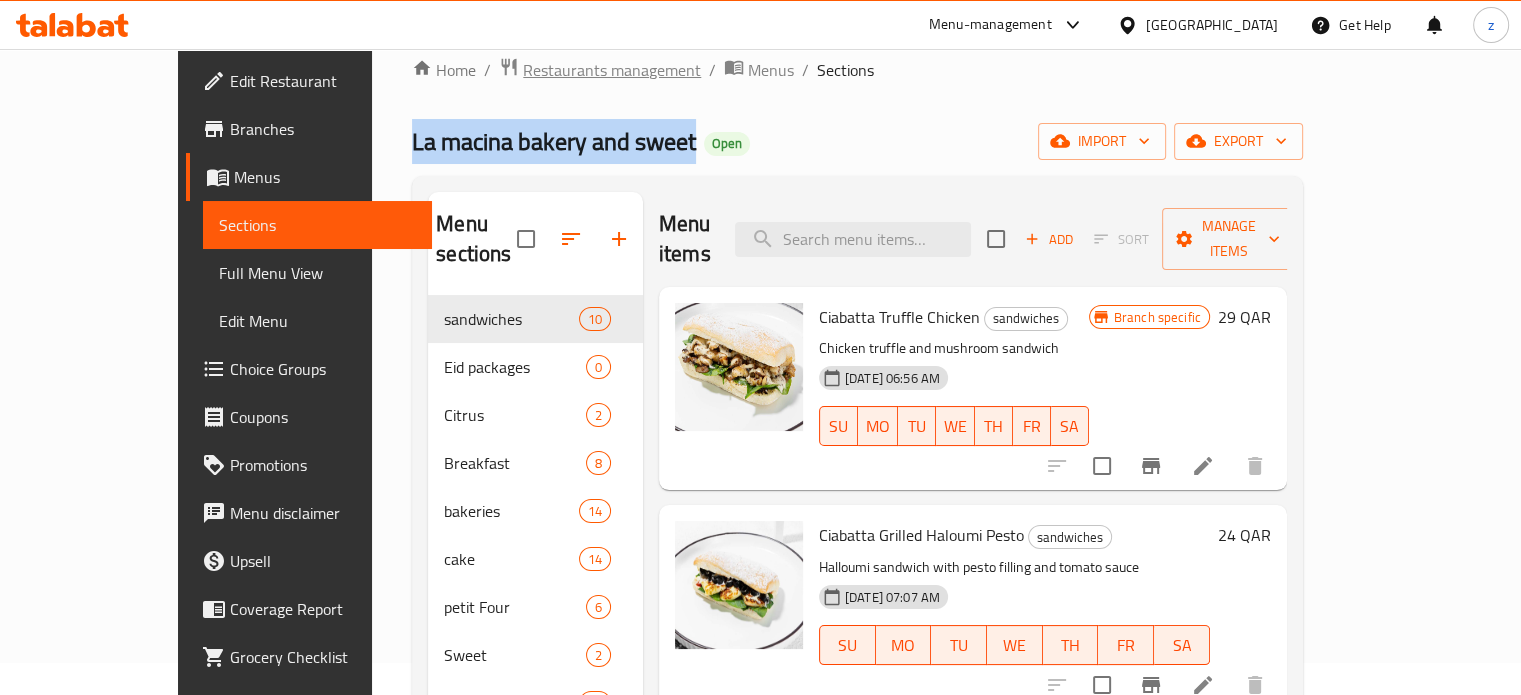 scroll, scrollTop: 0, scrollLeft: 0, axis: both 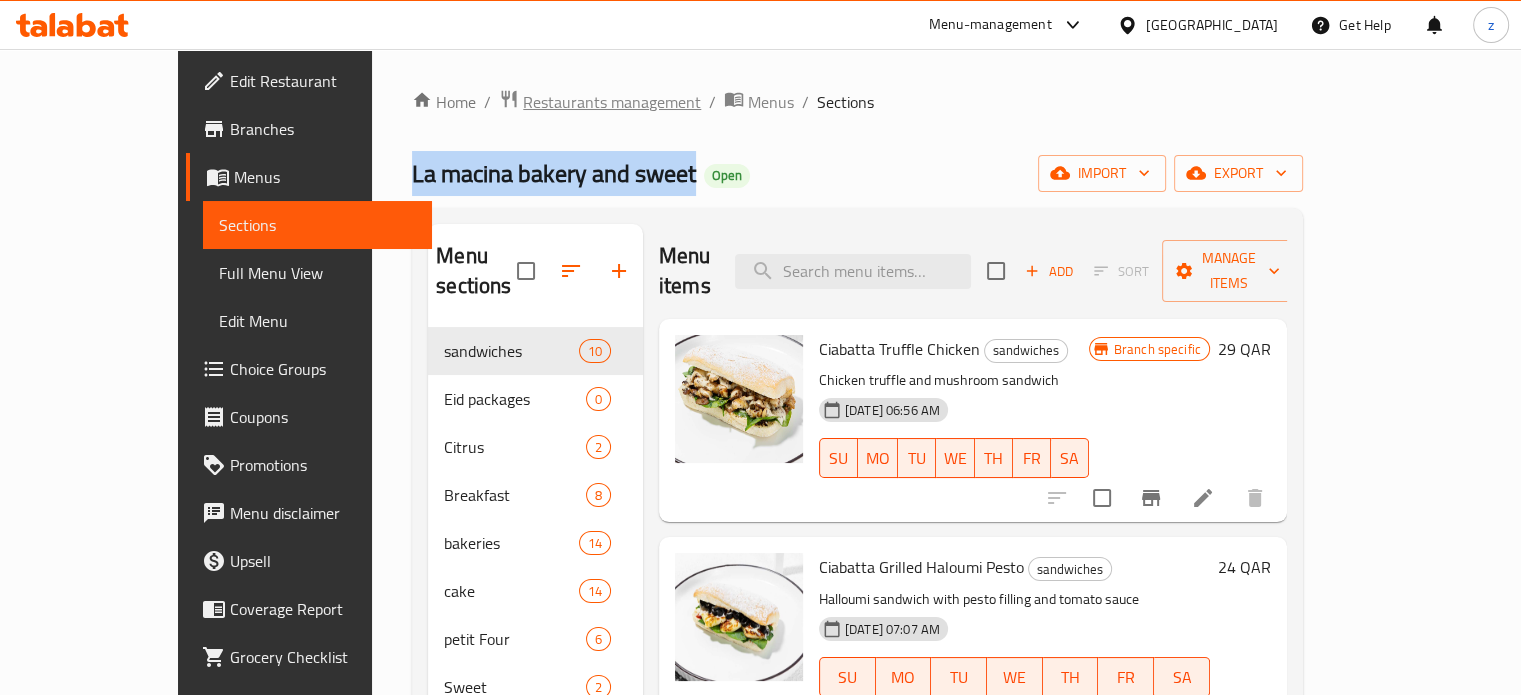click on "Restaurants management" at bounding box center [612, 102] 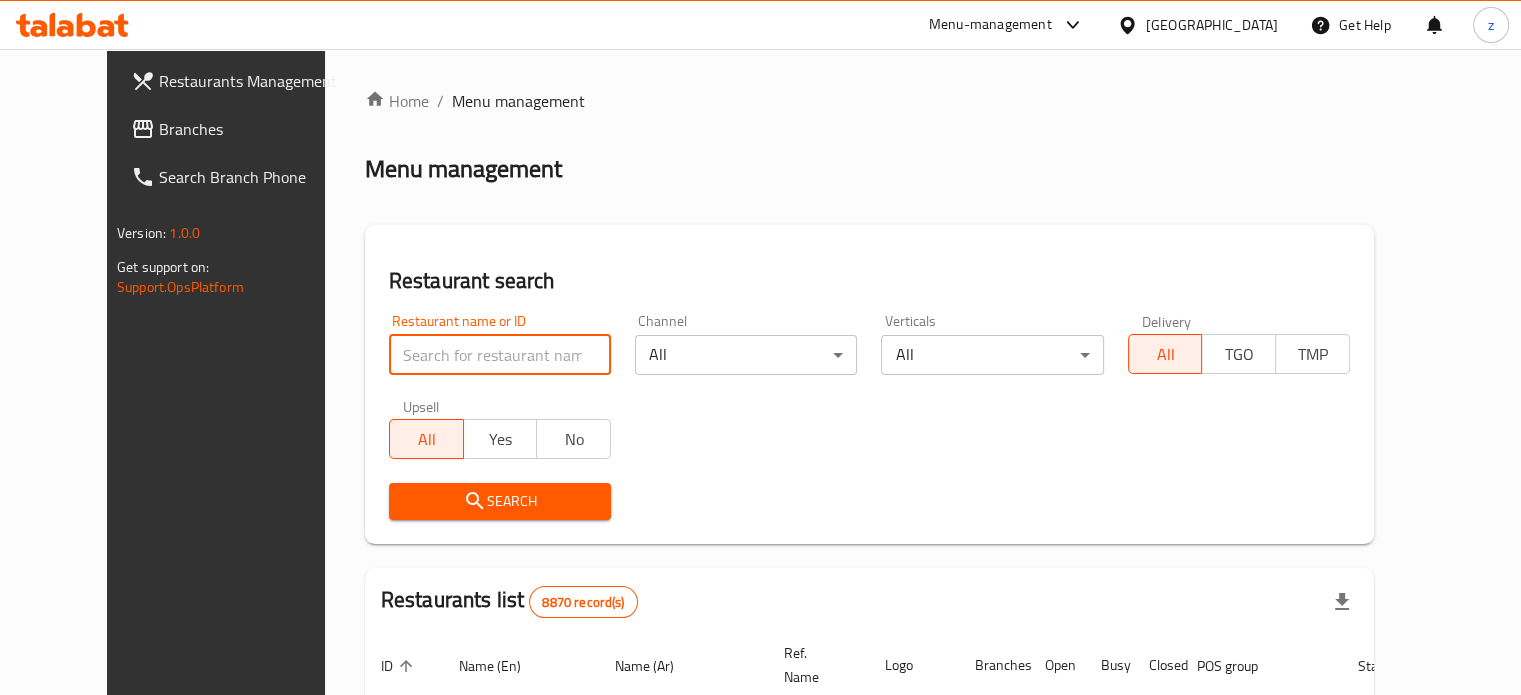 click at bounding box center (500, 355) 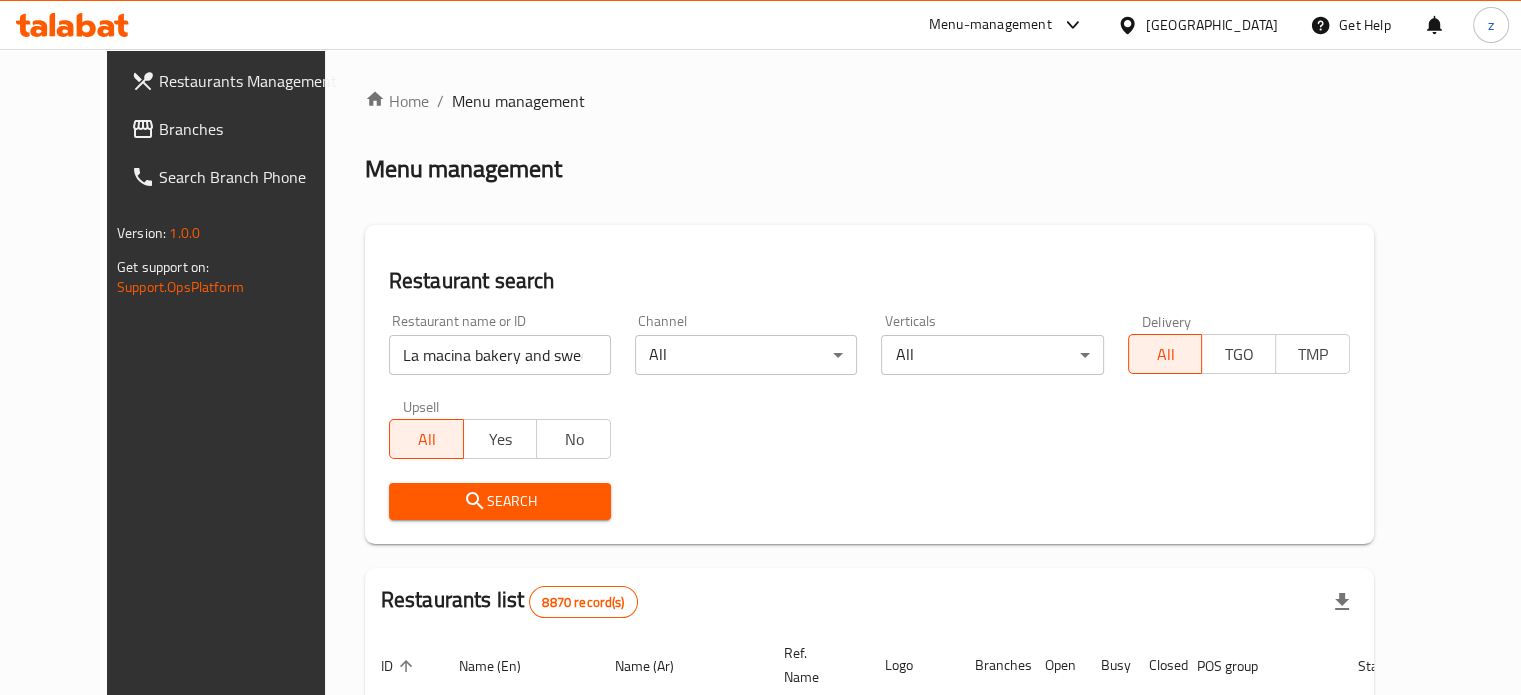 click on "Search" at bounding box center (500, 501) 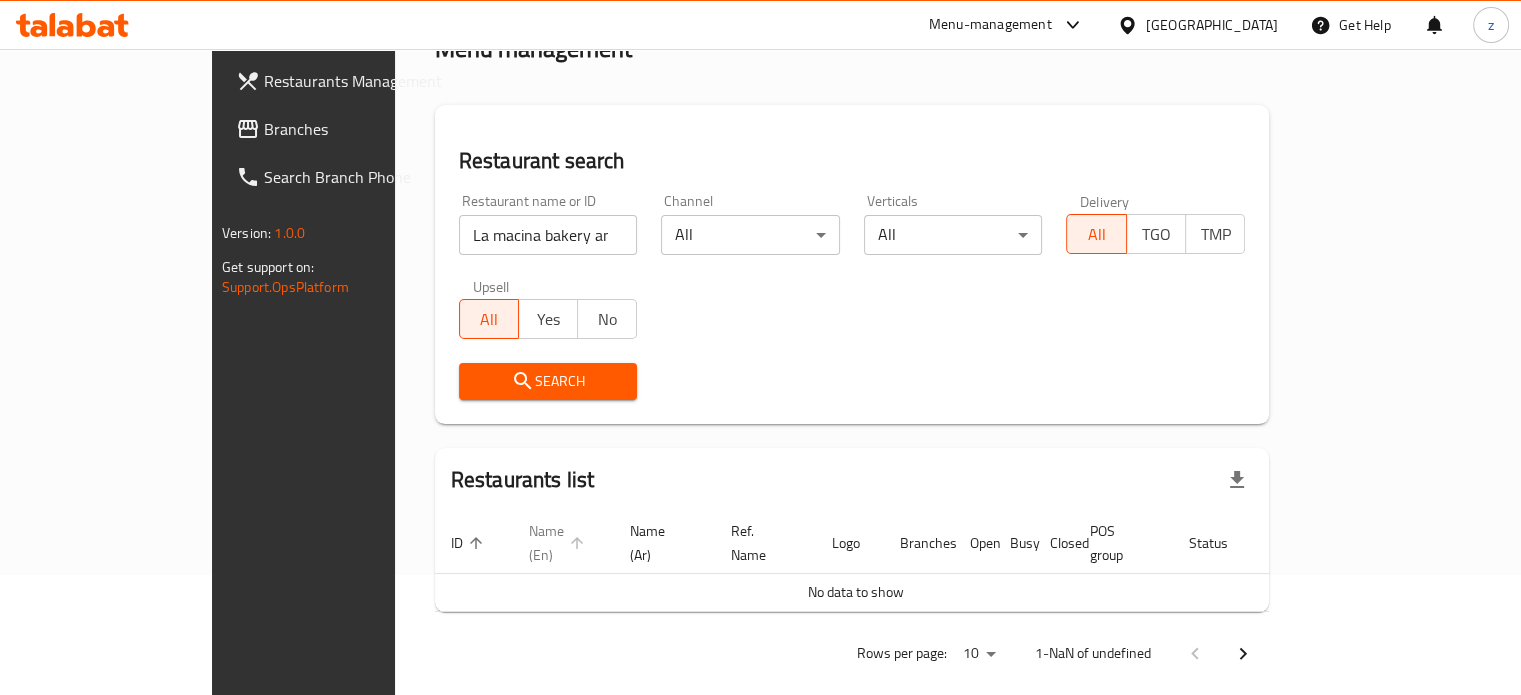 scroll, scrollTop: 121, scrollLeft: 0, axis: vertical 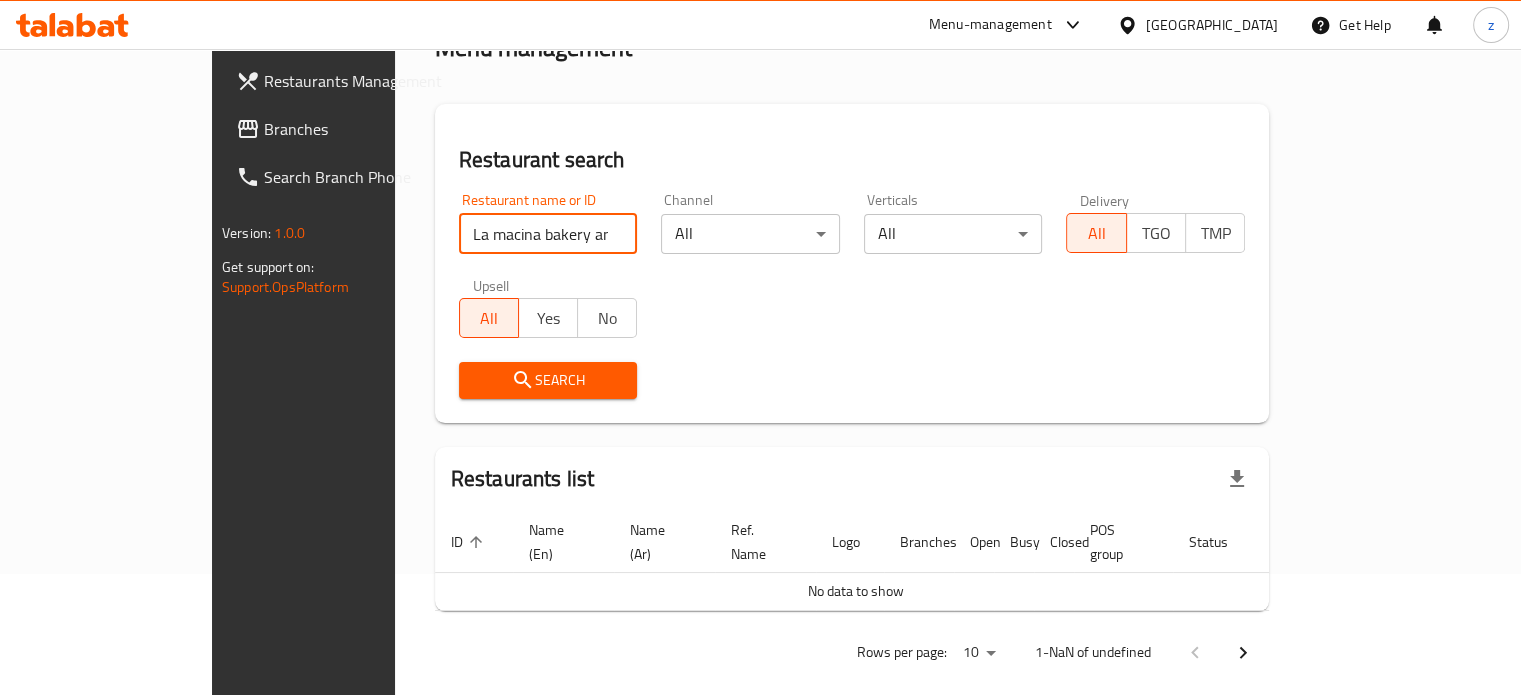 drag, startPoint x: 400, startPoint y: 237, endPoint x: 622, endPoint y: 235, distance: 222.009 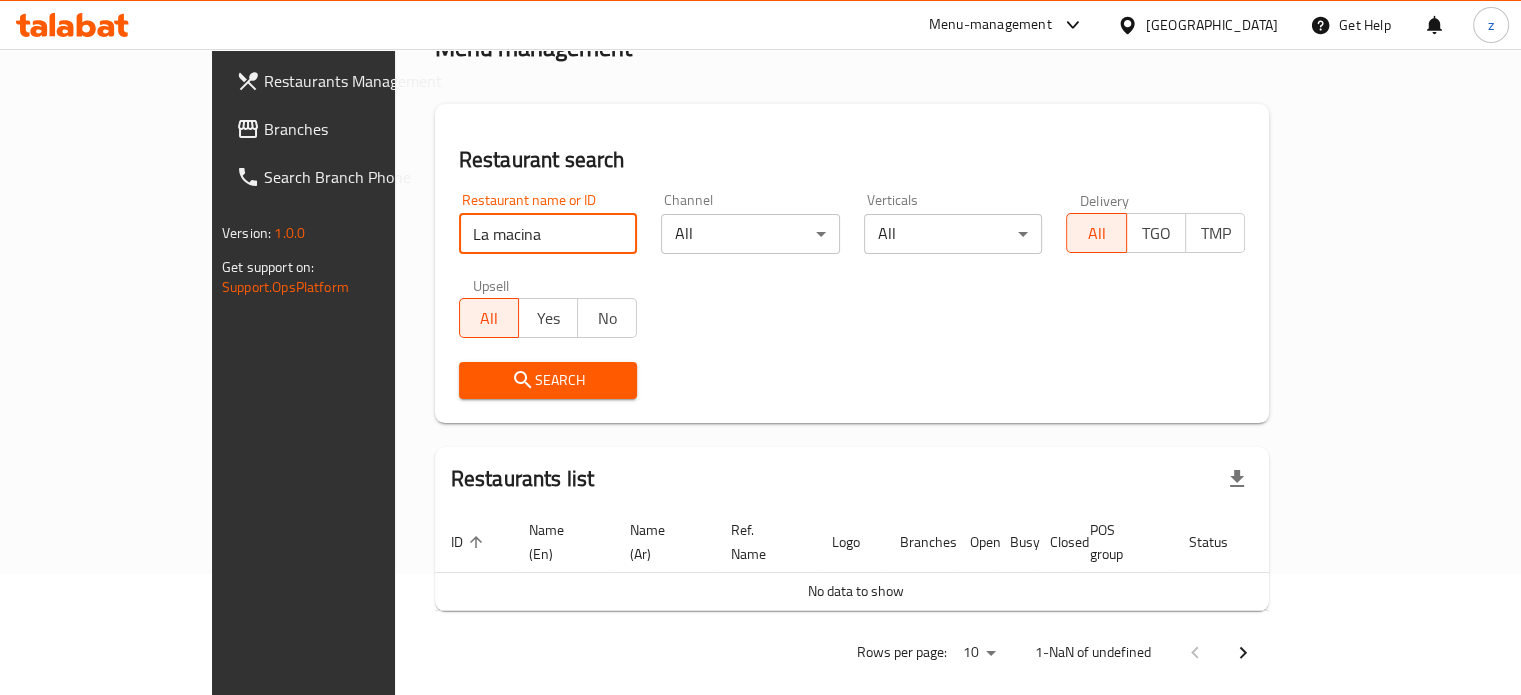 click on "Search" at bounding box center (548, 380) 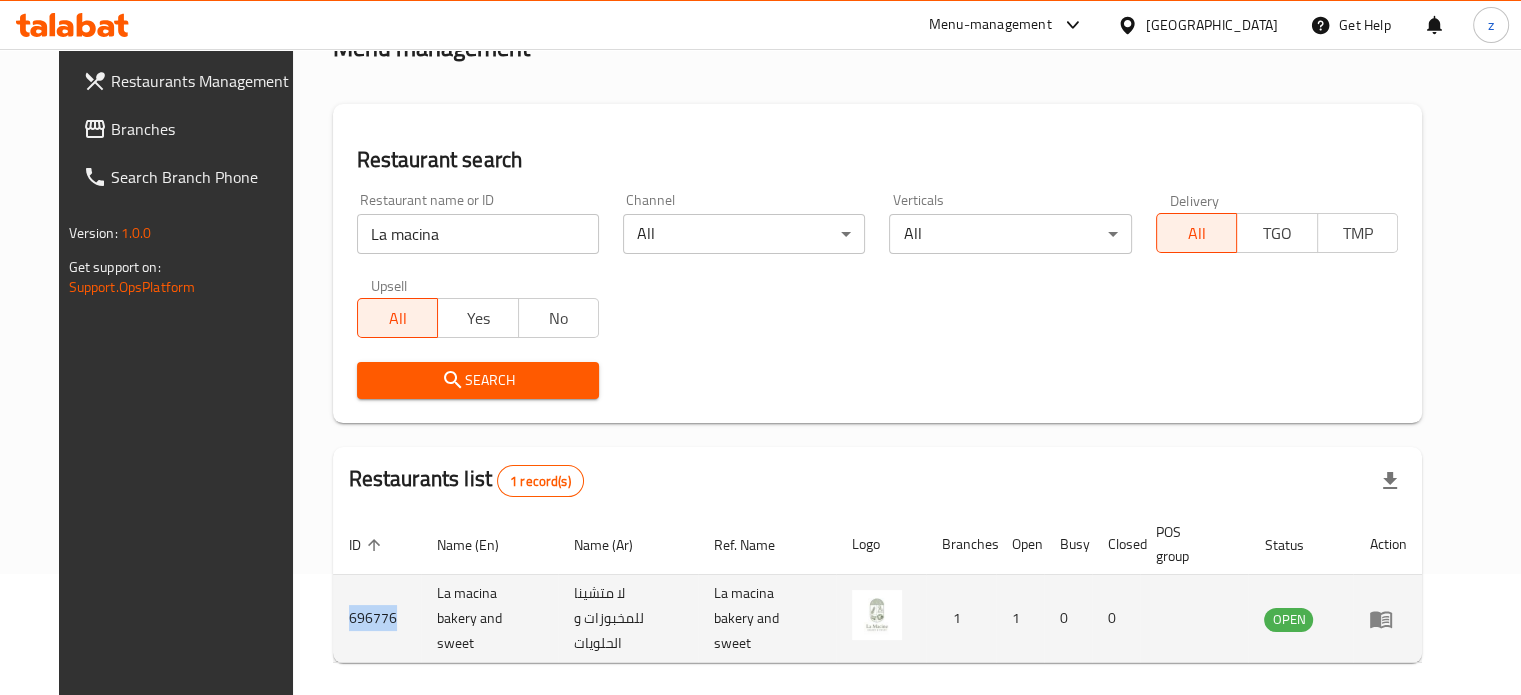 drag, startPoint x: 361, startPoint y: 608, endPoint x: 306, endPoint y: 605, distance: 55.081757 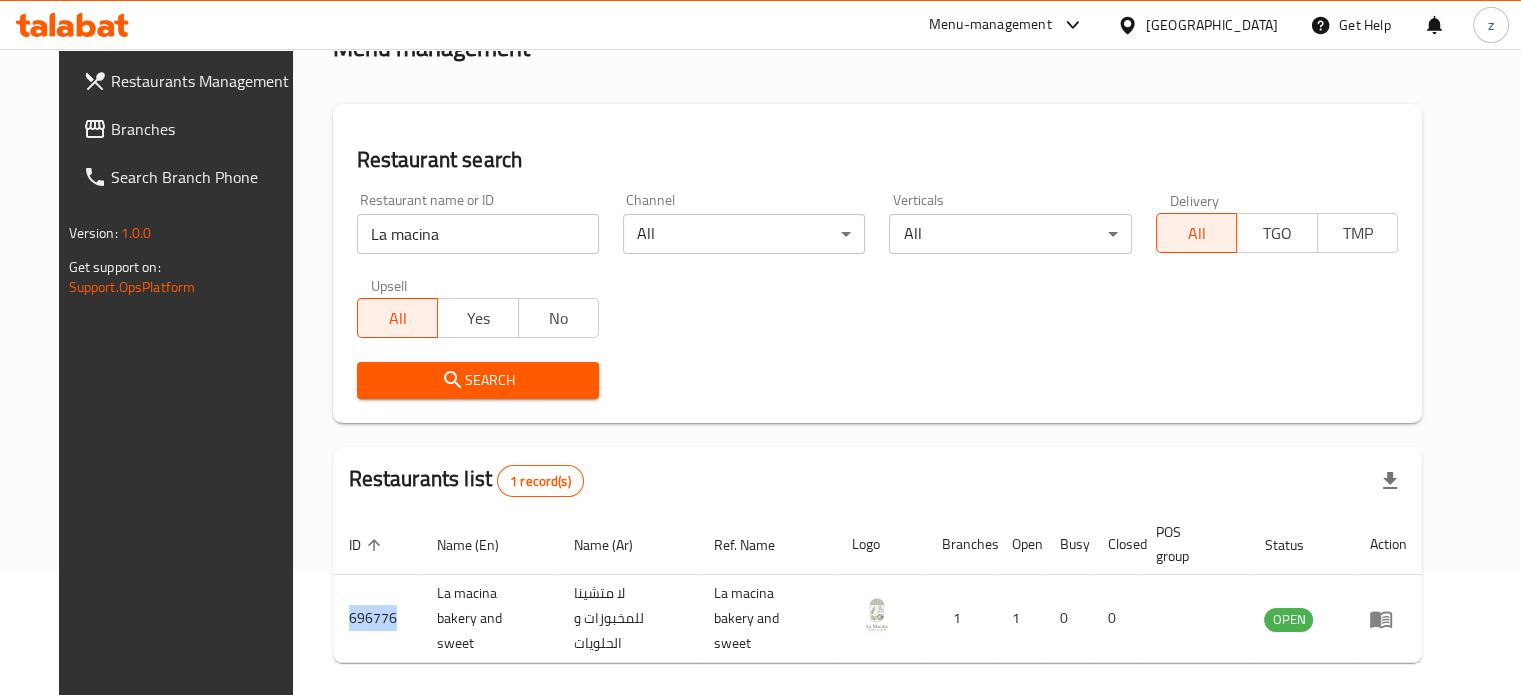 copy on "696776" 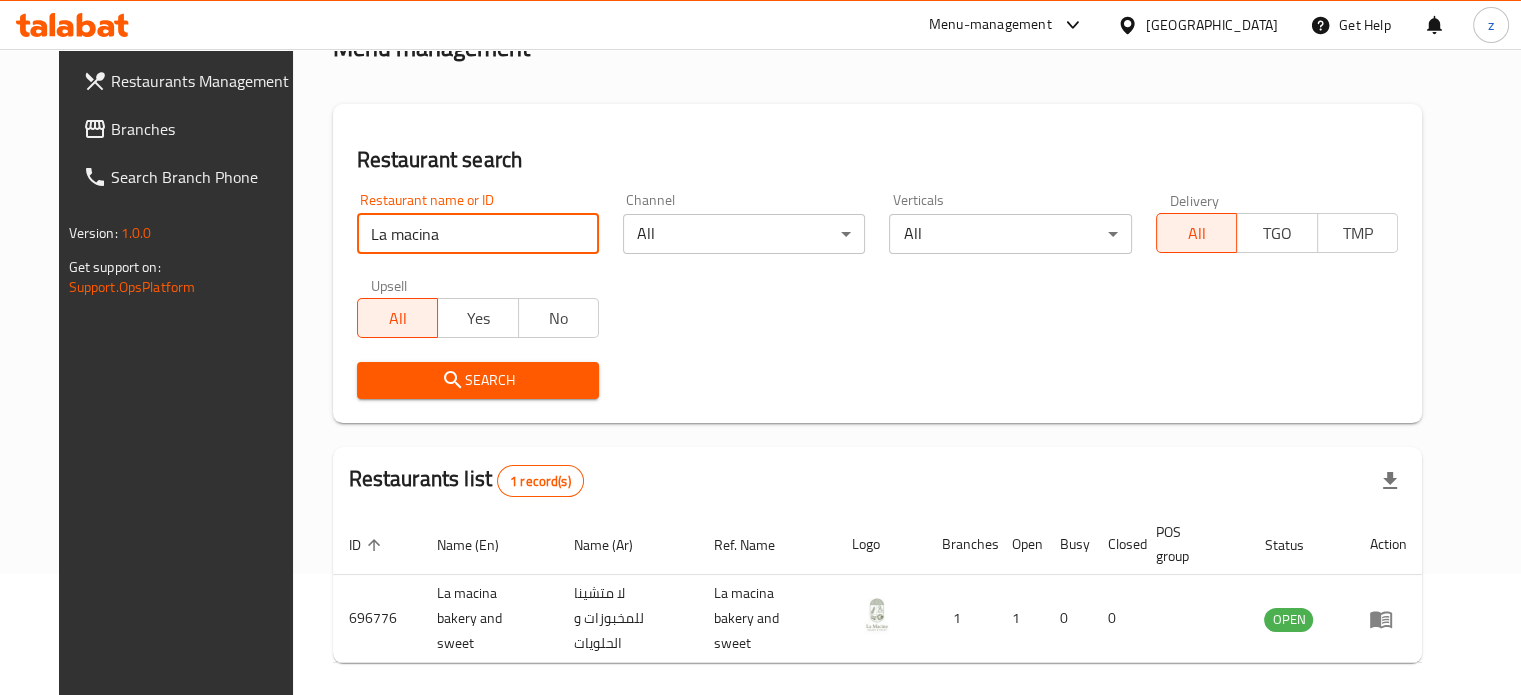 drag, startPoint x: 412, startPoint y: 244, endPoint x: 312, endPoint y: 238, distance: 100.17984 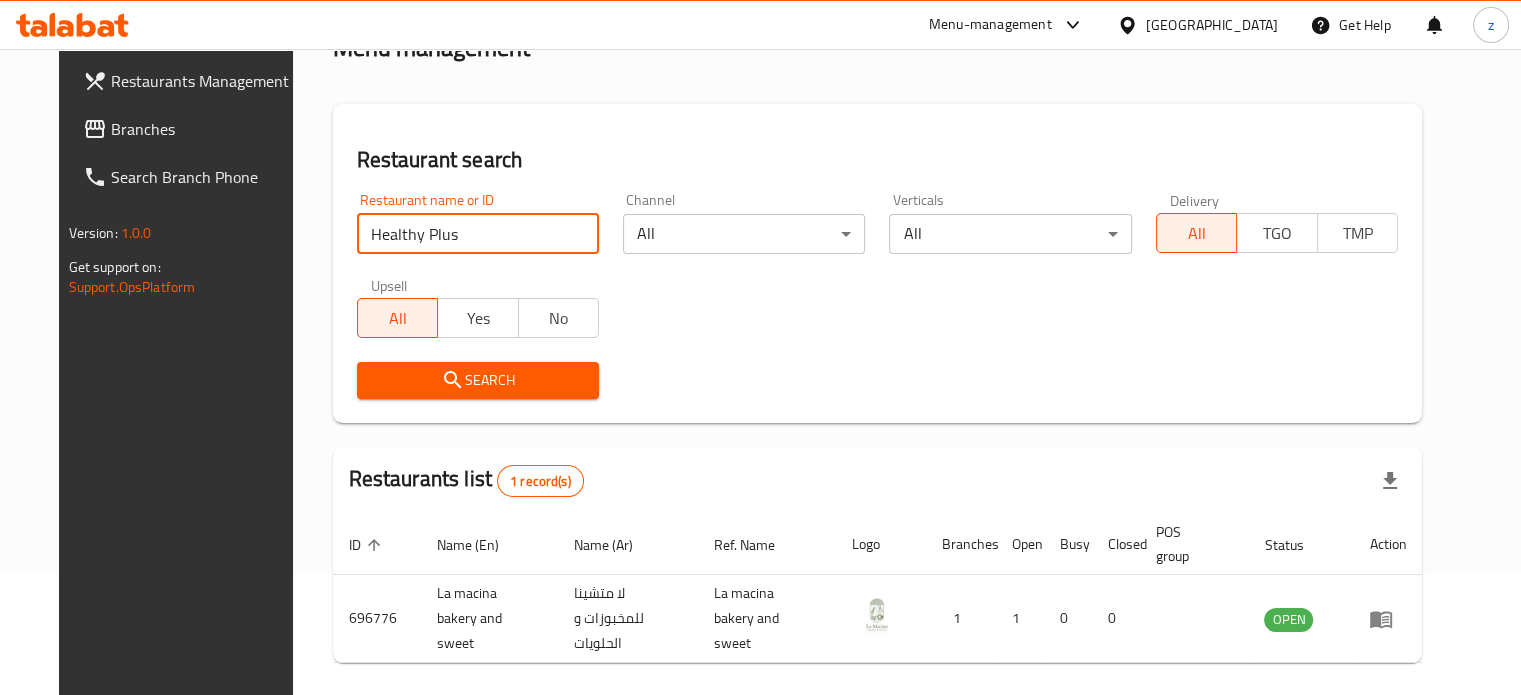 type on "Healthy Plus" 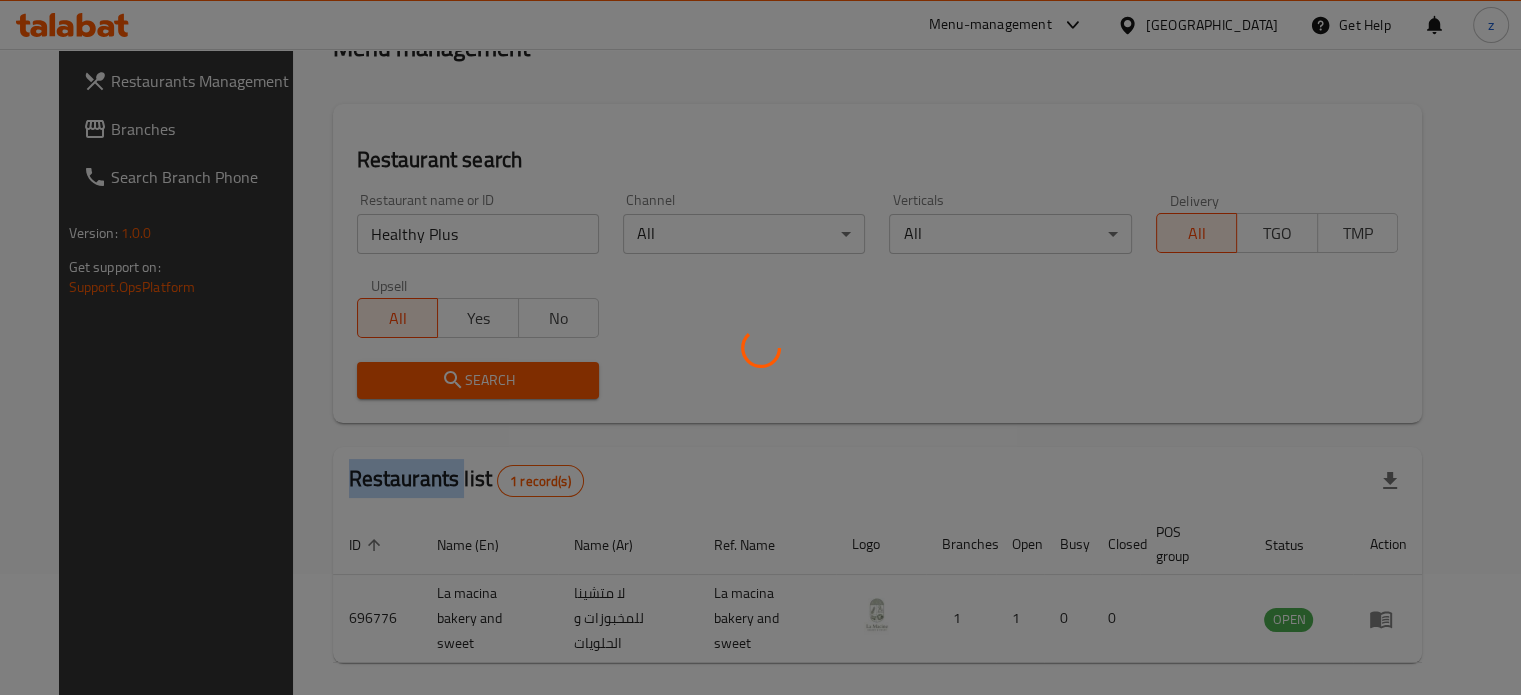 click at bounding box center (760, 347) 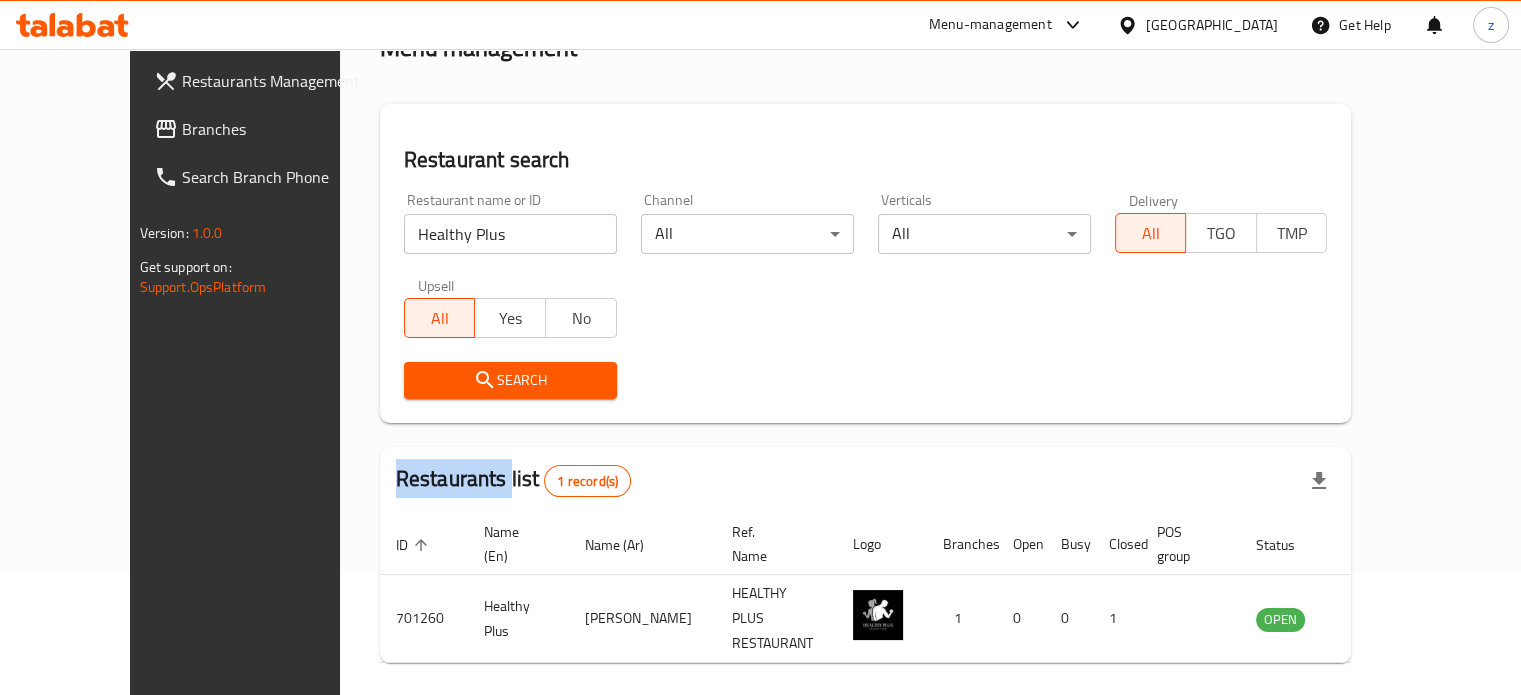 scroll, scrollTop: 125, scrollLeft: 0, axis: vertical 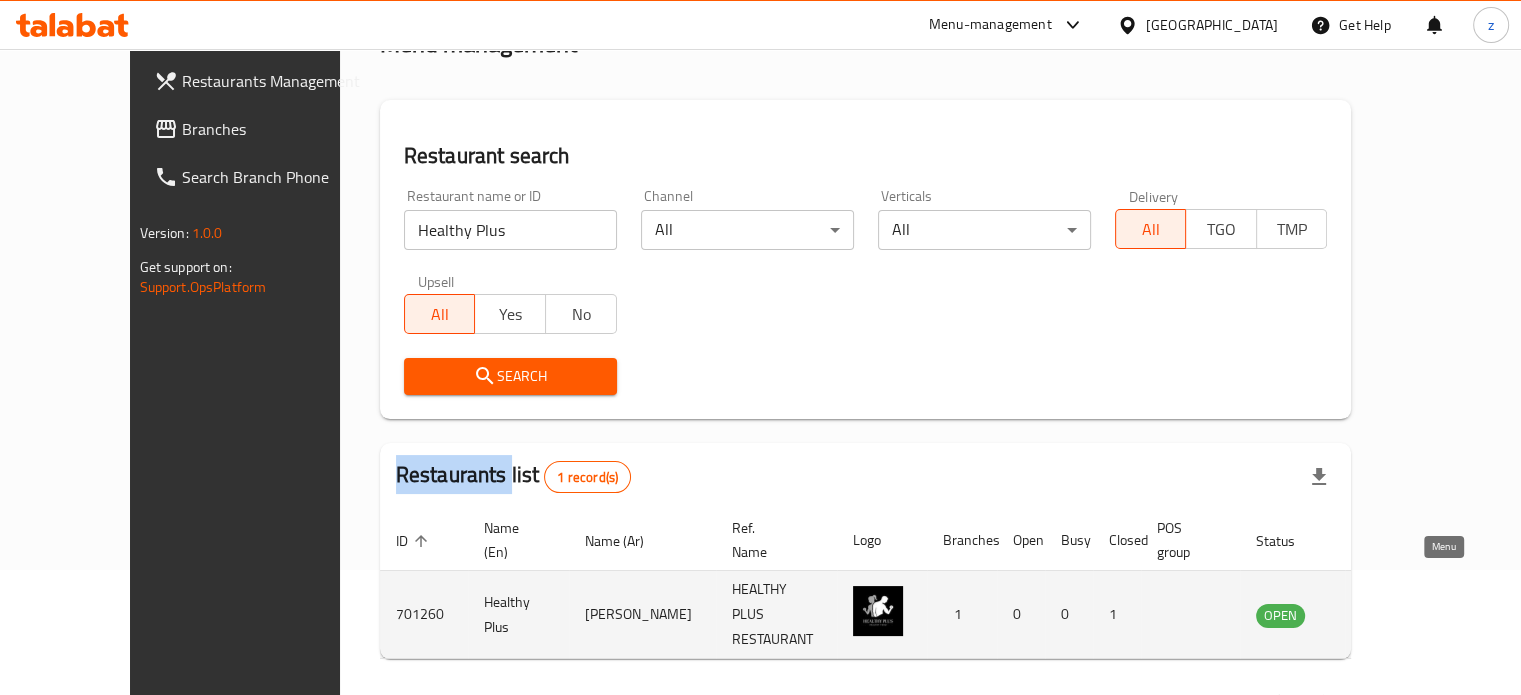 click 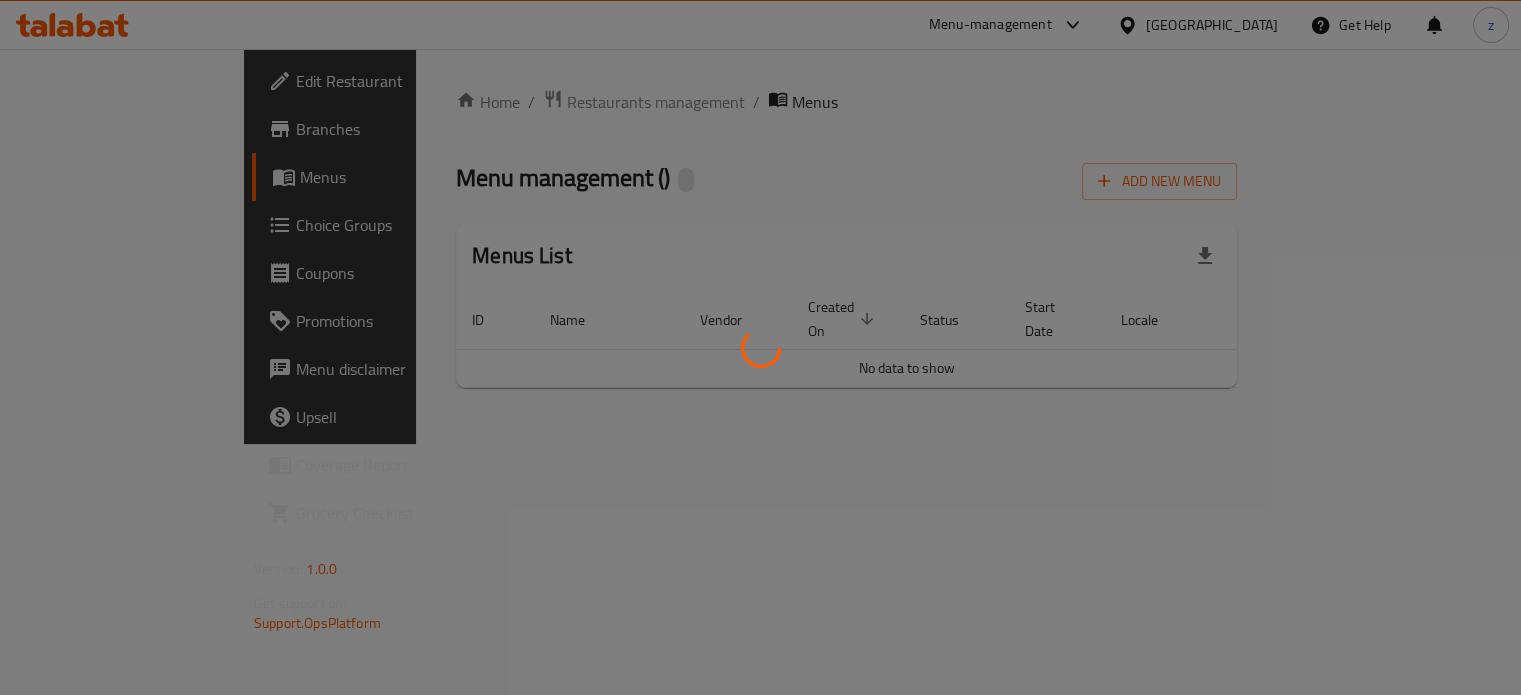 scroll, scrollTop: 0, scrollLeft: 0, axis: both 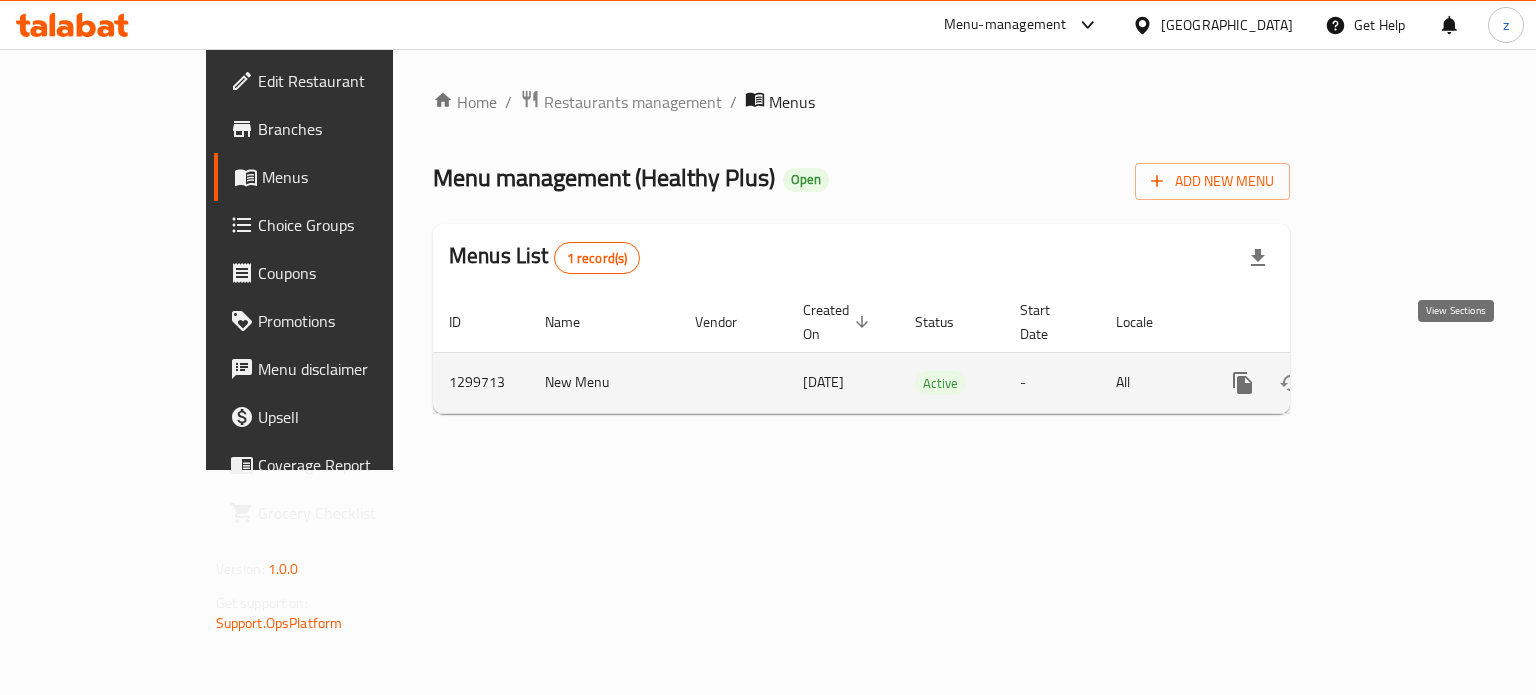 click 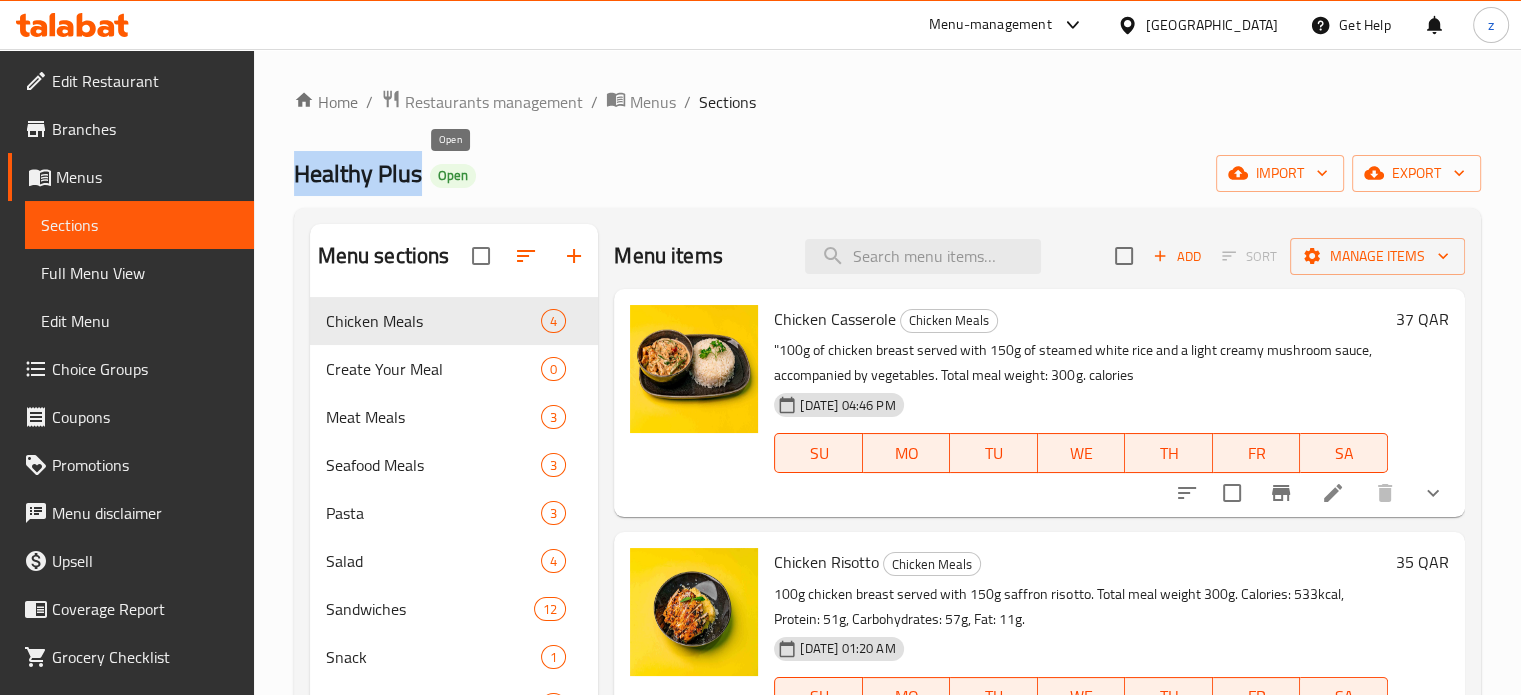 drag, startPoint x: 292, startPoint y: 177, endPoint x: 432, endPoint y: 175, distance: 140.01428 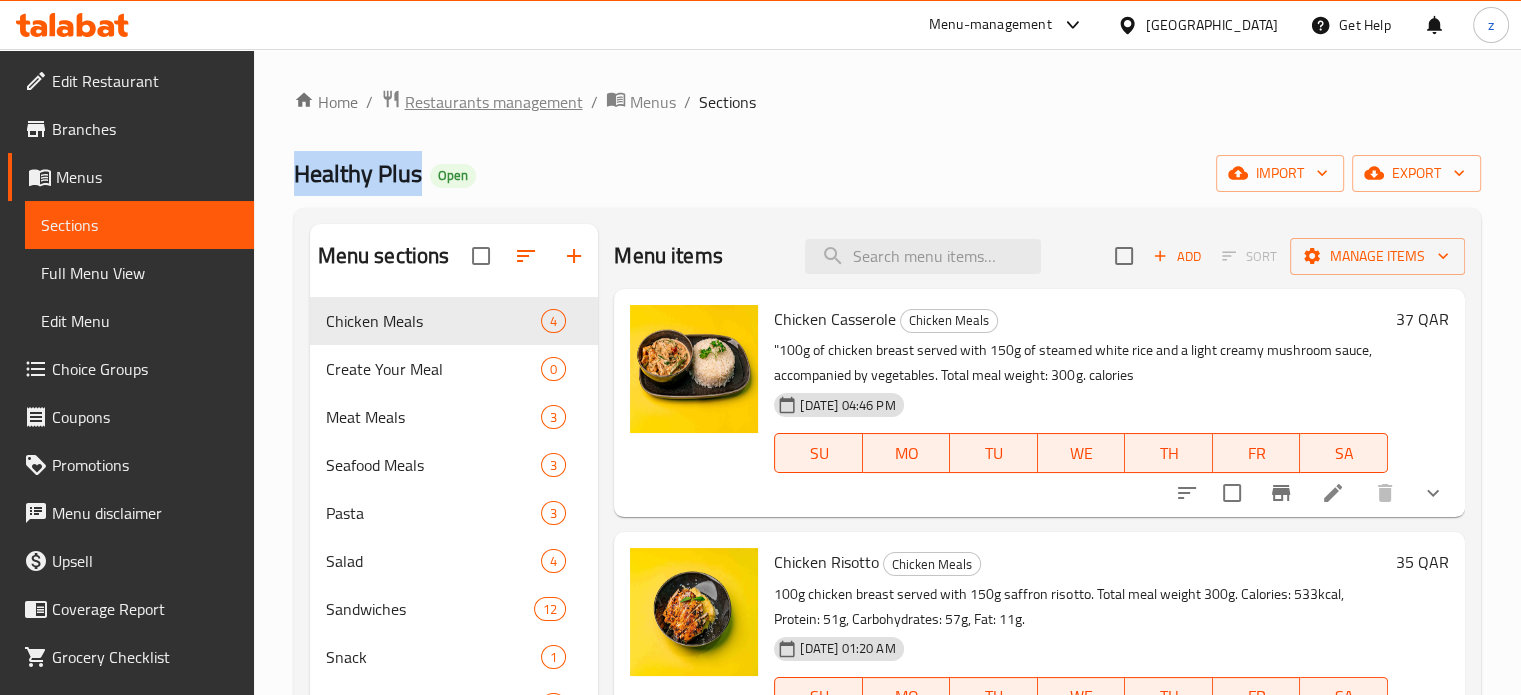 click on "Restaurants management" at bounding box center [494, 102] 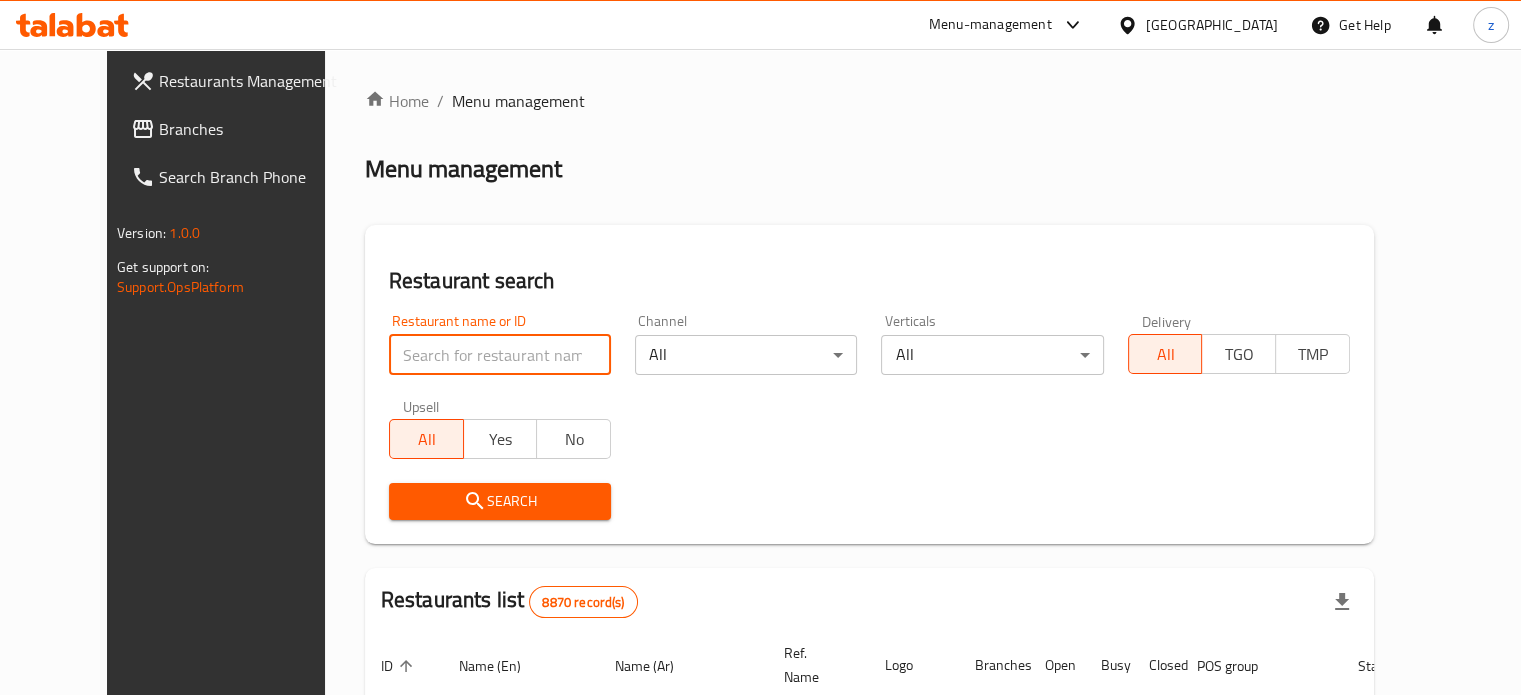 click at bounding box center (500, 355) 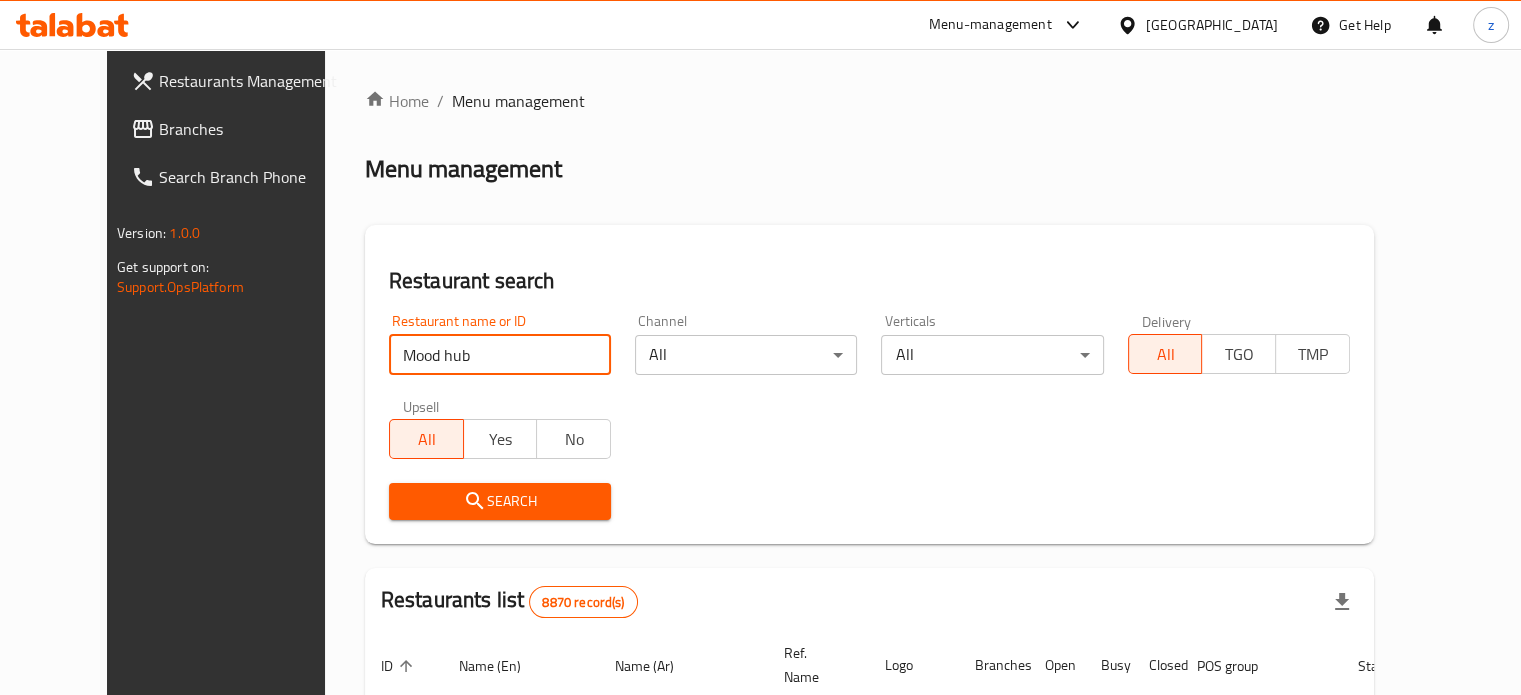 click on "Search" at bounding box center [500, 501] 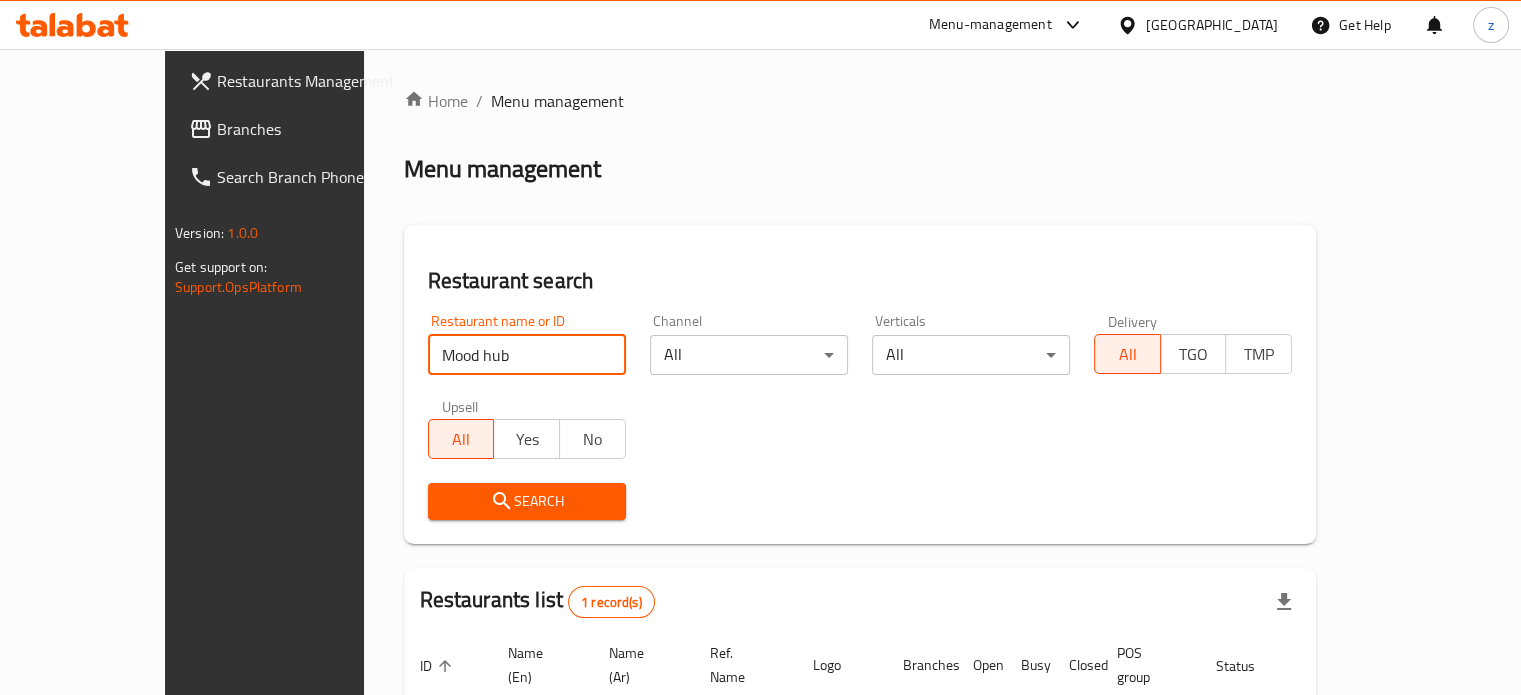 type on "mood hub" 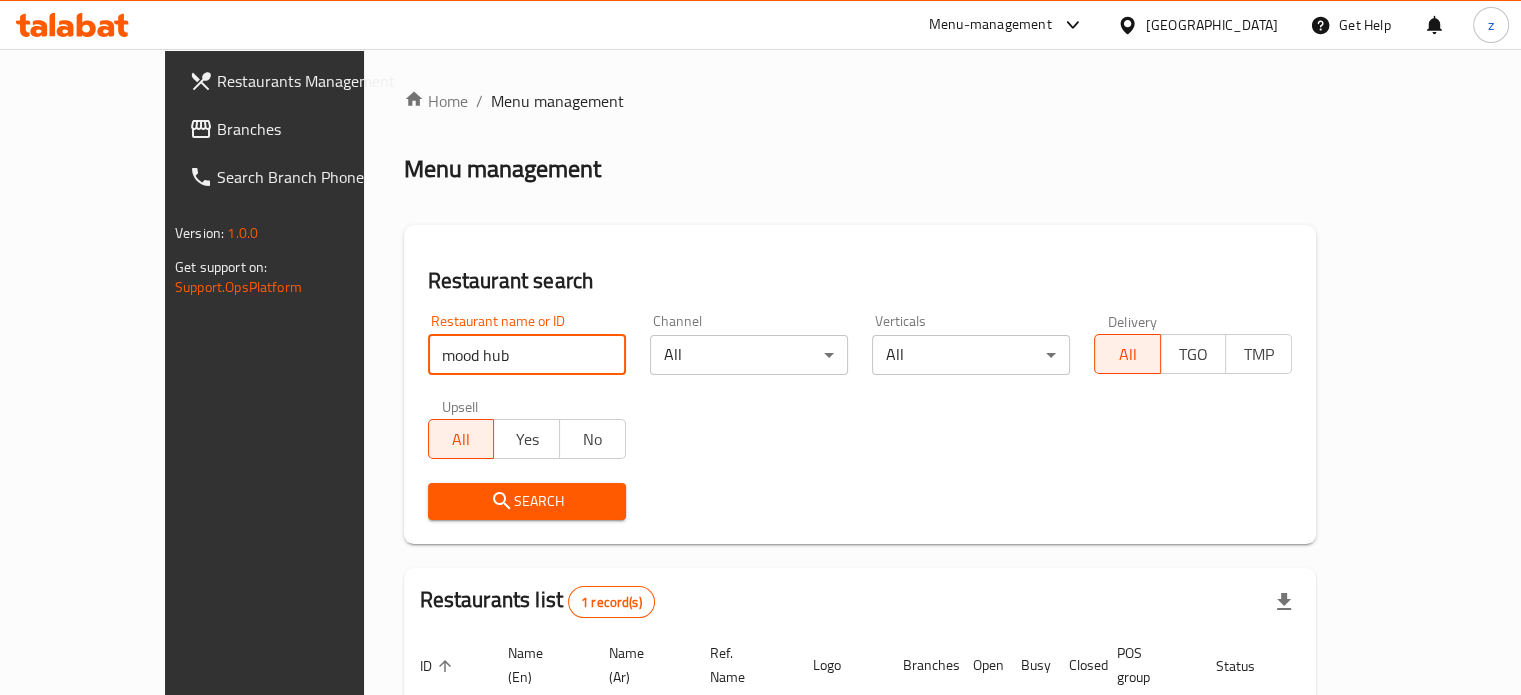 click on "Search" at bounding box center [527, 501] 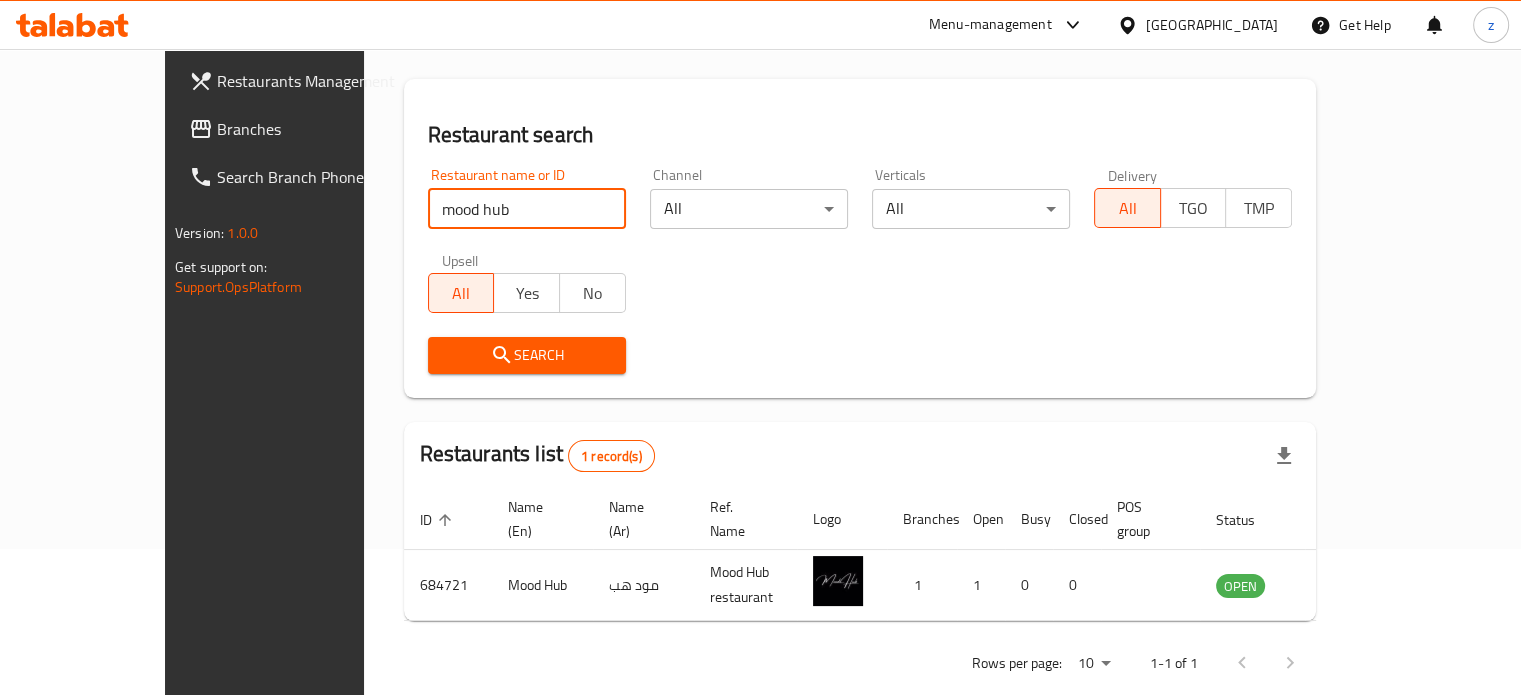 scroll, scrollTop: 156, scrollLeft: 0, axis: vertical 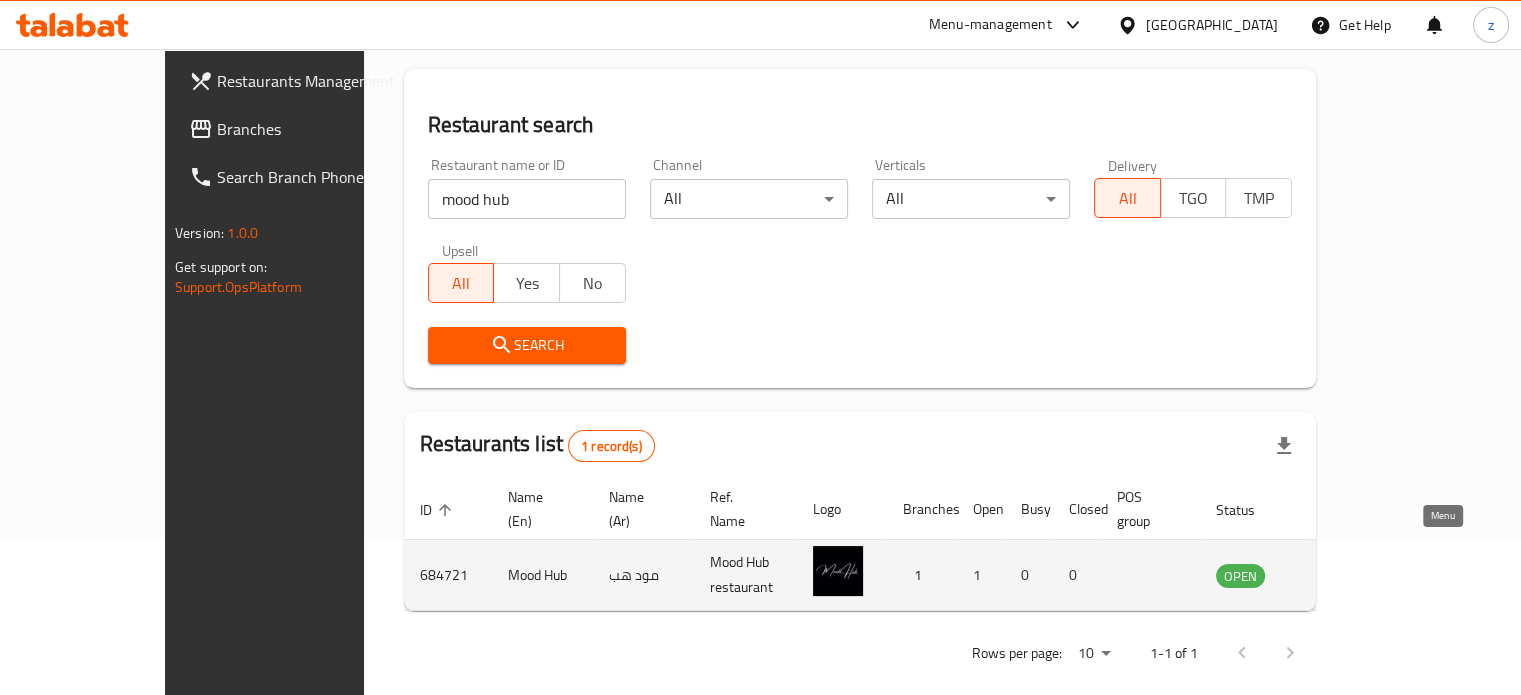 click at bounding box center (1339, 575) 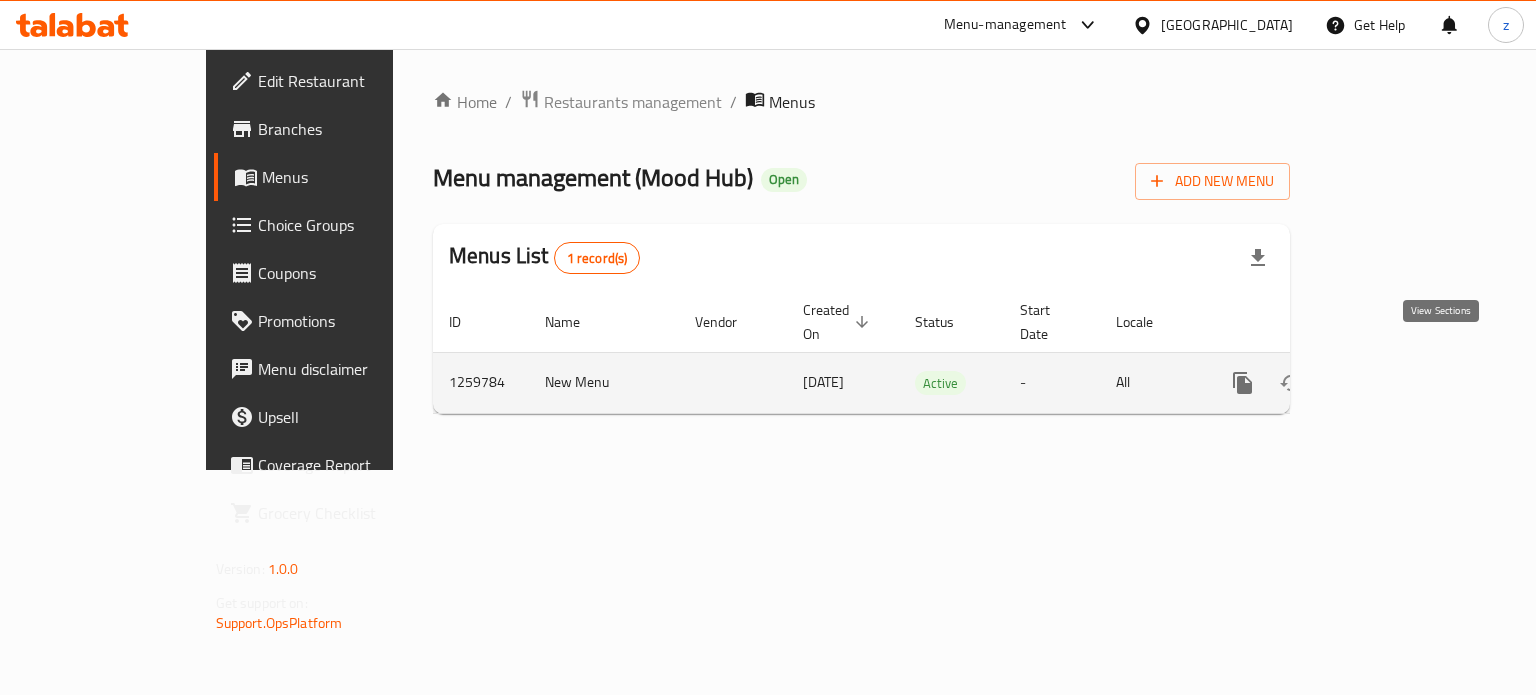 click 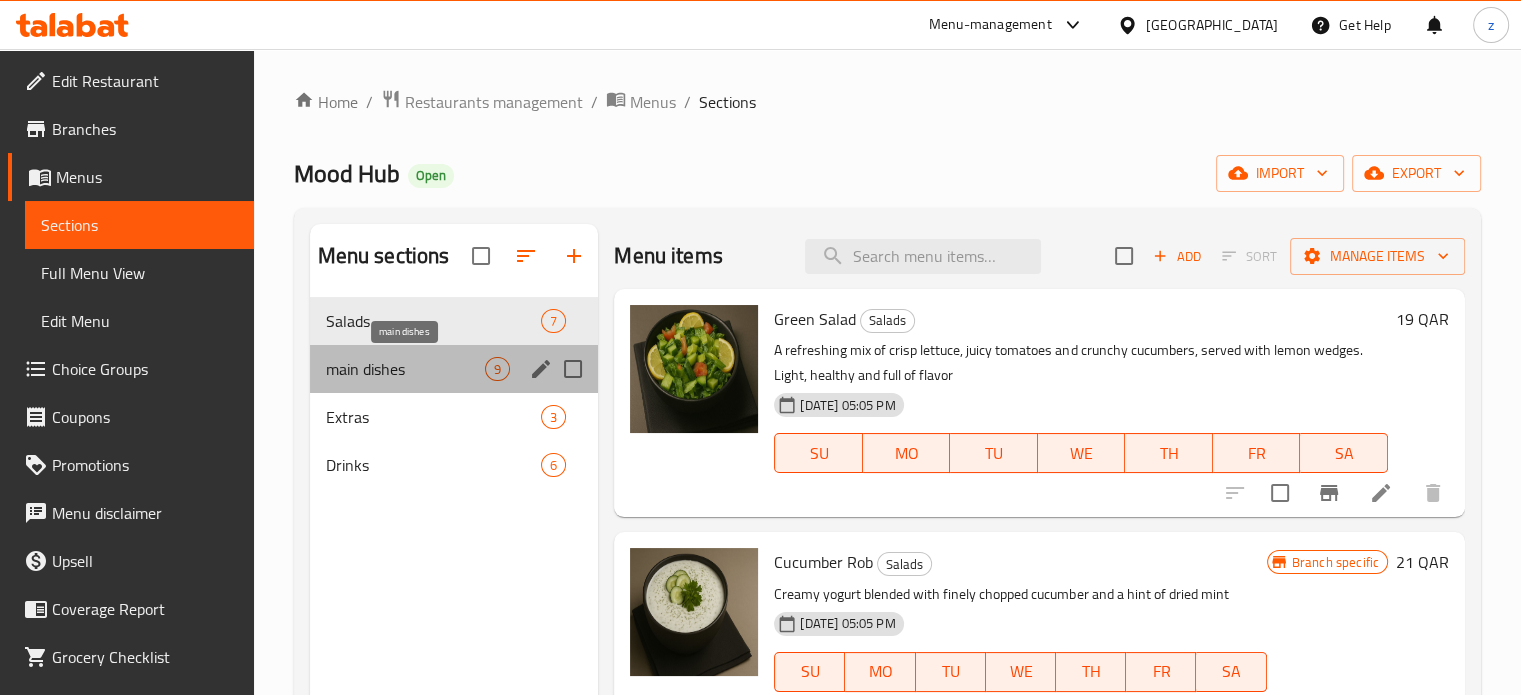 click on "main dishes" at bounding box center [406, 369] 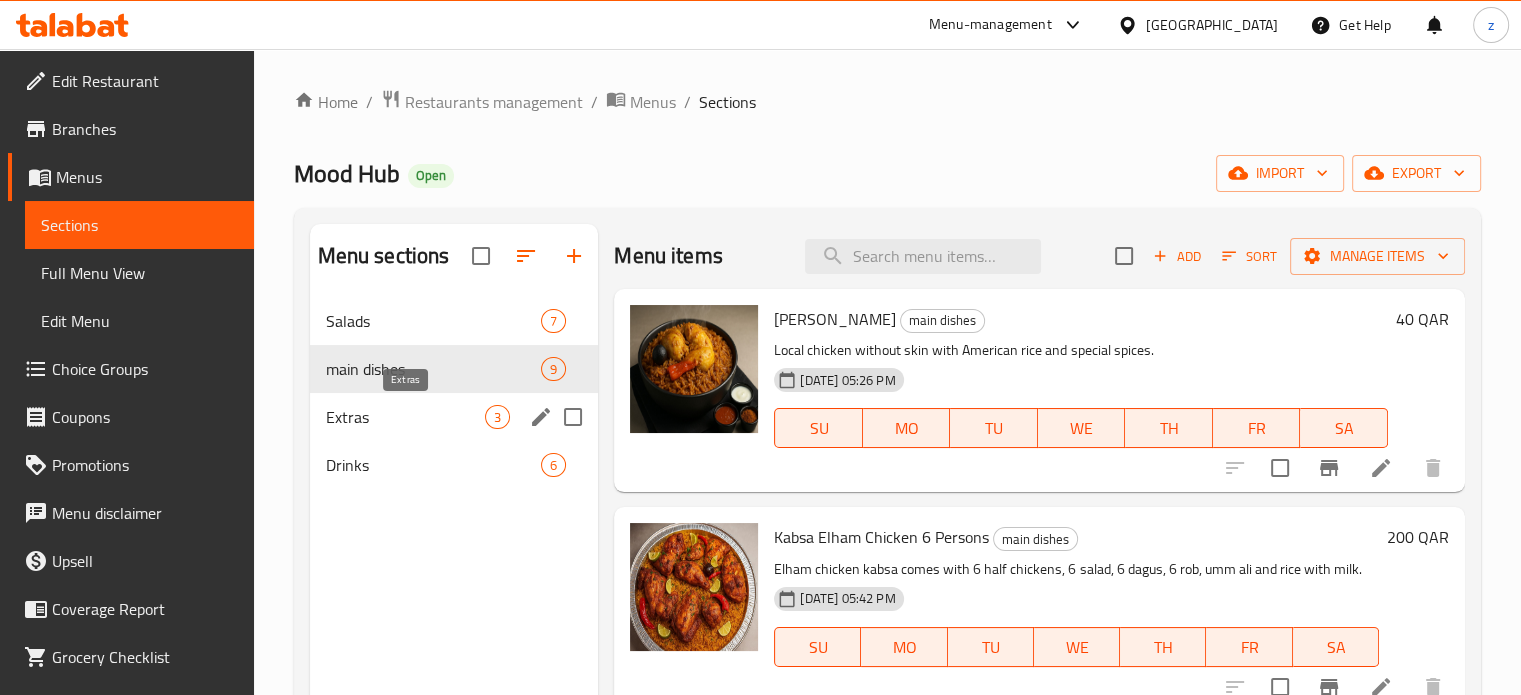 click on "Extras" at bounding box center [406, 417] 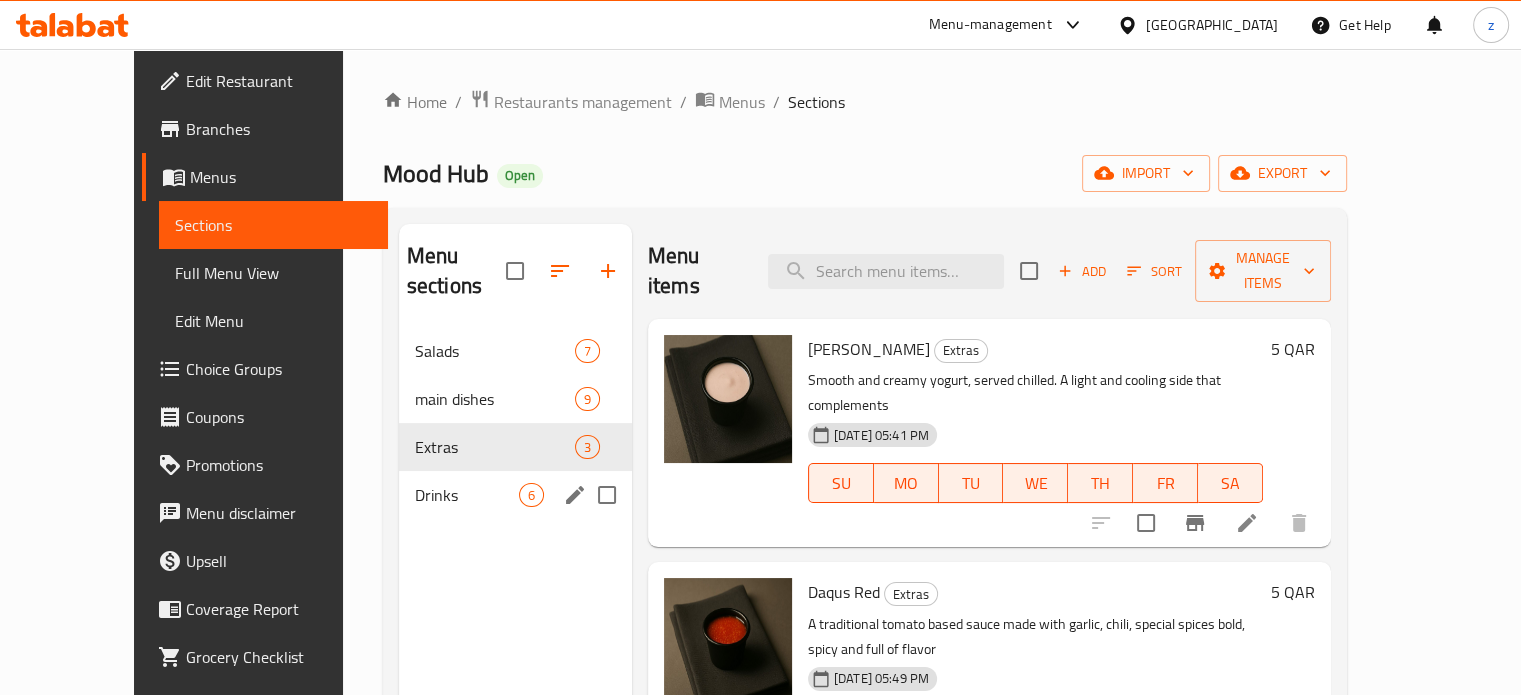 click on "Drinks 6" at bounding box center (515, 495) 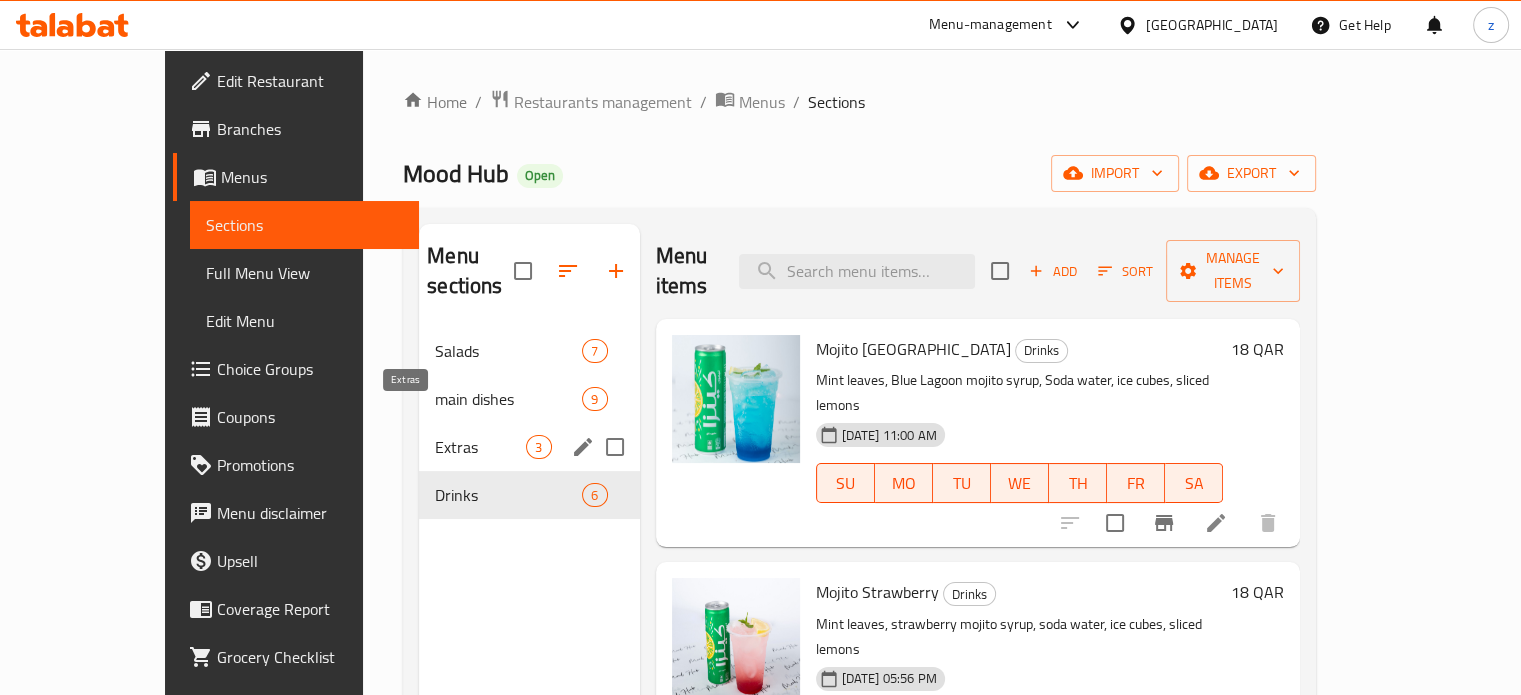 click on "Extras" at bounding box center [480, 447] 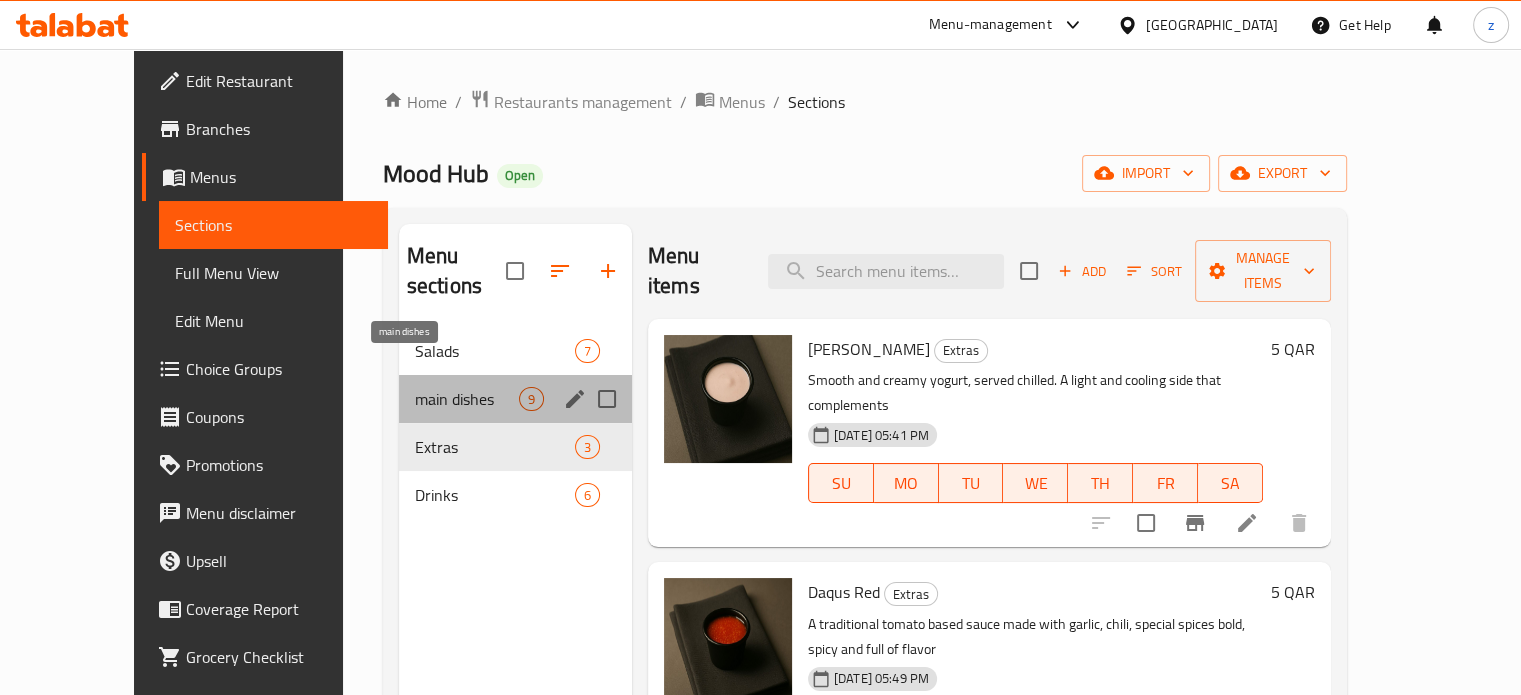 click on "main dishes" at bounding box center (467, 399) 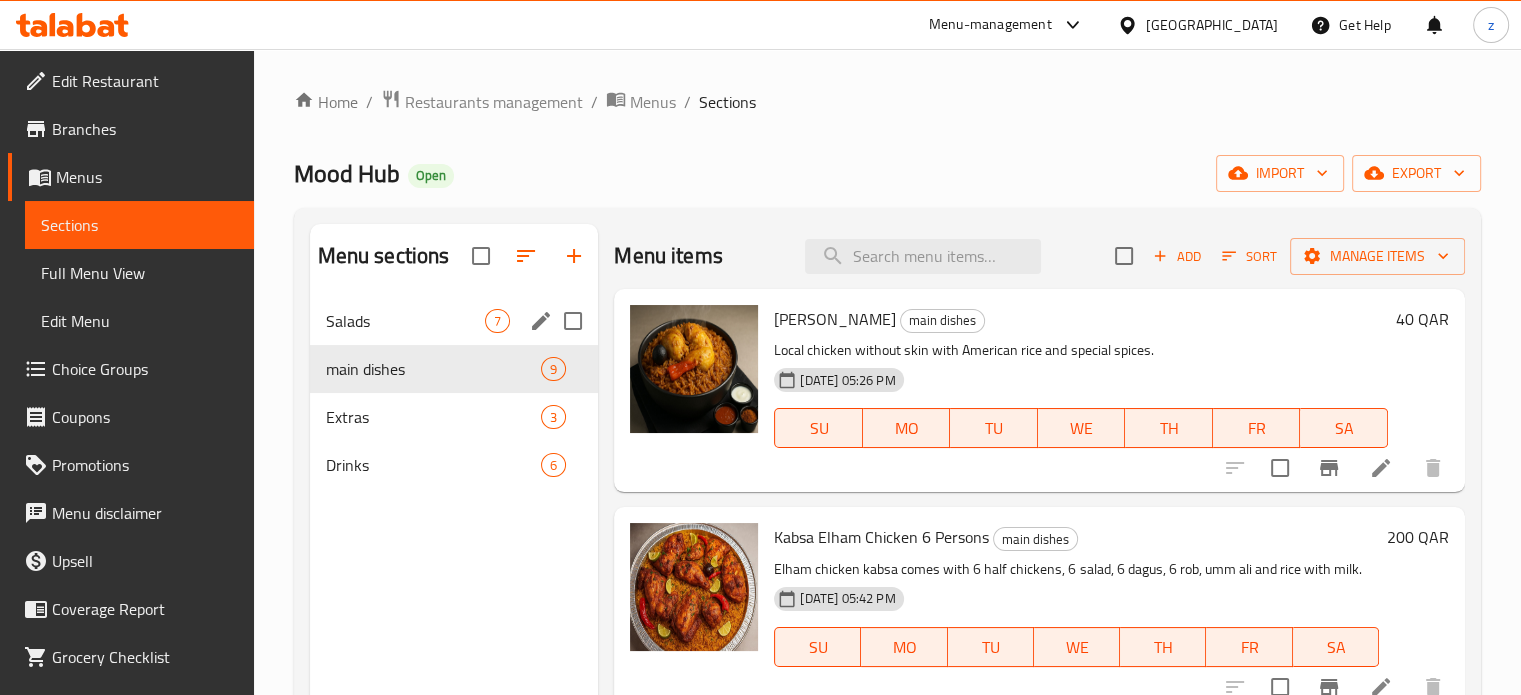 click on "Salads 7" at bounding box center [454, 321] 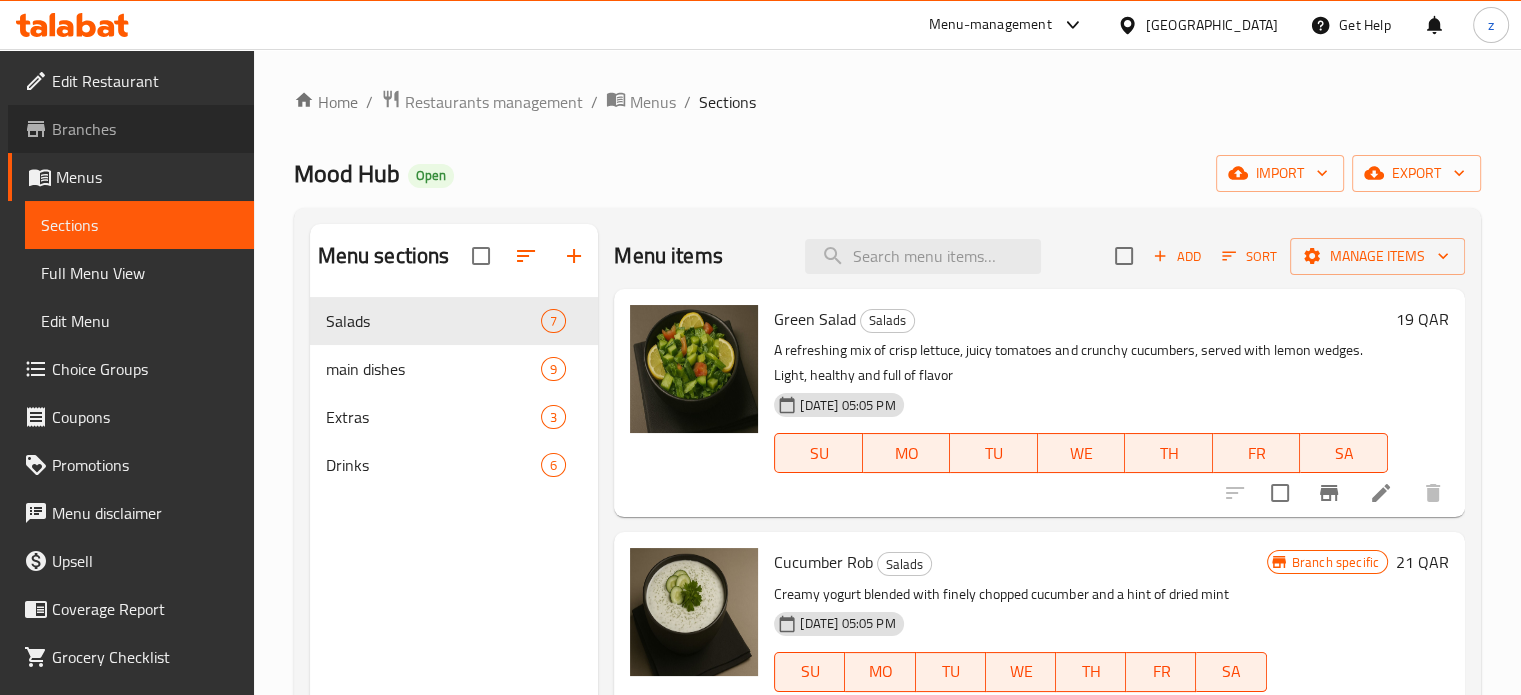 click on "Branches" at bounding box center (145, 129) 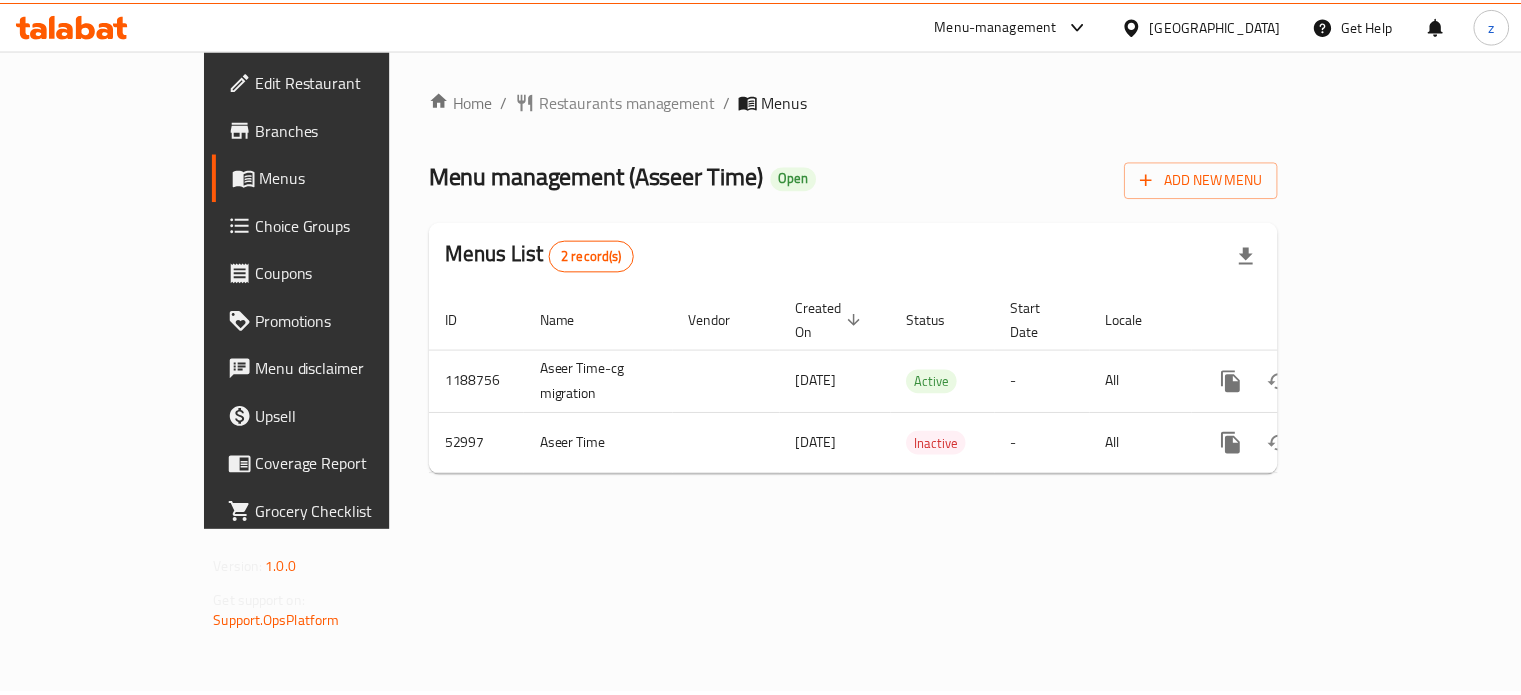 scroll, scrollTop: 0, scrollLeft: 0, axis: both 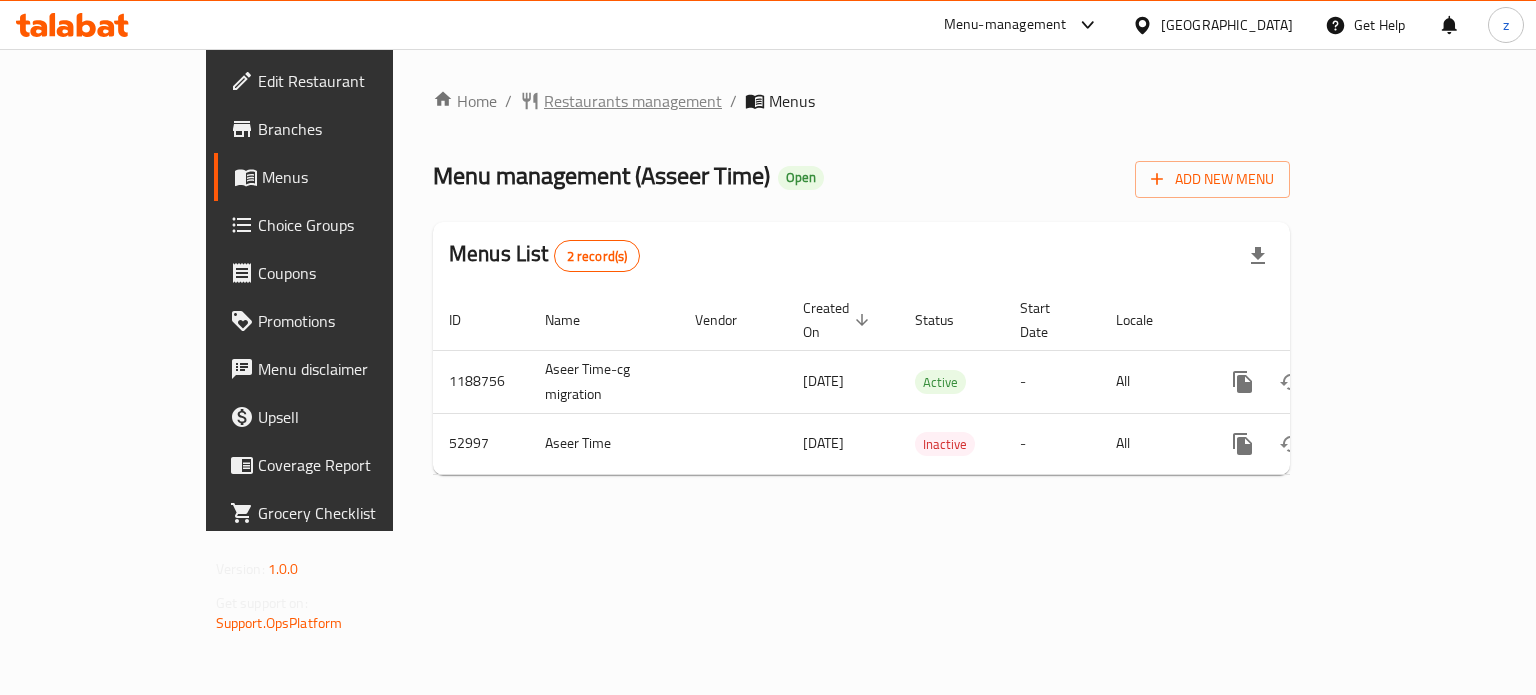 click on "Restaurants management" at bounding box center [633, 101] 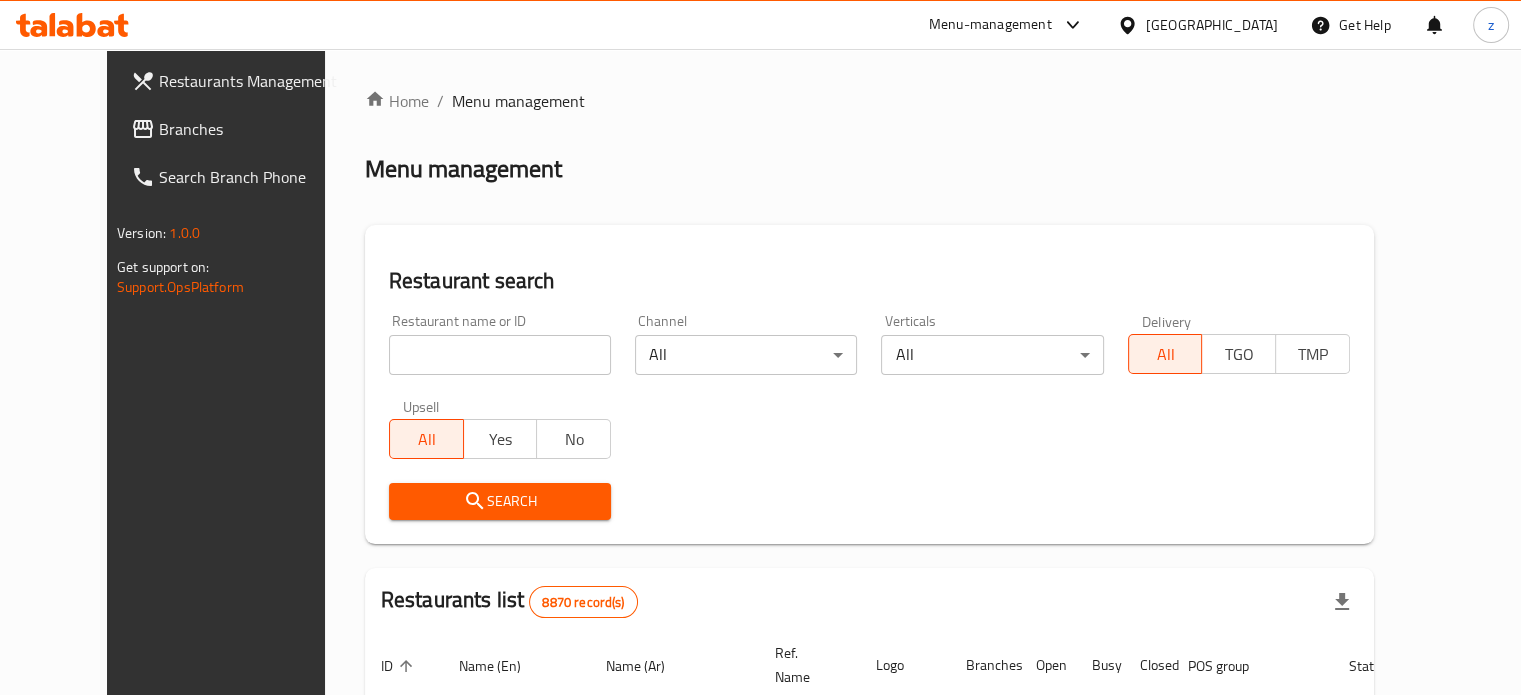 click on "Menu-management" at bounding box center (990, 25) 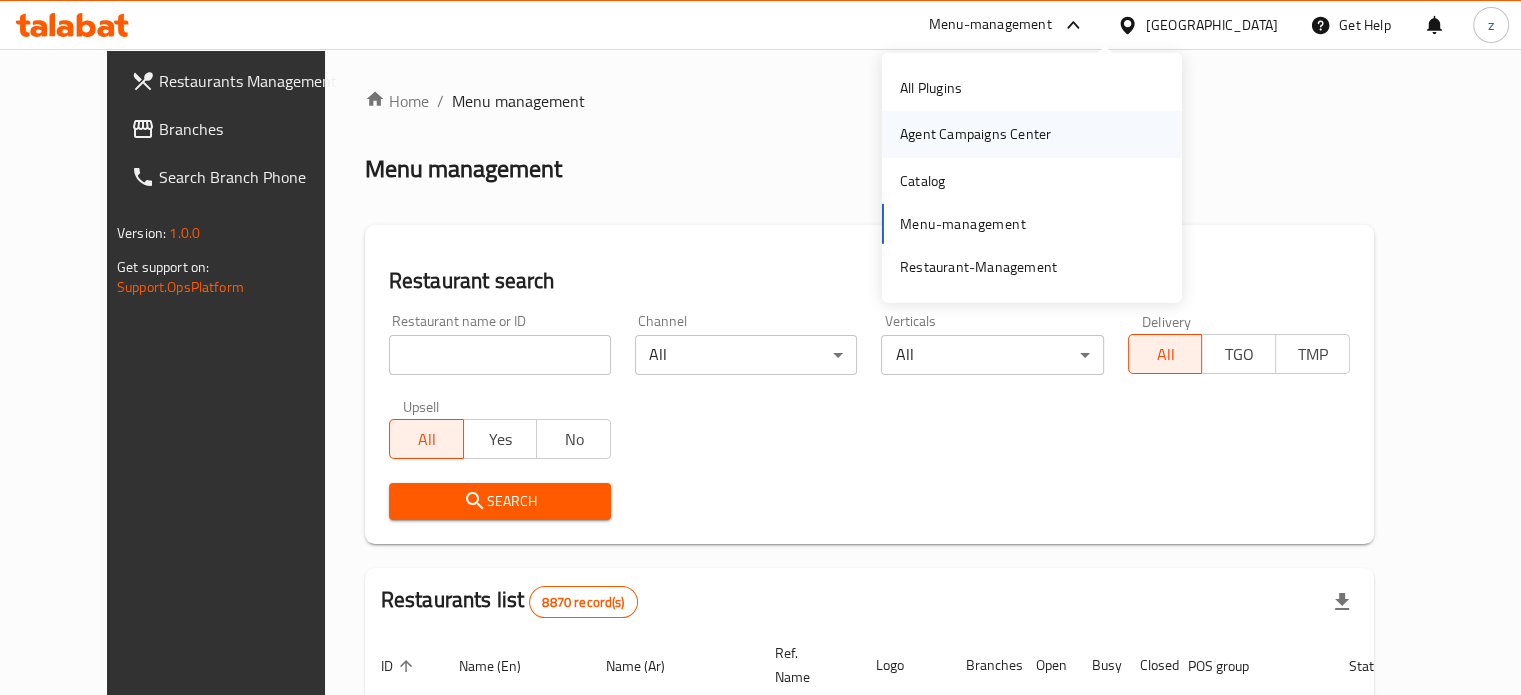 click on "Agent Campaigns Center" at bounding box center (975, 134) 